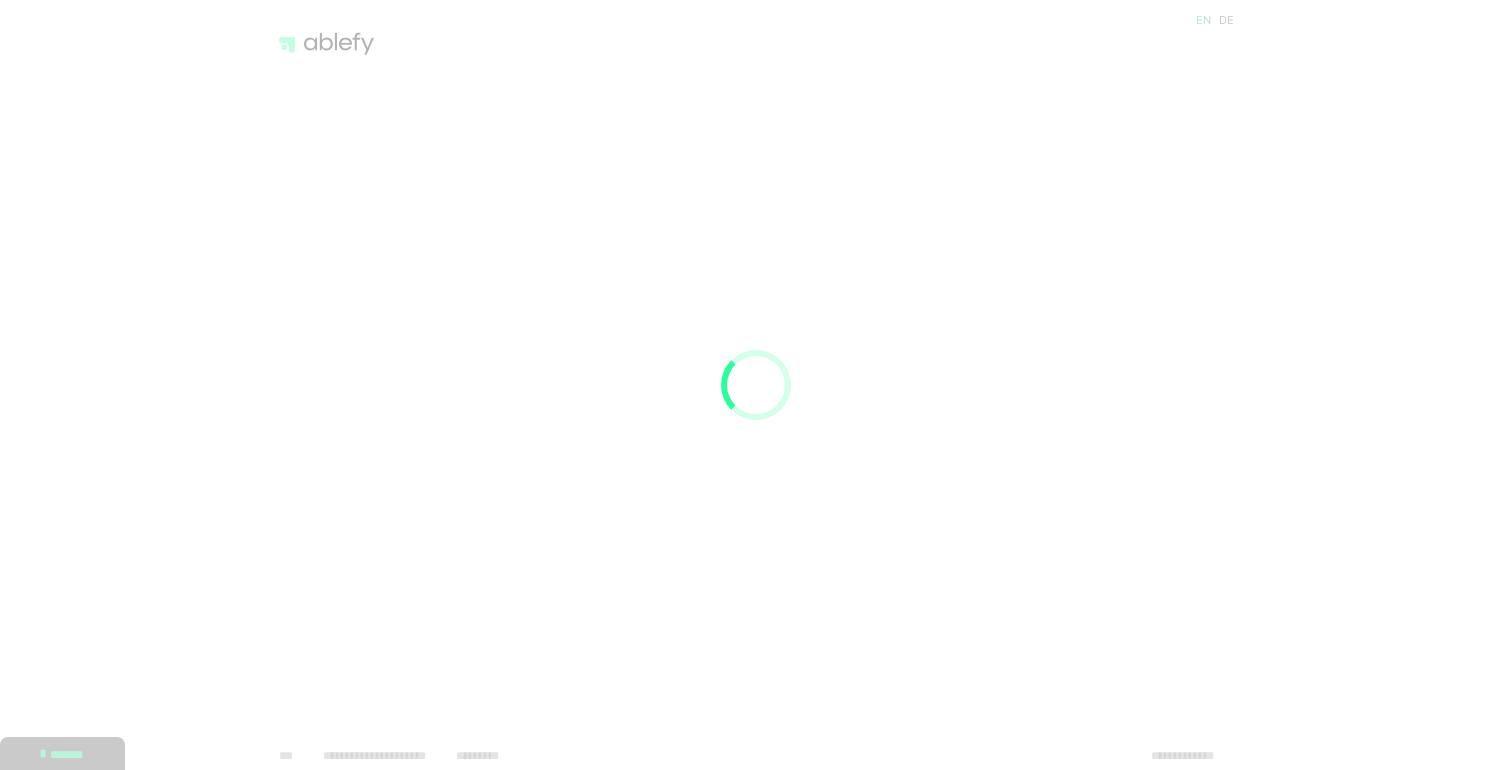 scroll, scrollTop: 0, scrollLeft: 0, axis: both 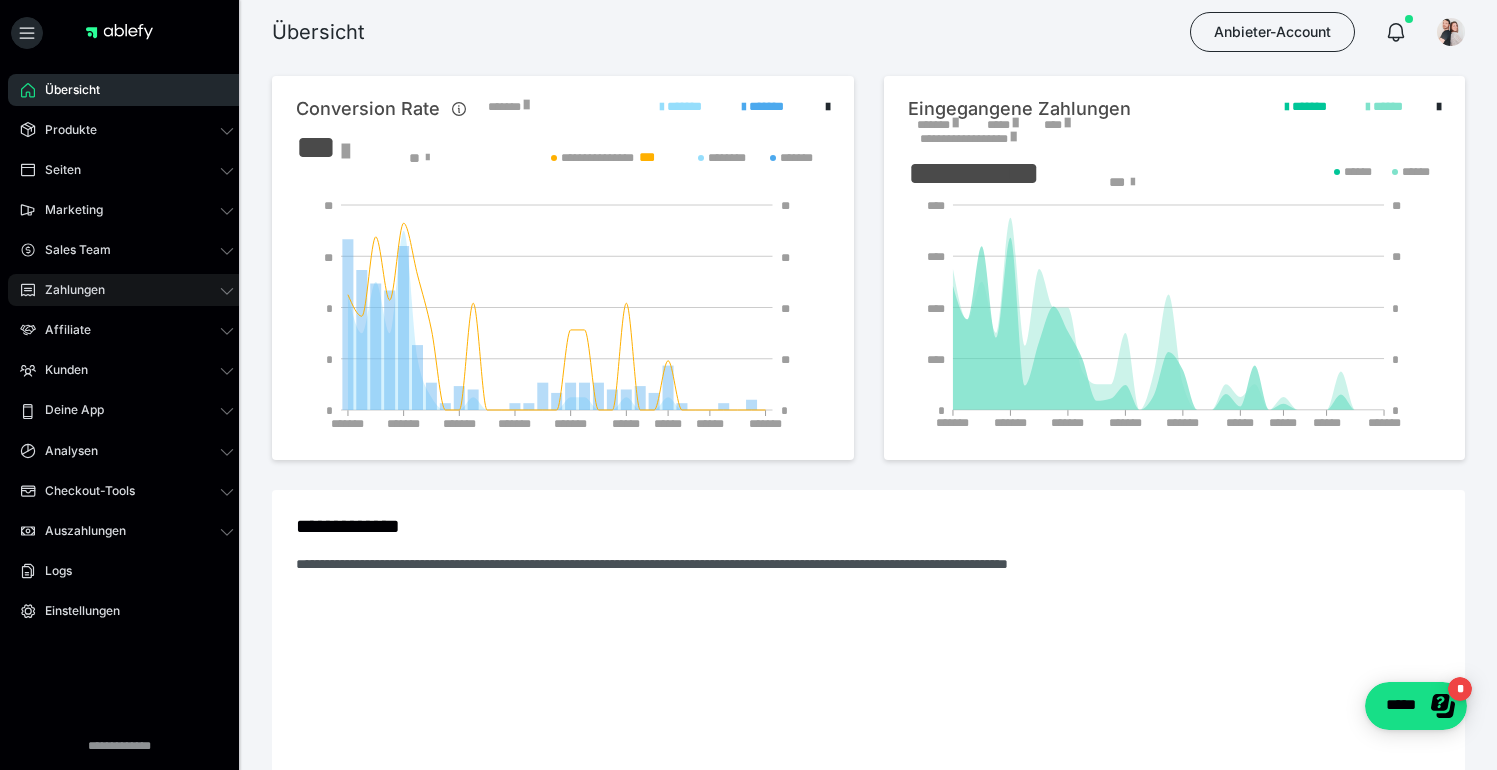 click on "Zahlungen" at bounding box center (127, 290) 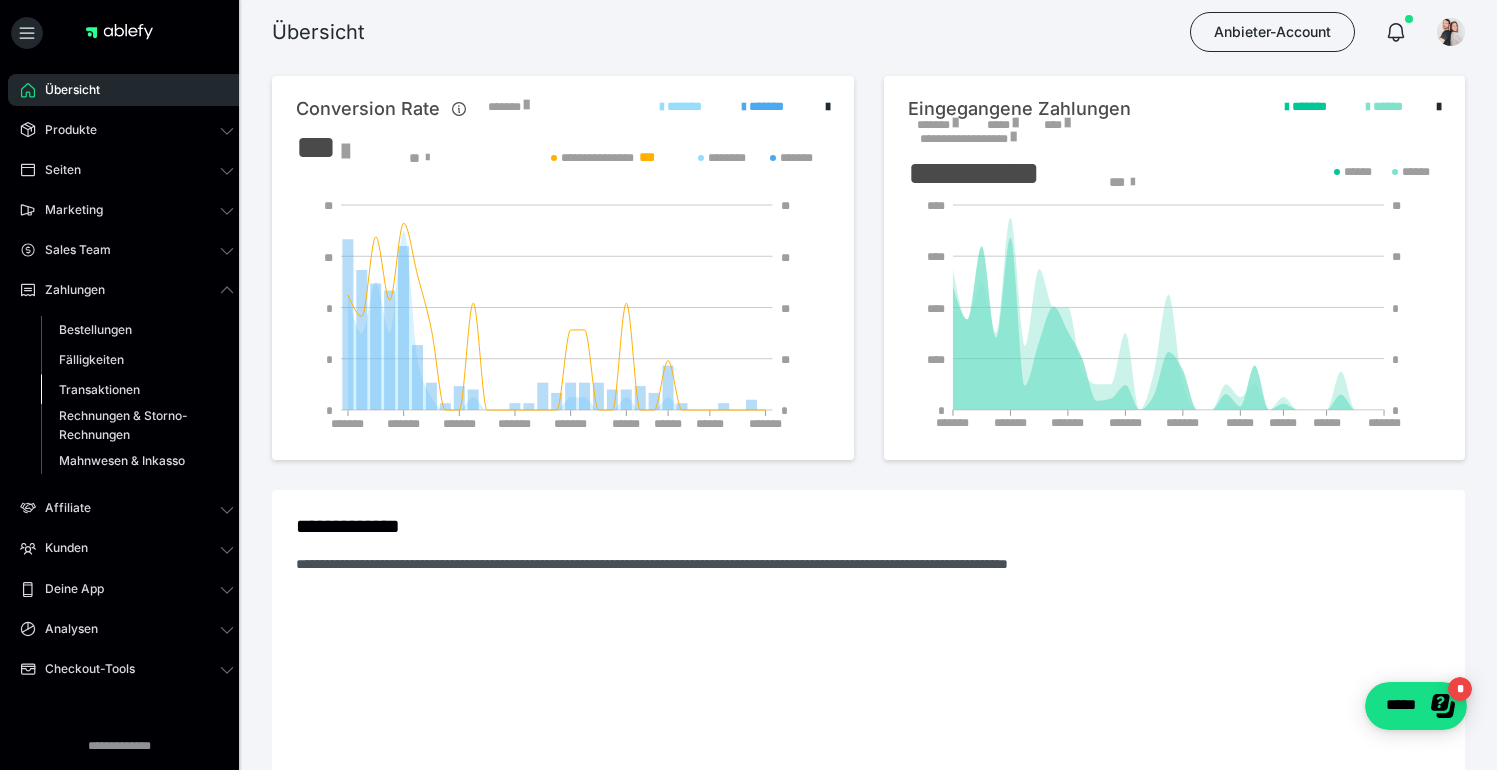 click on "Transaktionen" at bounding box center (99, 389) 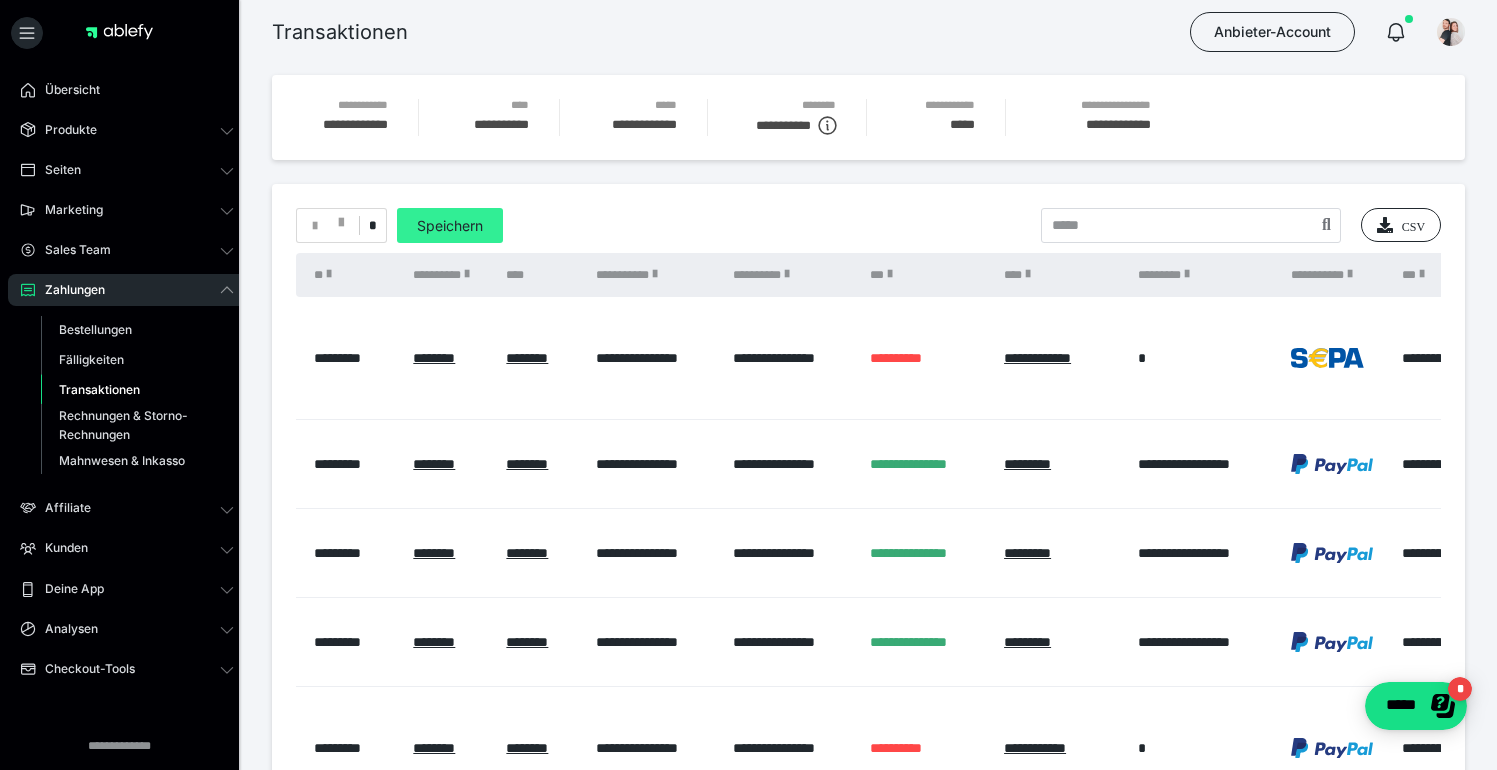 scroll, scrollTop: 0, scrollLeft: 0, axis: both 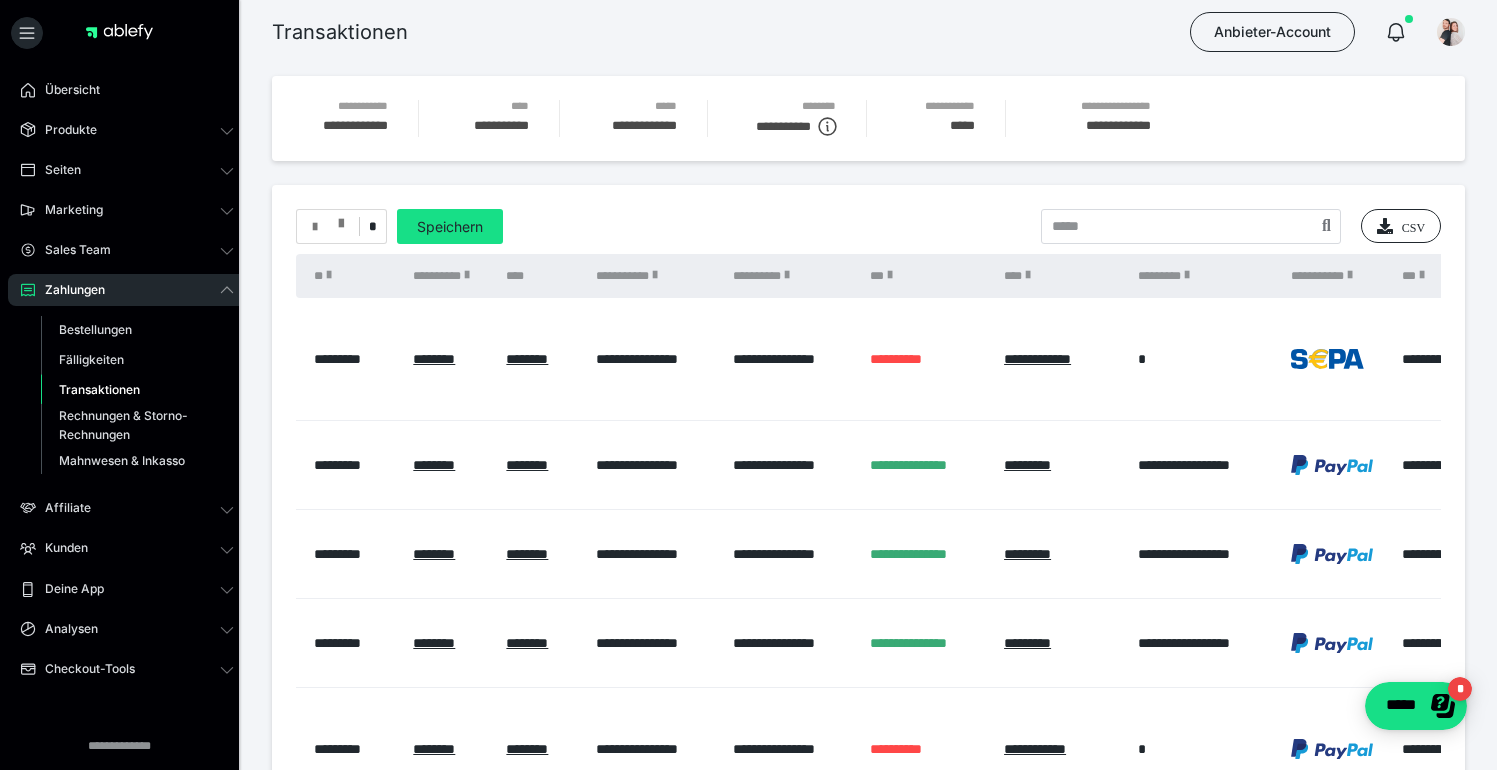 click at bounding box center [328, 227] 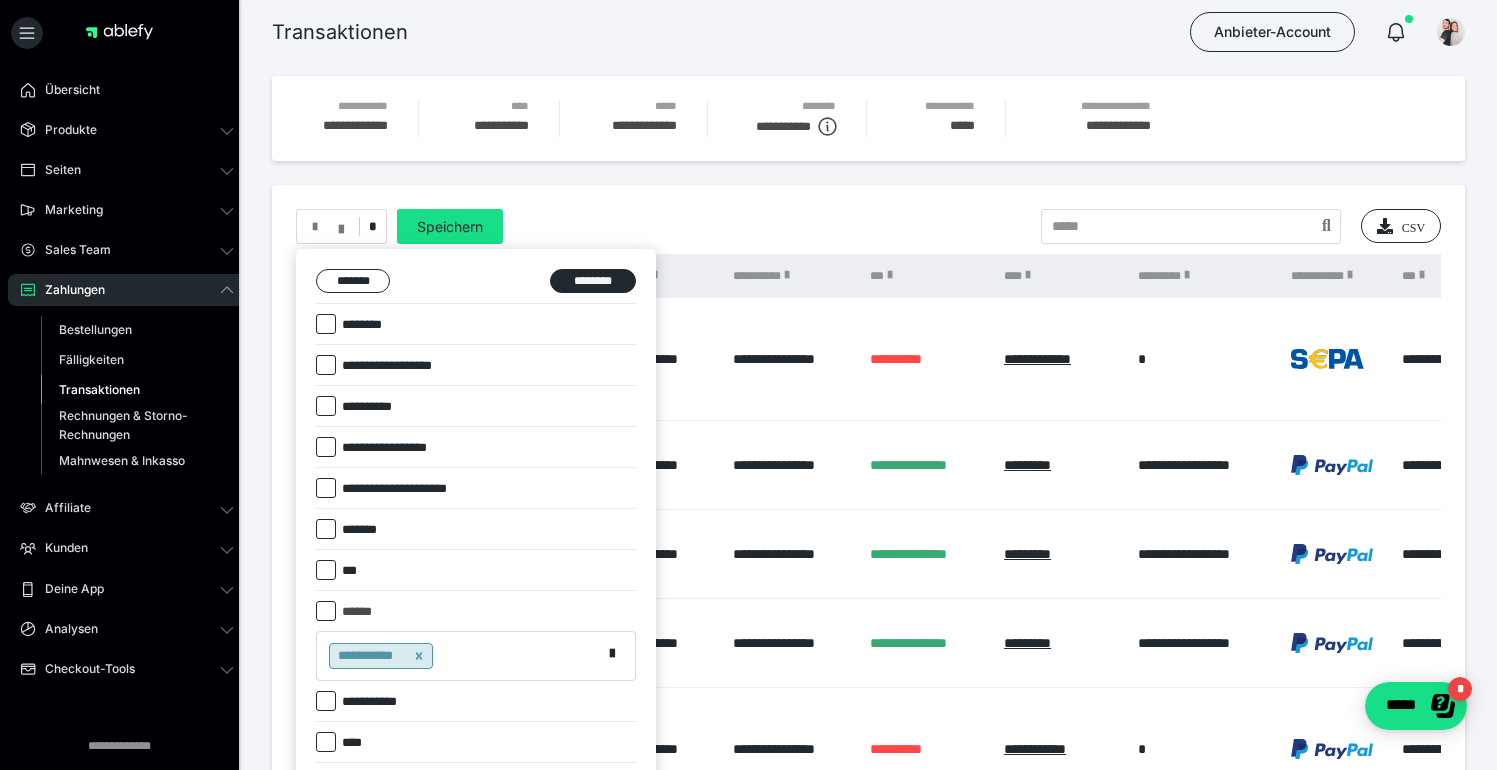click on "**********" at bounding box center [374, 407] 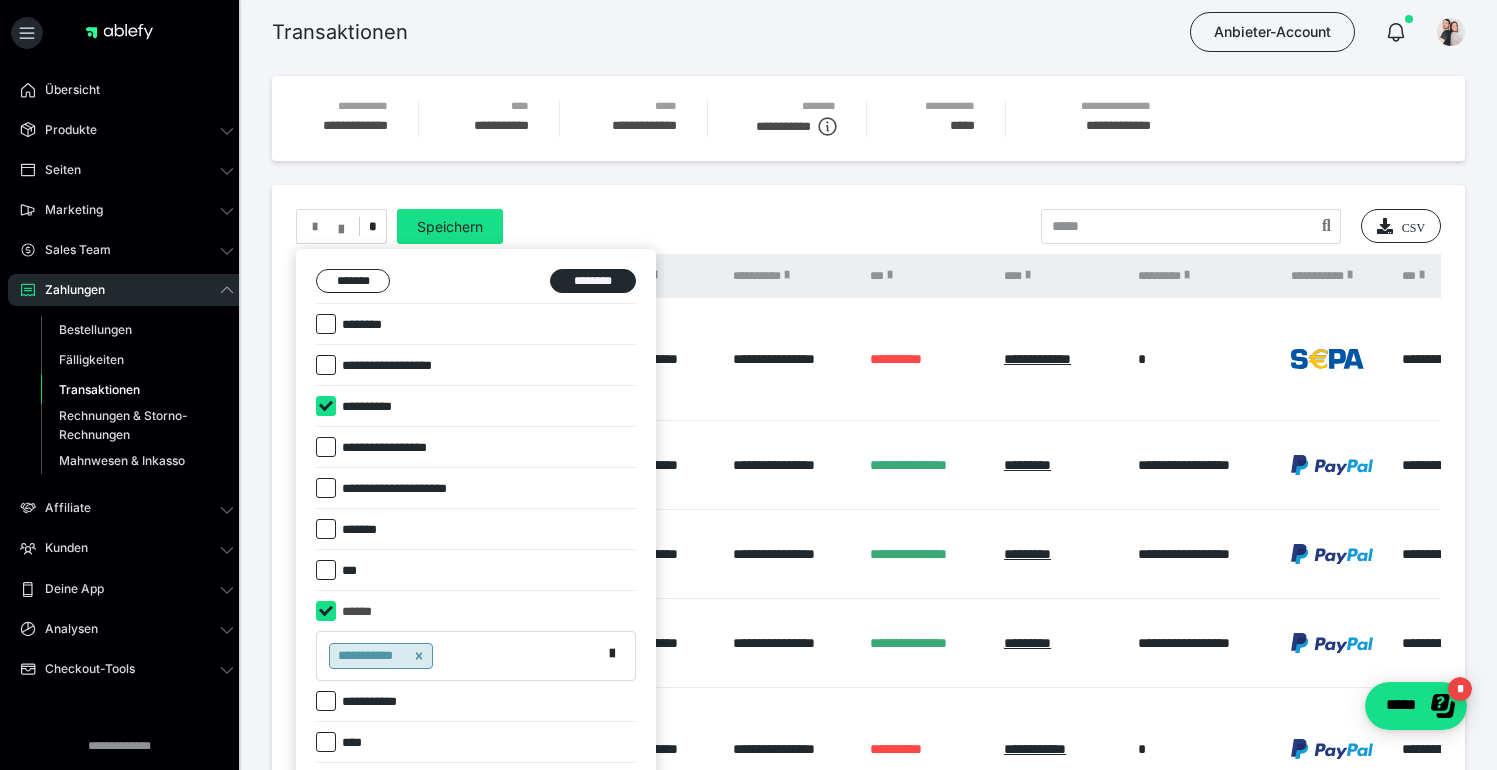 checkbox on "****" 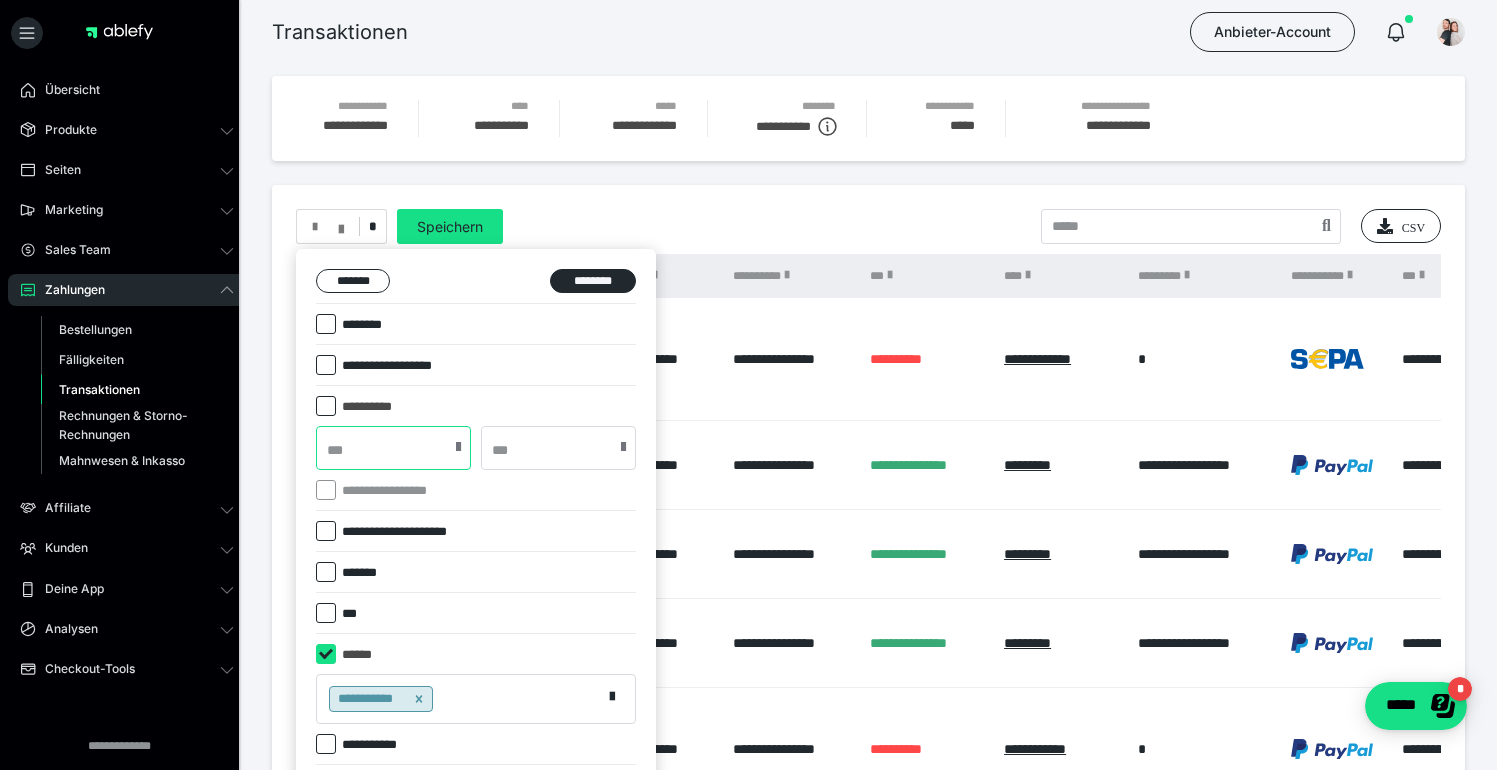 click at bounding box center (393, 448) 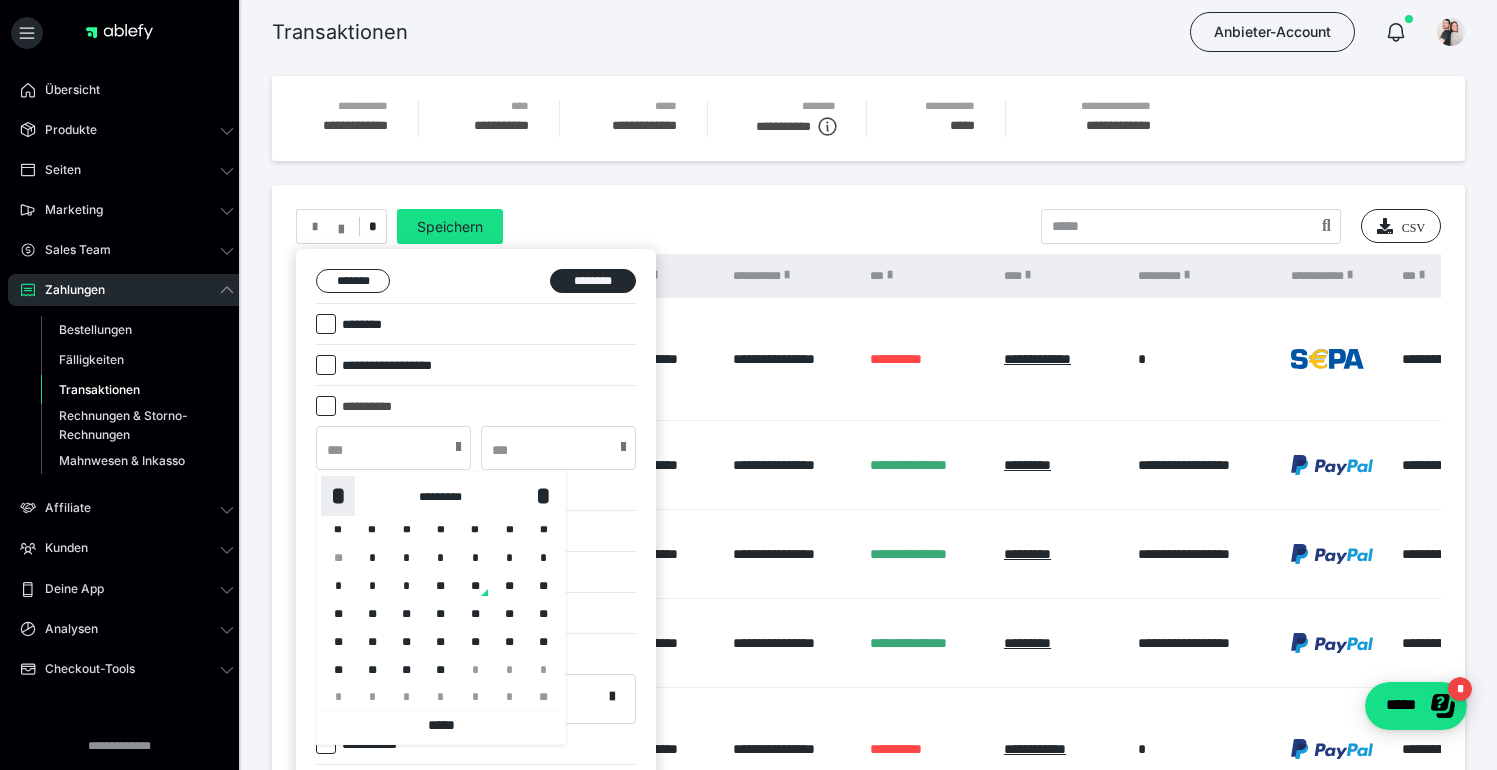click on "*" at bounding box center [338, 496] 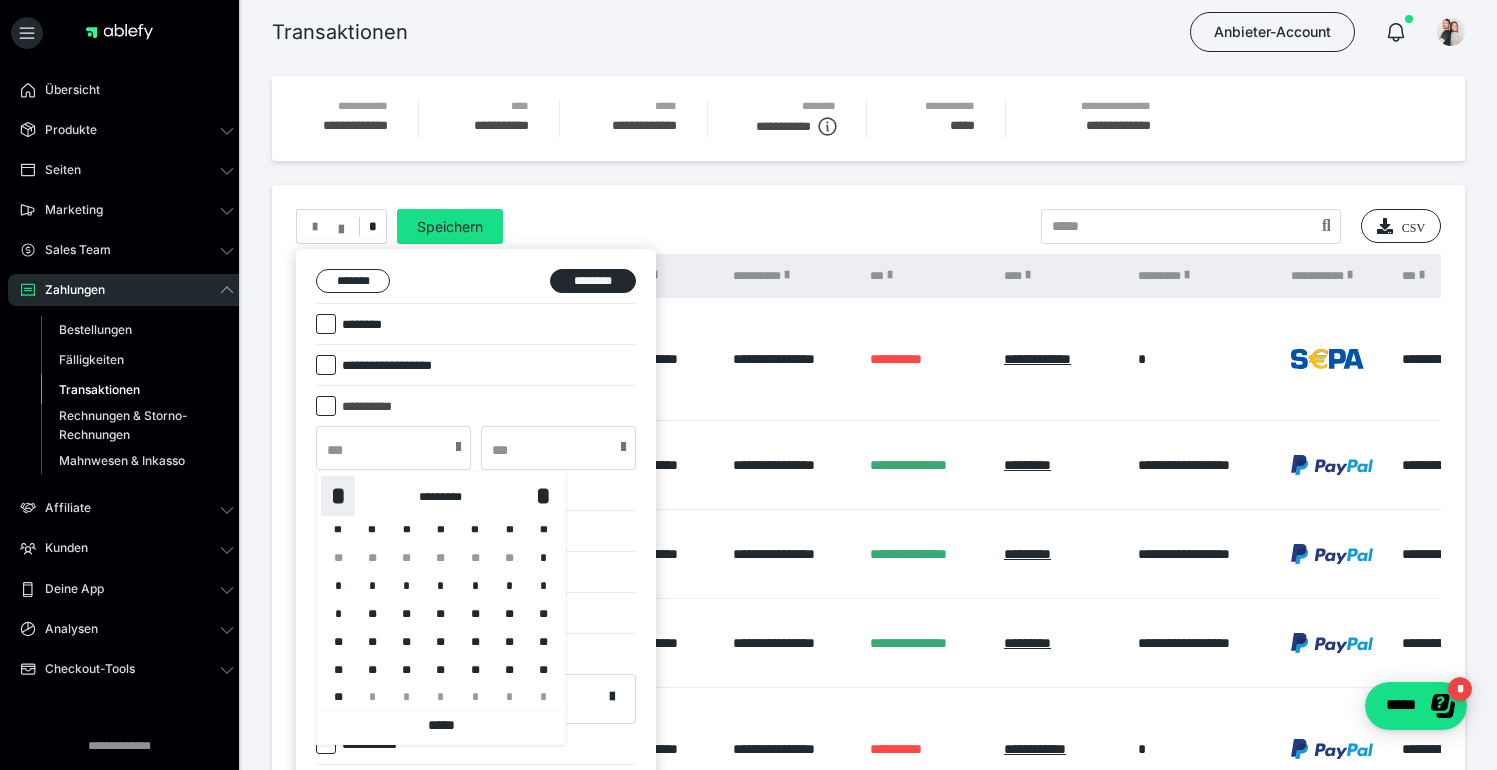 click on "*" at bounding box center [338, 496] 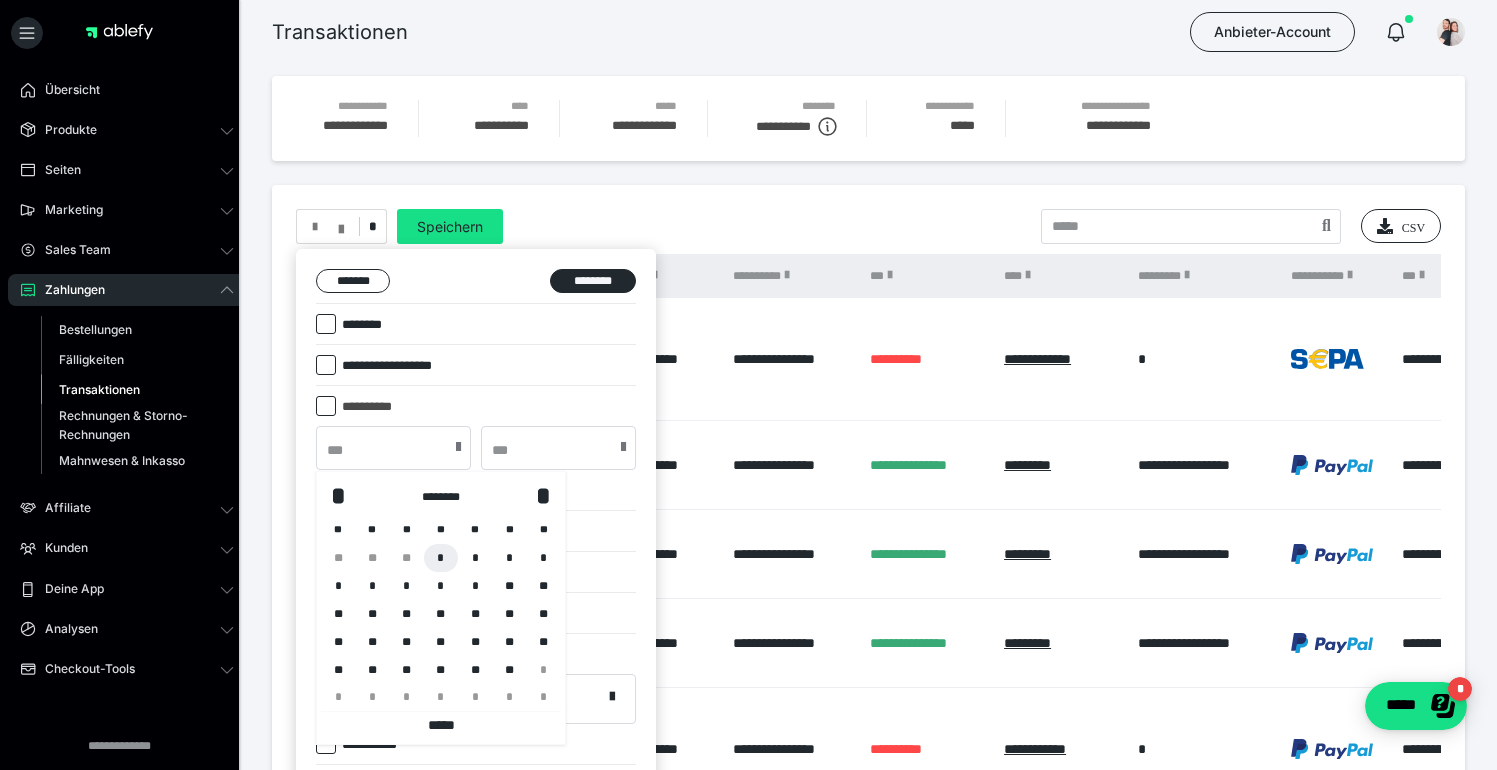 click on "*" at bounding box center (441, 558) 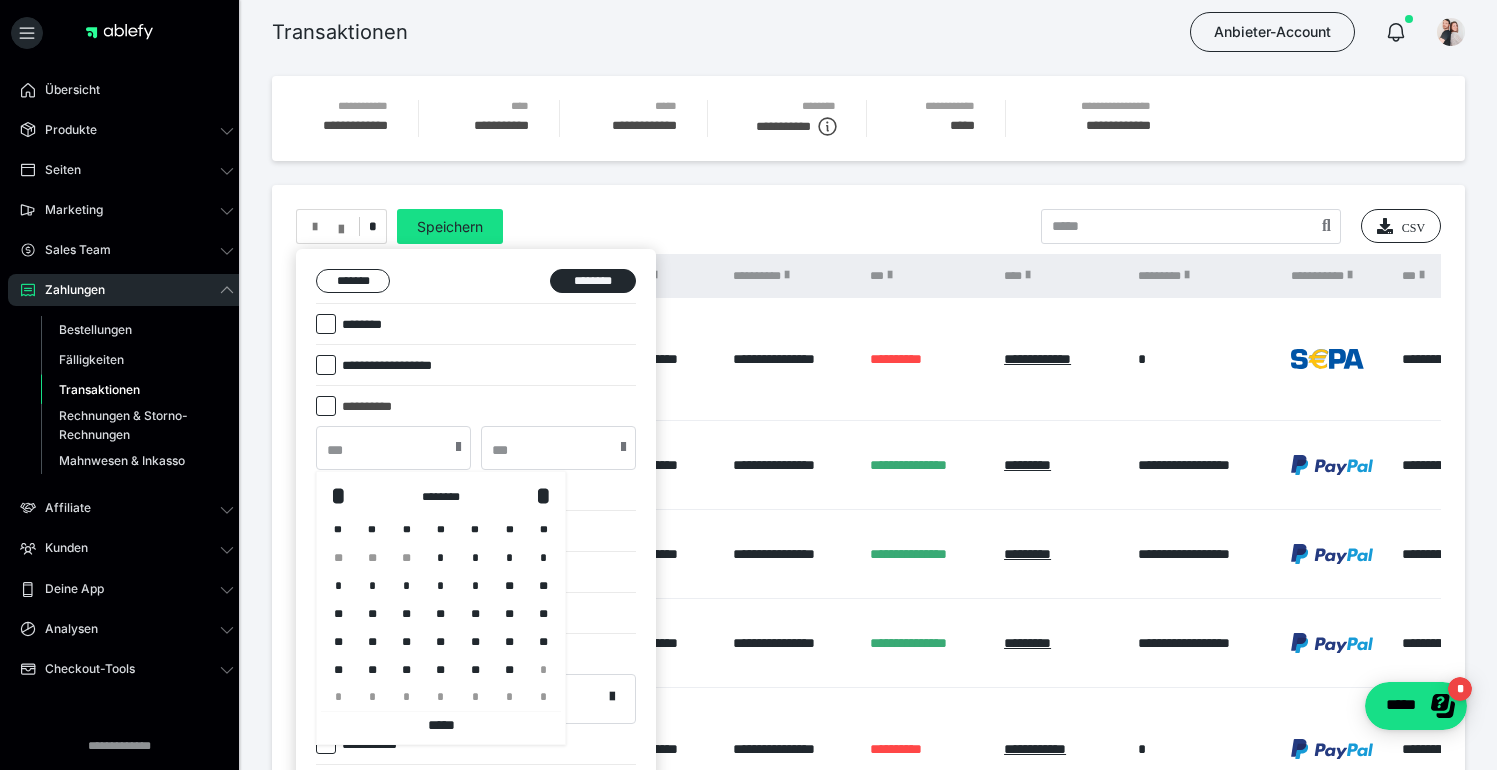 type on "**********" 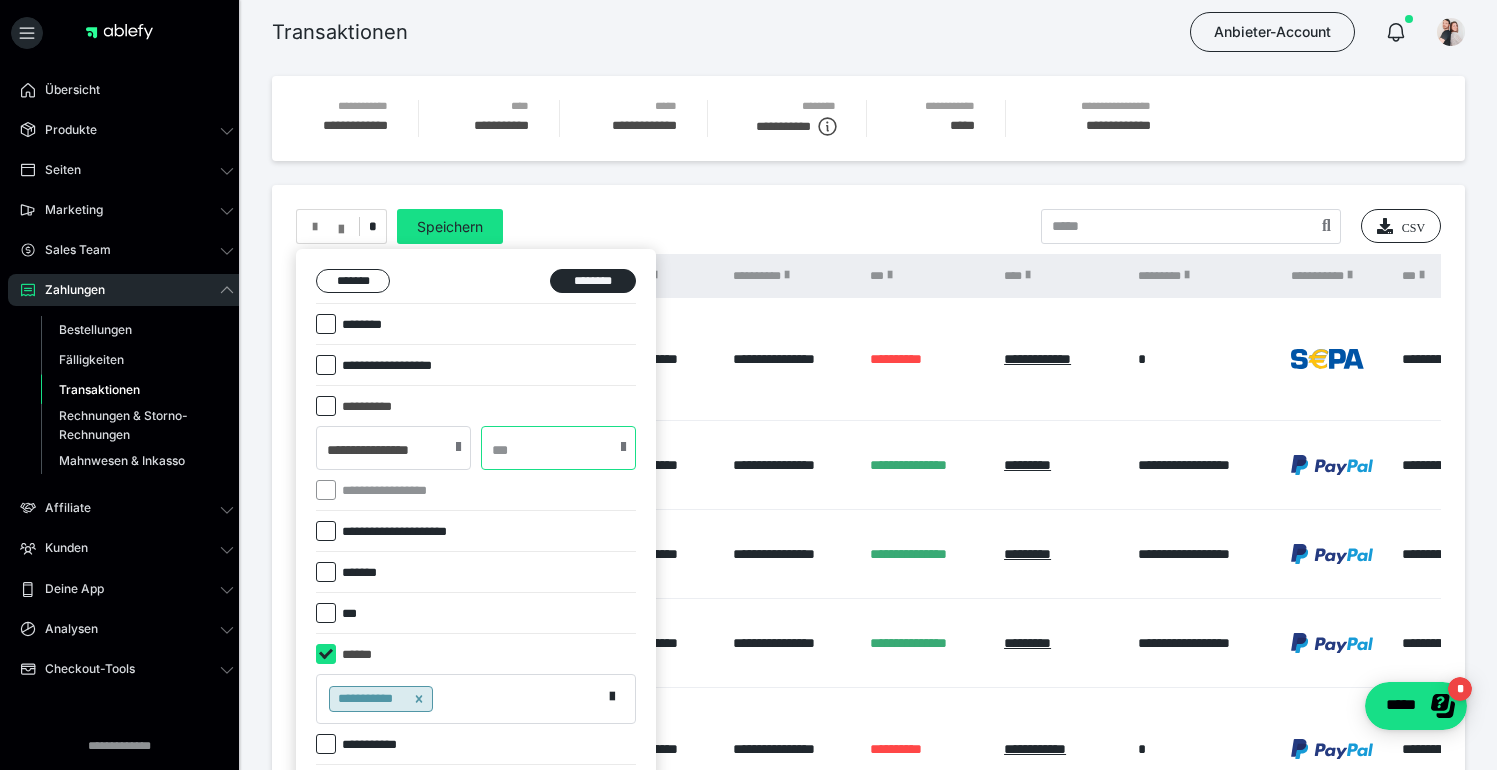 click at bounding box center [558, 448] 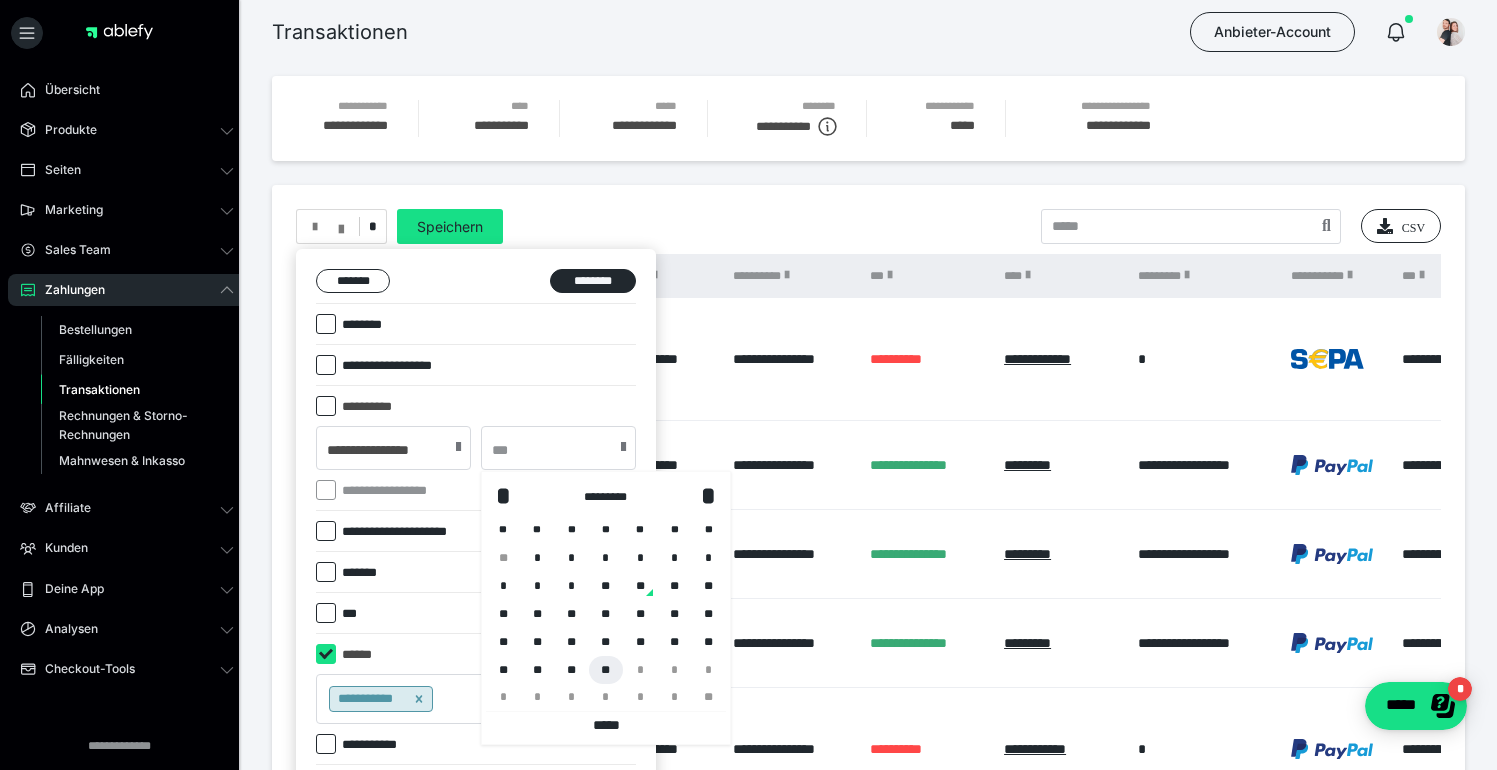 click on "**" at bounding box center [606, 670] 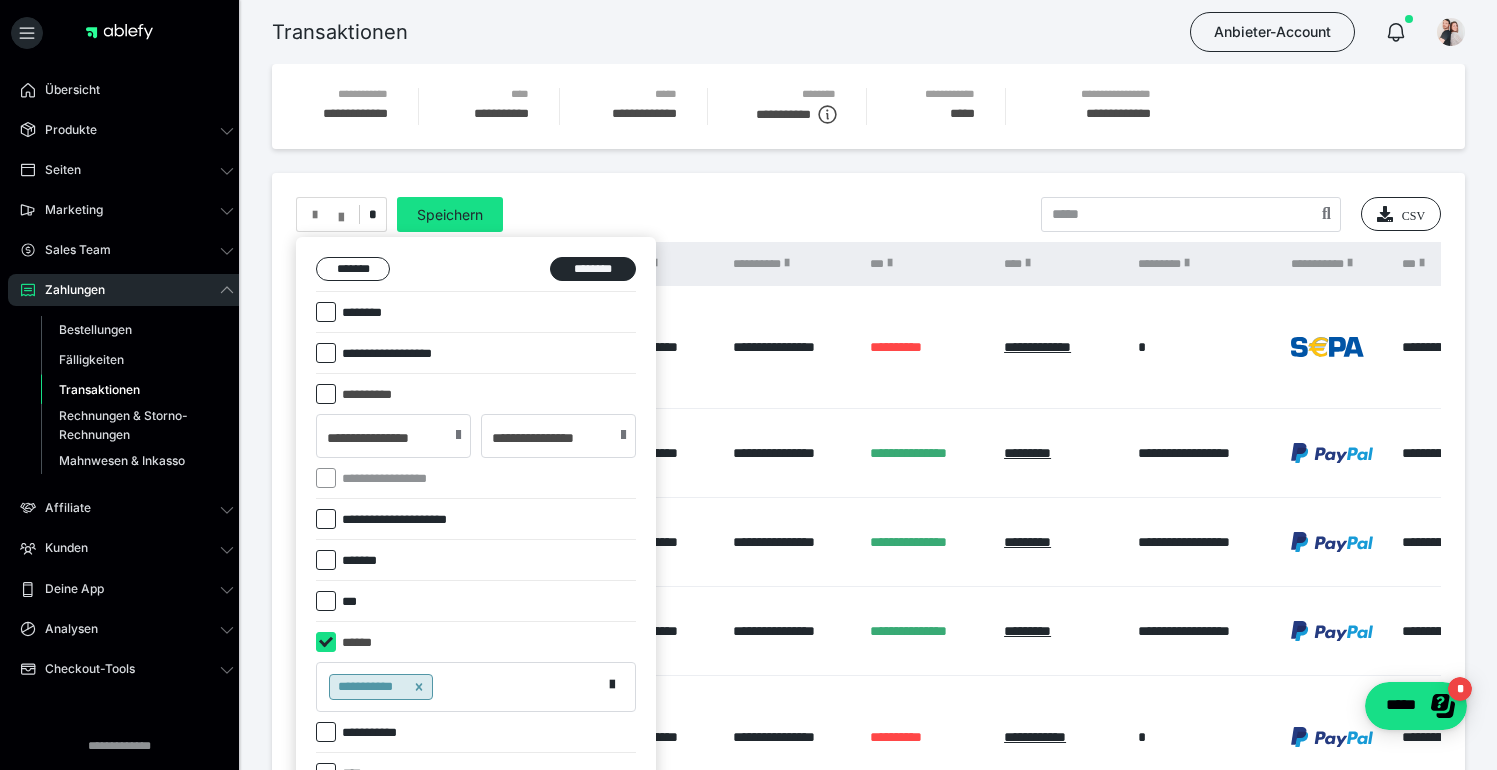 scroll, scrollTop: 13, scrollLeft: 0, axis: vertical 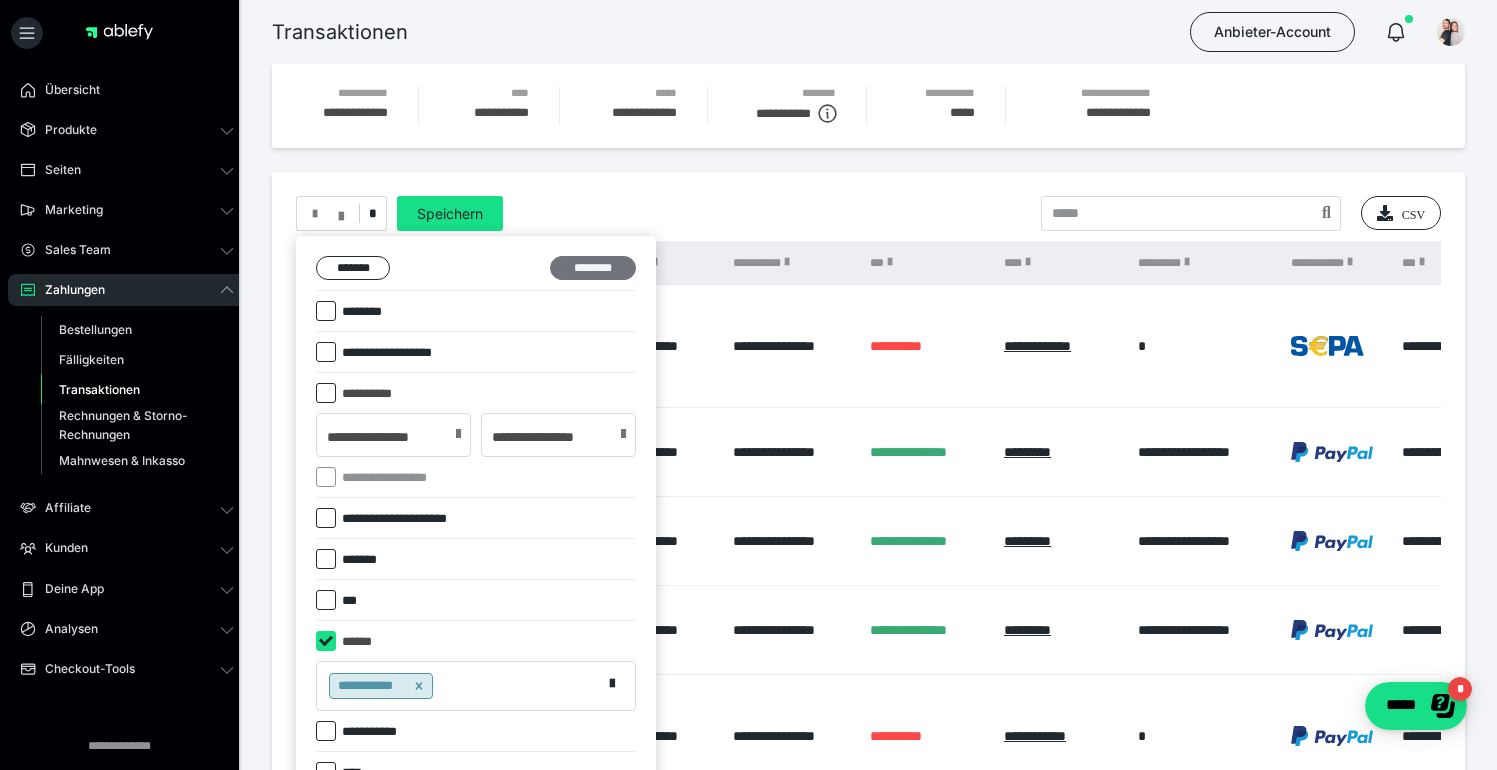 click on "********" at bounding box center [593, 268] 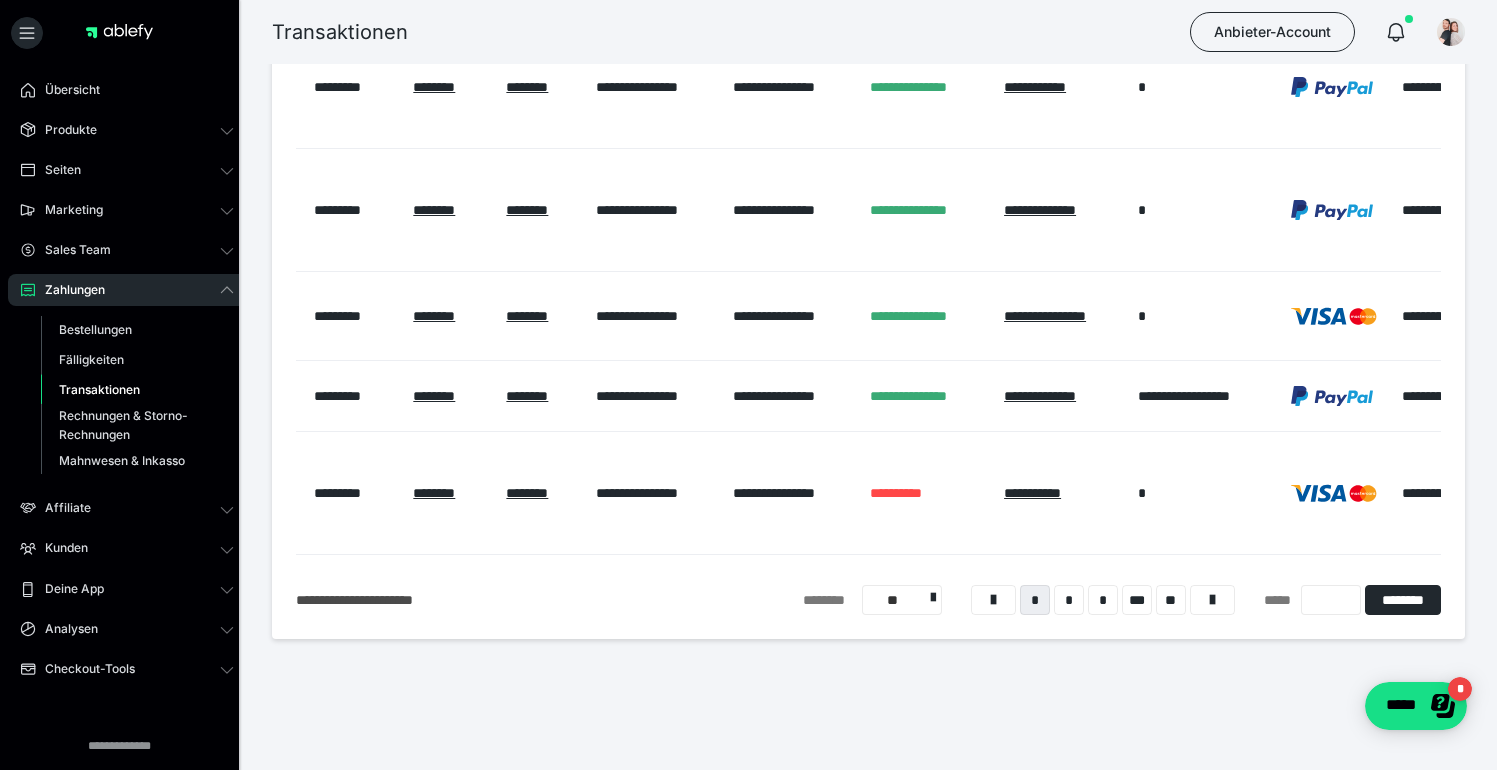 scroll, scrollTop: 0, scrollLeft: 0, axis: both 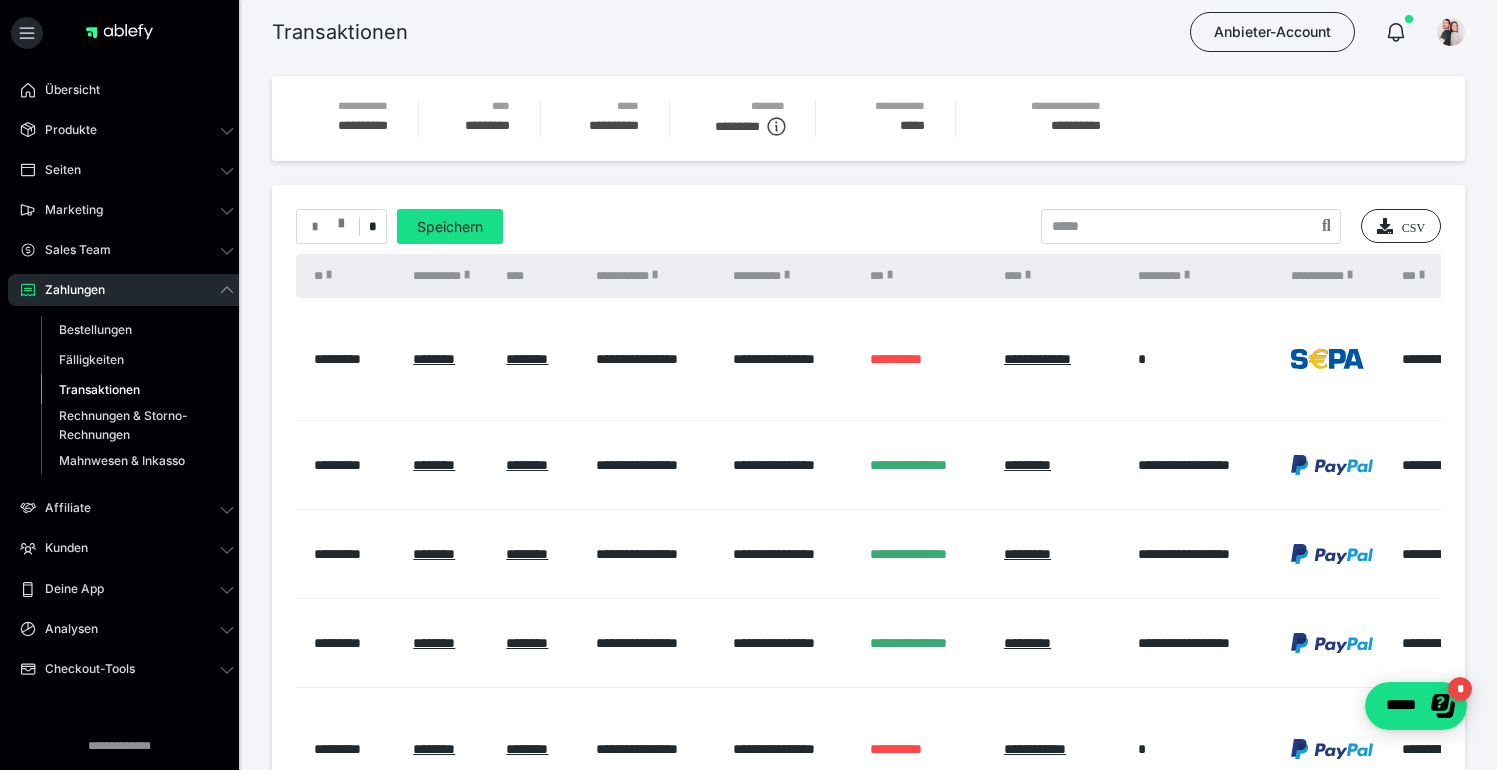 click at bounding box center (315, 227) 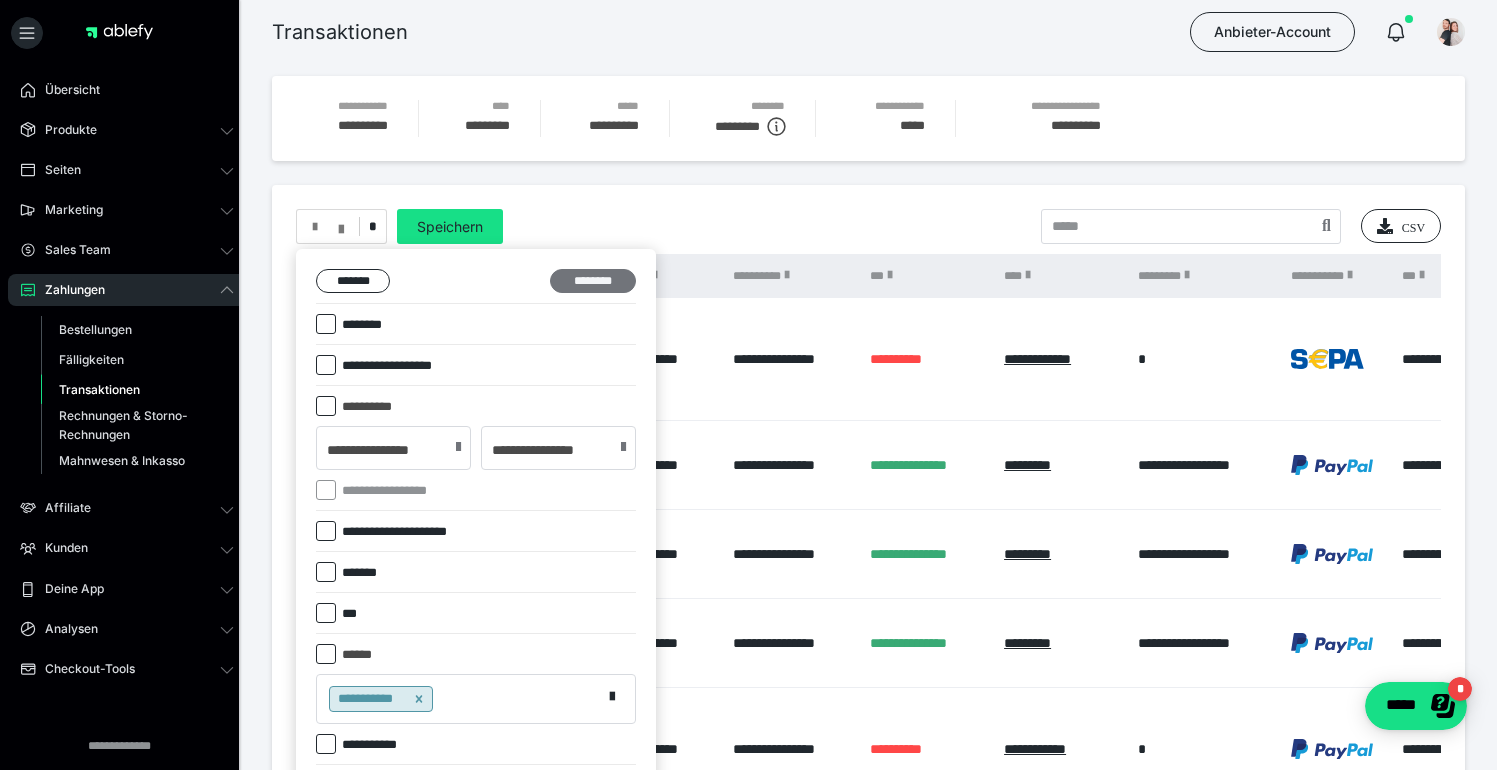 click on "********" at bounding box center (593, 281) 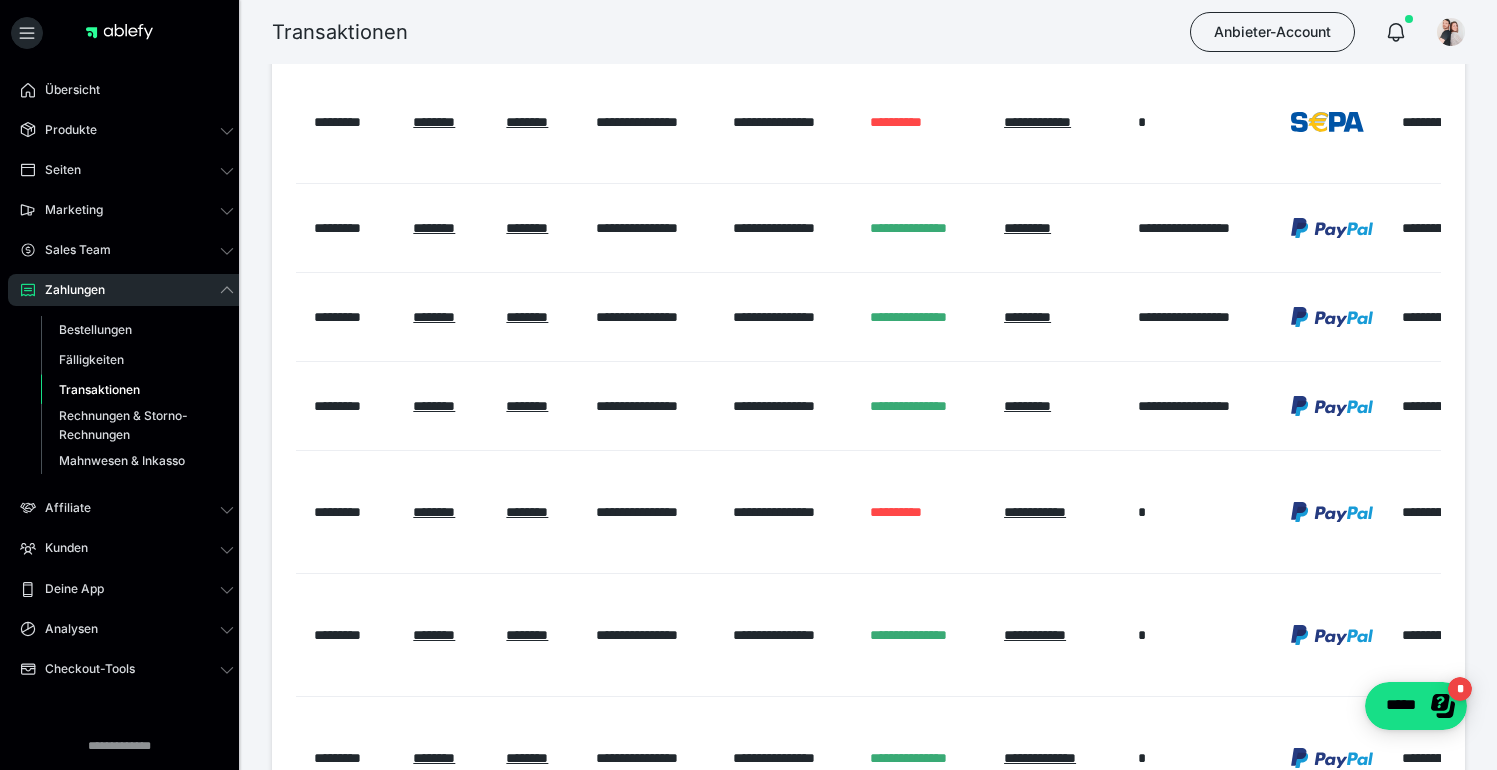 scroll, scrollTop: 0, scrollLeft: 0, axis: both 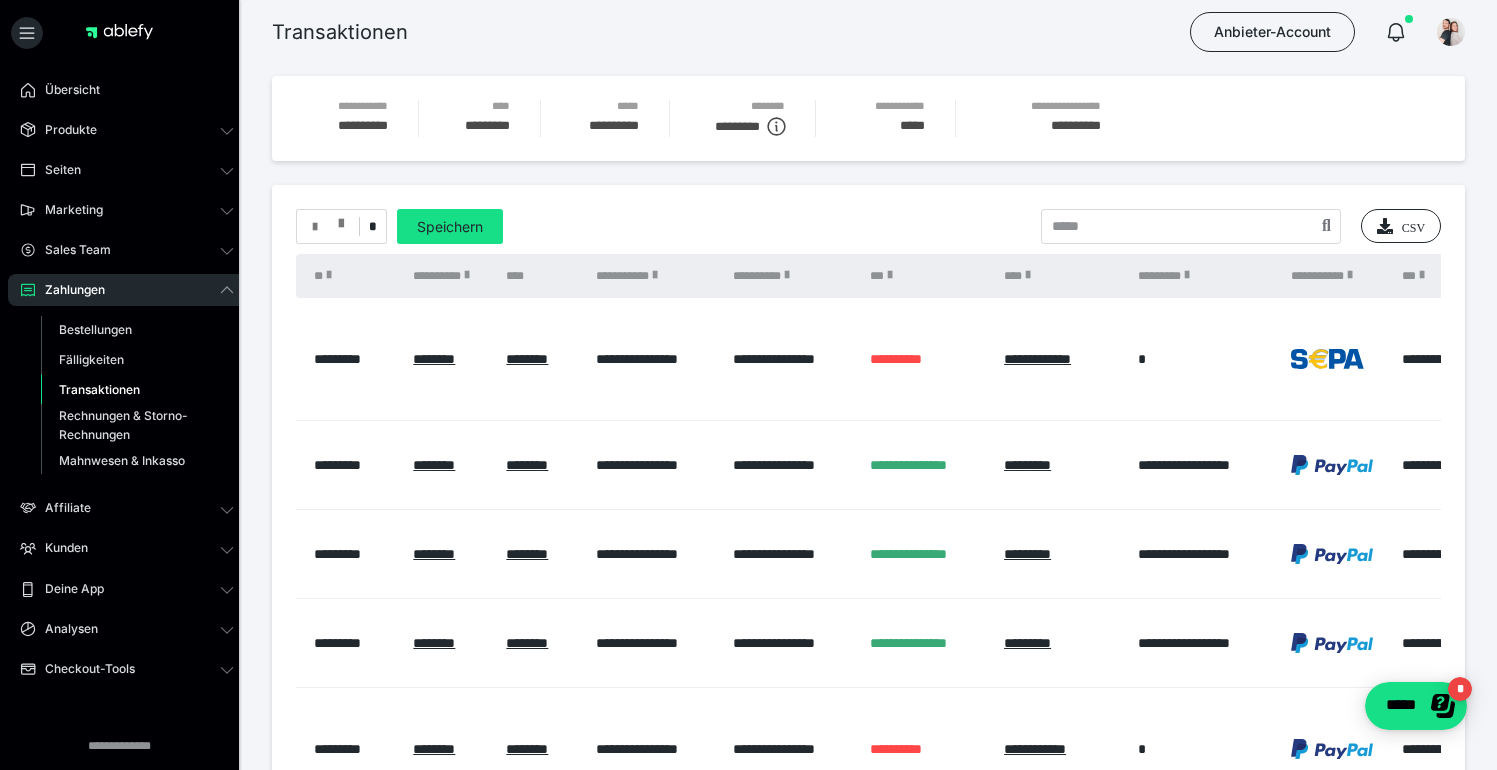 click at bounding box center [341, 219] 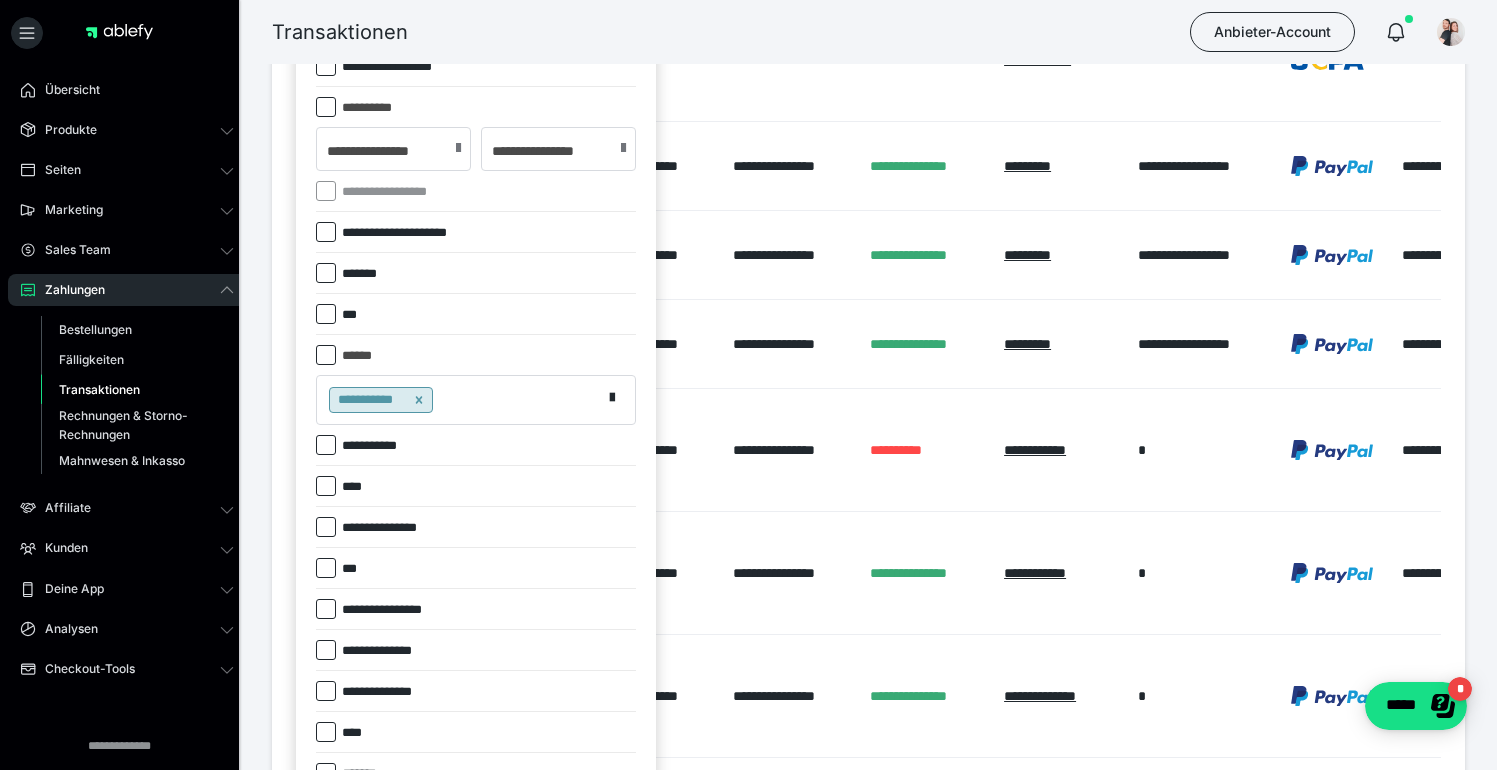 scroll, scrollTop: 597, scrollLeft: 0, axis: vertical 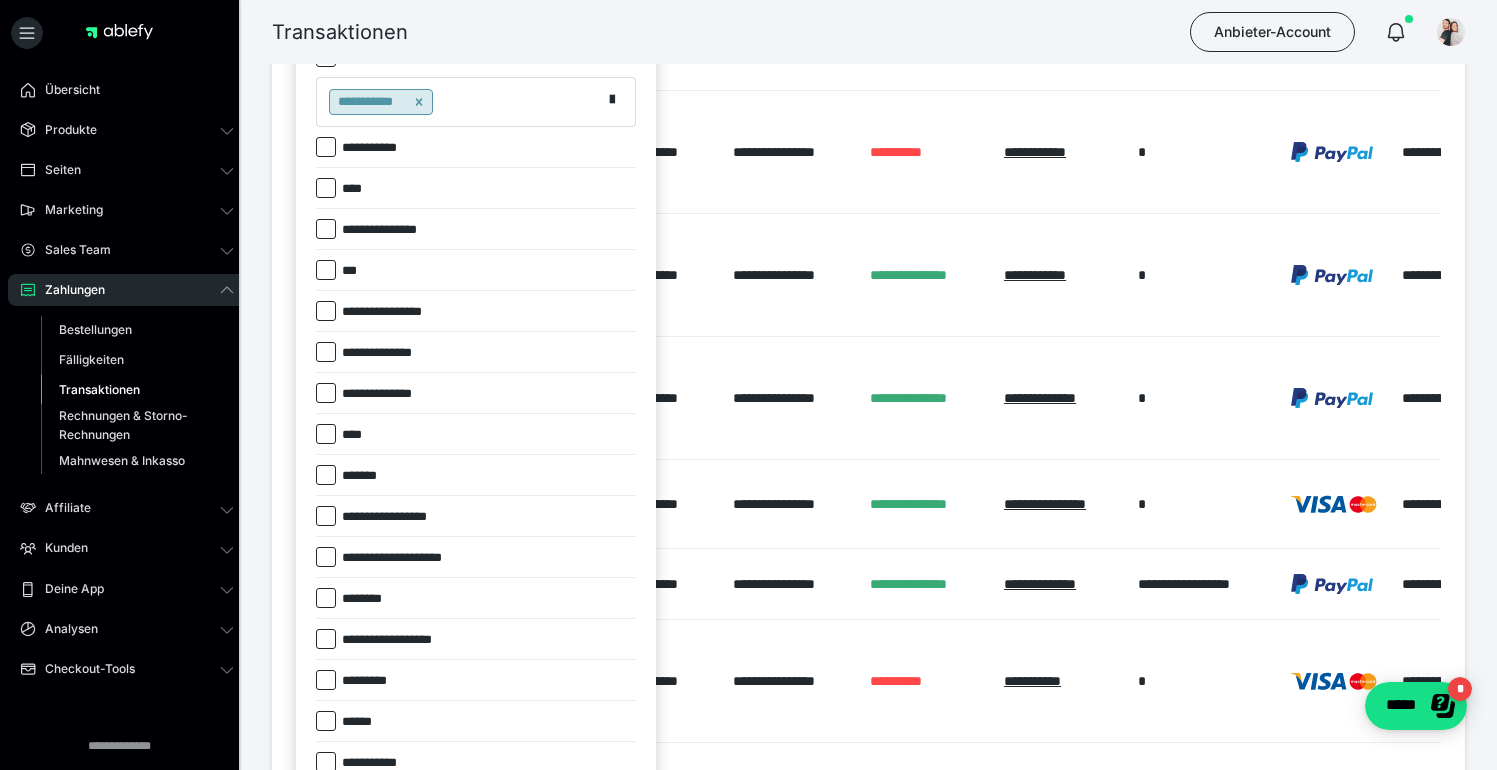 click on "*******" at bounding box center (366, 476) 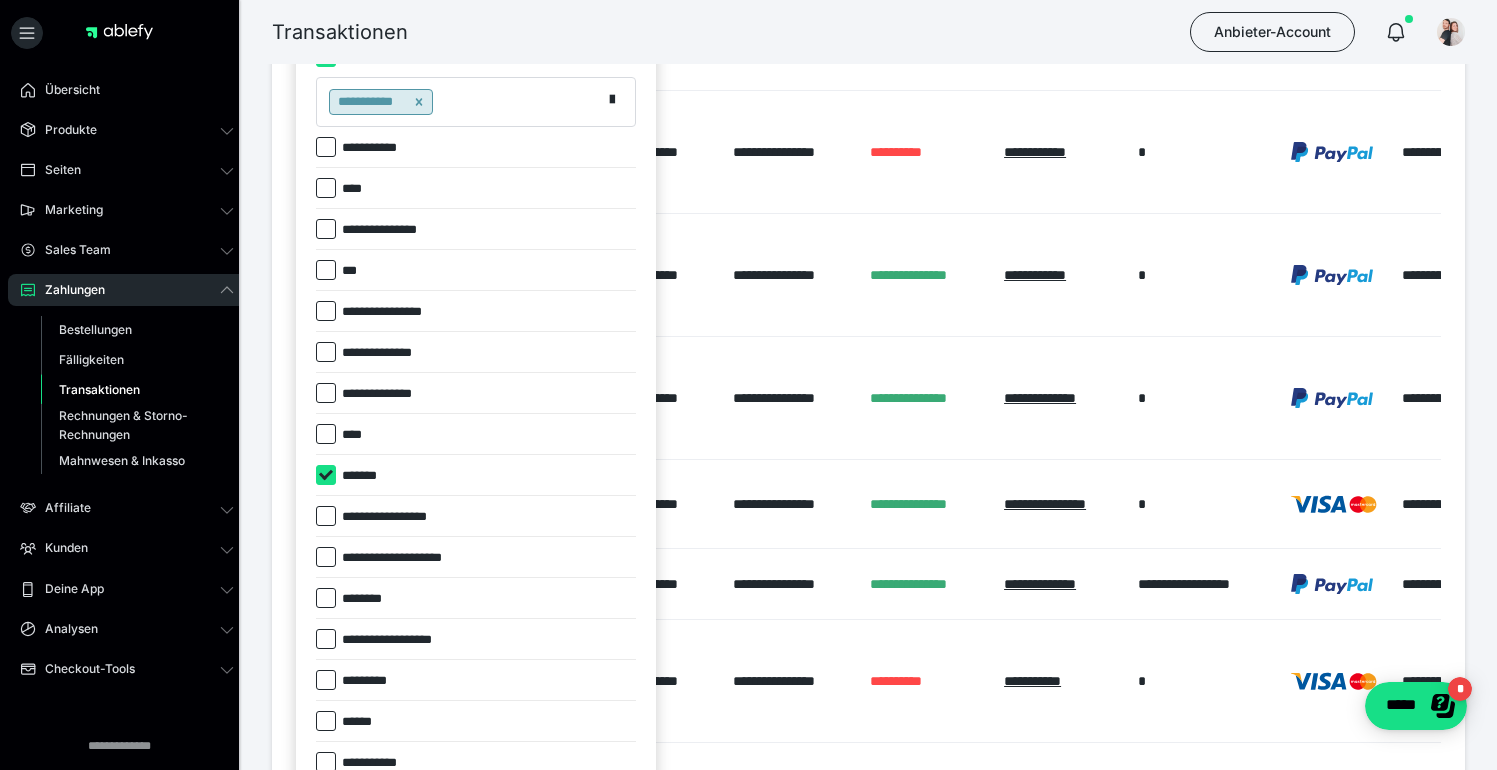 checkbox on "****" 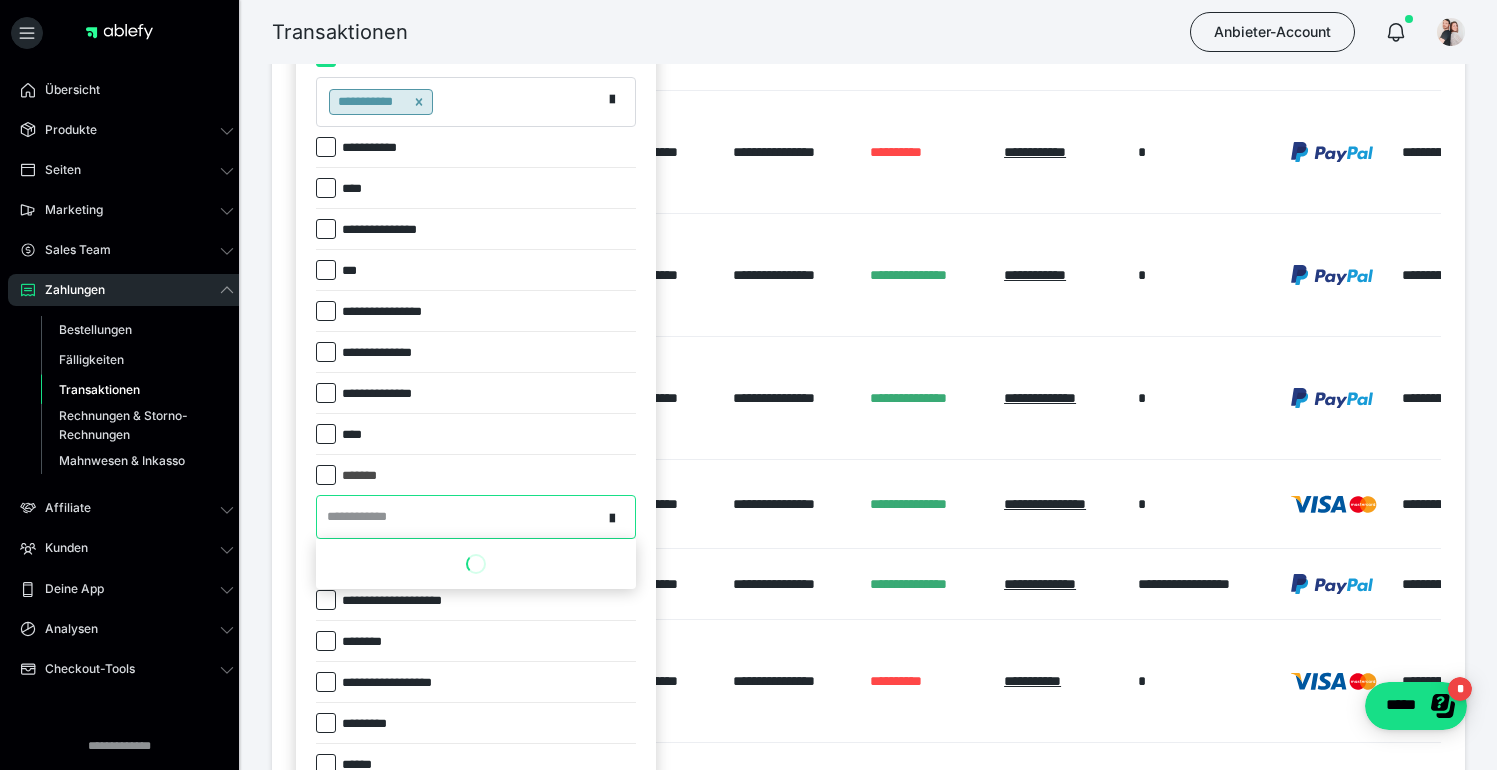 click on "**********" at bounding box center [363, 517] 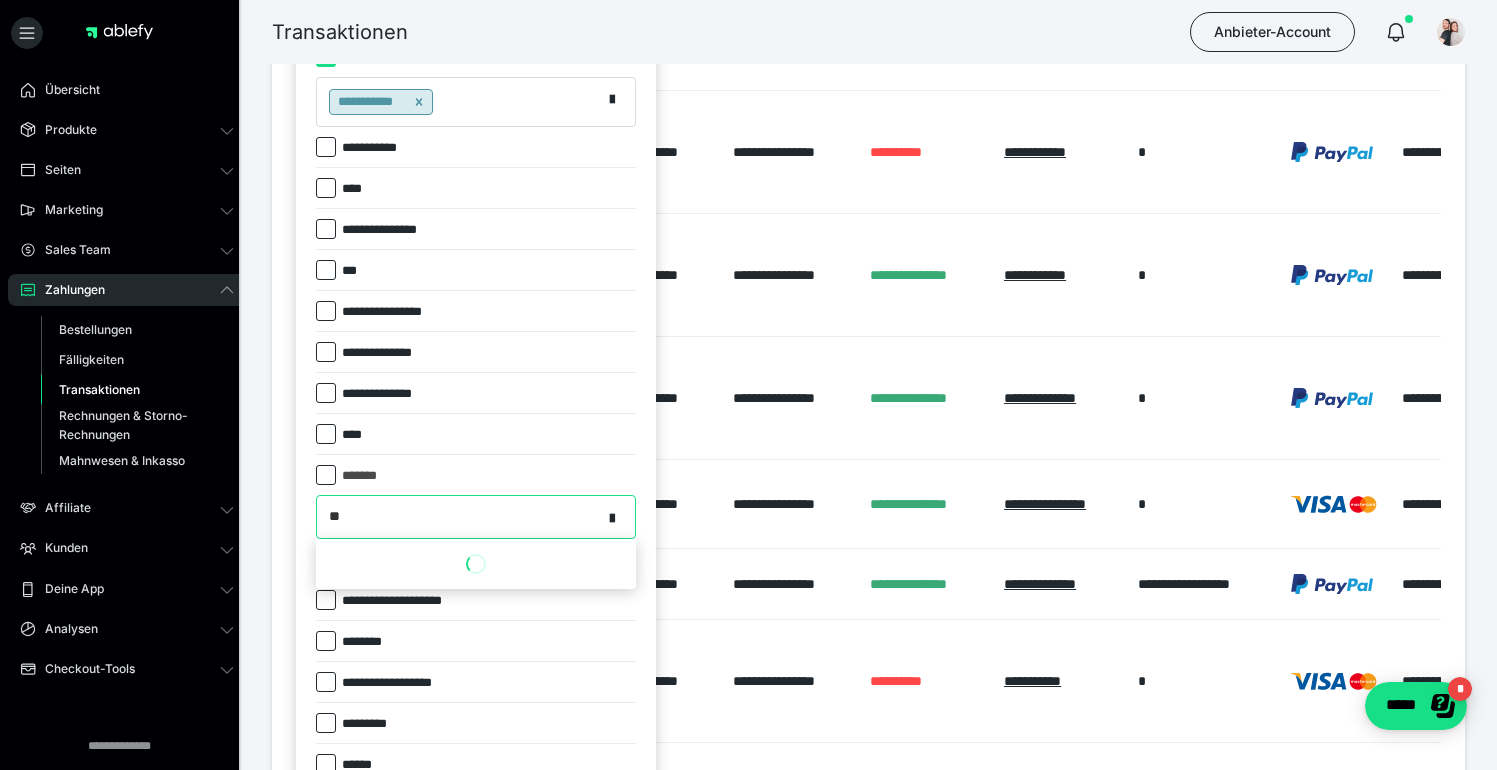 type on "***" 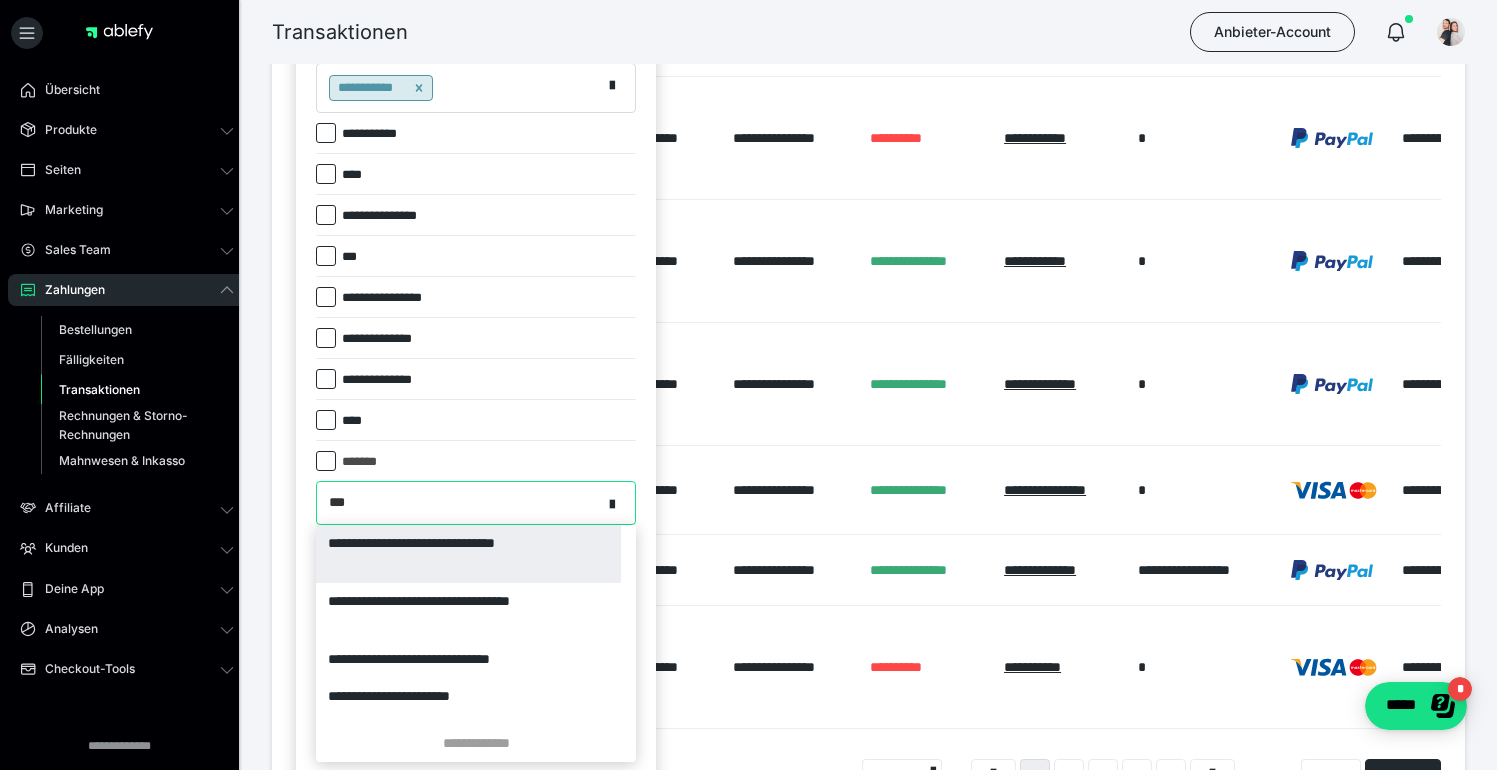 scroll, scrollTop: 624, scrollLeft: 0, axis: vertical 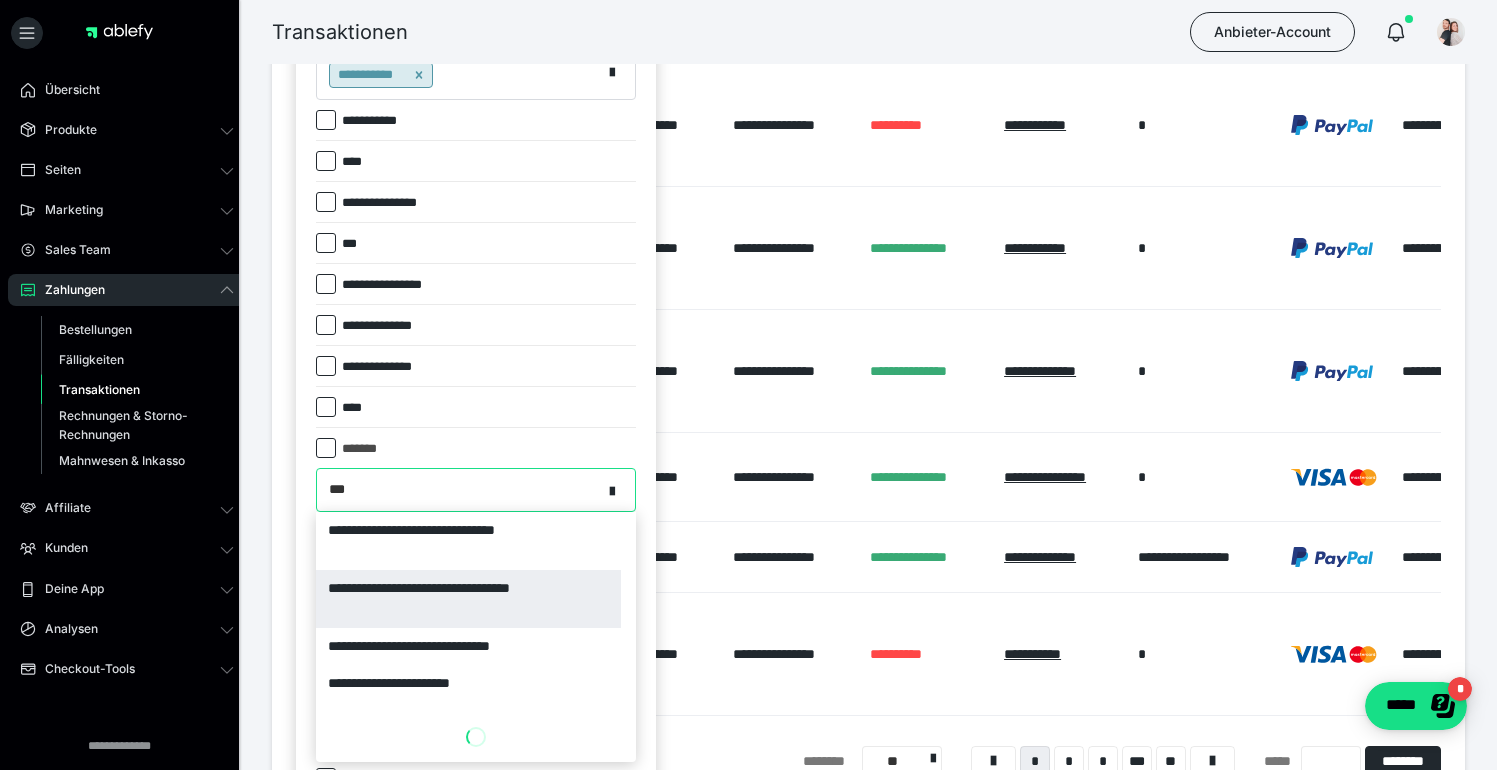 click on "**********" at bounding box center (468, 599) 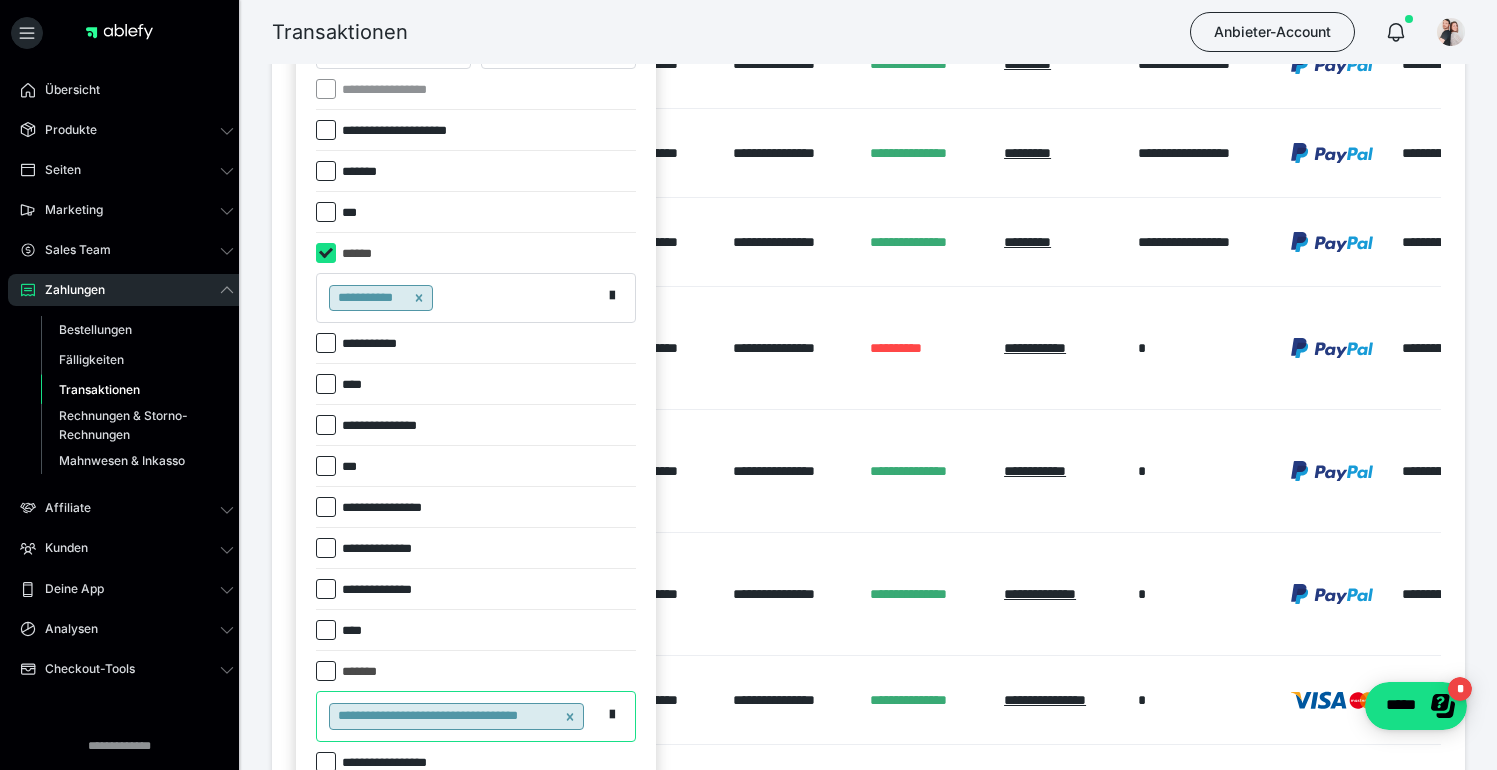 scroll, scrollTop: 0, scrollLeft: 0, axis: both 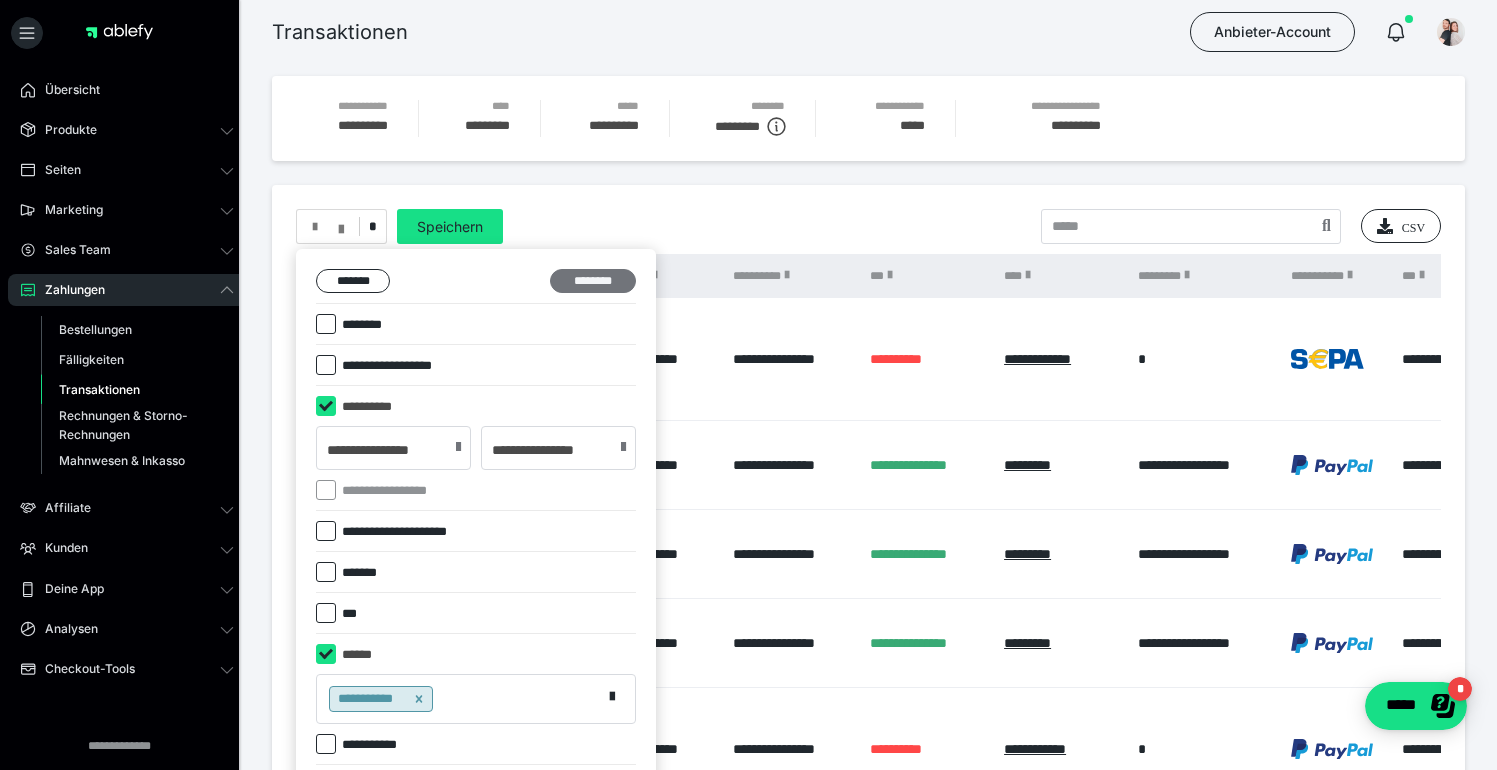 click on "********" at bounding box center [593, 281] 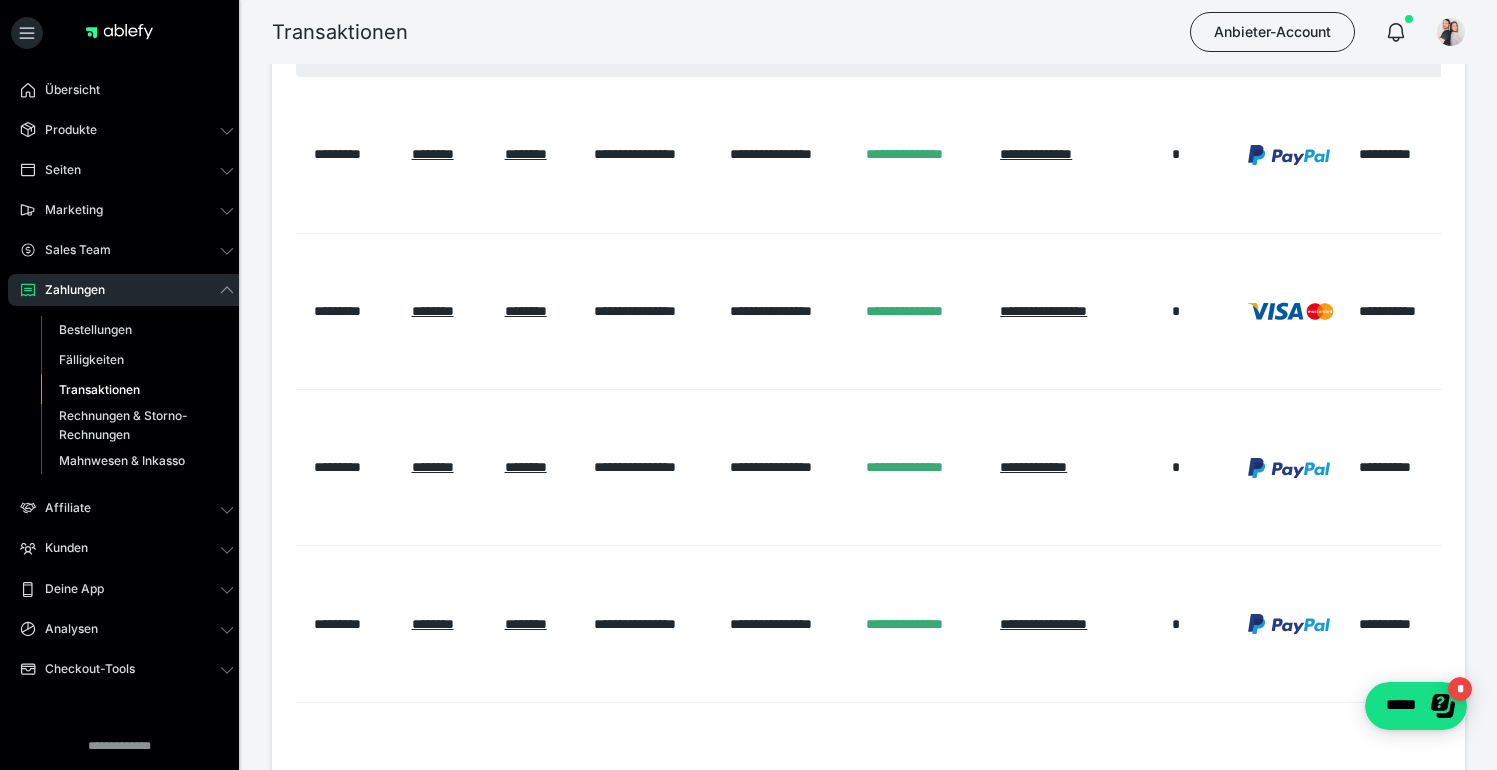 scroll, scrollTop: 0, scrollLeft: 0, axis: both 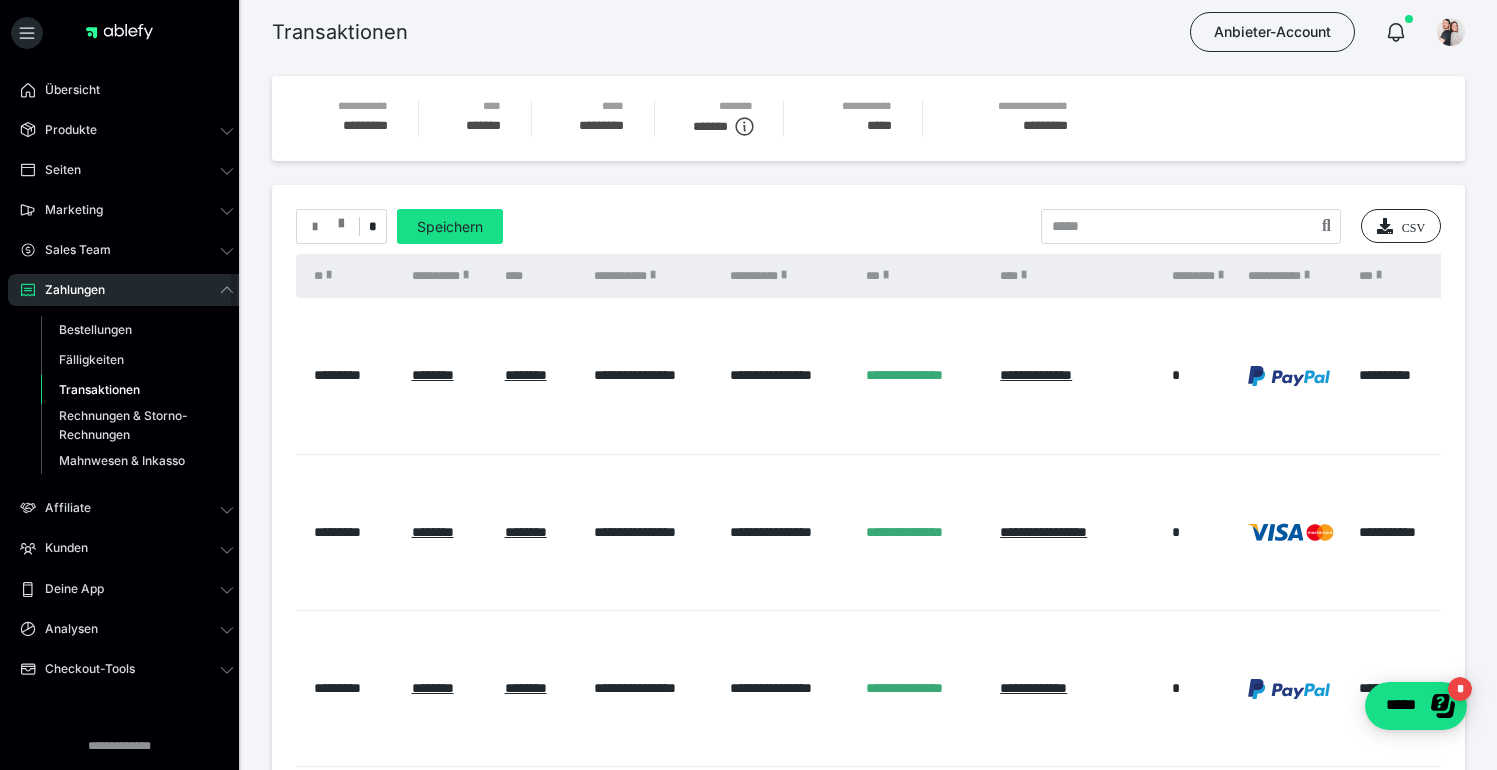click at bounding box center [328, 227] 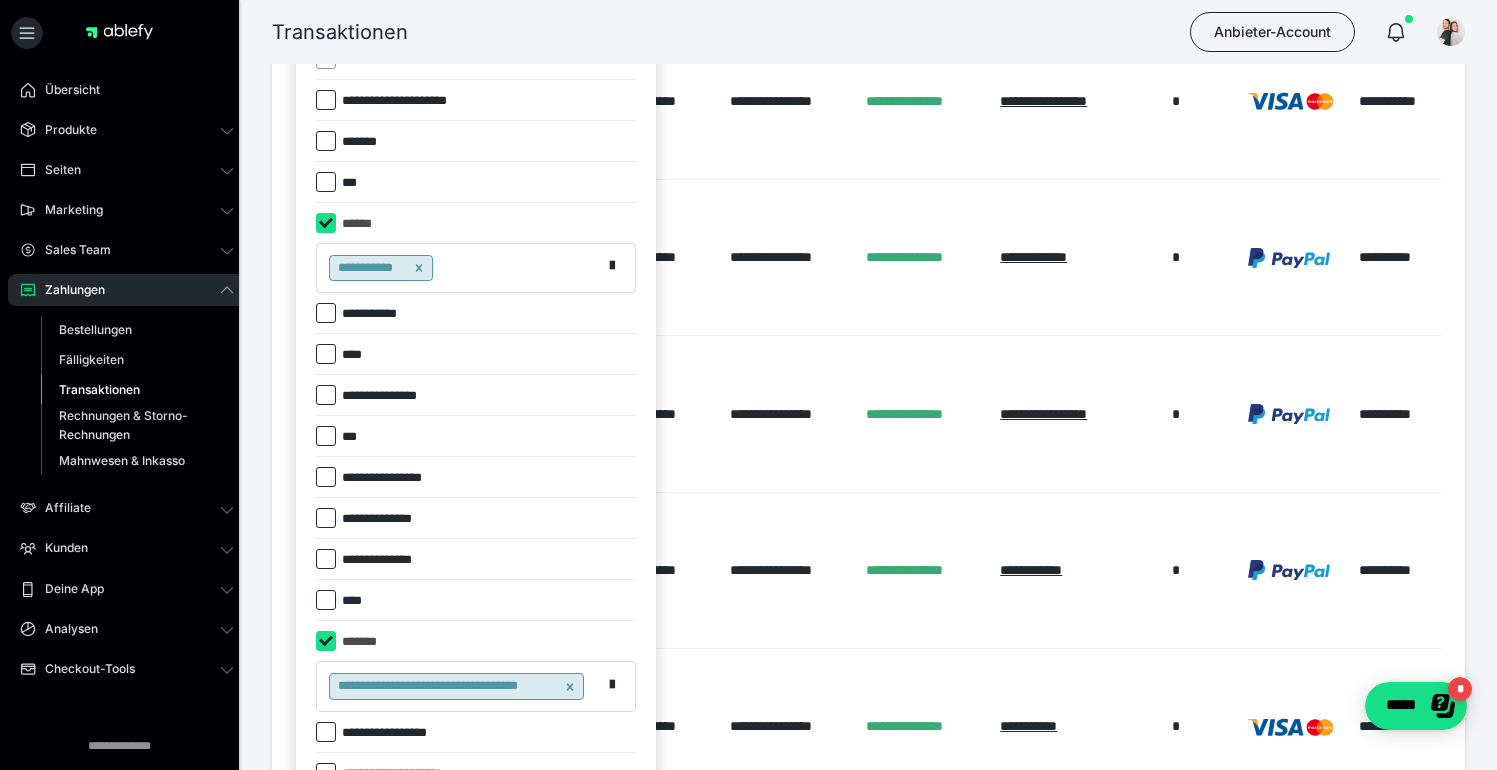 scroll, scrollTop: 432, scrollLeft: 0, axis: vertical 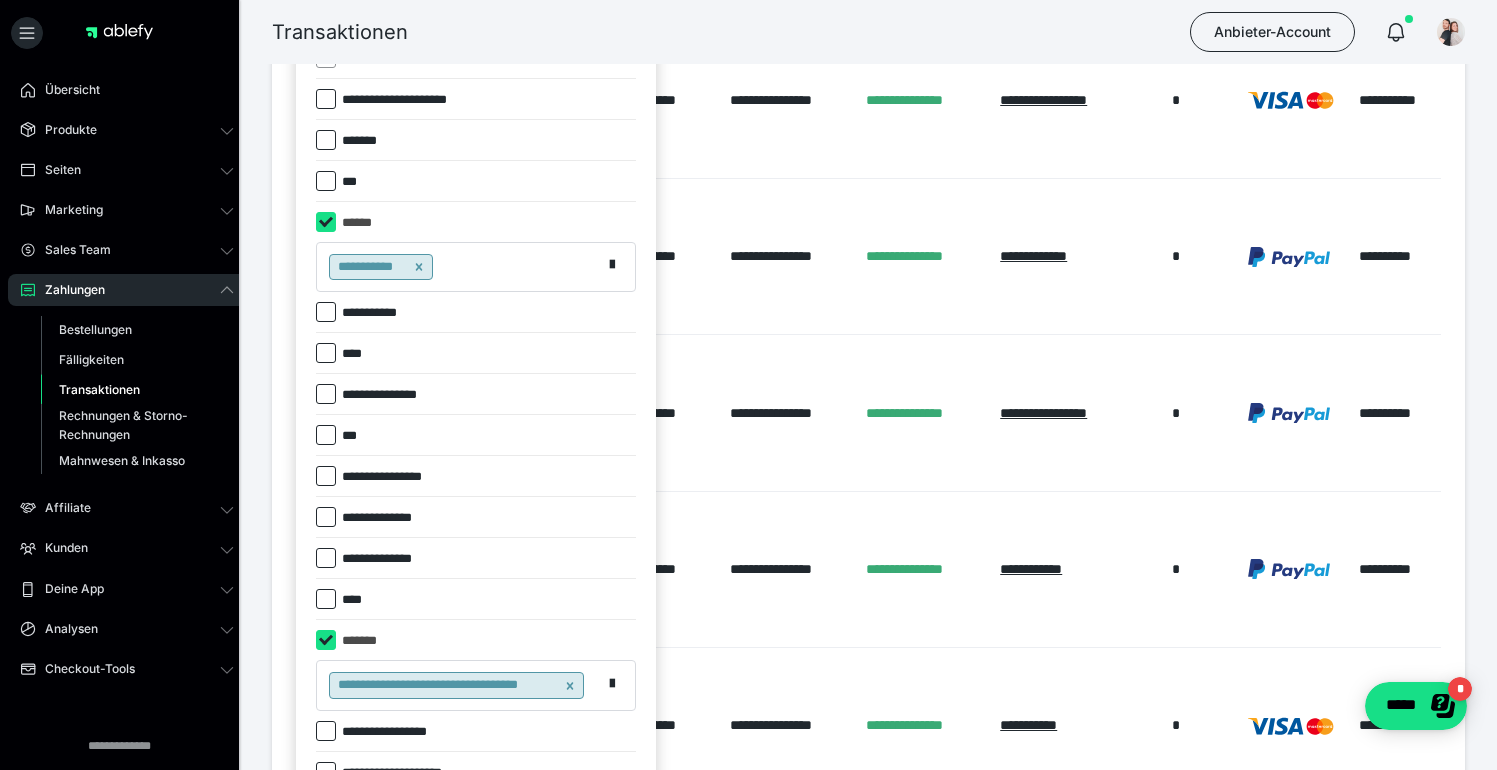 click at bounding box center (326, 640) 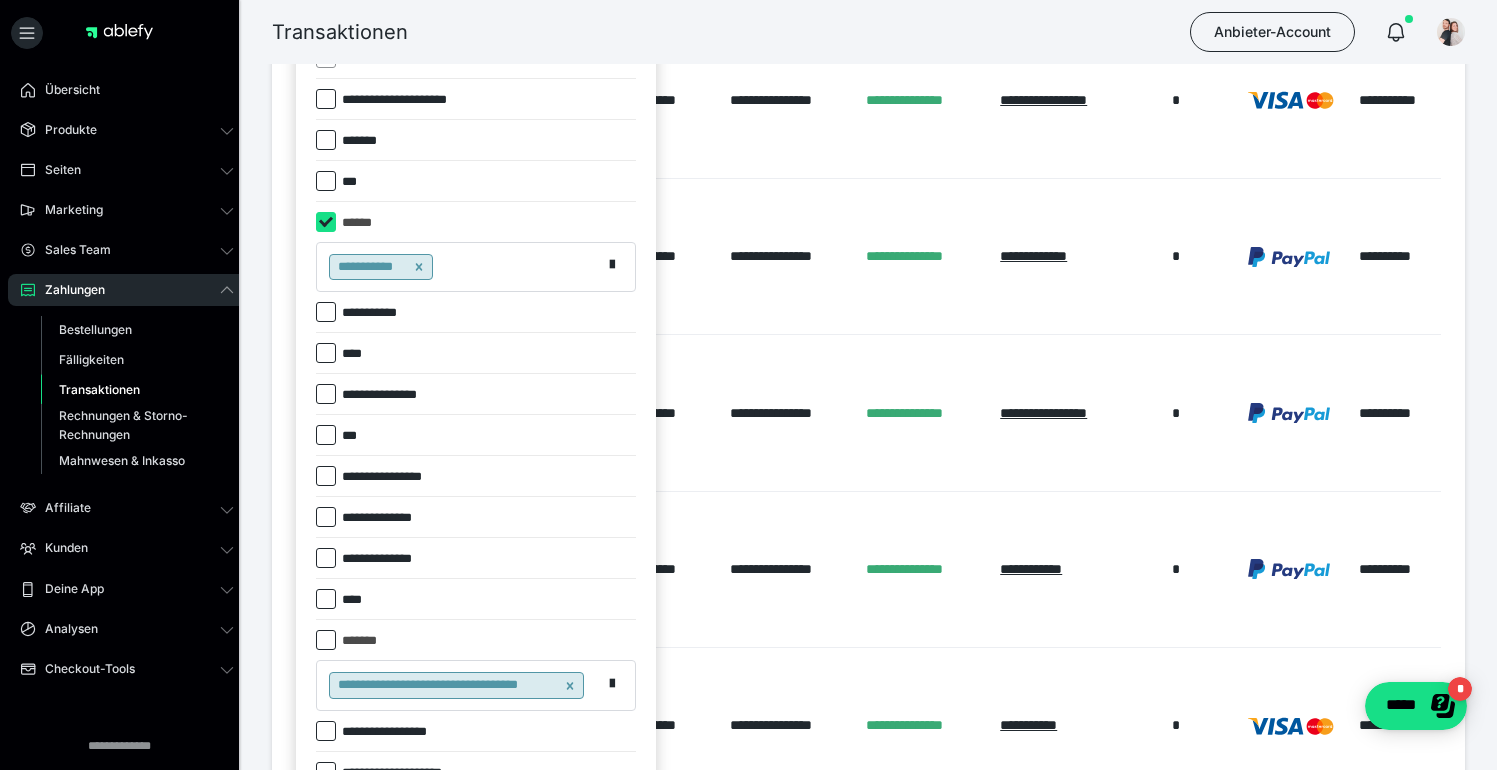 checkbox on "*****" 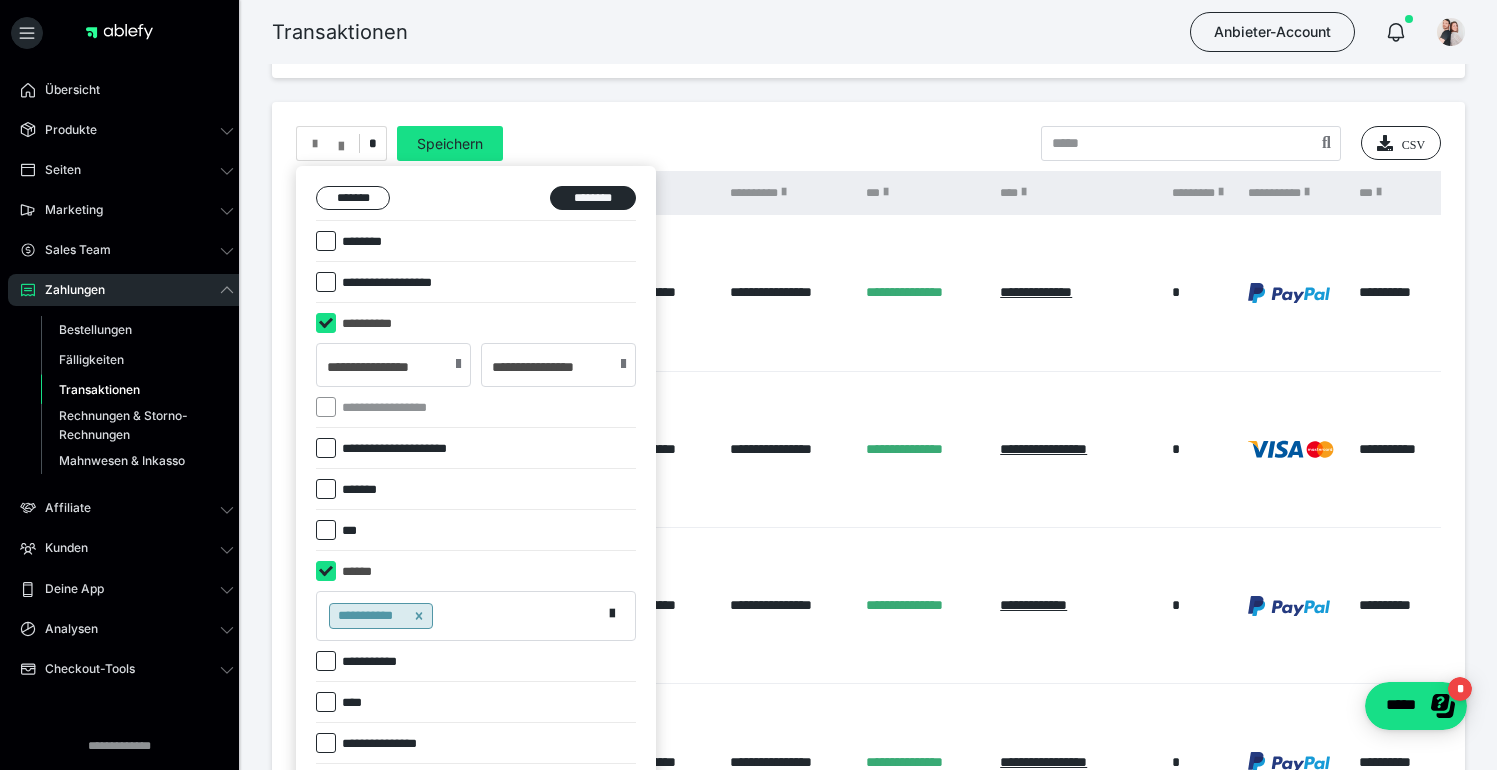 scroll, scrollTop: 0, scrollLeft: 0, axis: both 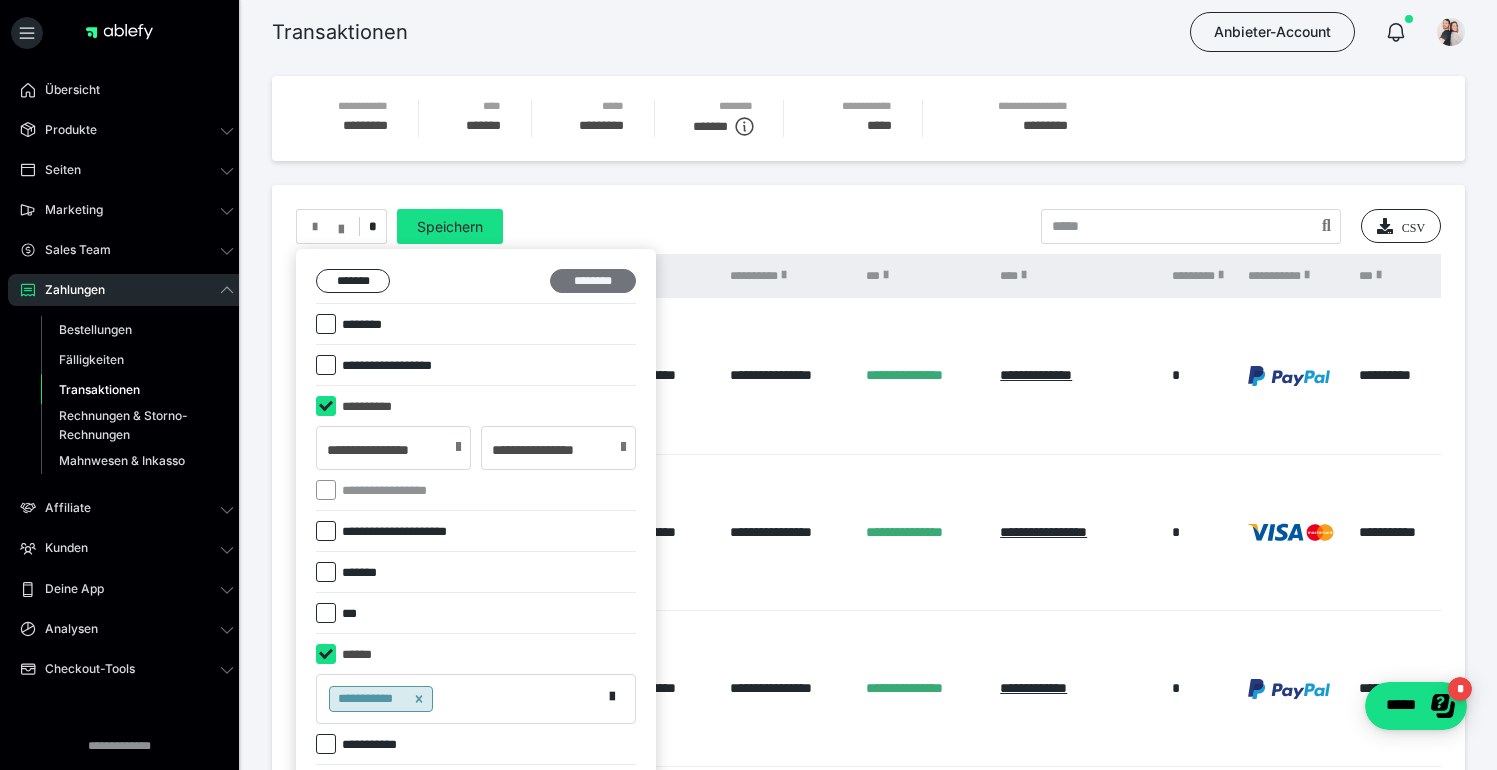 click on "********" at bounding box center (593, 281) 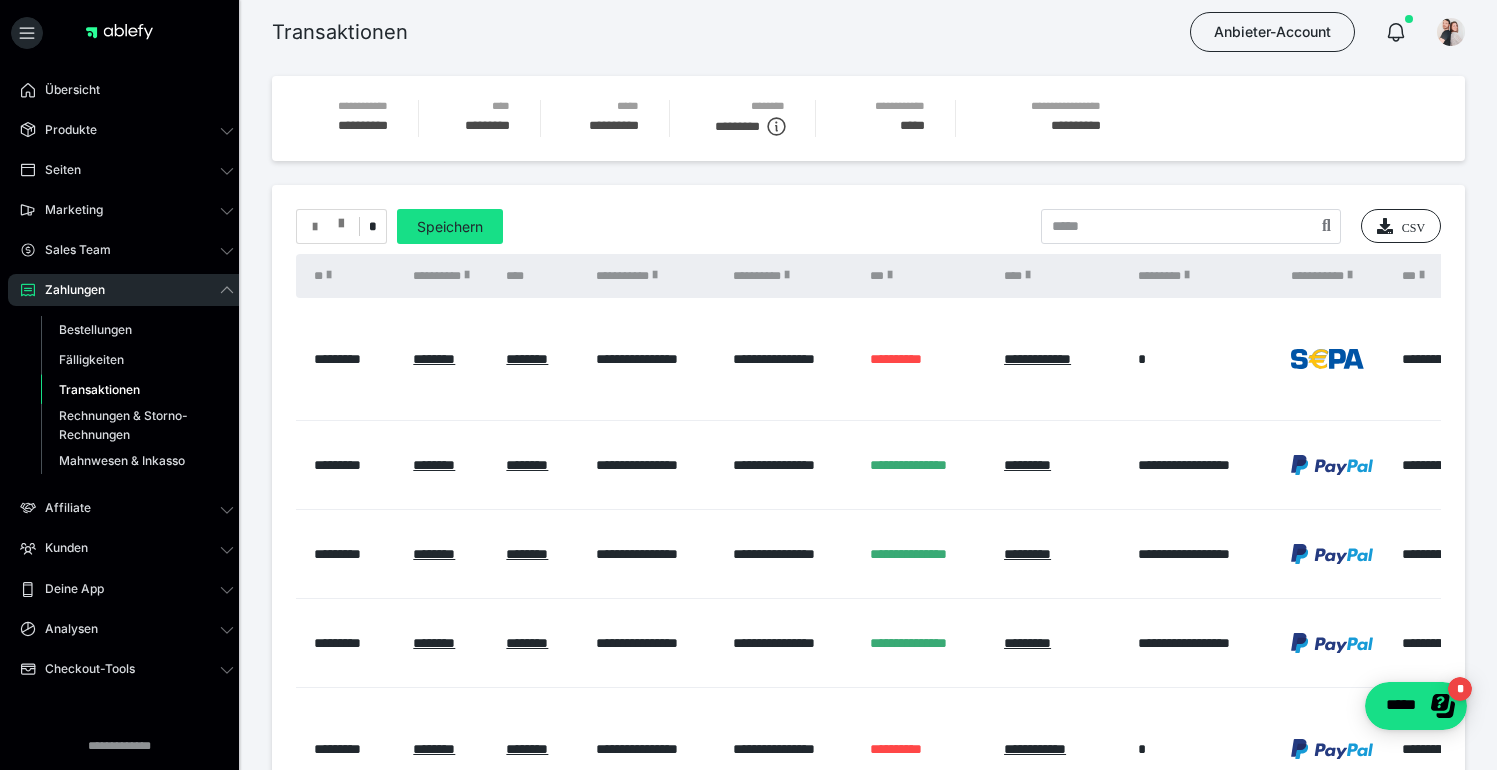 click at bounding box center [341, 219] 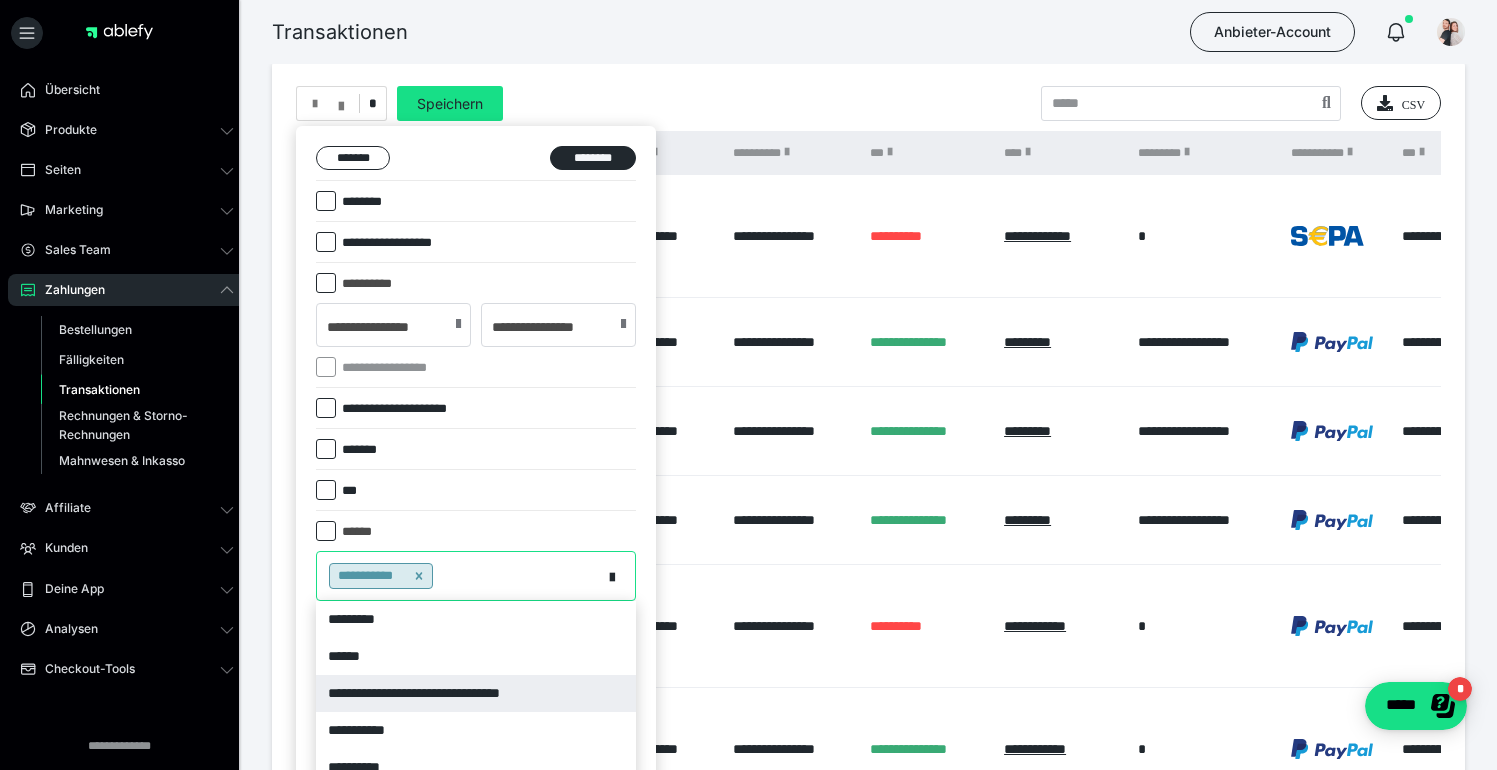 click on "**********" at bounding box center (476, 576) 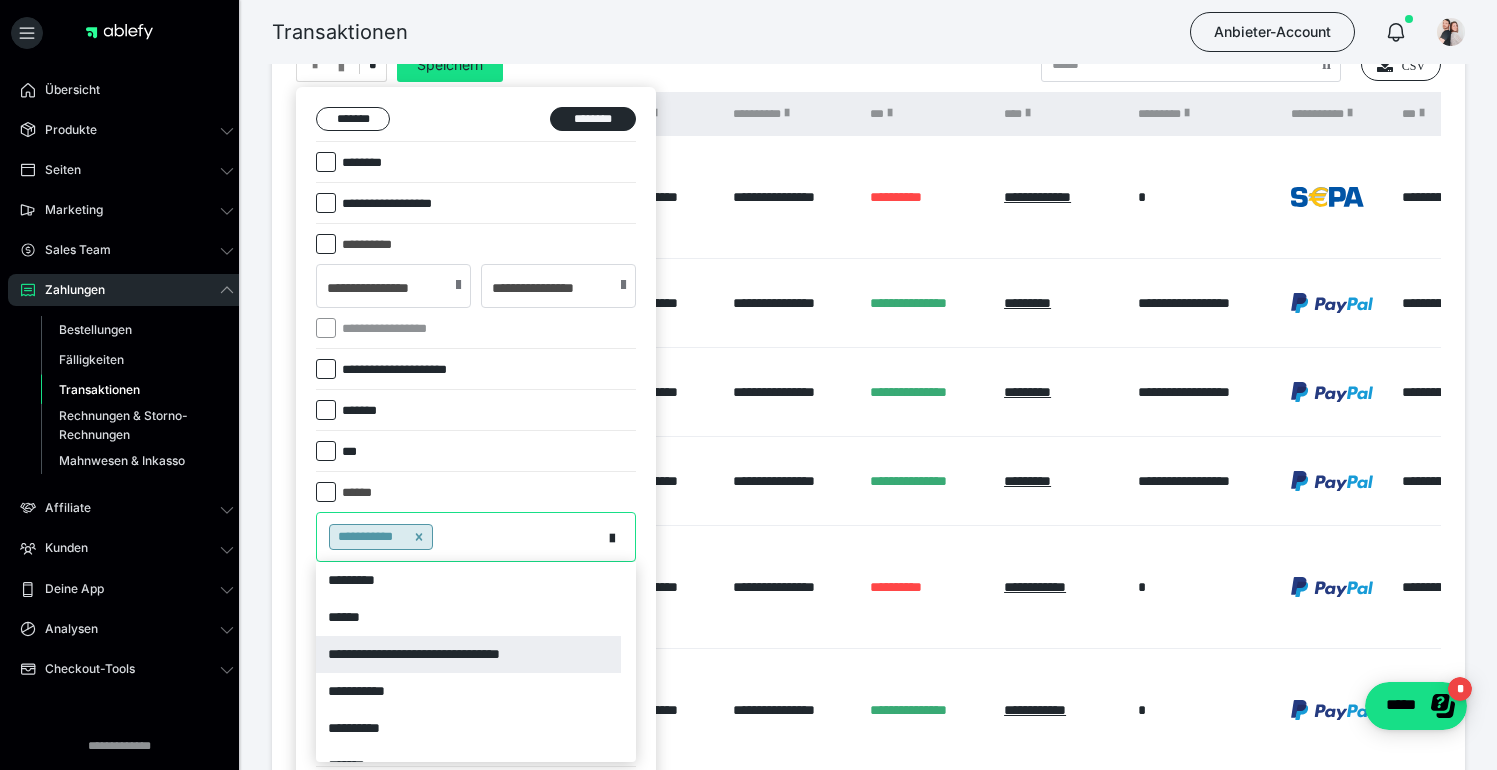 scroll, scrollTop: 163, scrollLeft: 0, axis: vertical 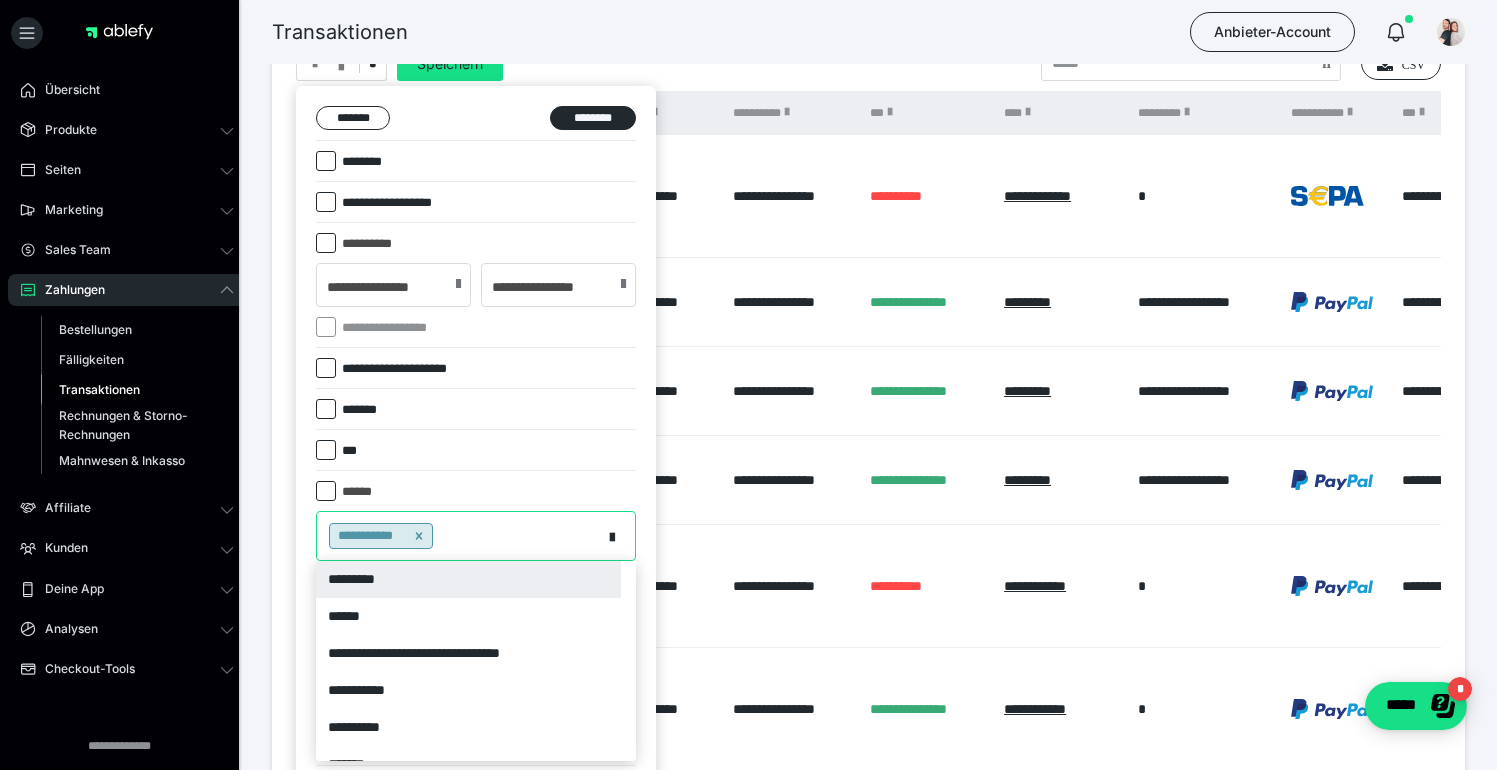 click on "Transaktionen Anbieter-Account" at bounding box center (748, 32) 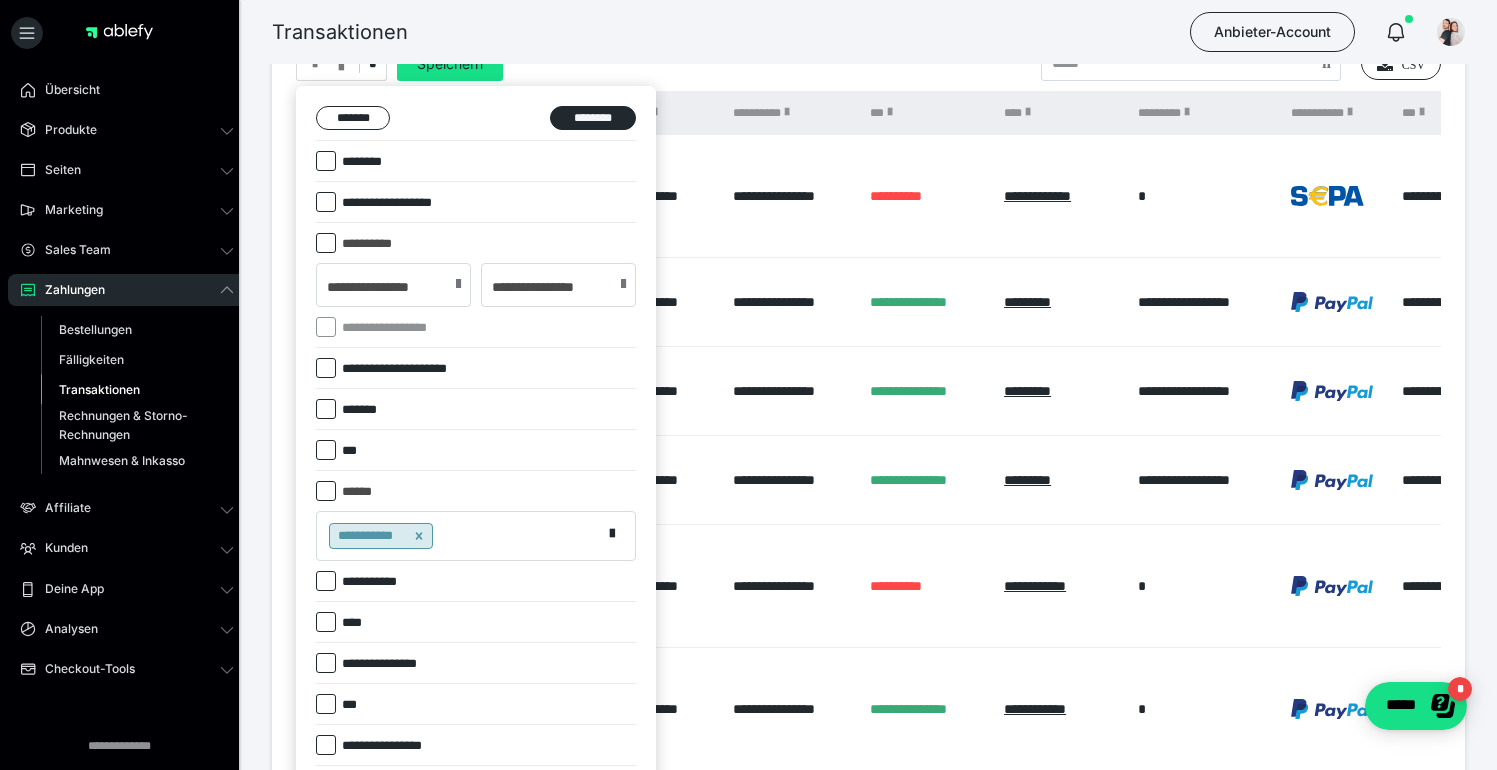 click on "Transaktionen Anbieter-Account" at bounding box center [748, 32] 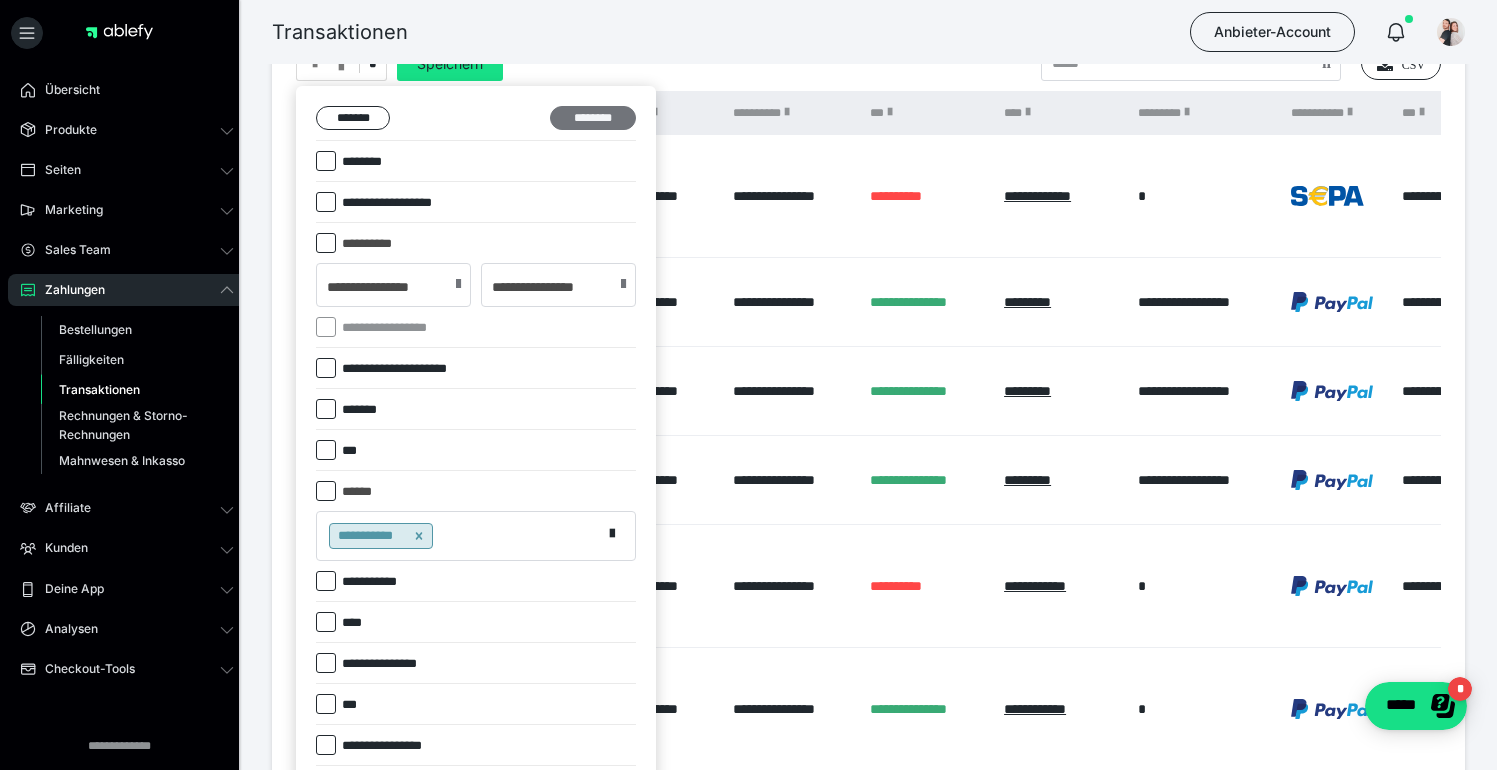 click on "********" at bounding box center [593, 118] 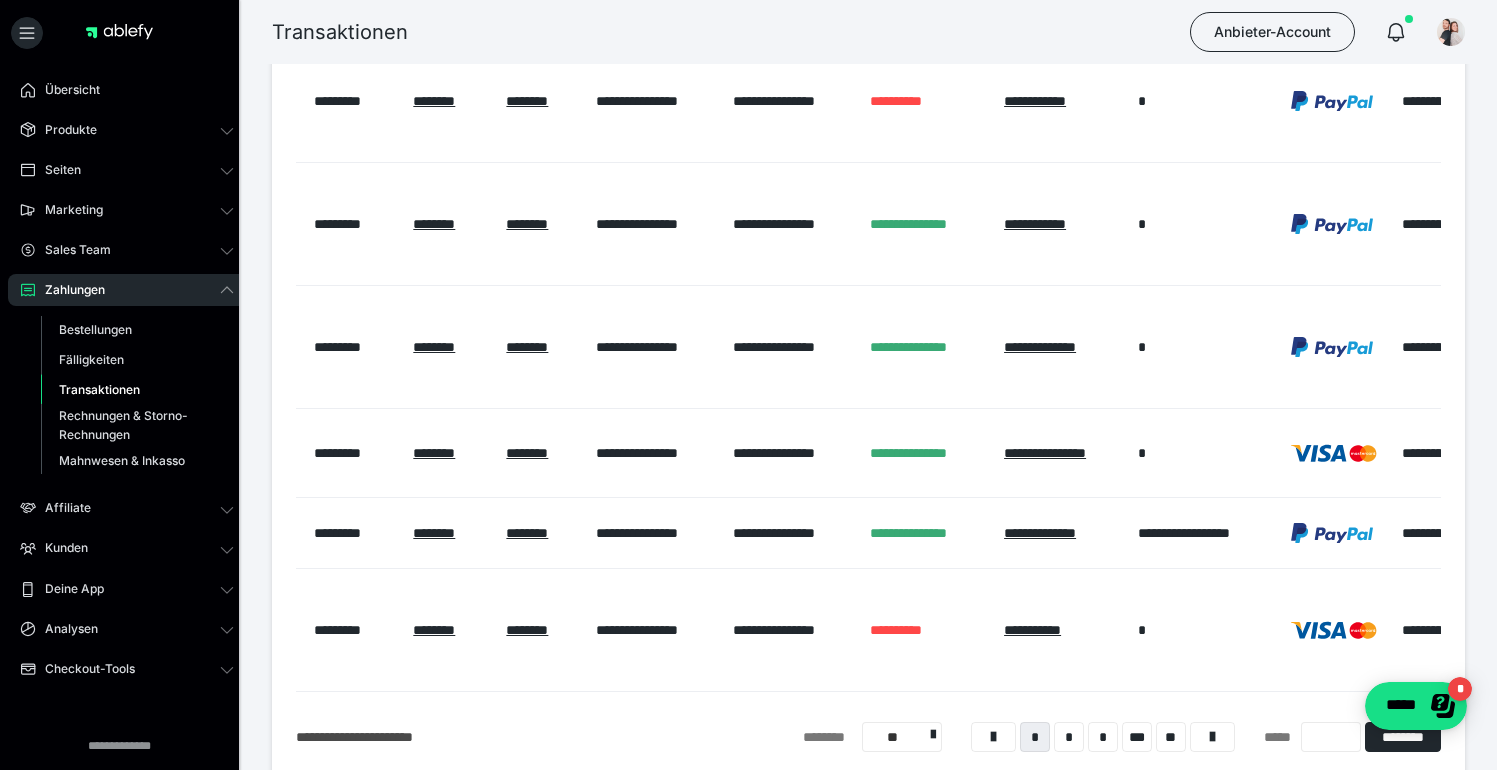 scroll, scrollTop: 785, scrollLeft: 0, axis: vertical 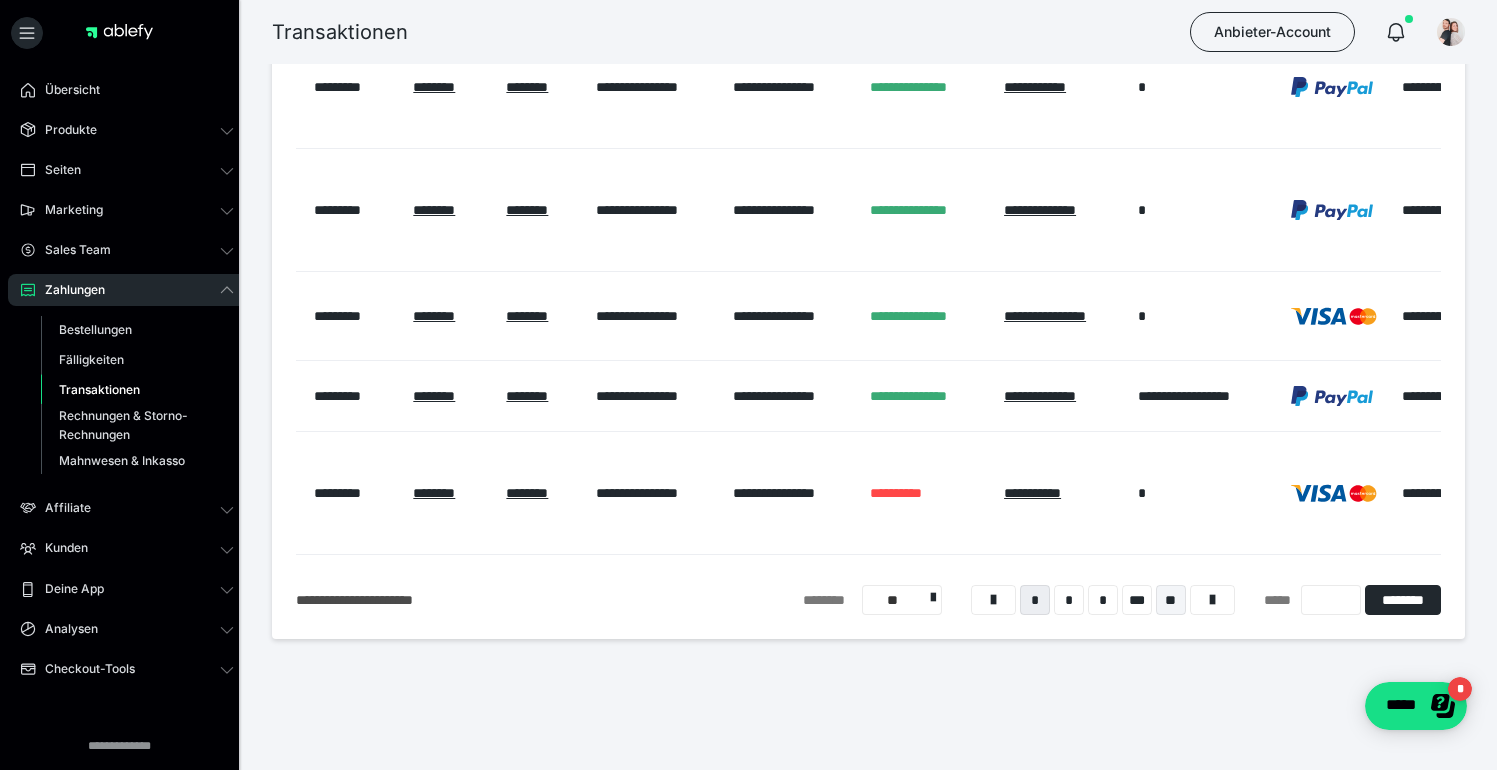 click on "**" at bounding box center (1171, 600) 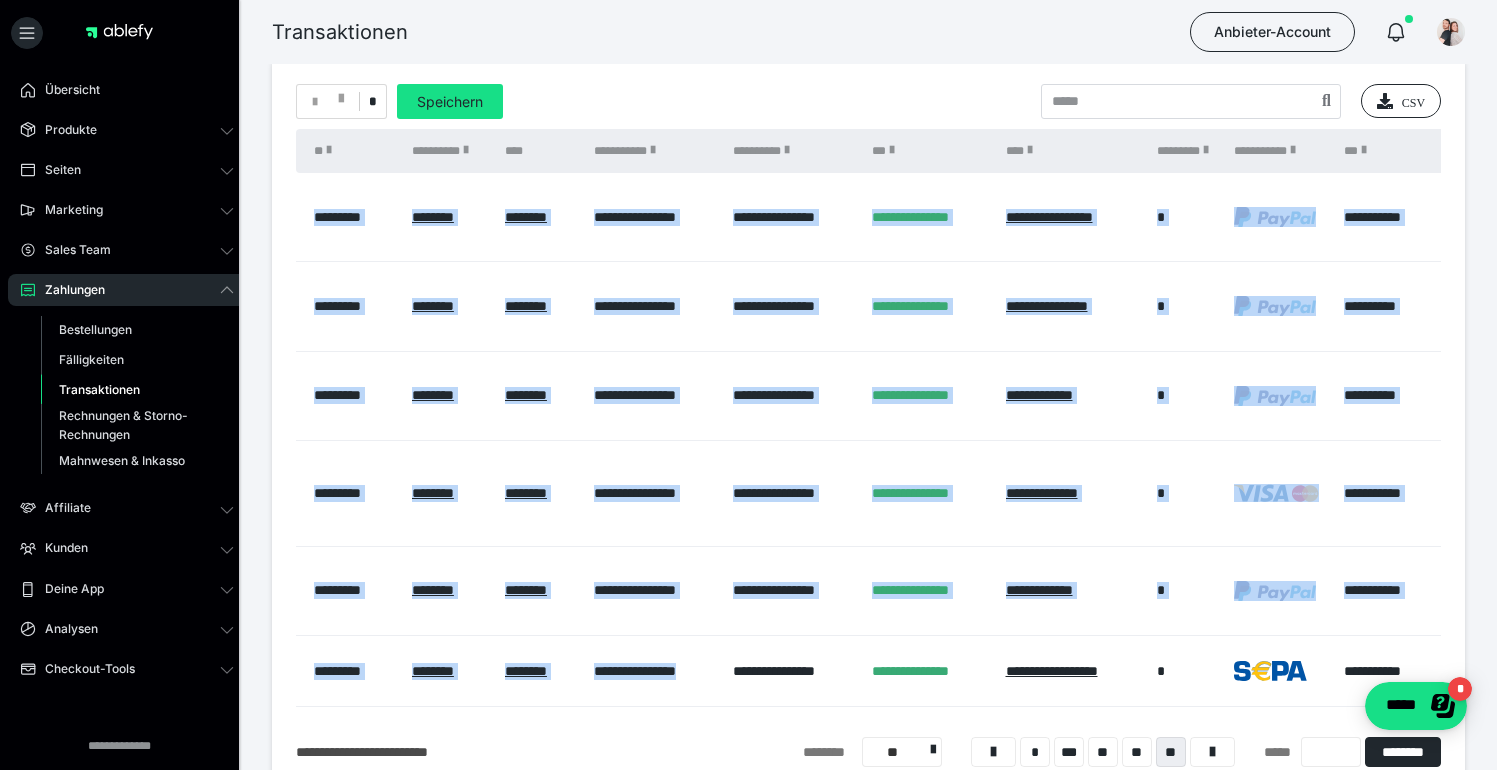 drag, startPoint x: 708, startPoint y: 707, endPoint x: 820, endPoint y: 689, distance: 113.43721 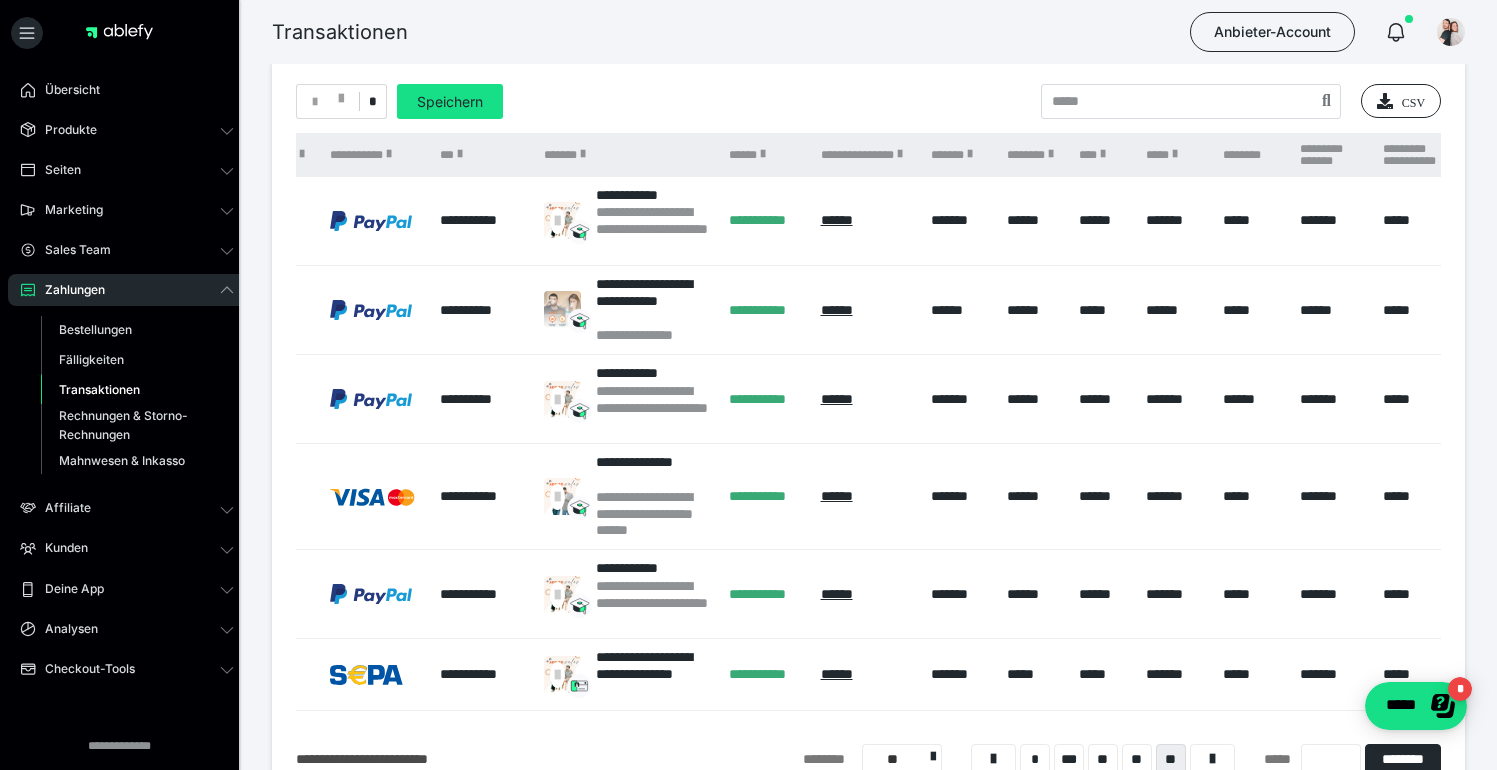 scroll, scrollTop: 0, scrollLeft: 900, axis: horizontal 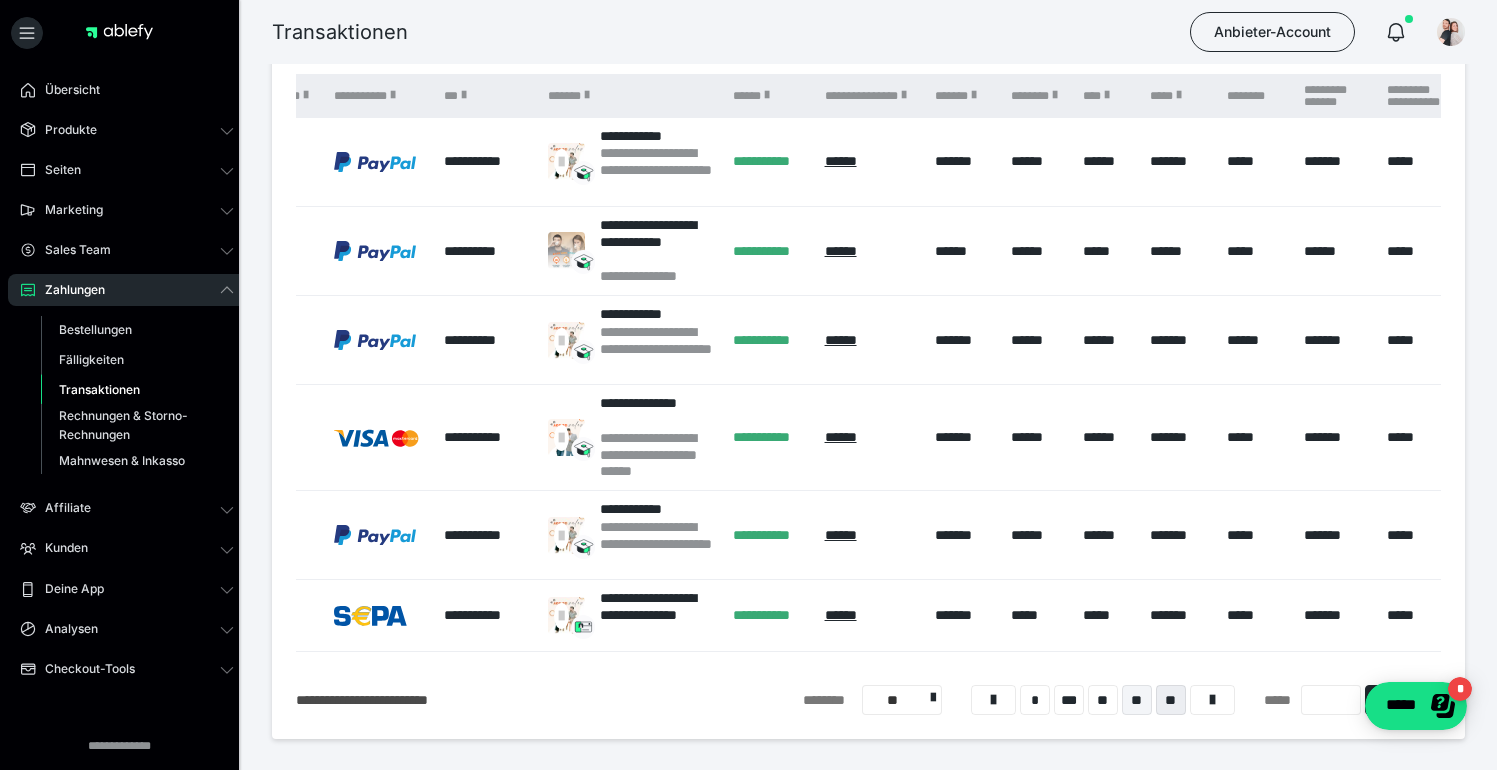 click on "**" at bounding box center [1137, 700] 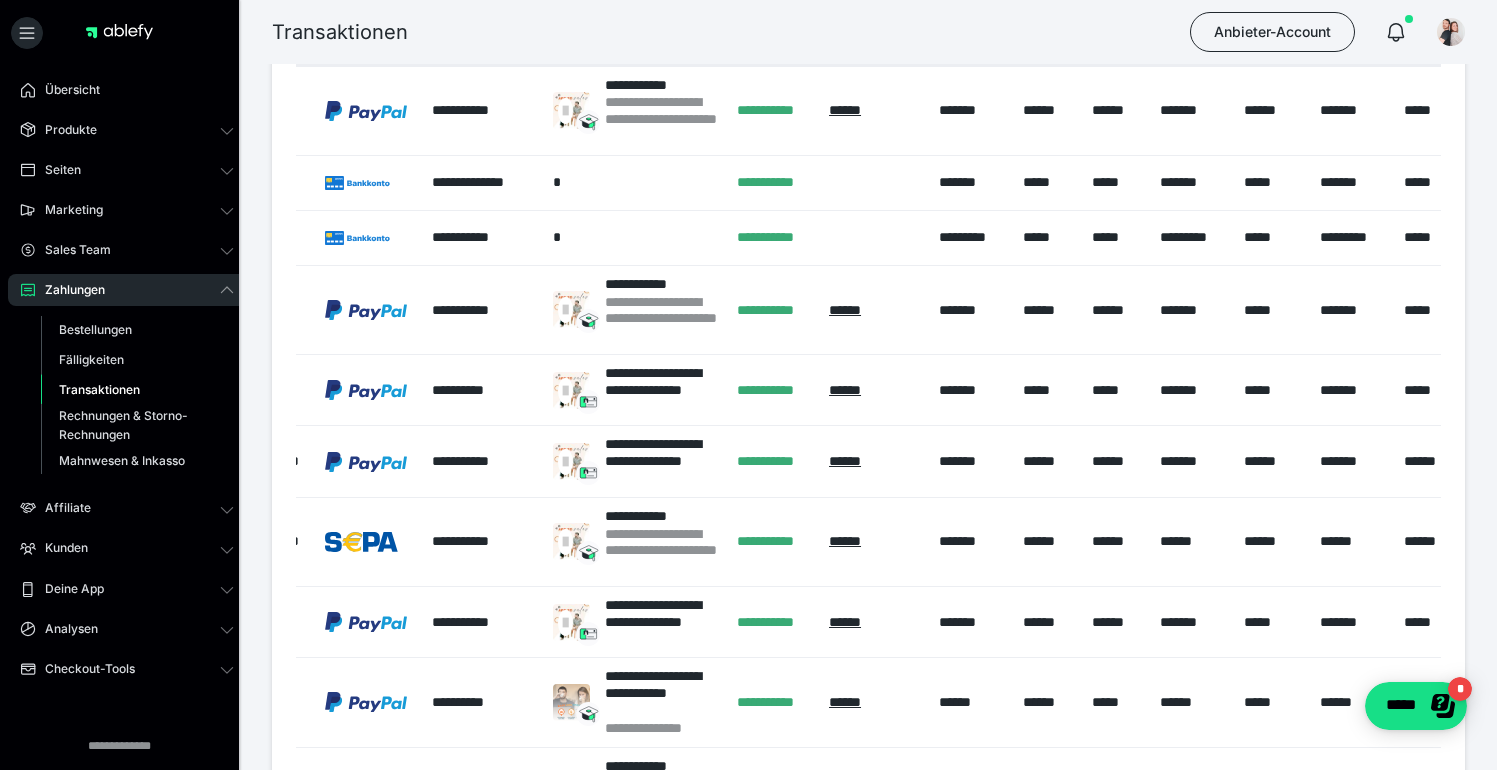 scroll, scrollTop: 357, scrollLeft: 0, axis: vertical 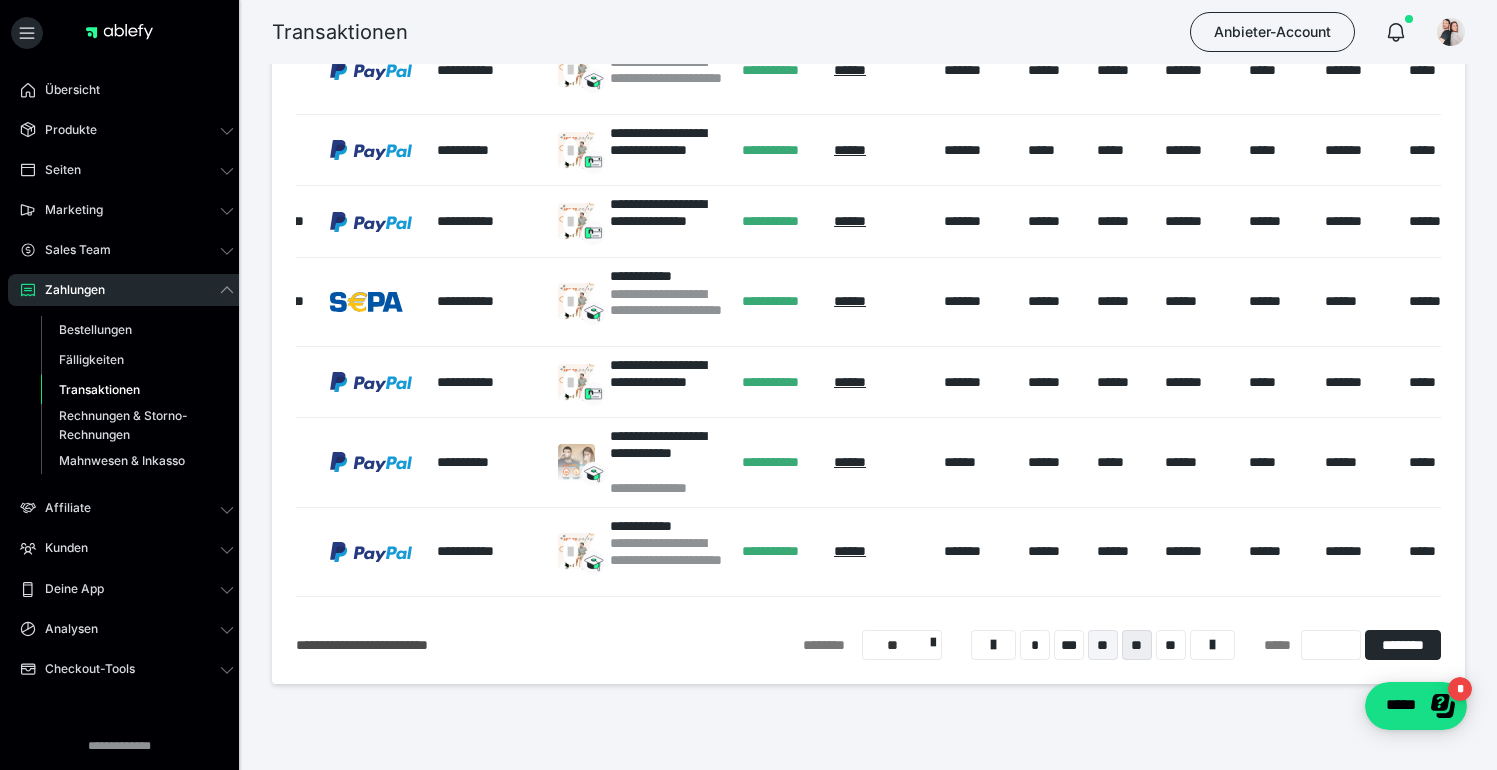 click on "**" at bounding box center [1103, 645] 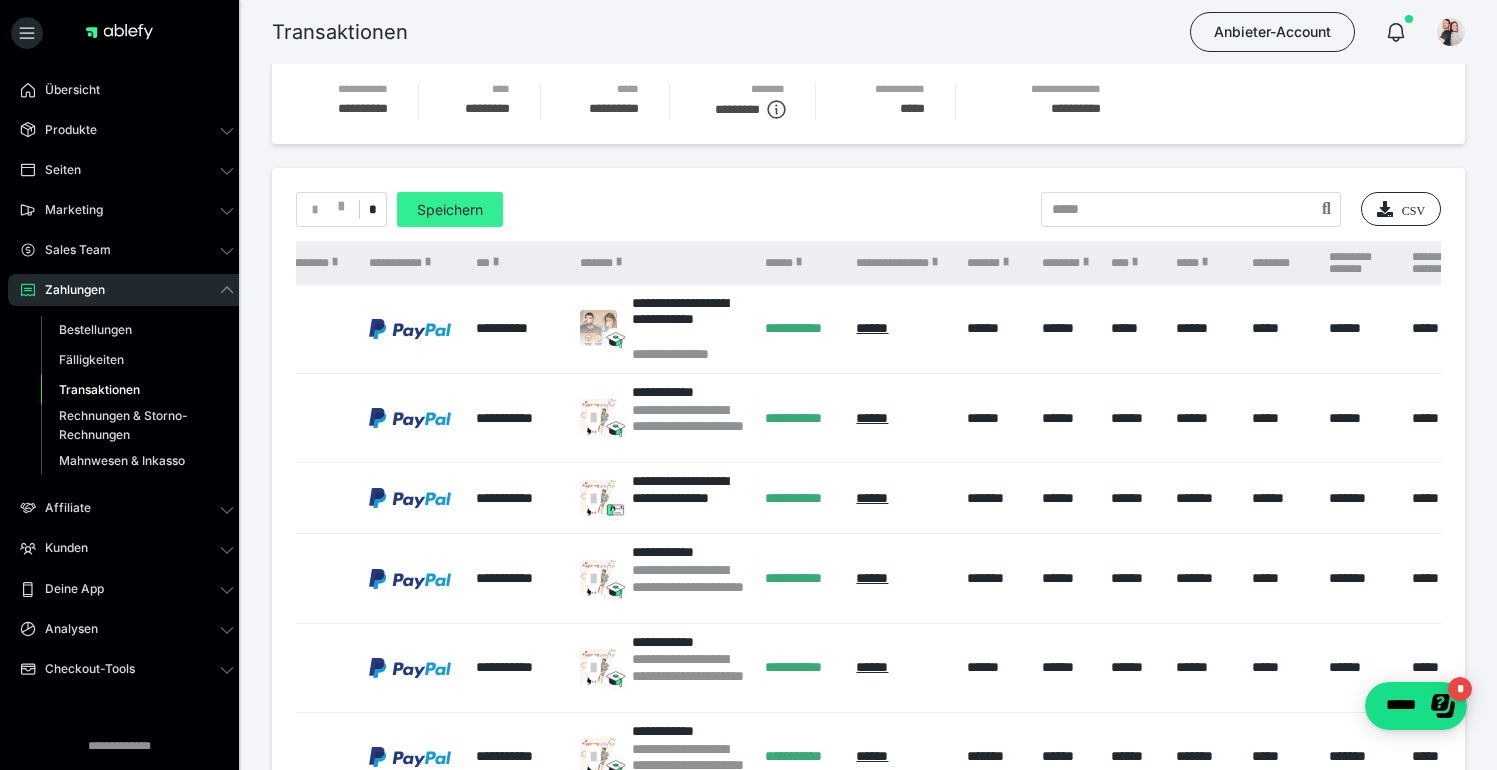 scroll, scrollTop: 0, scrollLeft: 0, axis: both 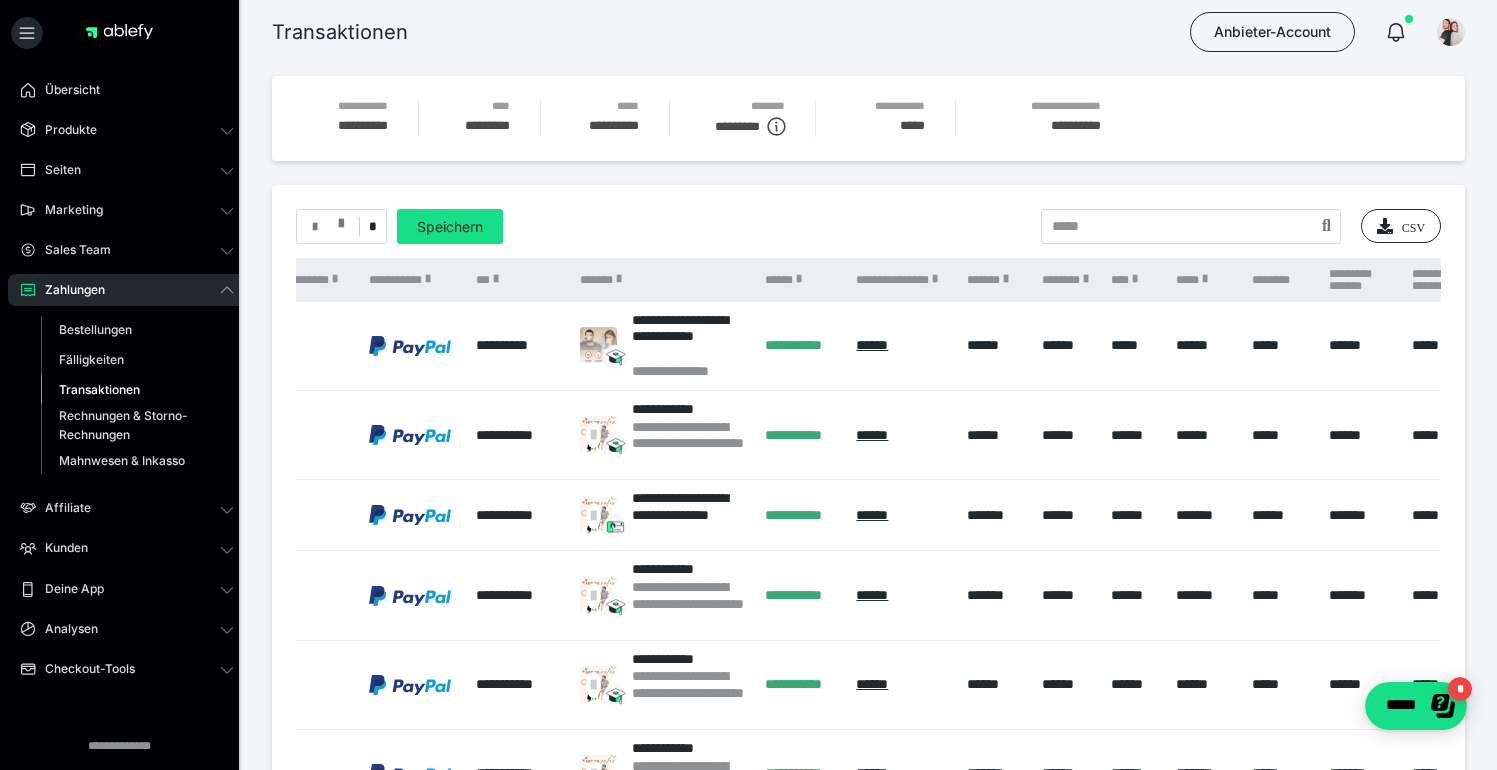 click at bounding box center (315, 227) 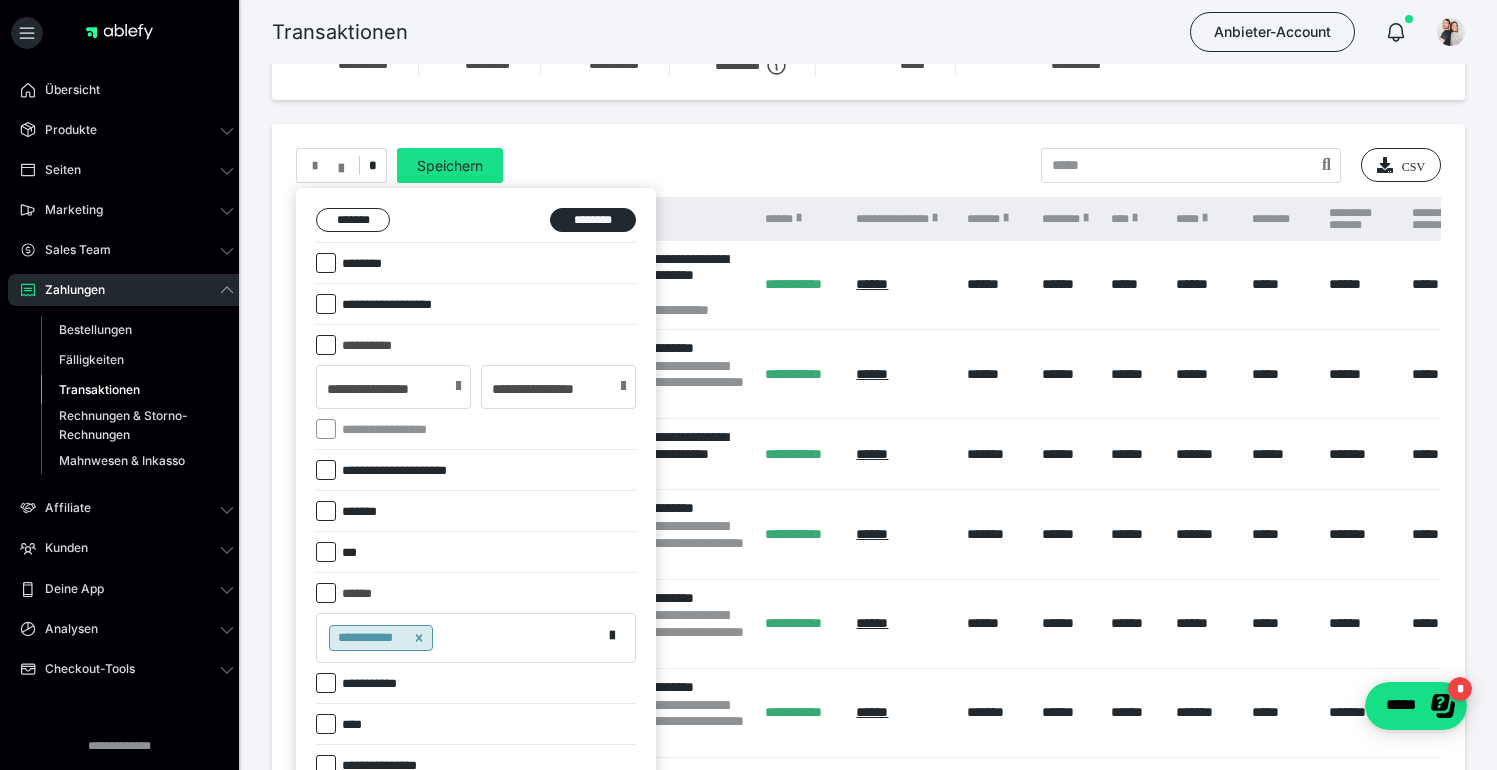 scroll, scrollTop: 1, scrollLeft: 0, axis: vertical 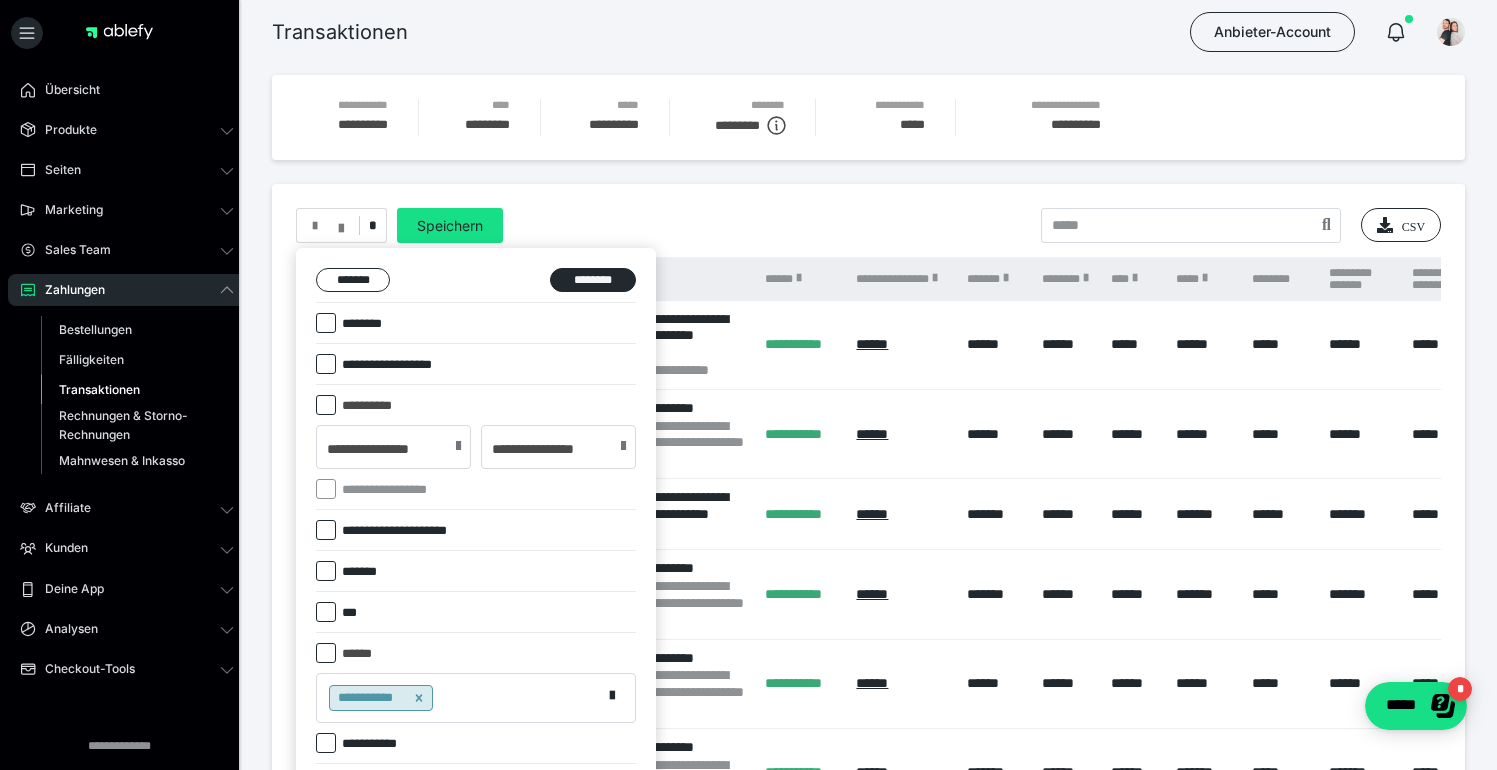 click at bounding box center (748, 385) 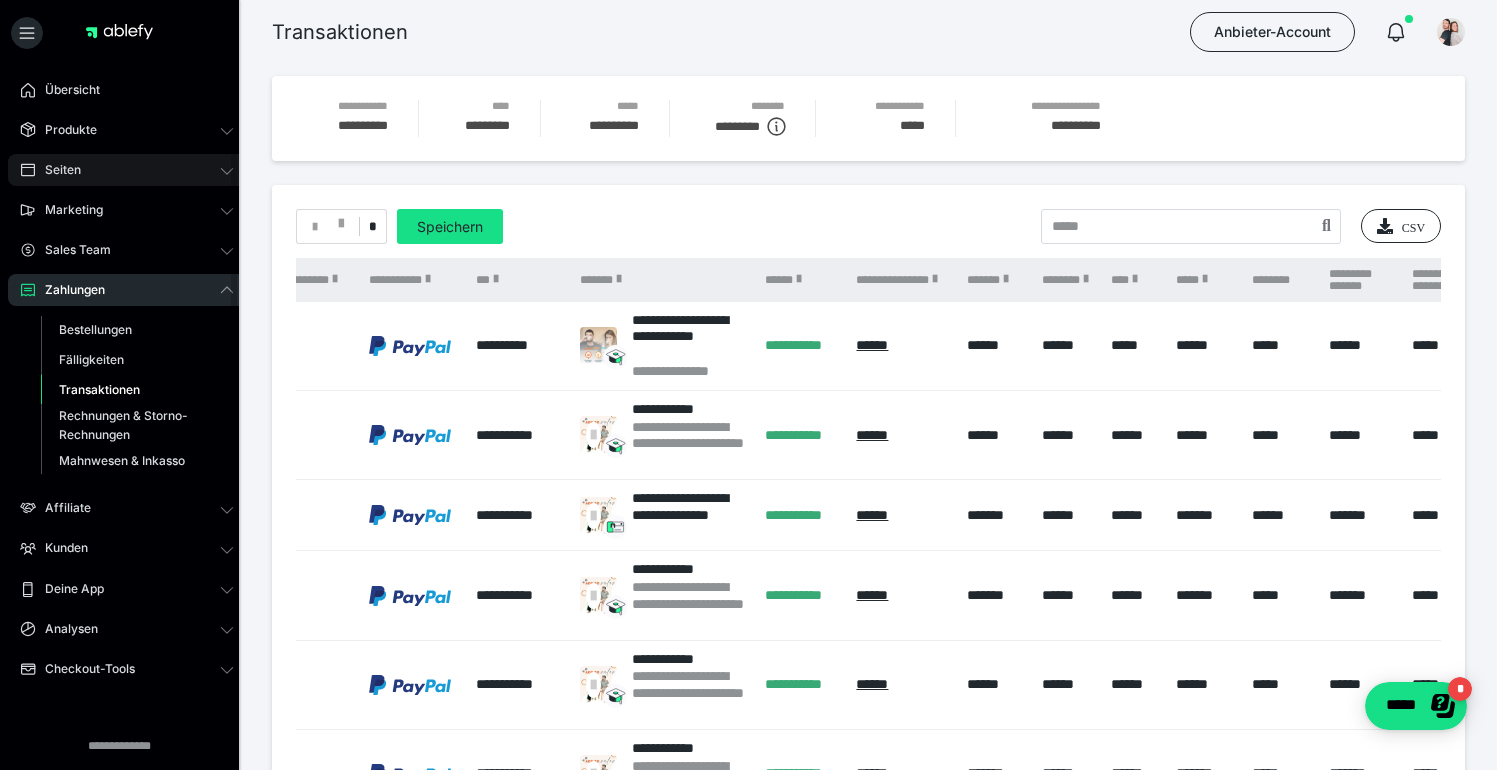 scroll, scrollTop: 0, scrollLeft: 0, axis: both 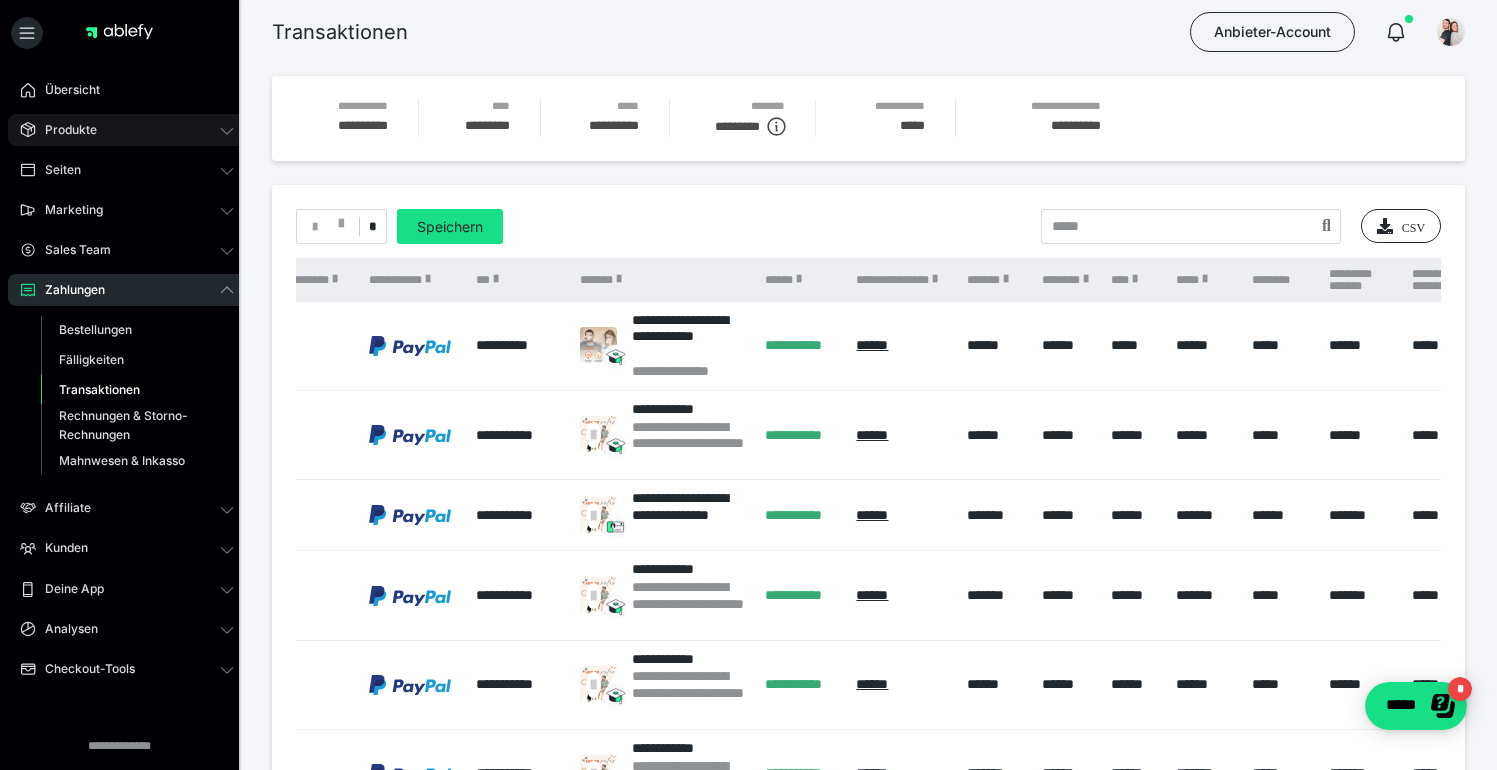 click on "Produkte" at bounding box center (127, 130) 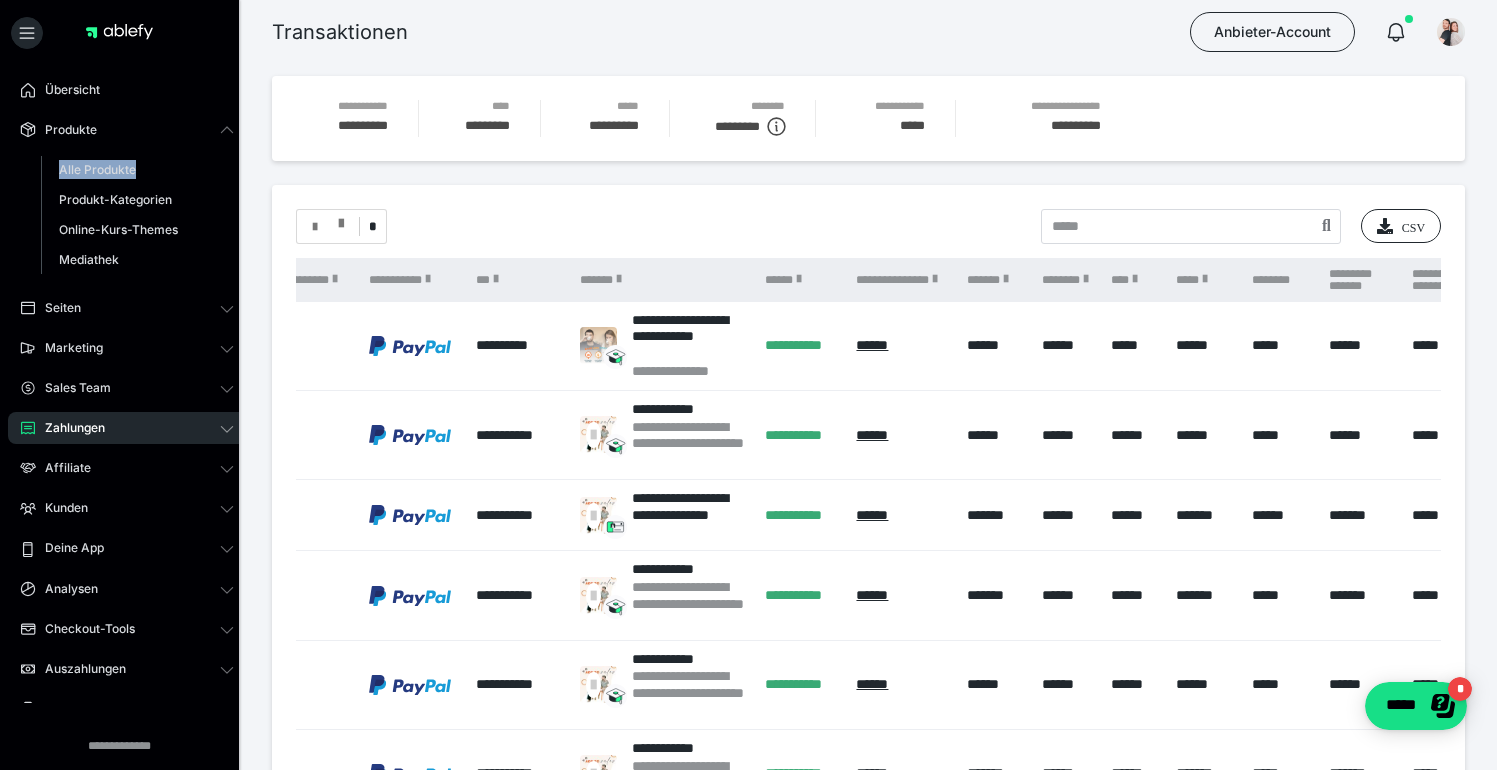 click at bounding box center [315, 227] 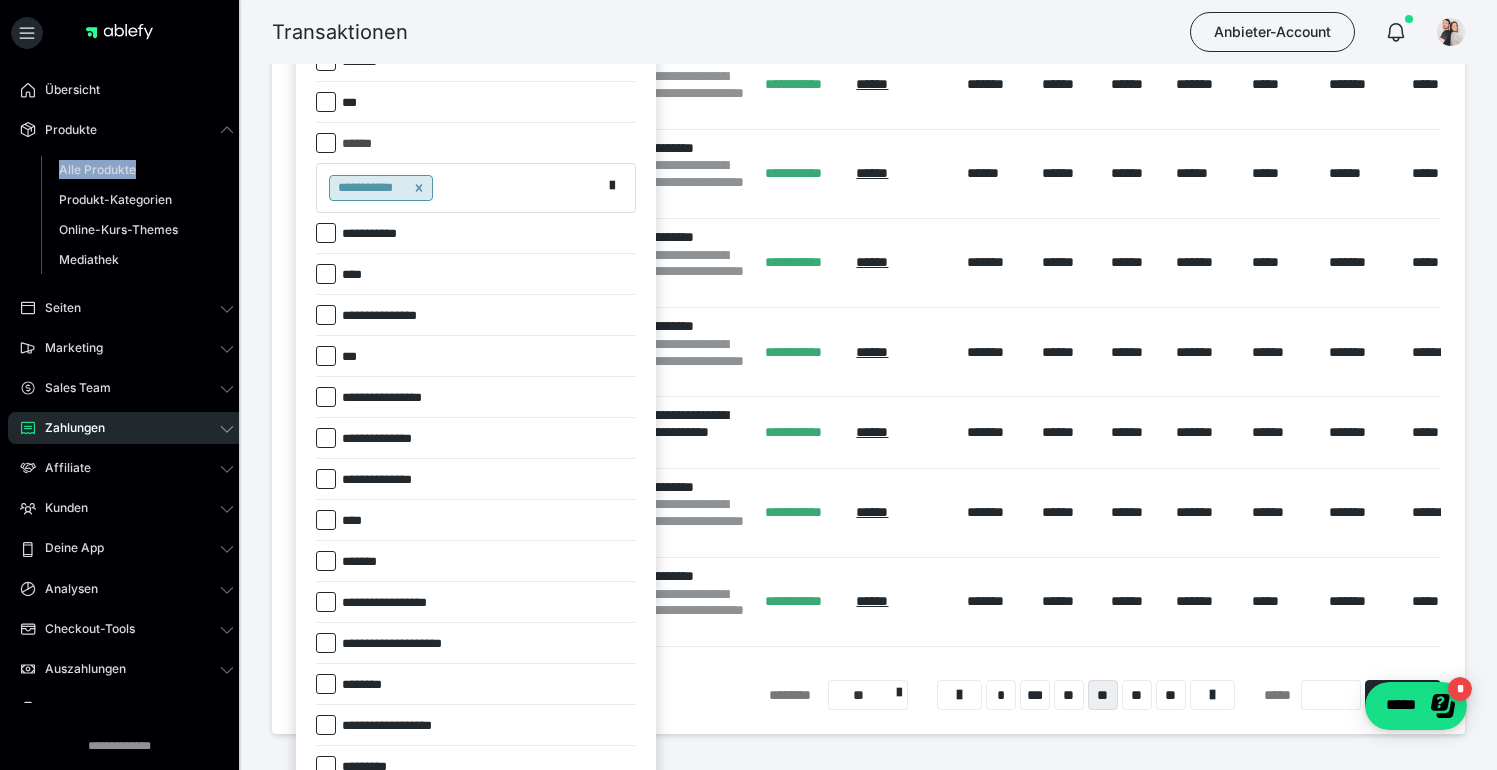 scroll, scrollTop: 531, scrollLeft: 0, axis: vertical 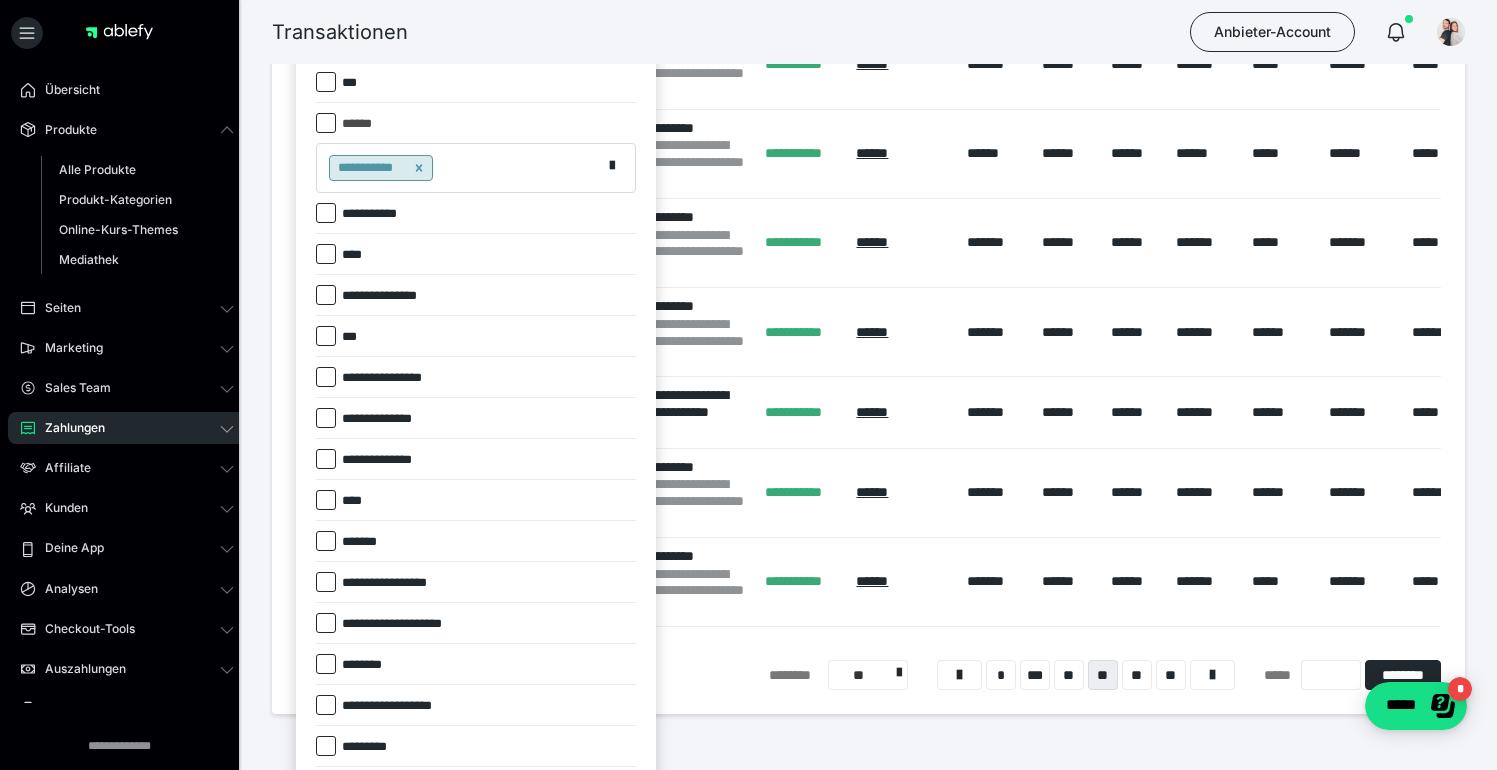 click on "*******" at bounding box center (476, 541) 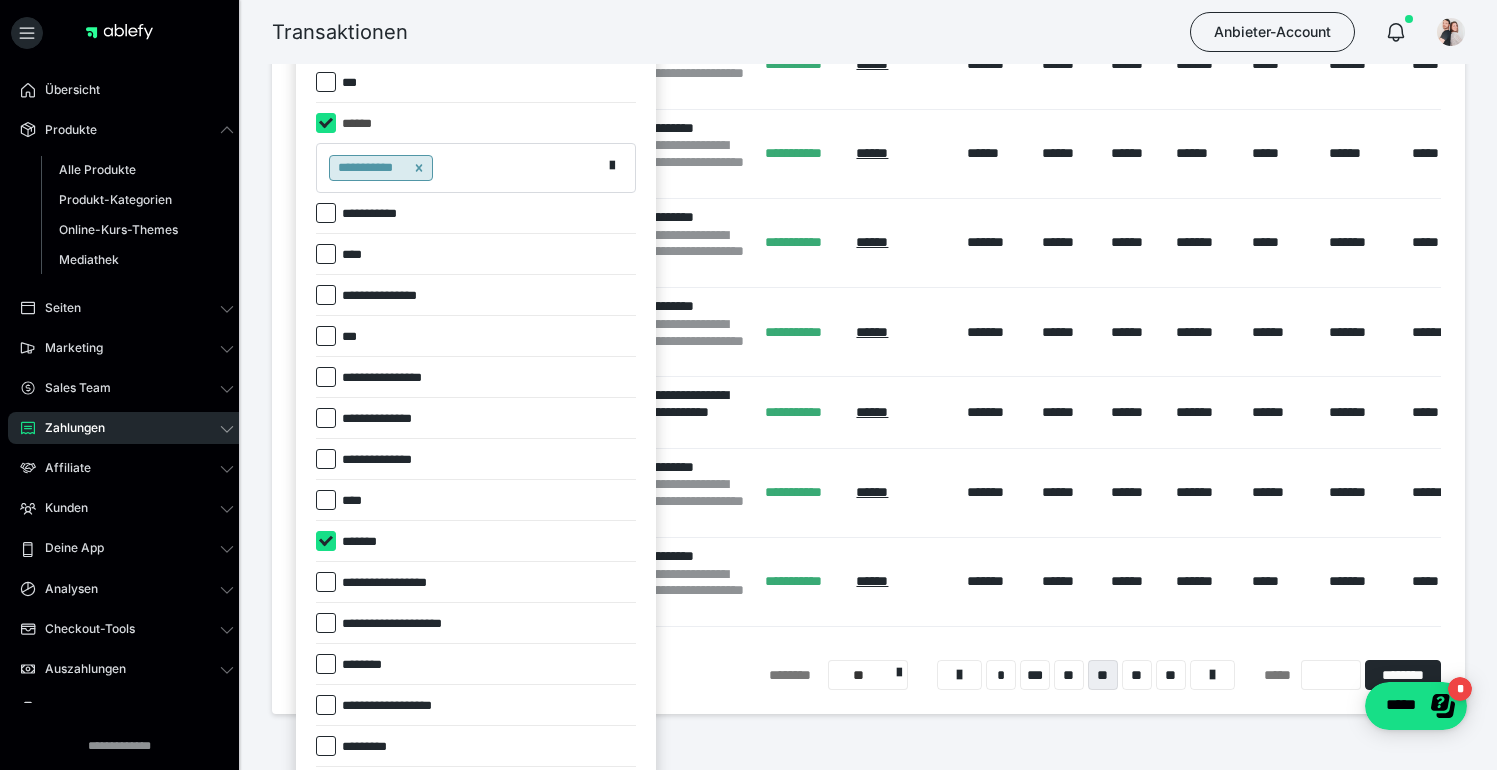 checkbox on "****" 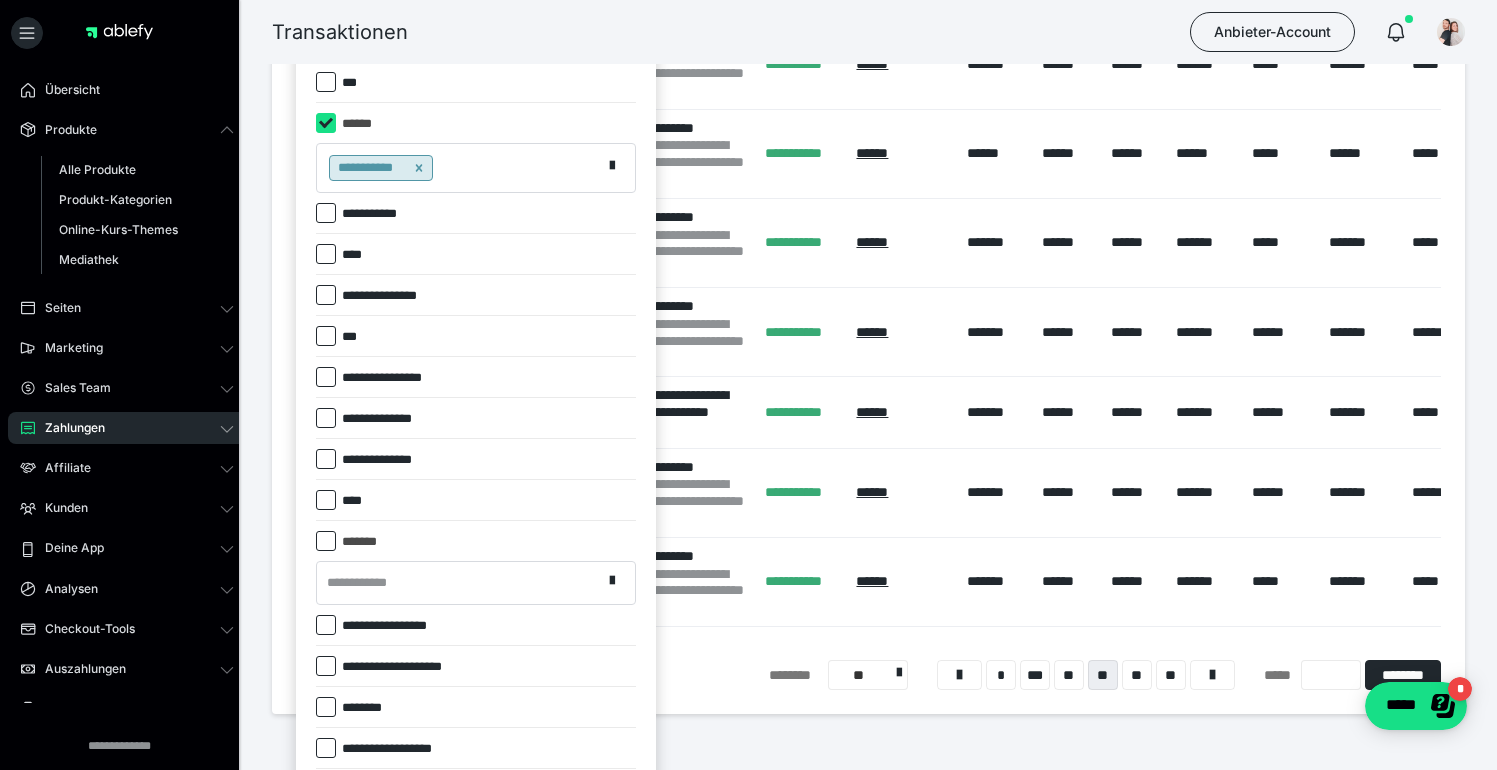 click on "**********" at bounding box center [459, 582] 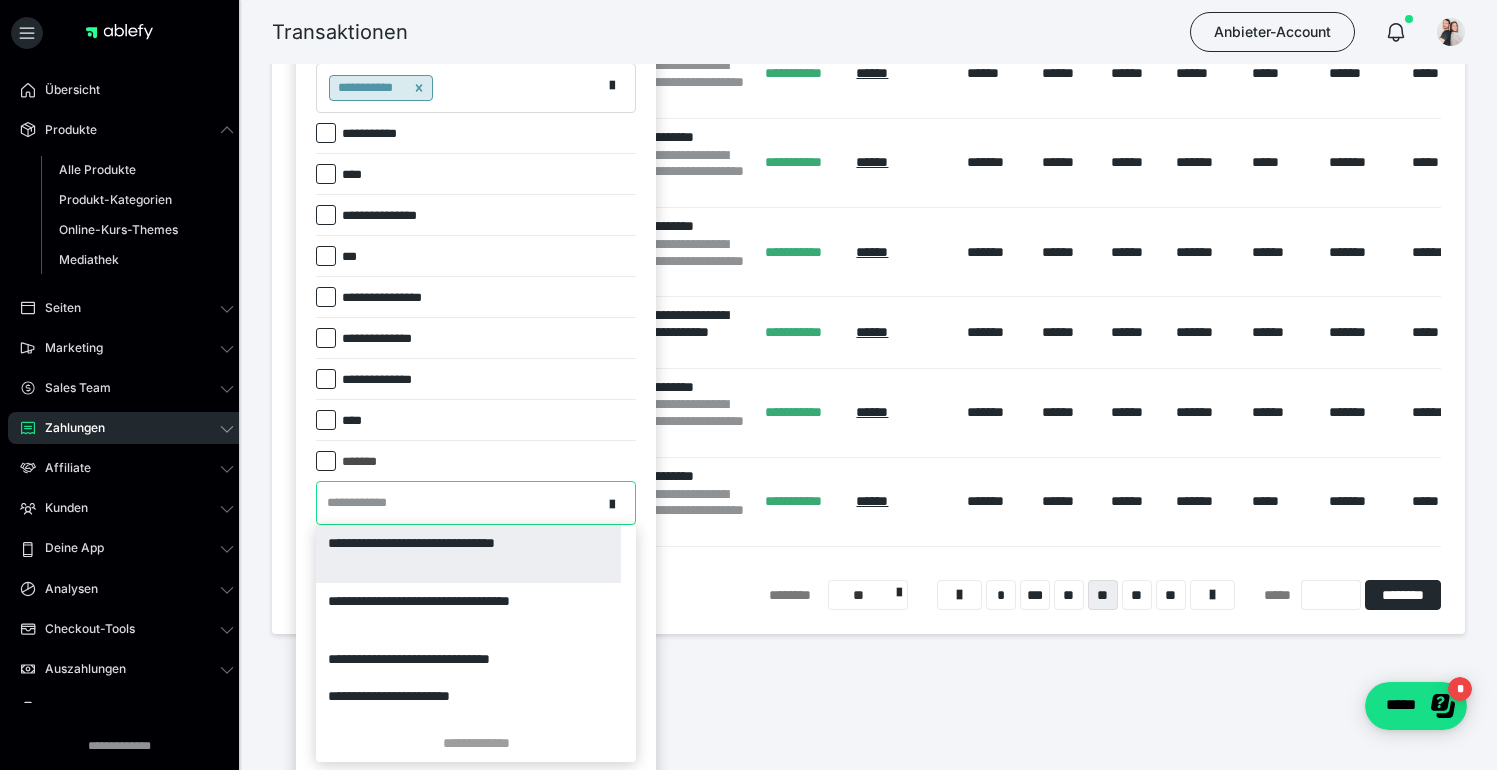 scroll, scrollTop: 672, scrollLeft: 0, axis: vertical 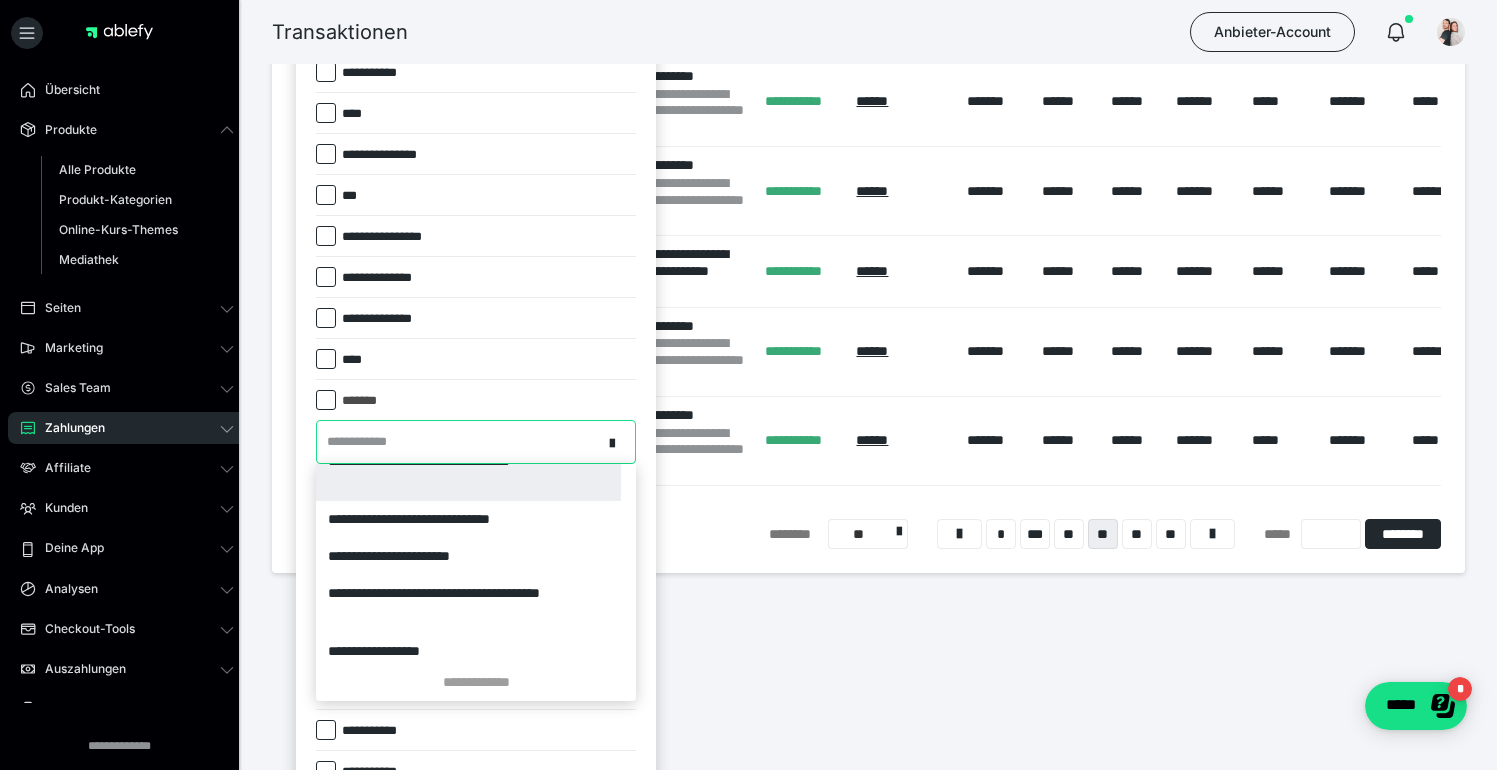 click on "**********" at bounding box center (468, 472) 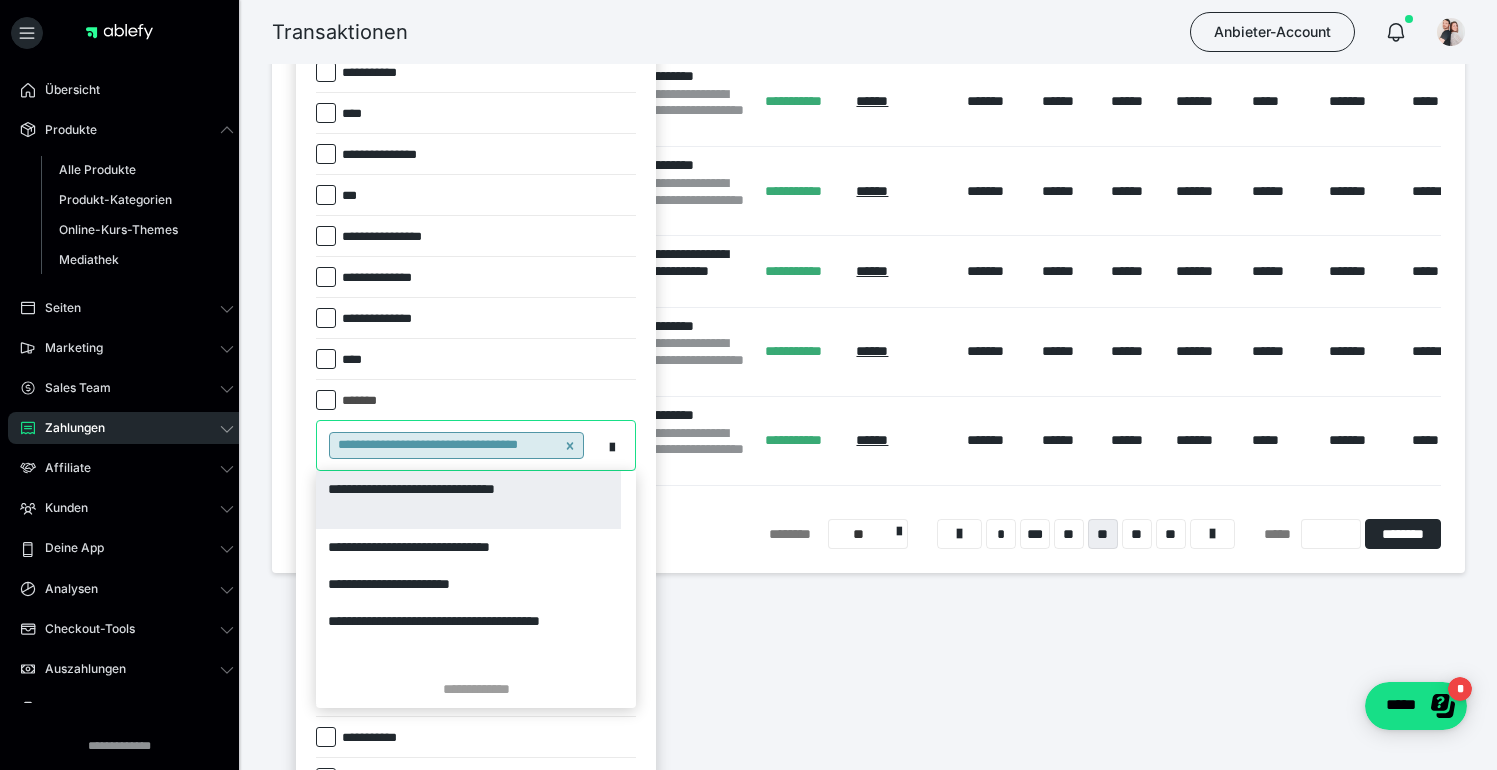 click on "**********" at bounding box center [459, 445] 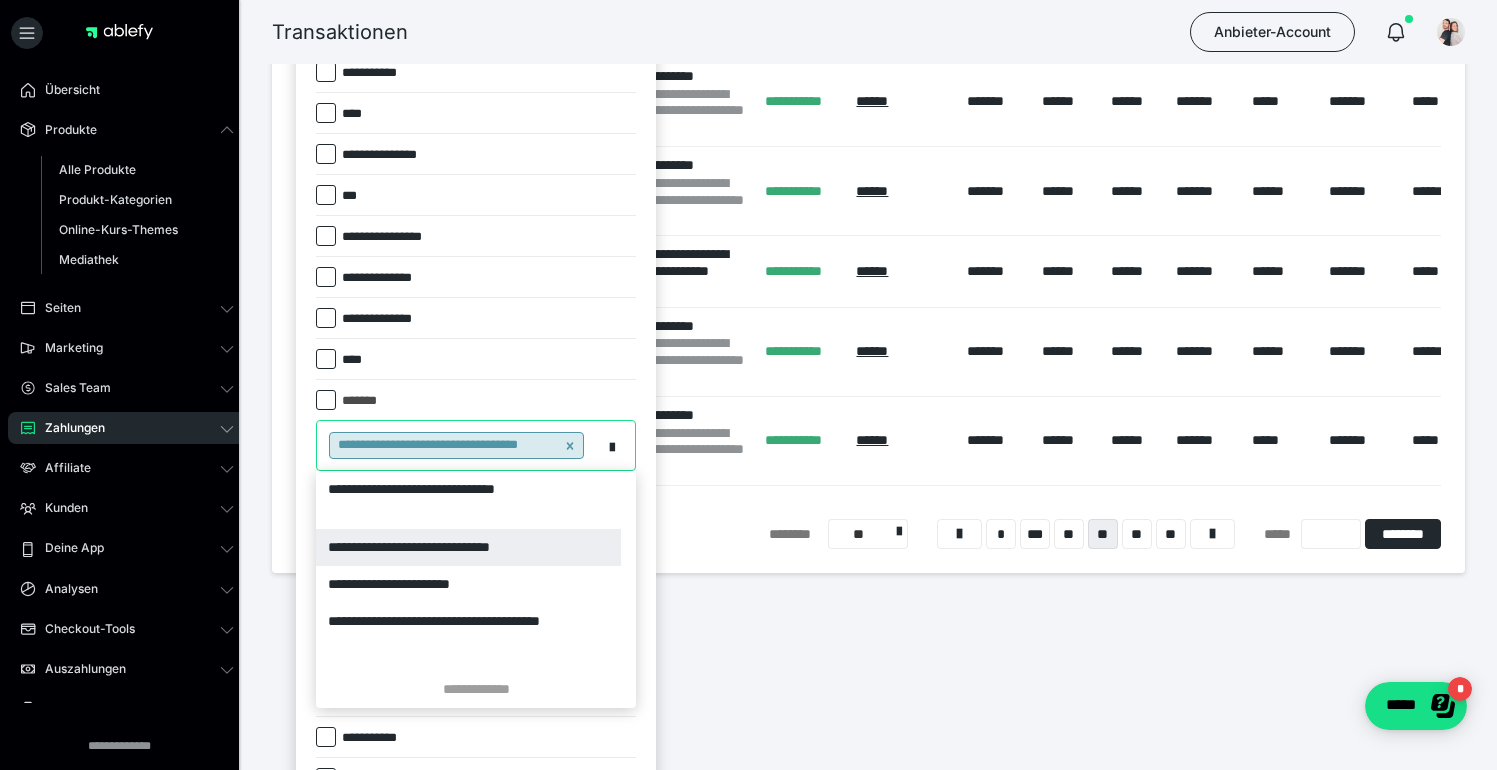 click on "**********" at bounding box center [468, 547] 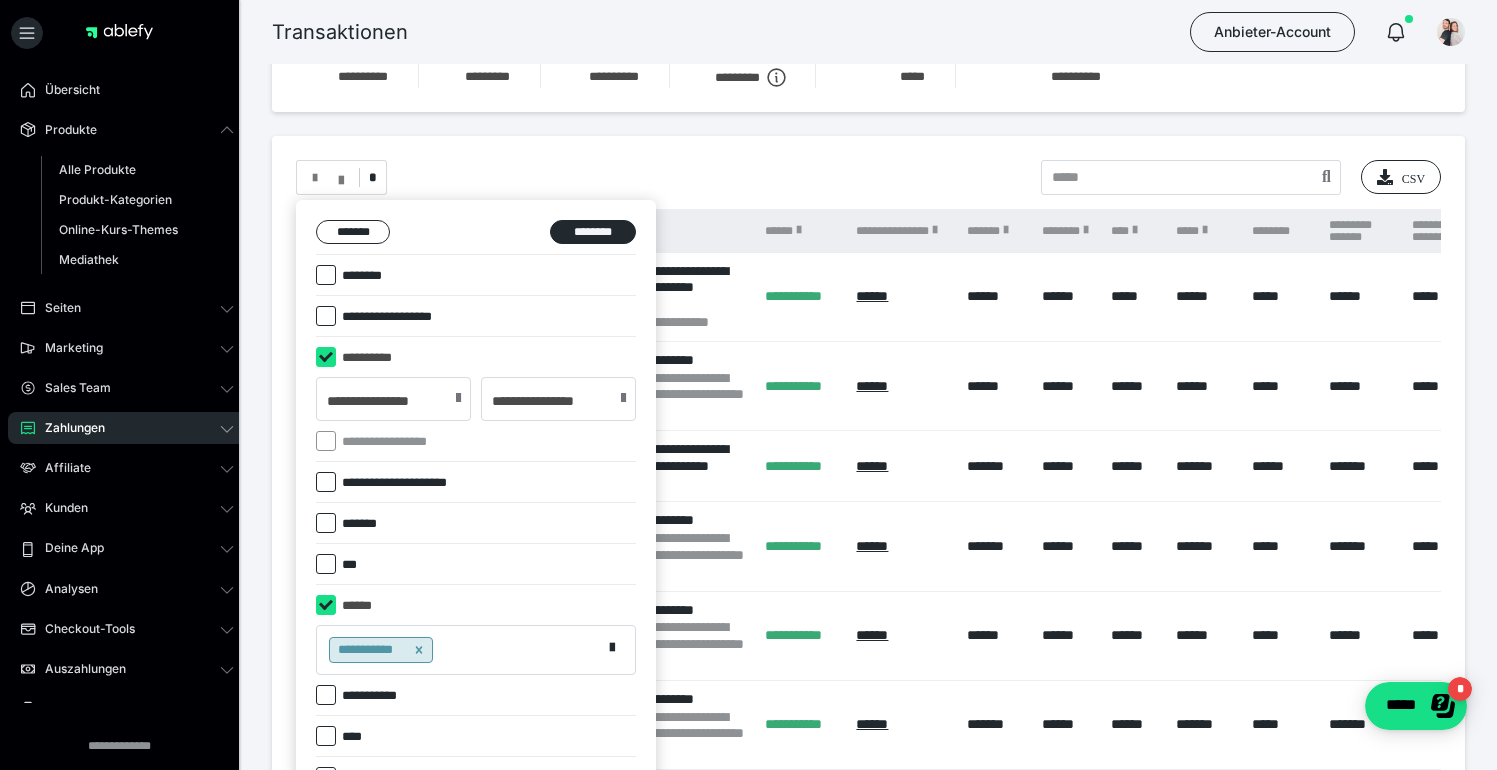 scroll, scrollTop: 0, scrollLeft: 0, axis: both 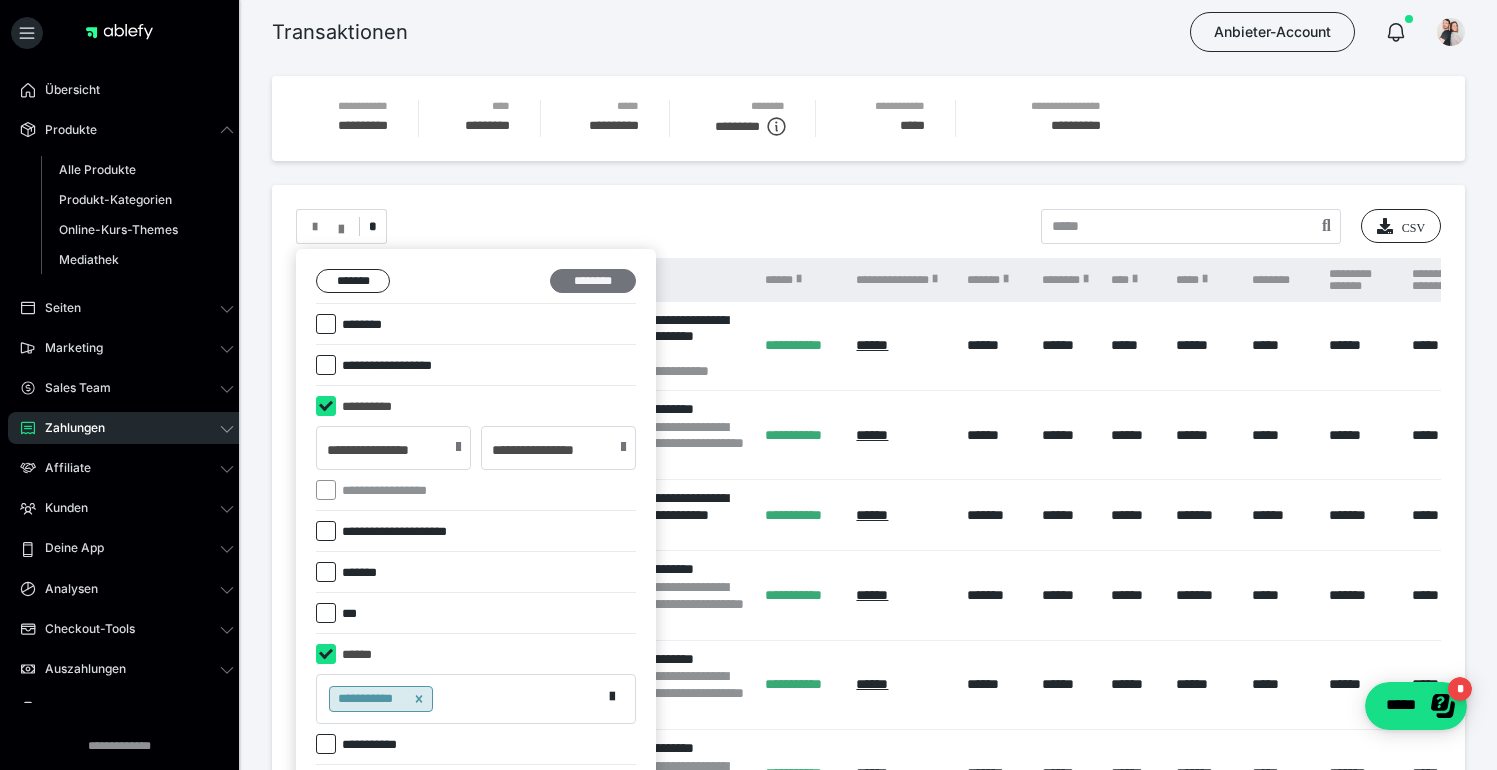 click on "********" at bounding box center [593, 281] 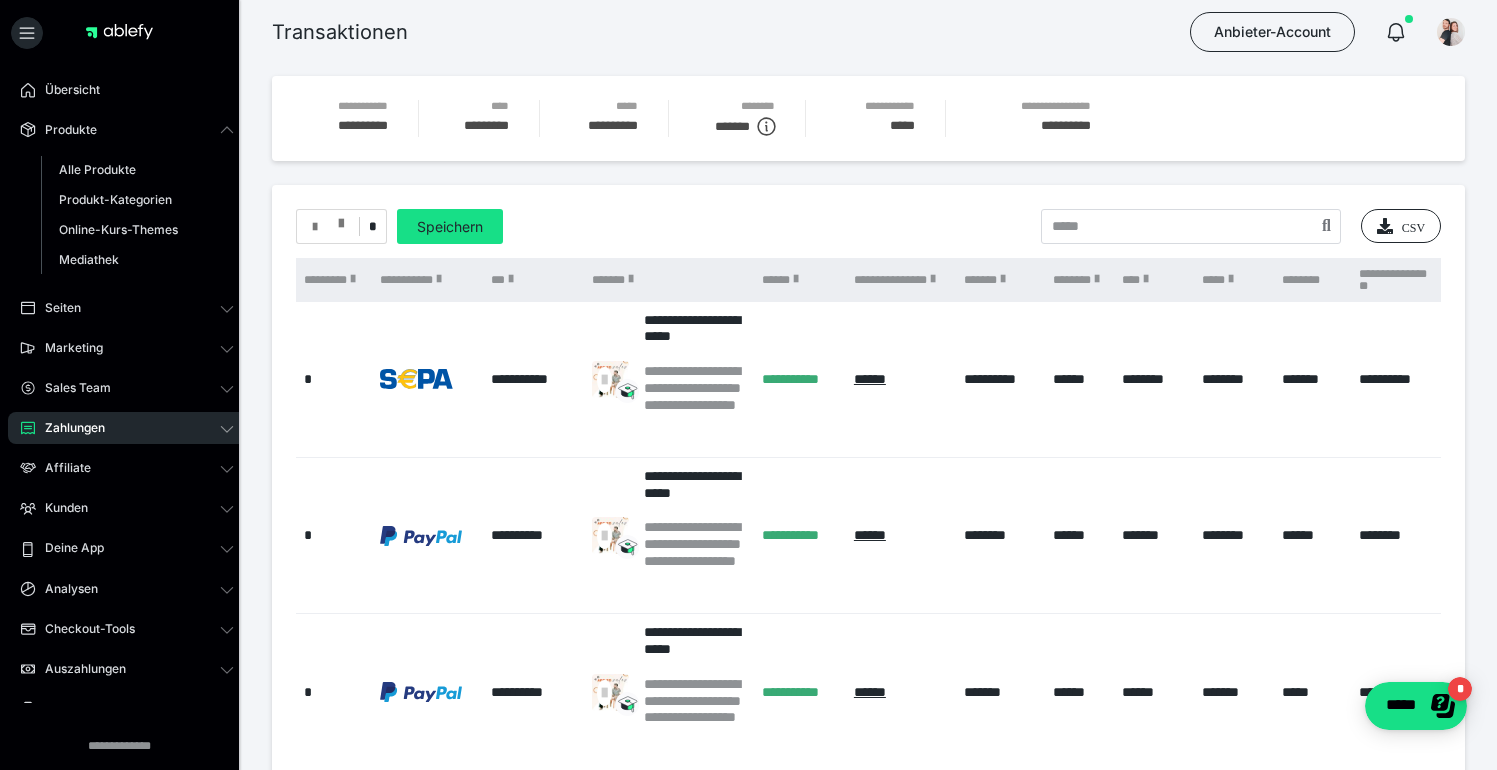 click at bounding box center (315, 227) 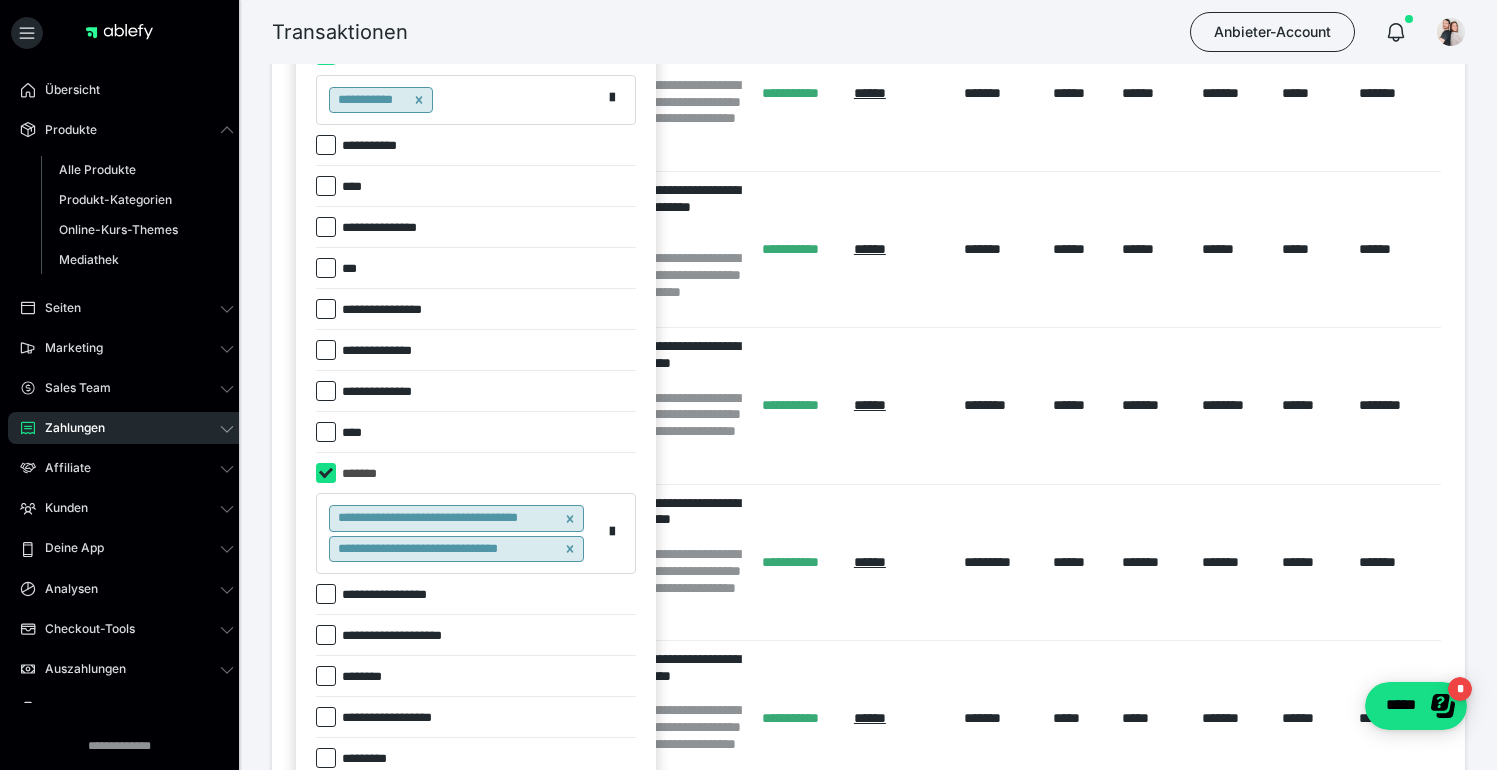 scroll, scrollTop: 600, scrollLeft: 0, axis: vertical 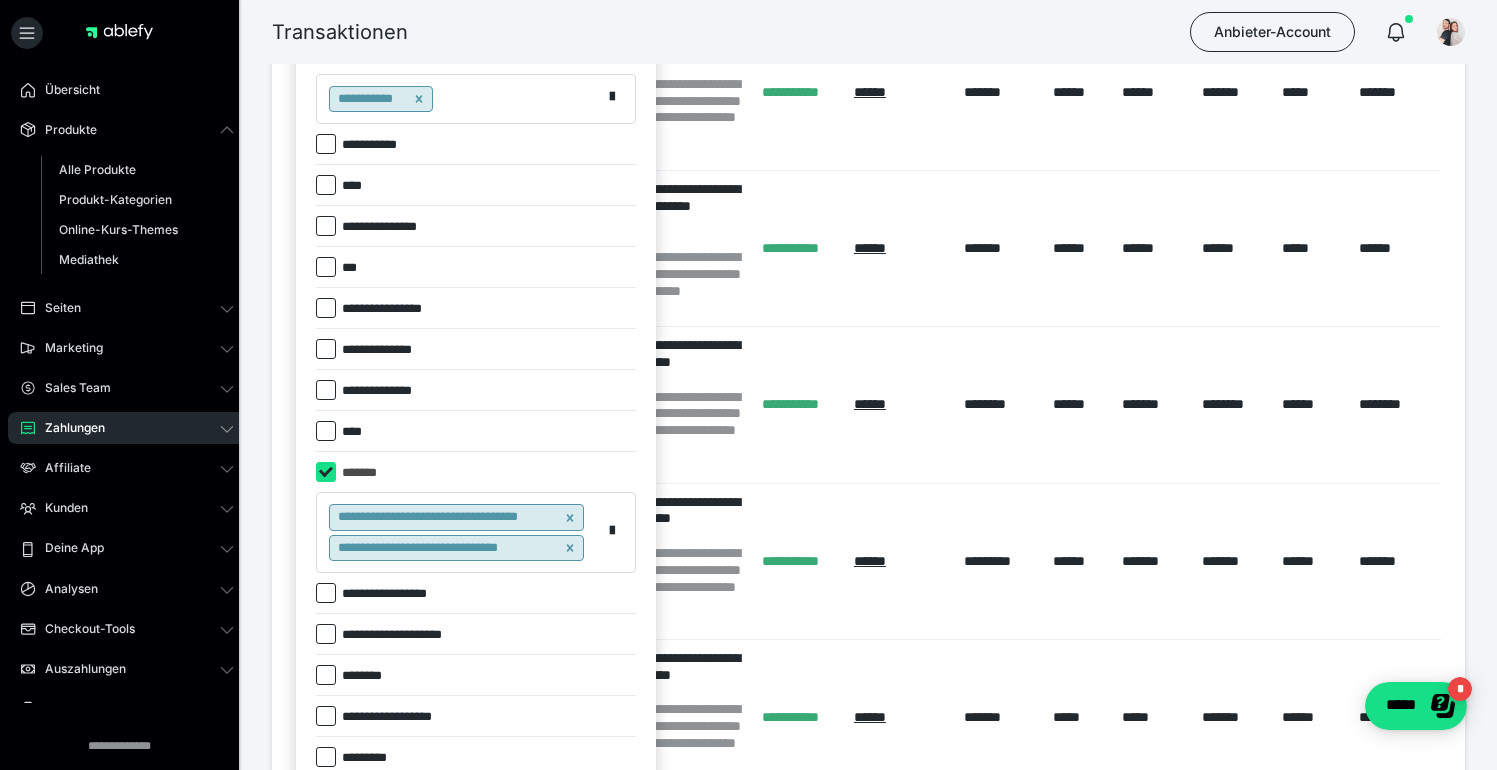 click 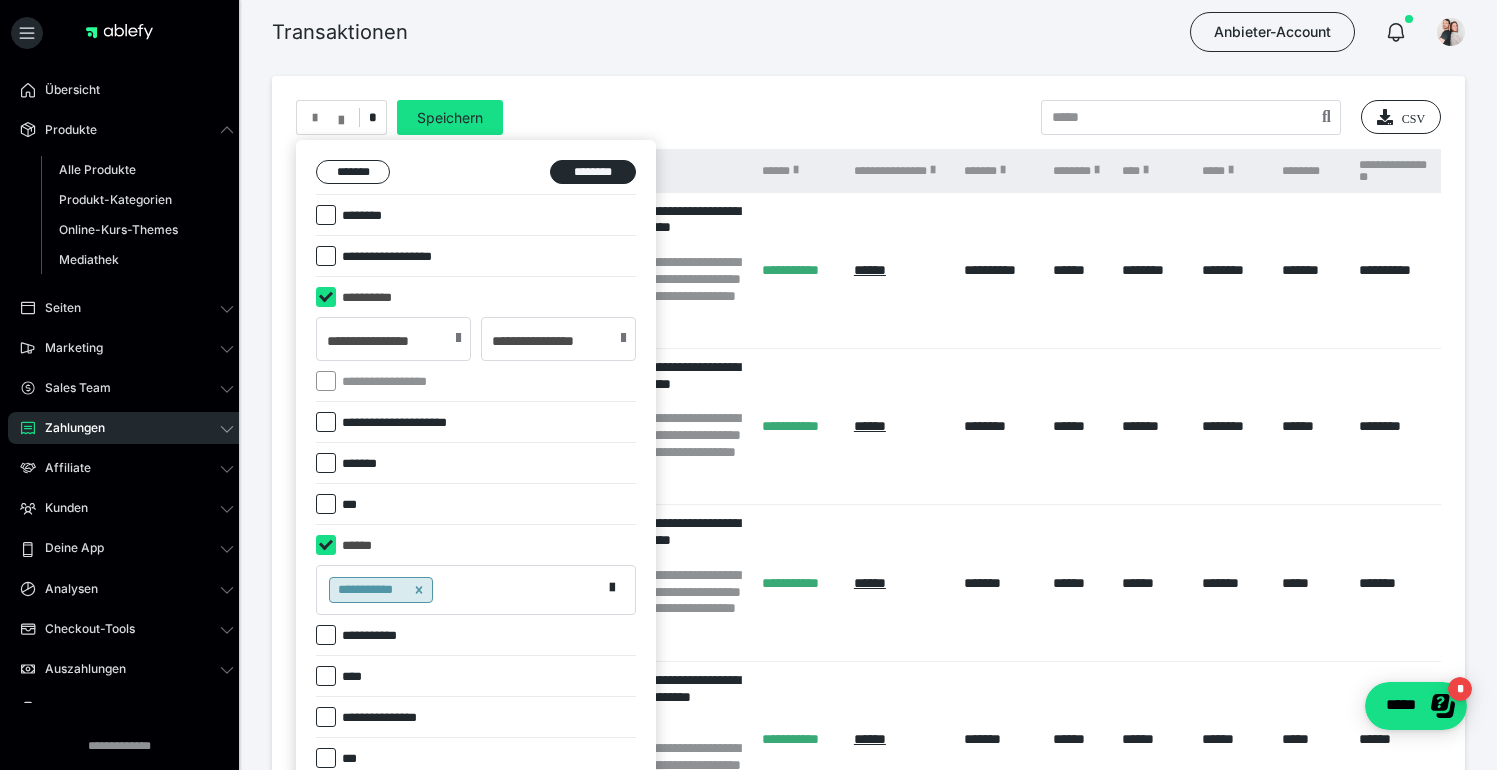 scroll, scrollTop: 108, scrollLeft: 0, axis: vertical 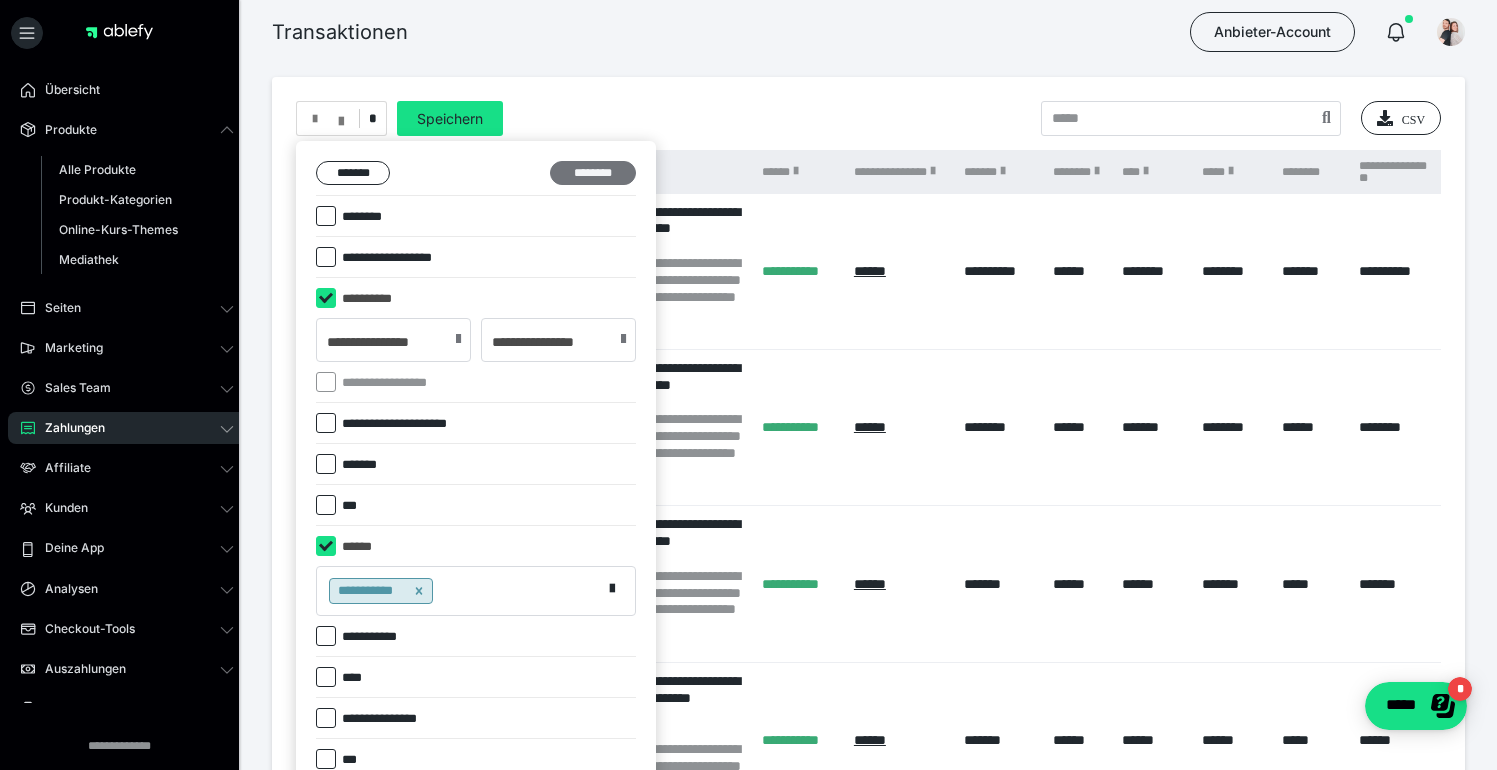 click on "********" at bounding box center (593, 173) 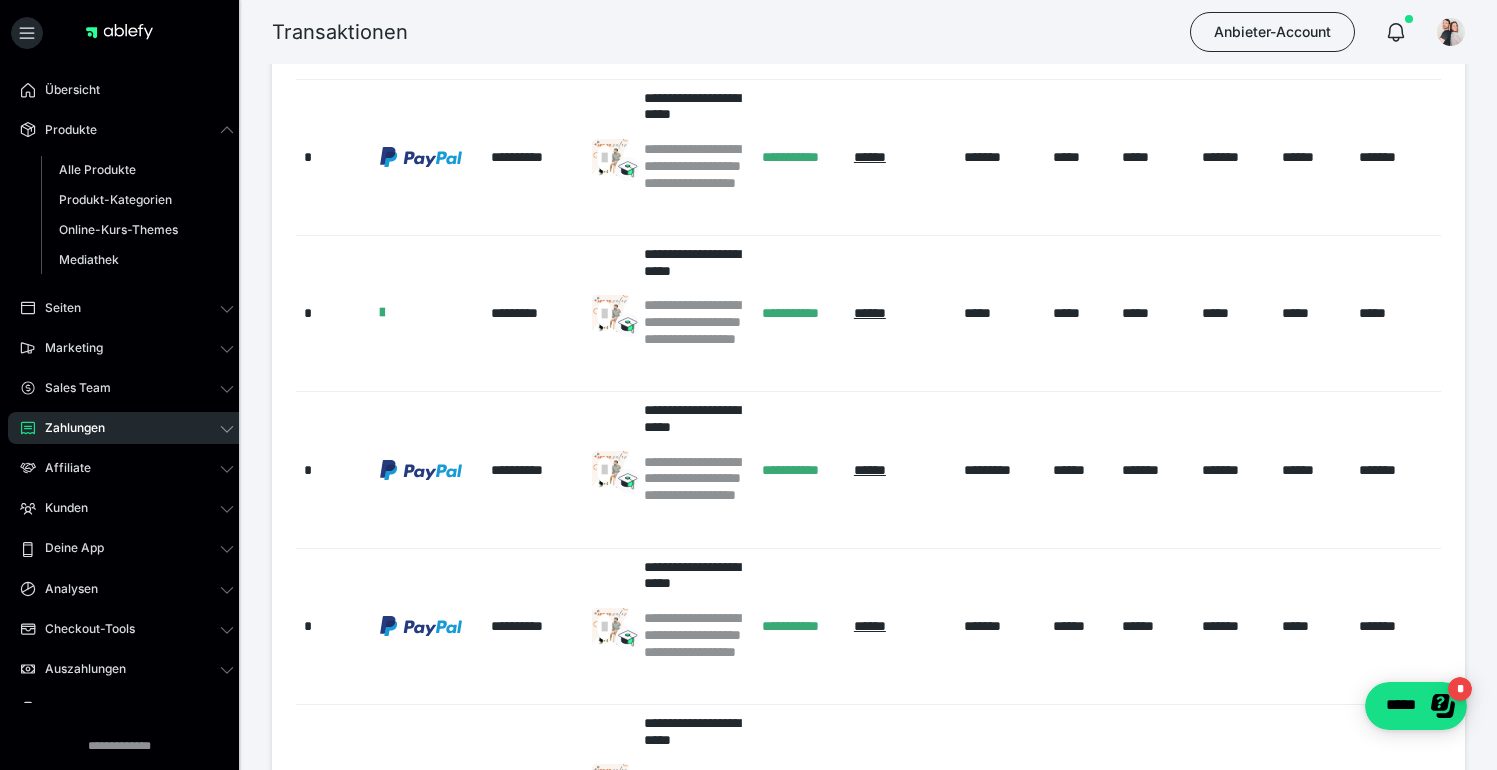 scroll, scrollTop: 1307, scrollLeft: 0, axis: vertical 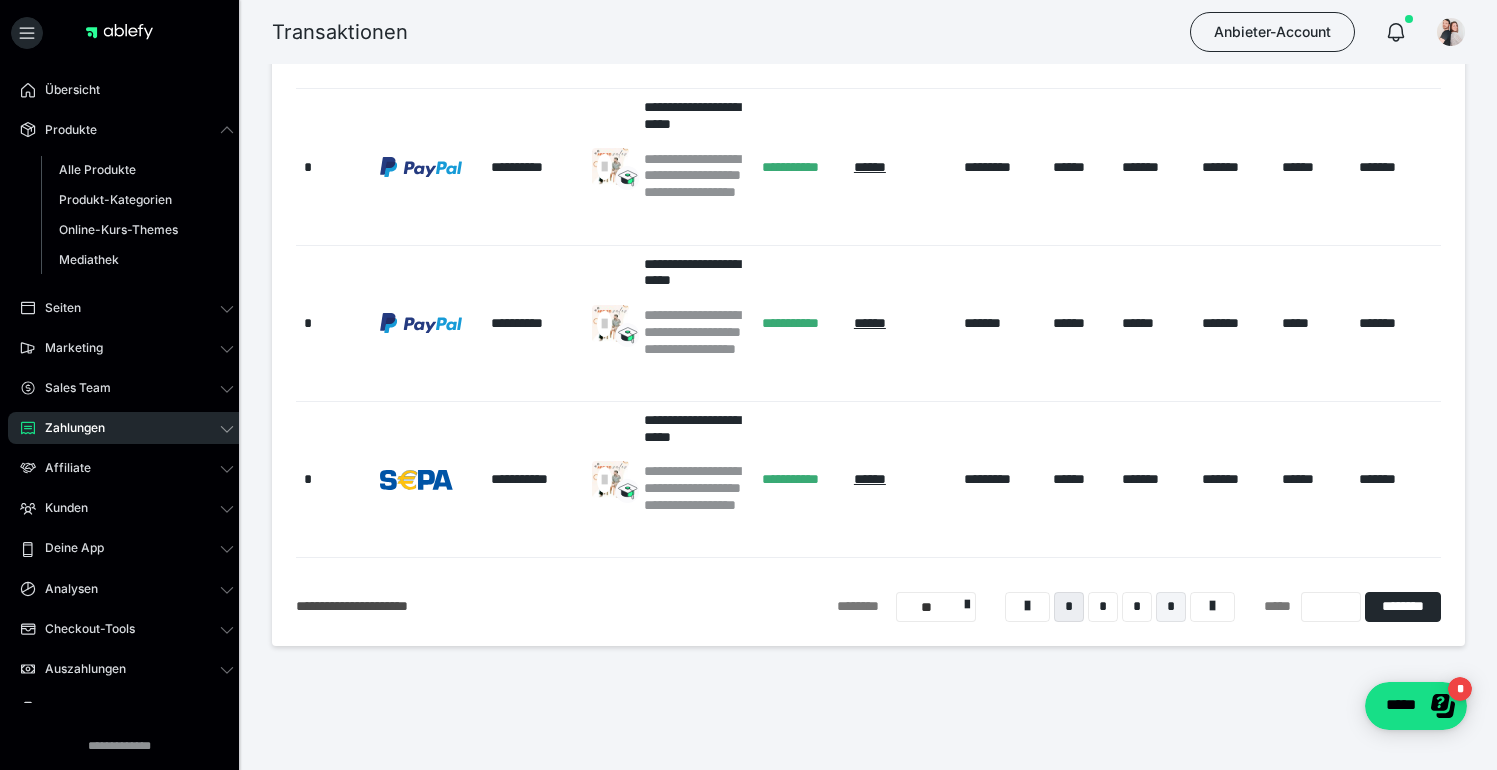 click on "*" at bounding box center [1171, 607] 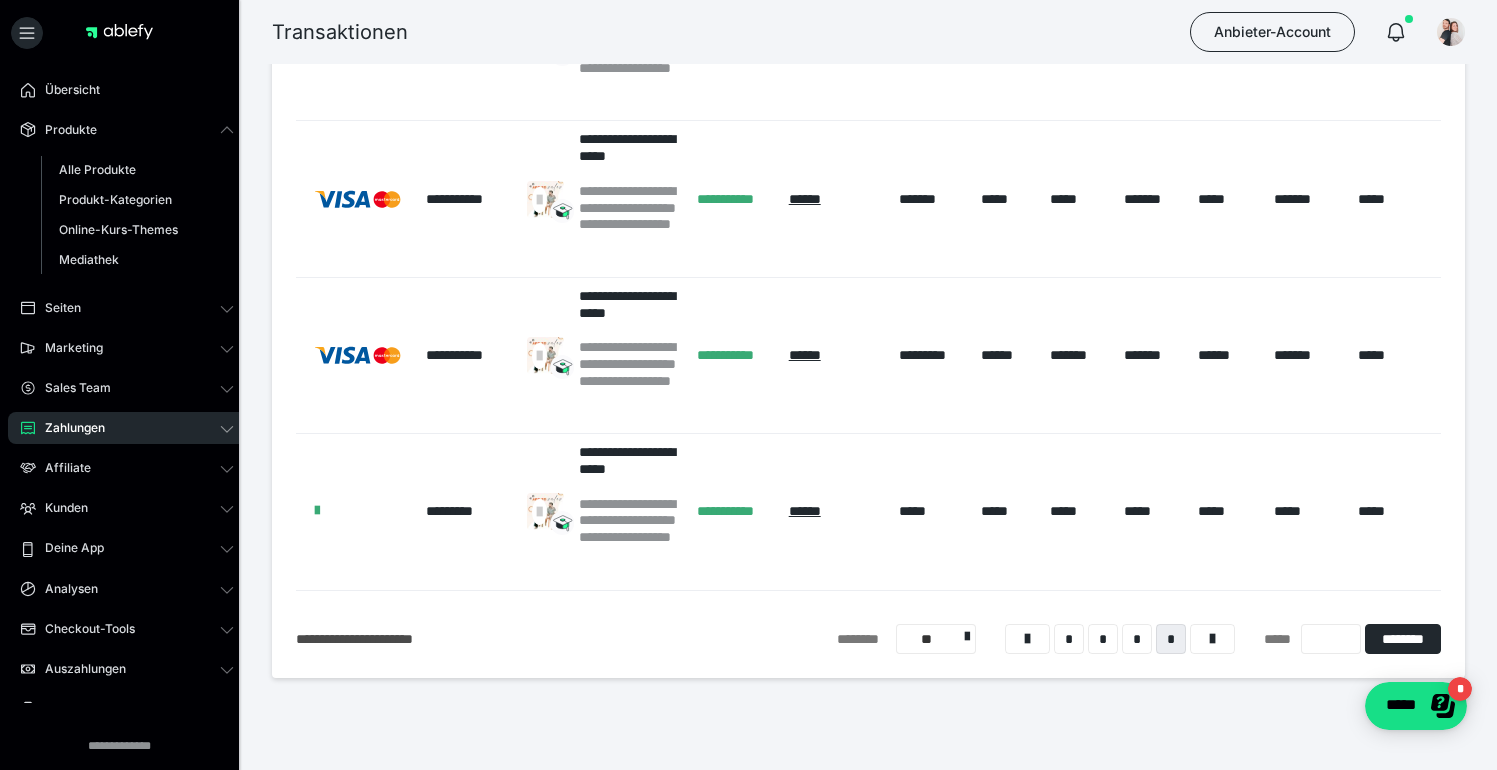 scroll, scrollTop: 525, scrollLeft: 0, axis: vertical 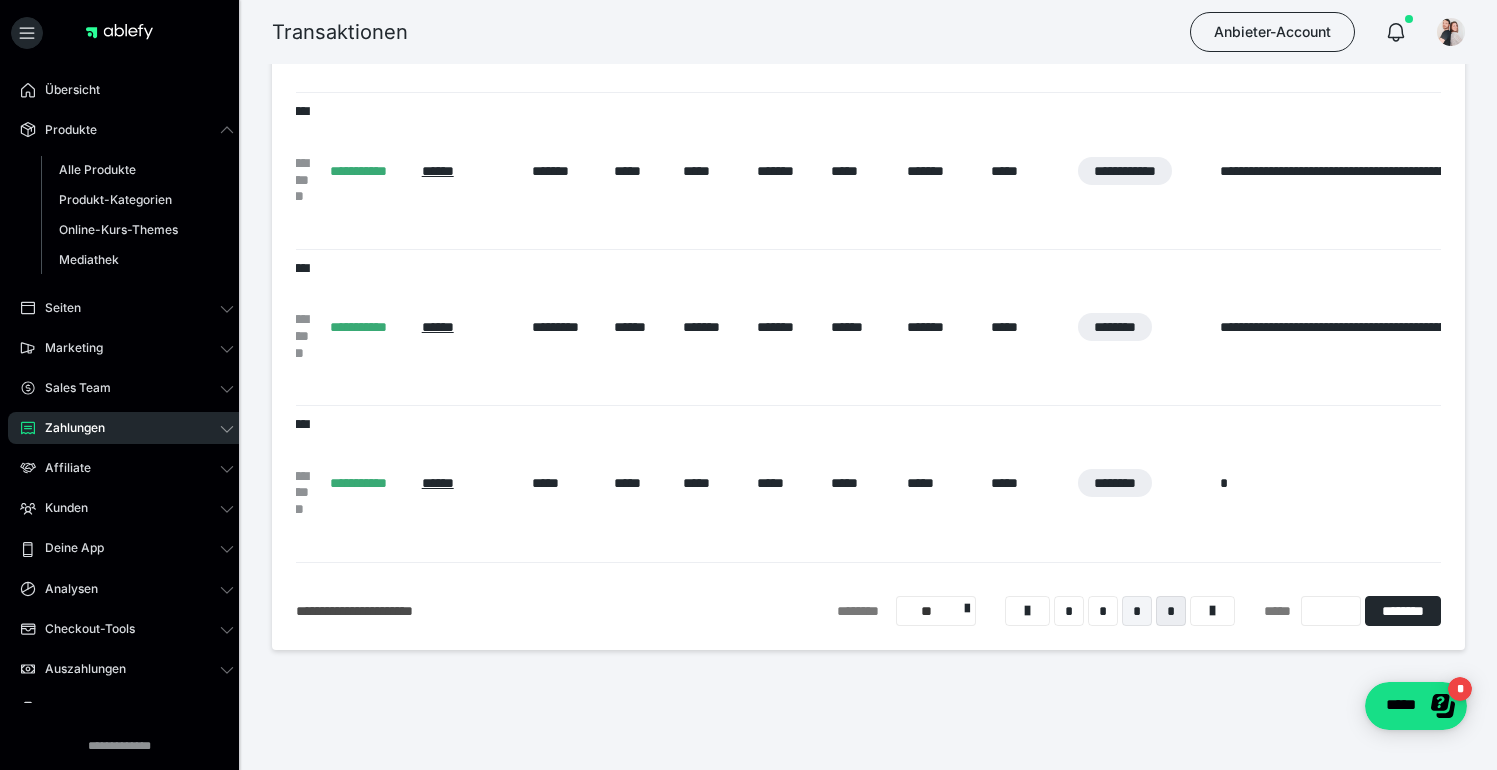 click on "*" at bounding box center [1137, 611] 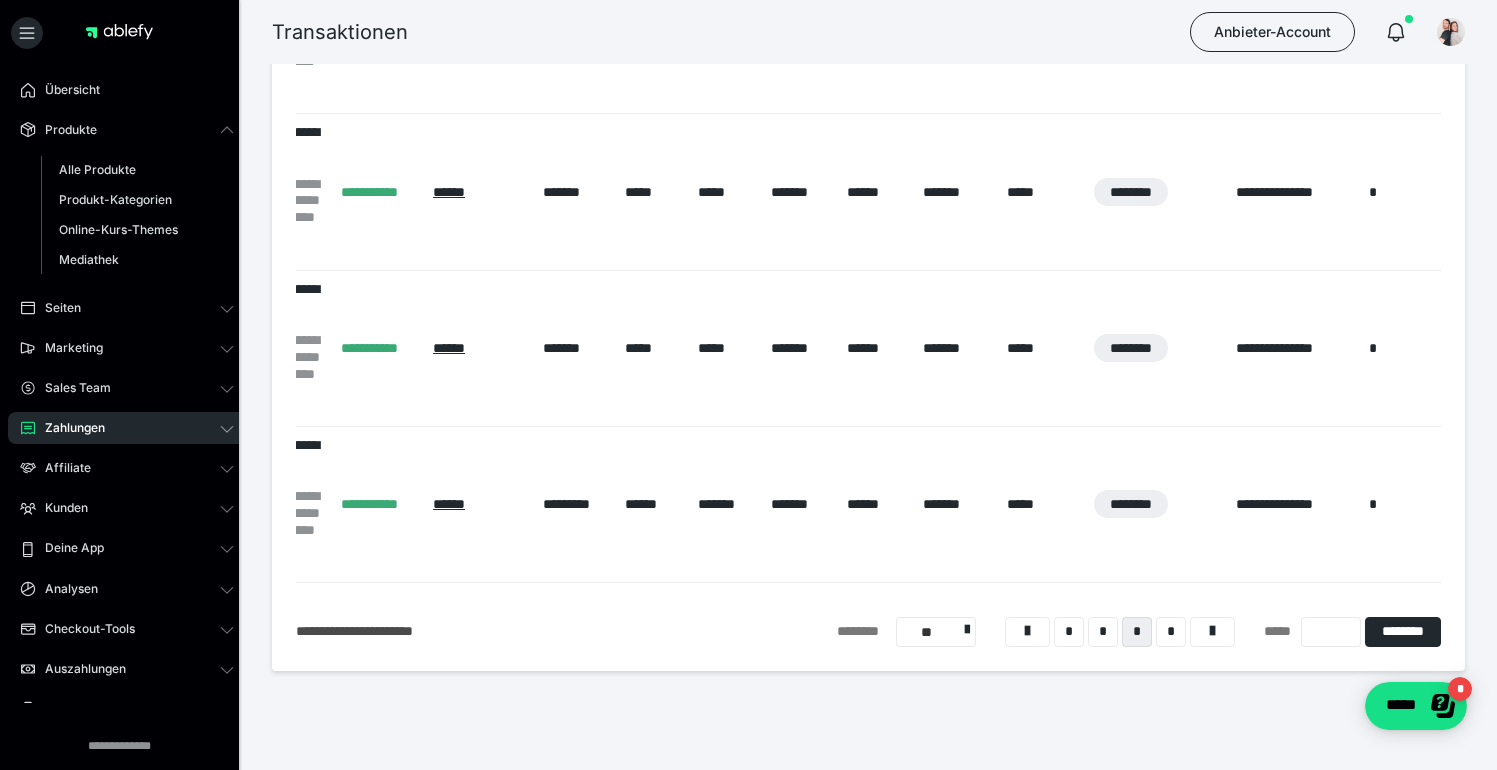scroll, scrollTop: 1307, scrollLeft: 0, axis: vertical 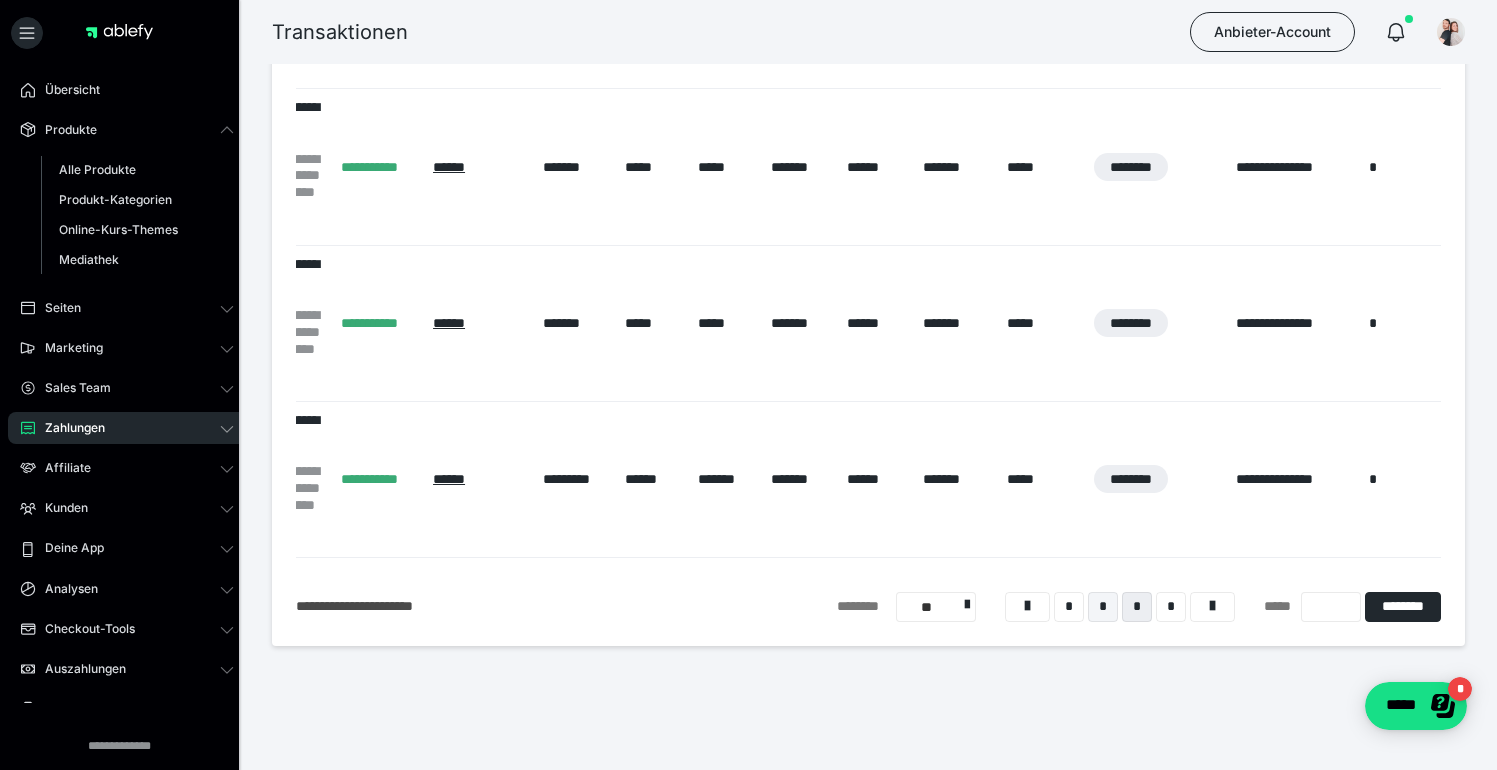 click on "*" at bounding box center [1103, 607] 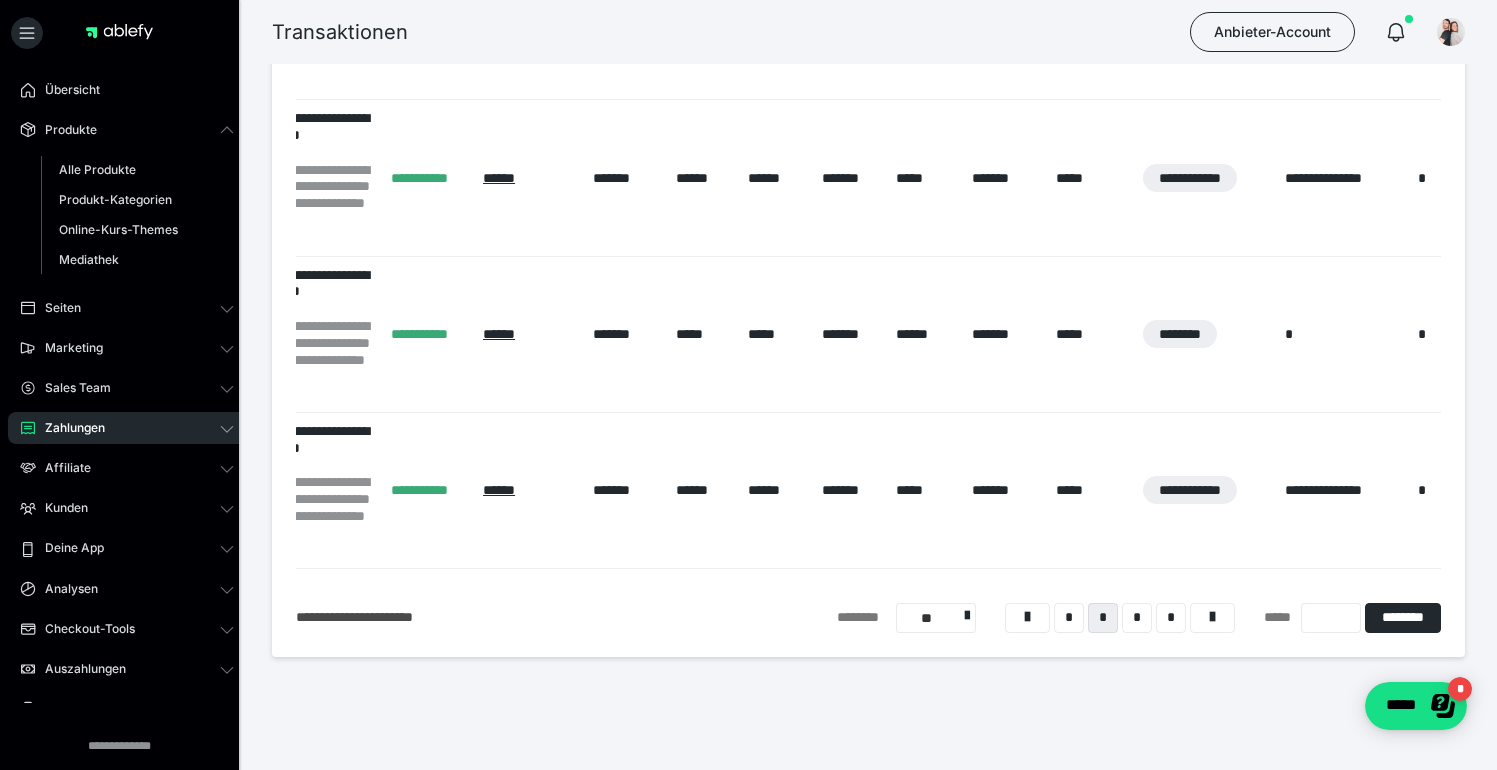 scroll, scrollTop: 1296, scrollLeft: 0, axis: vertical 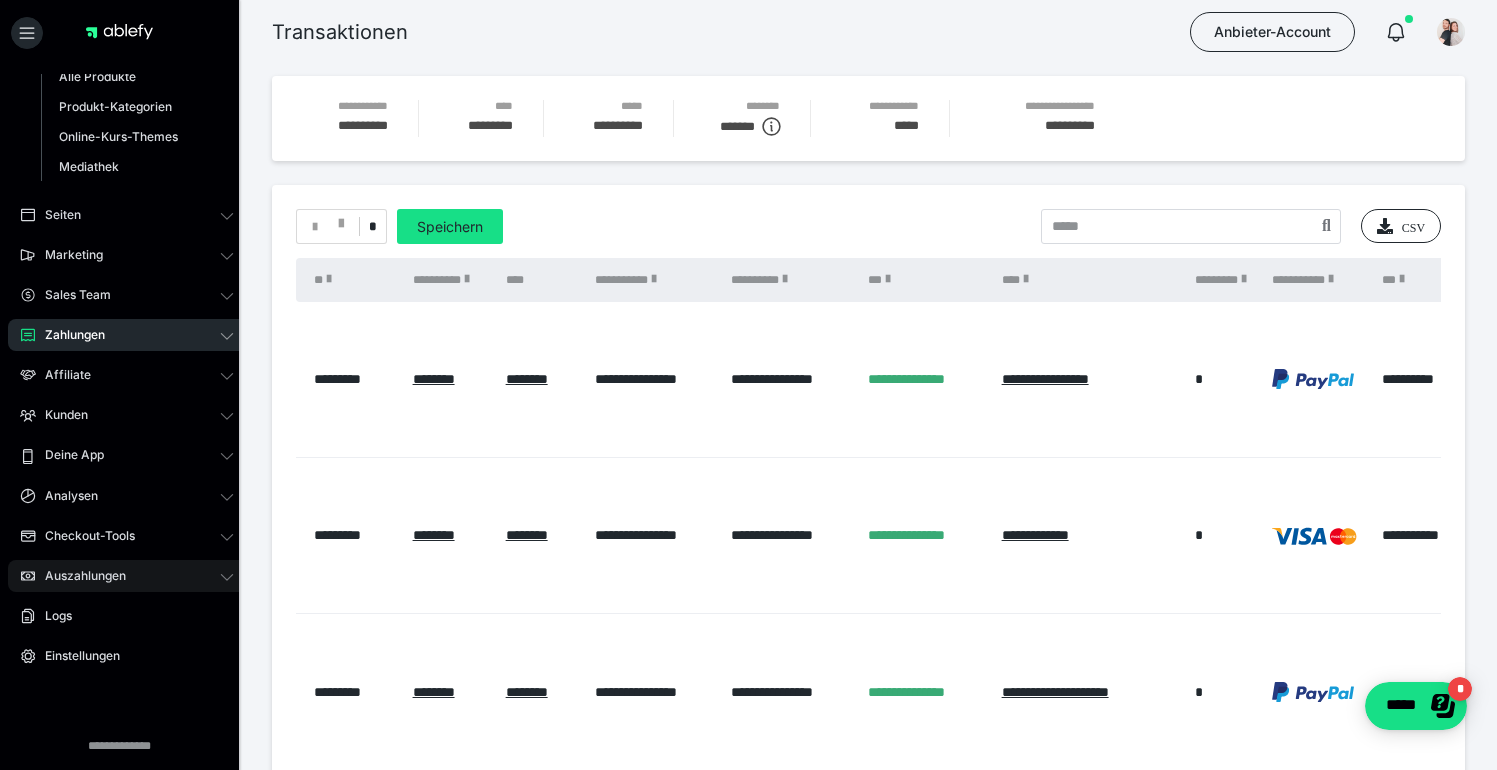 click on "Auszahlungen" at bounding box center [78, 576] 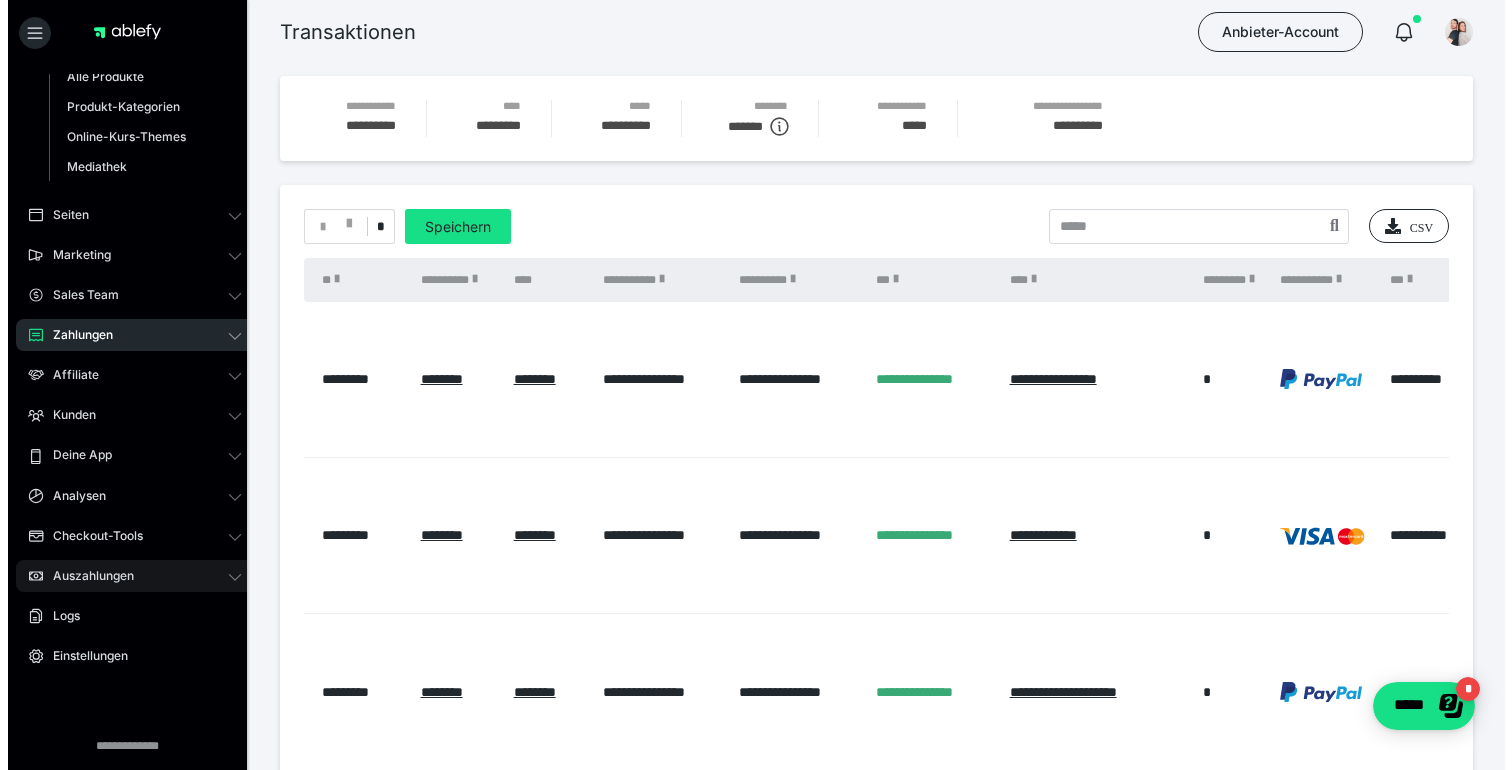 scroll, scrollTop: 47, scrollLeft: 0, axis: vertical 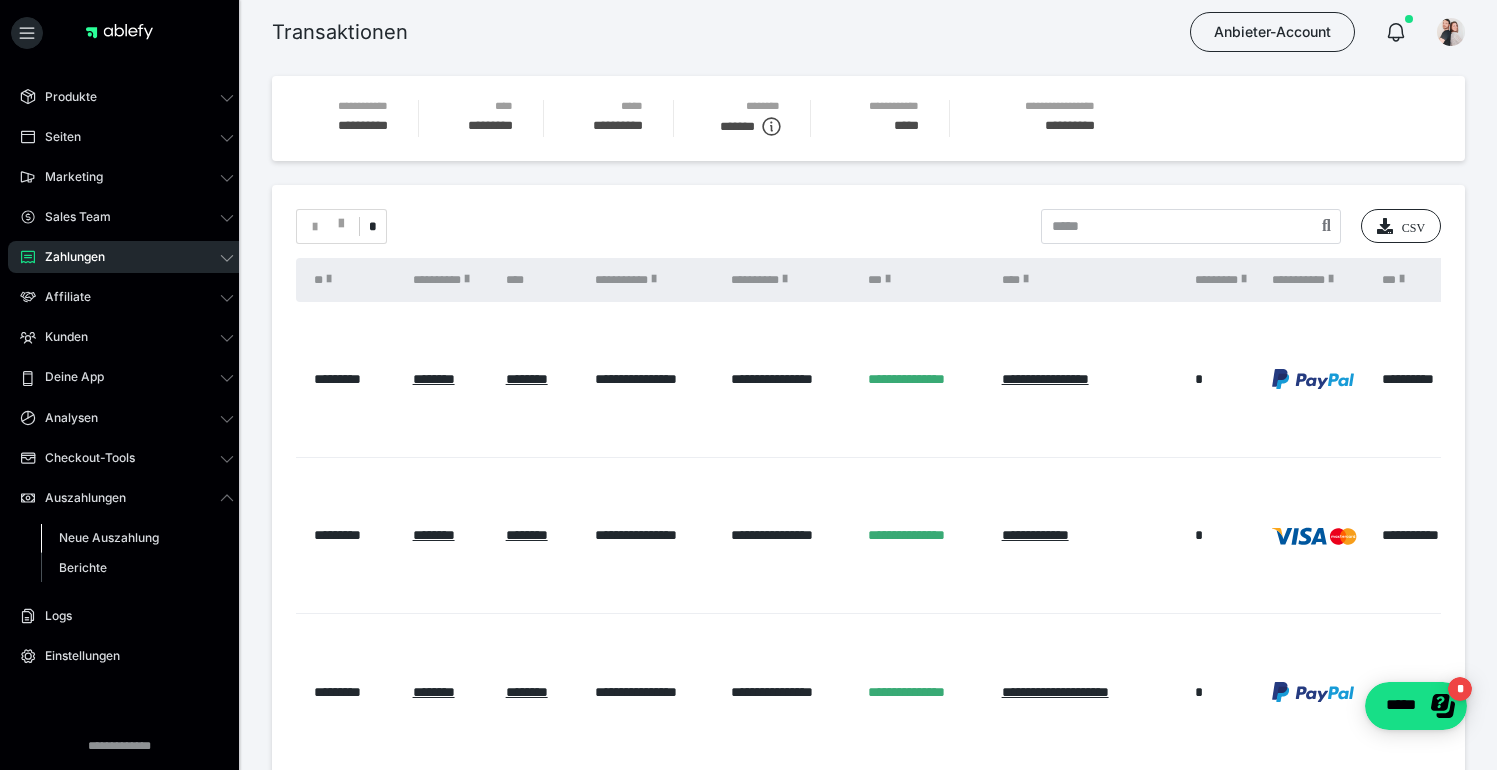 click on "Neue Auszahlung" at bounding box center [109, 537] 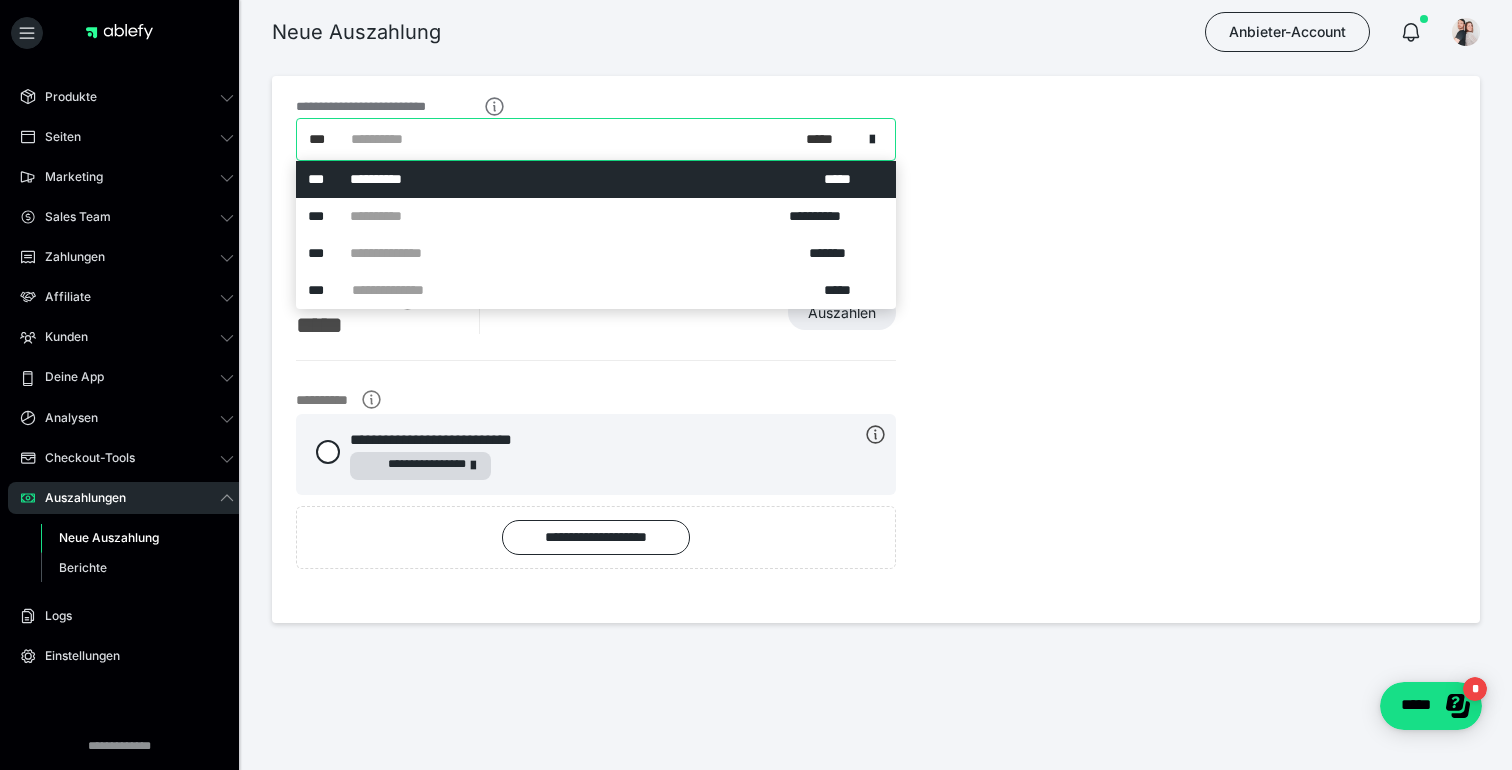 click on "**********" at bounding box center [587, 139] 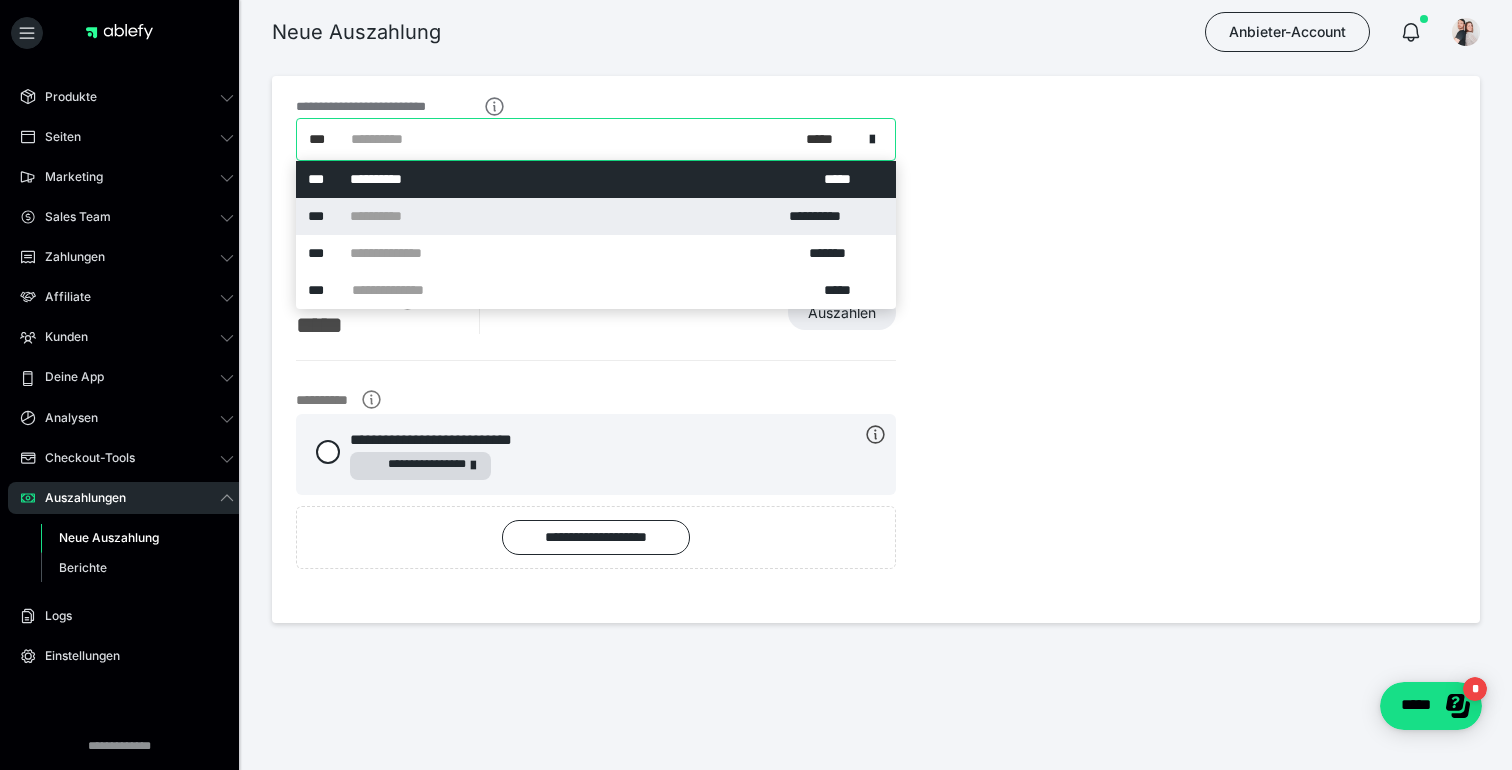 click on "**********" at bounding box center [596, 216] 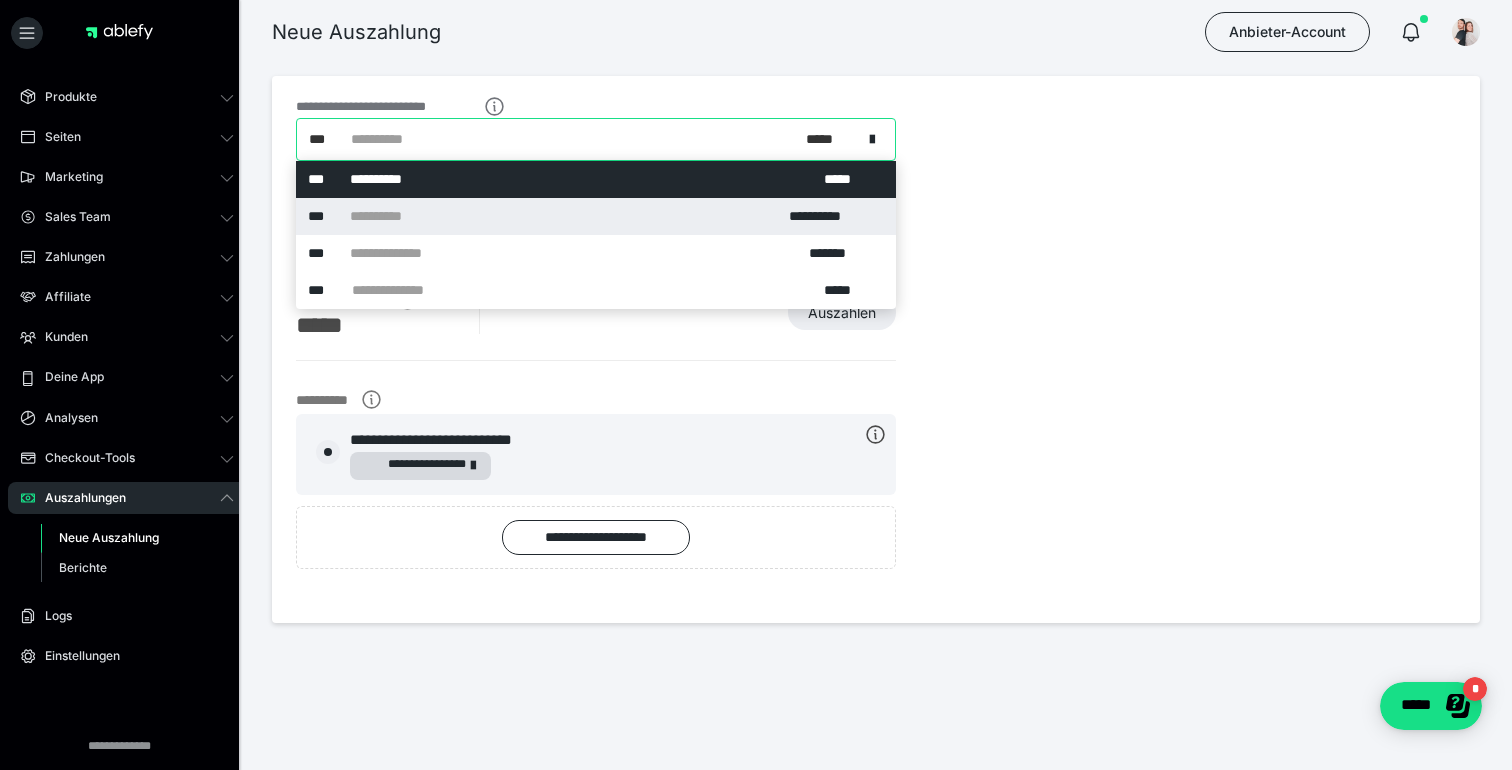 radio on "****" 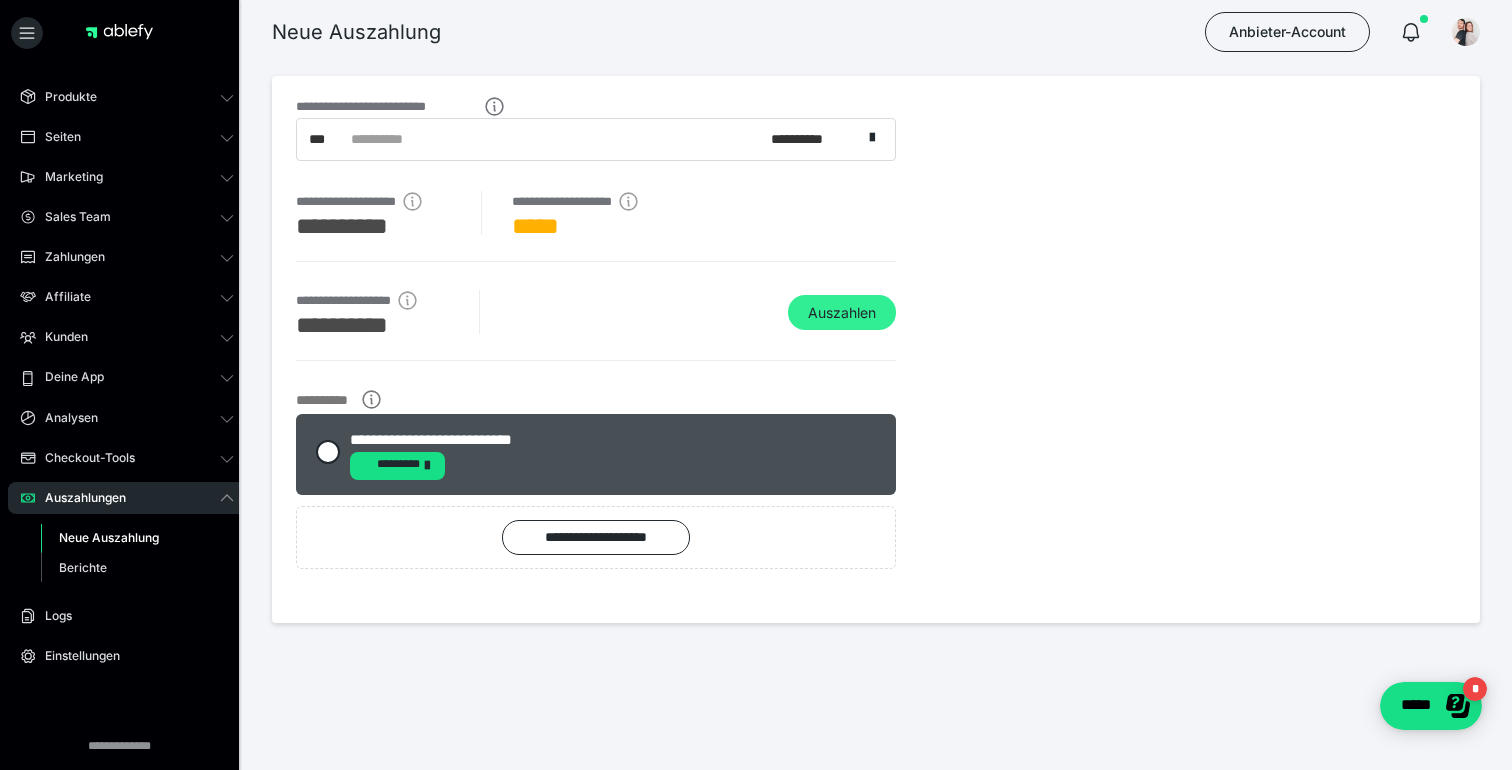 click on "Auszahlen" at bounding box center (842, 313) 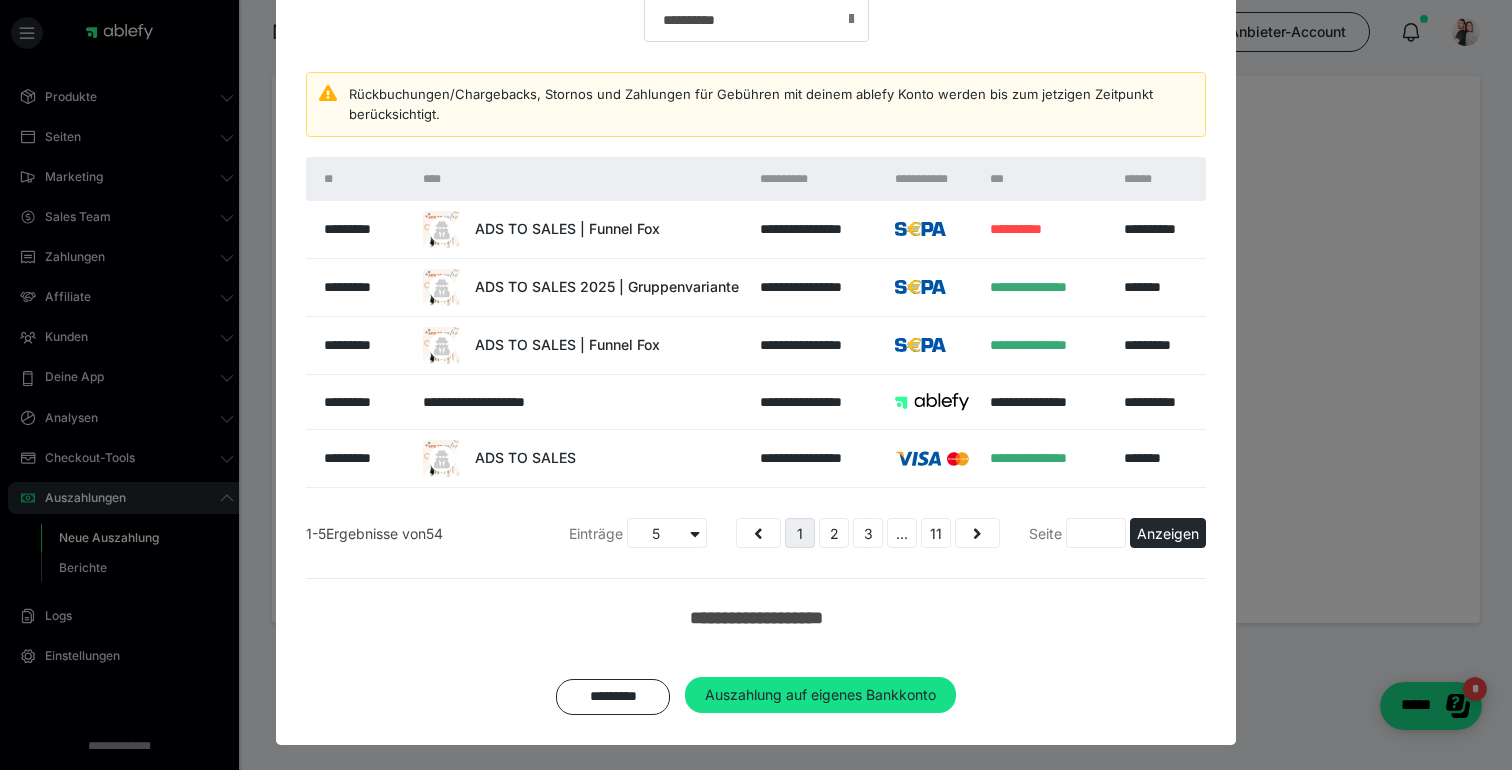 scroll, scrollTop: 288, scrollLeft: 0, axis: vertical 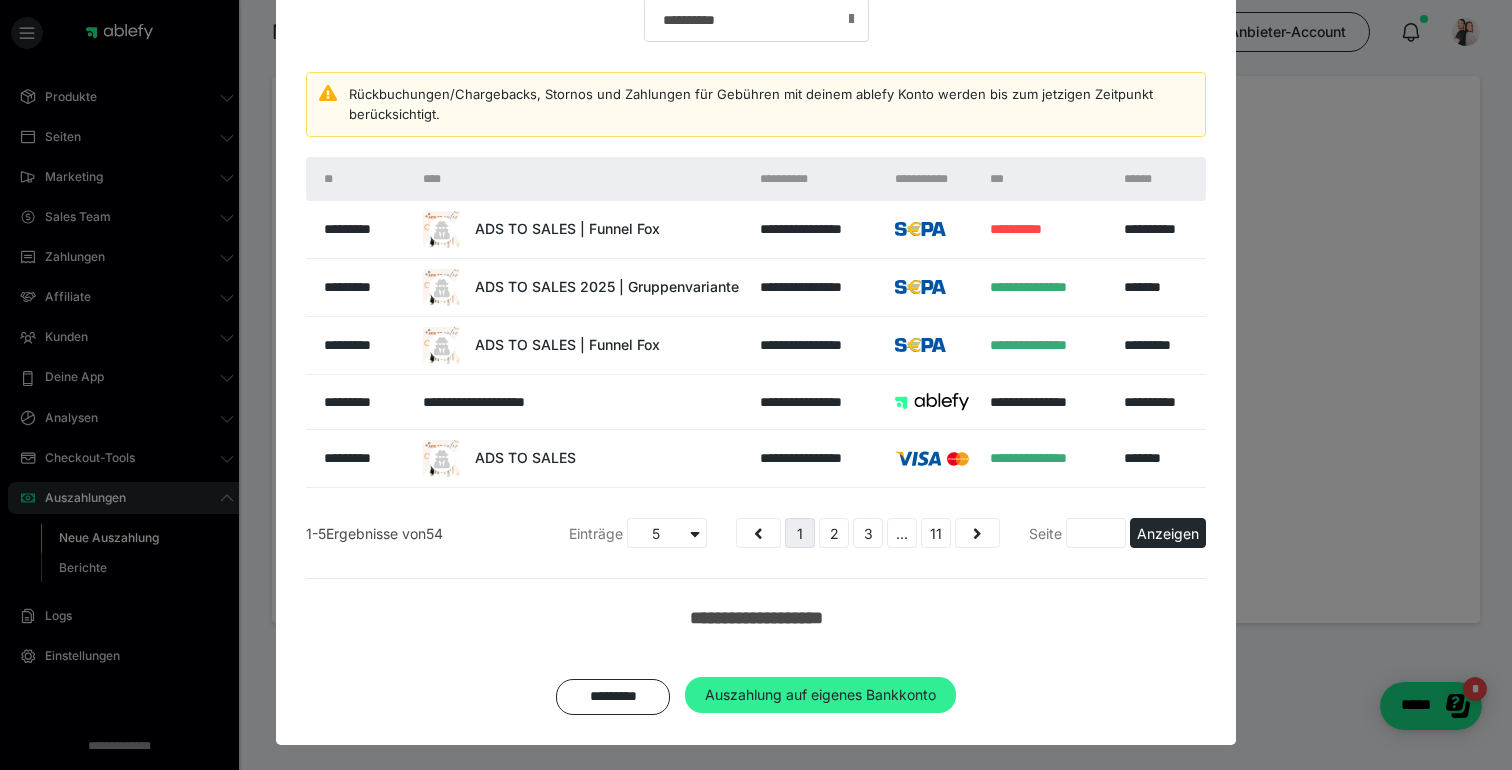 click on "Auszahlung auf eigenes Bankkonto" at bounding box center (820, 695) 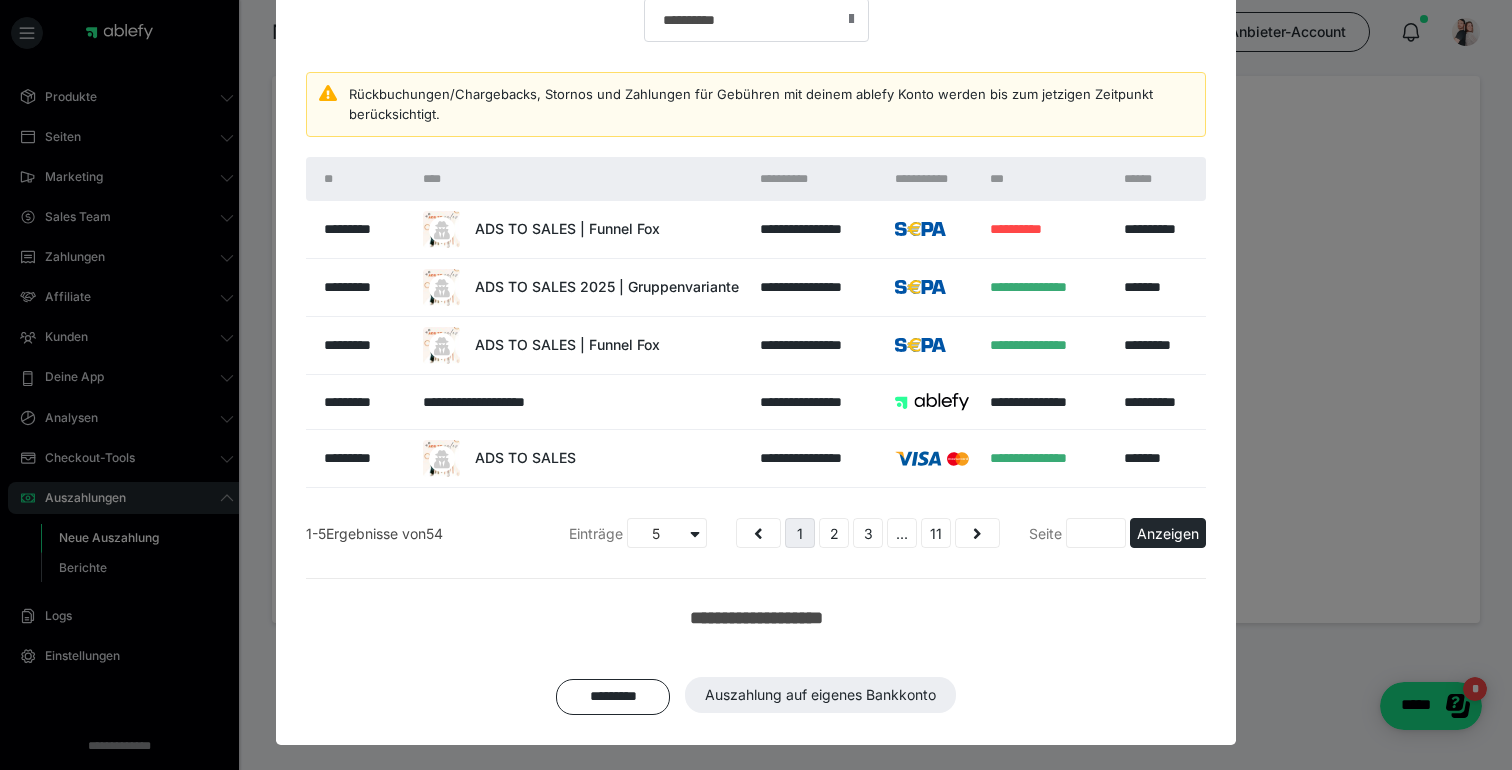 scroll, scrollTop: 143, scrollLeft: 0, axis: vertical 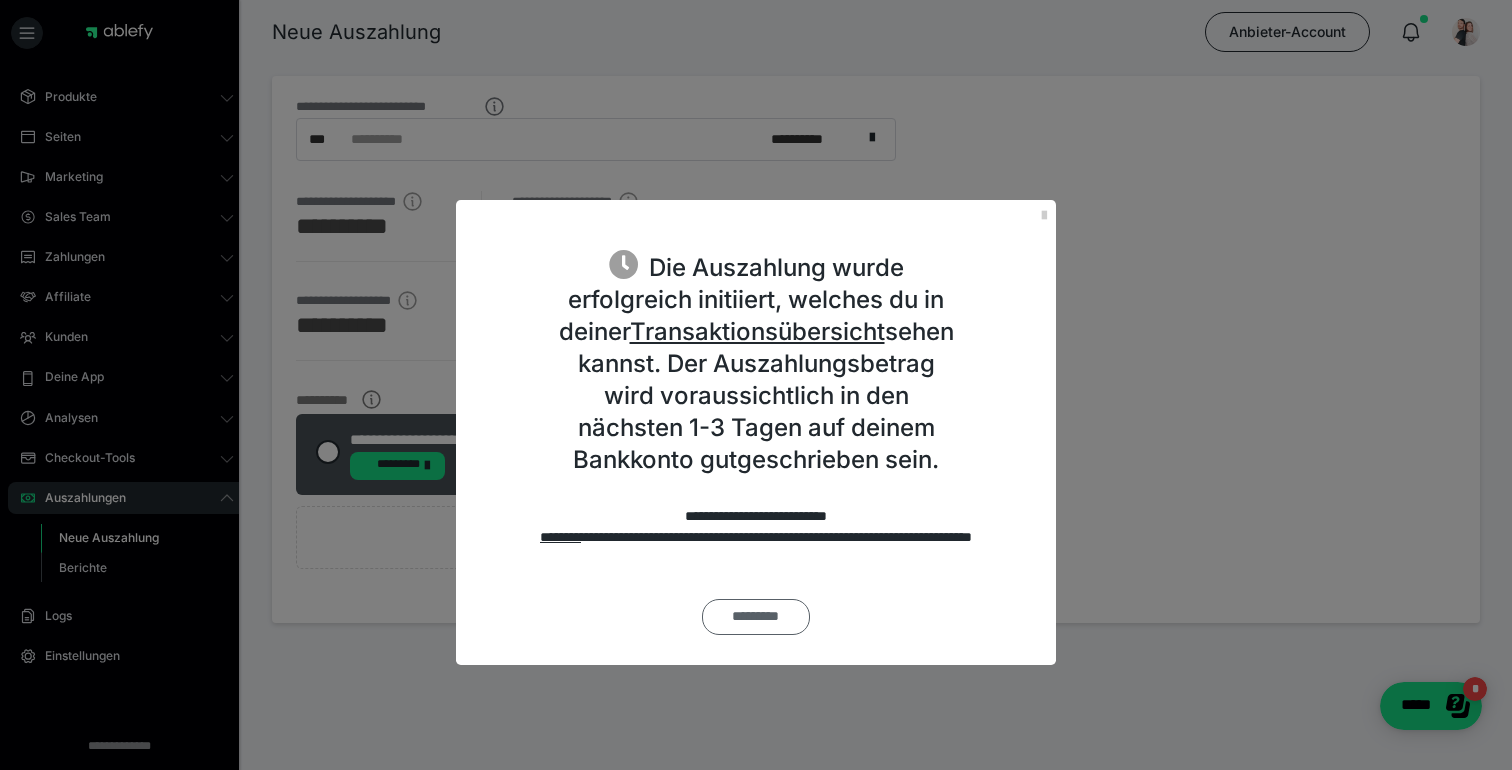 click on "*********" at bounding box center (755, 617) 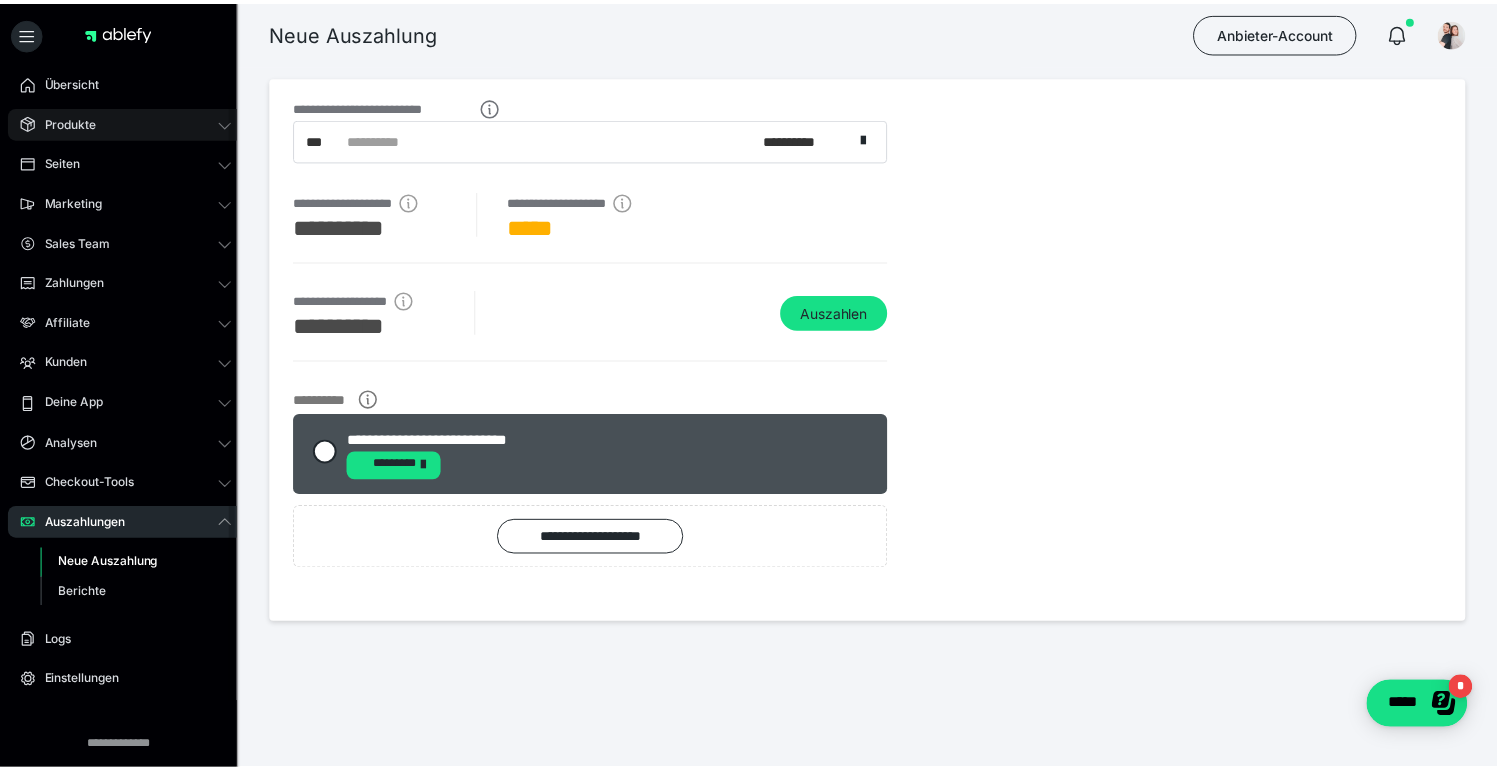 scroll, scrollTop: 0, scrollLeft: 0, axis: both 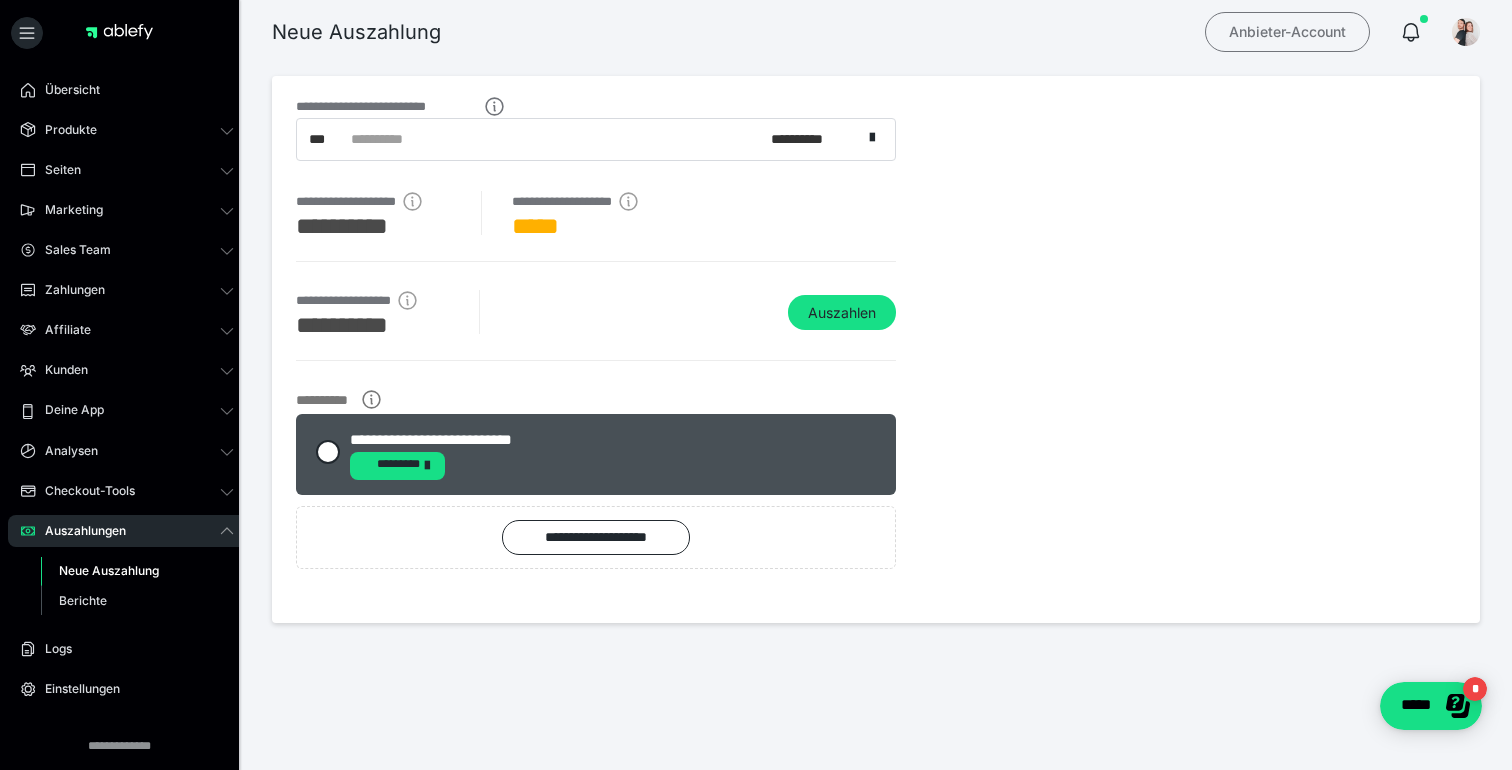 click on "Anbieter-Account" at bounding box center (1287, 32) 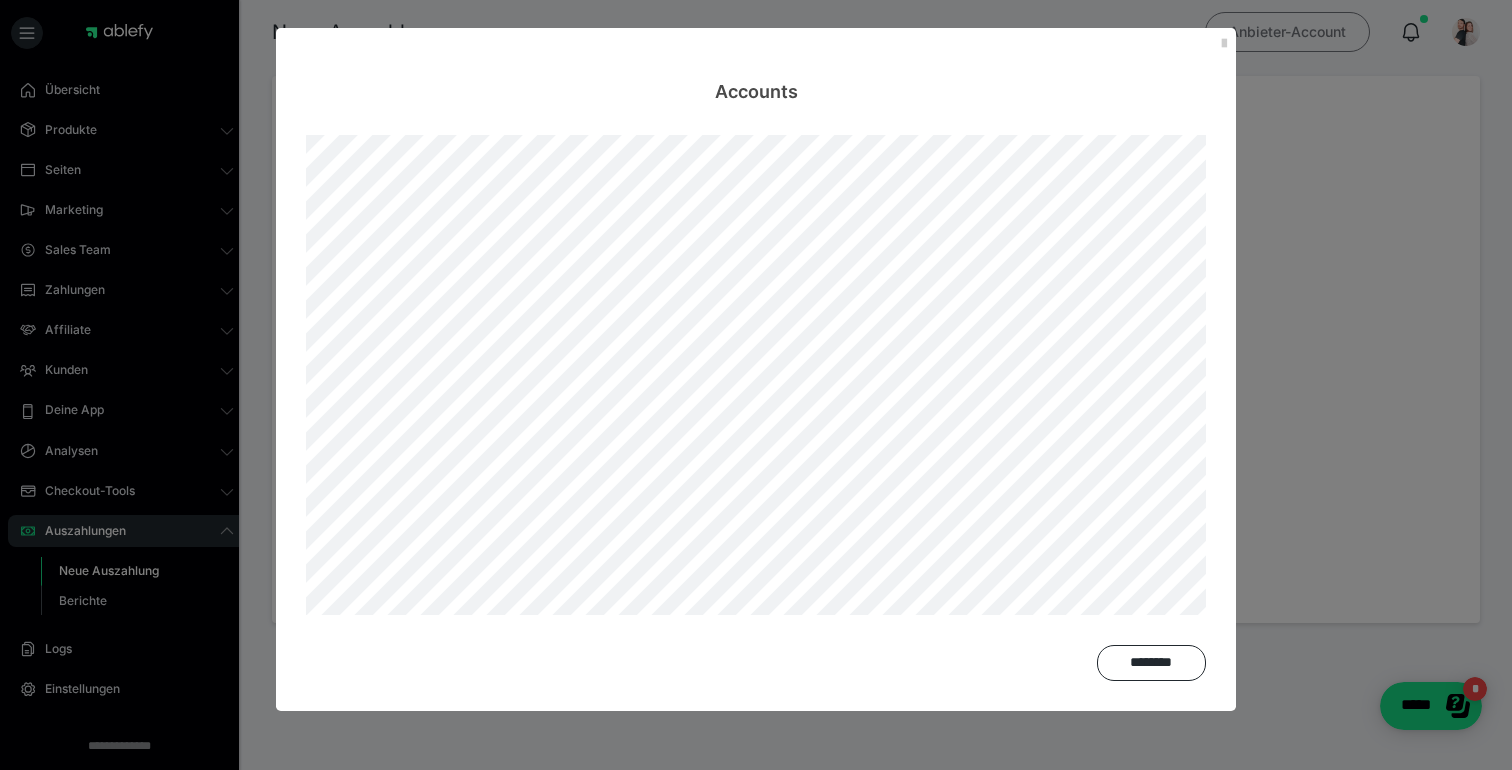 click on "Accounts ********" at bounding box center [756, 385] 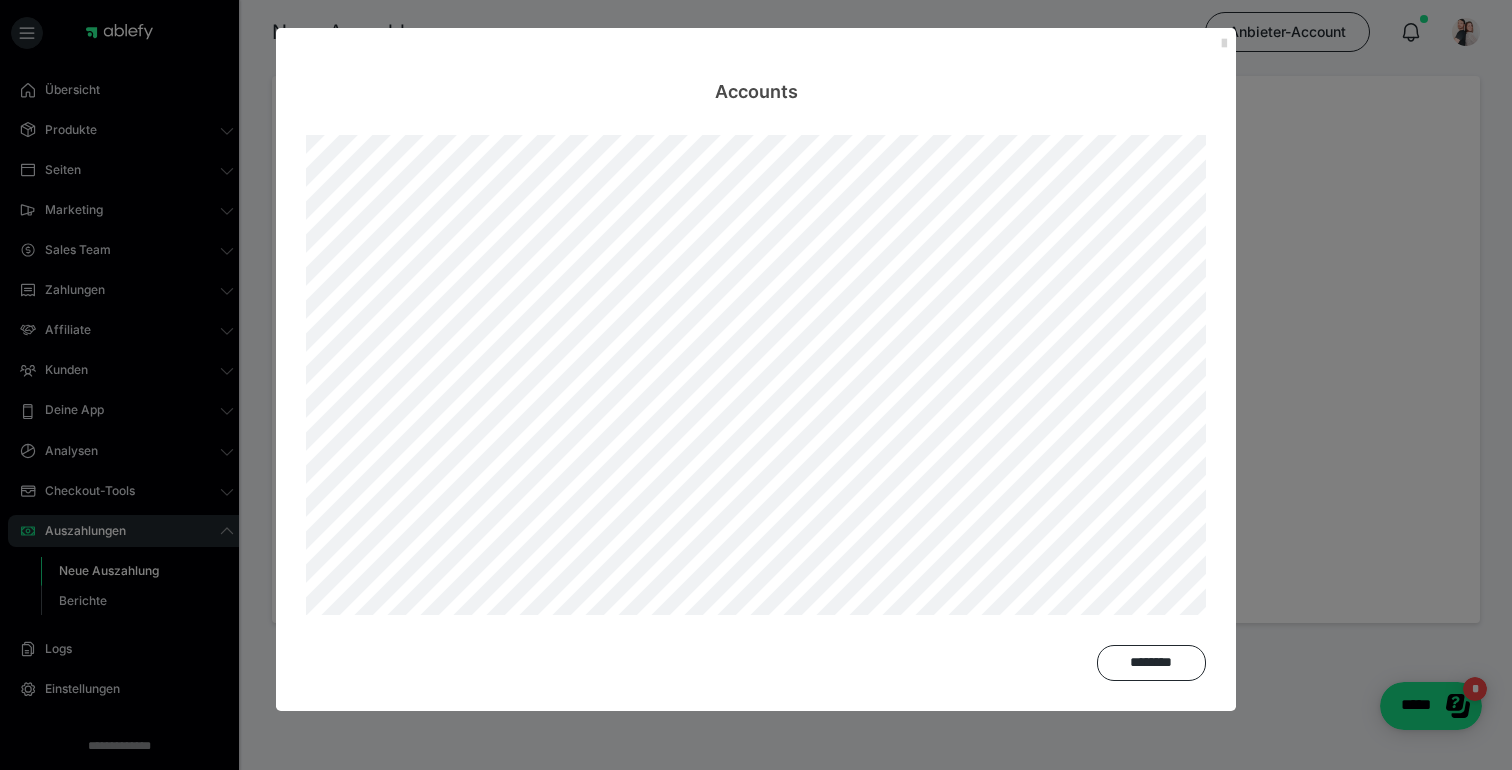click at bounding box center (1224, 44) 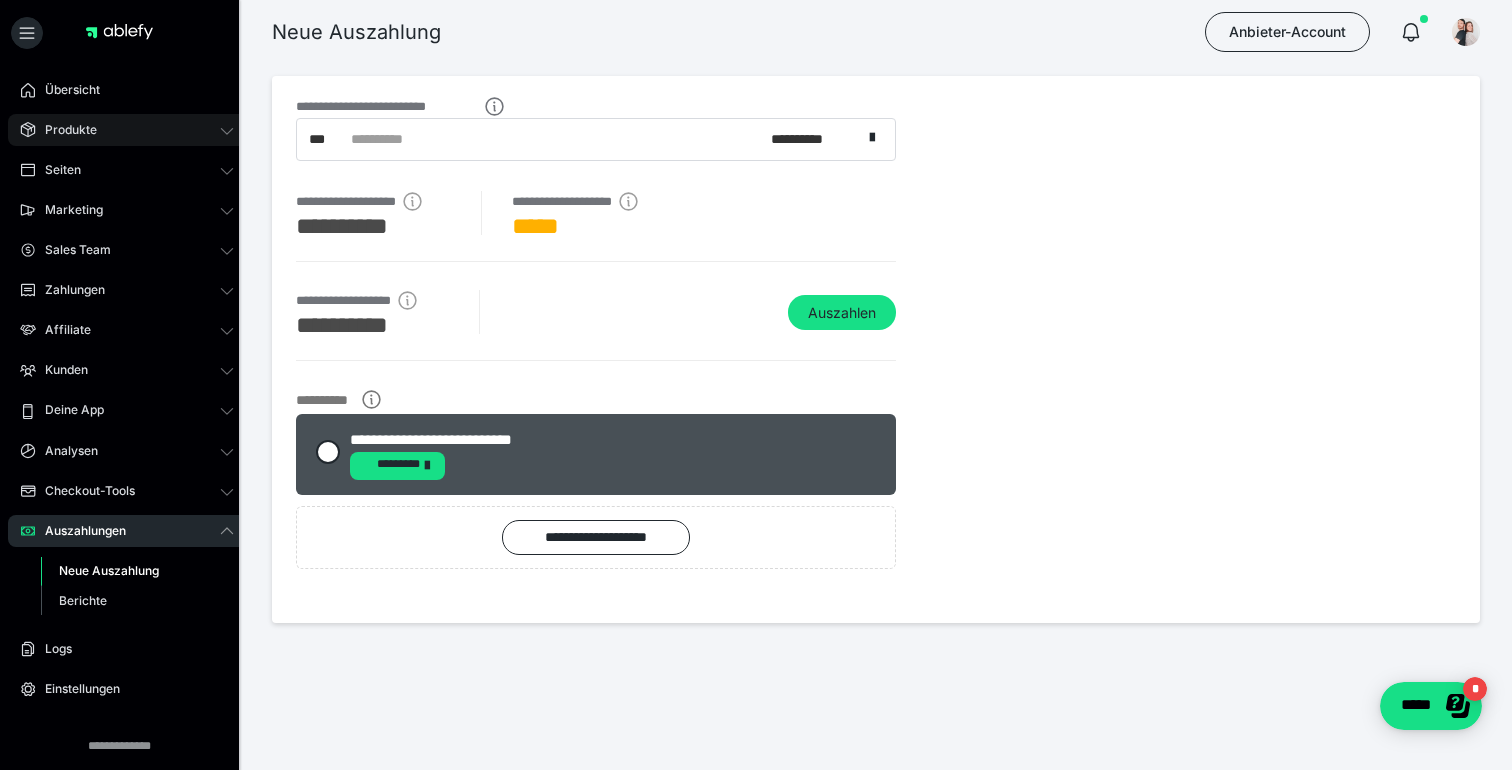 click on "Produkte" at bounding box center [127, 130] 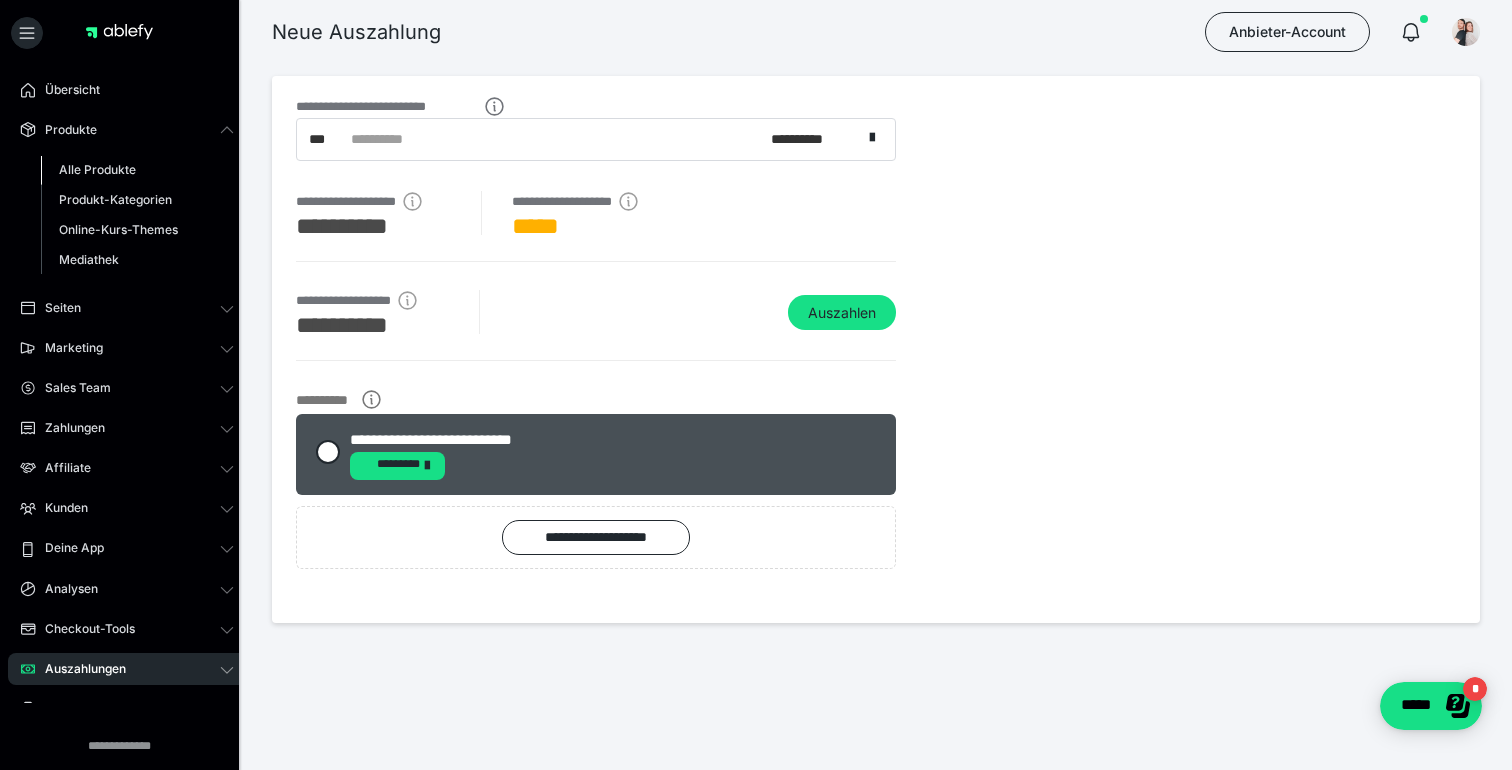 click on "Alle Produkte" at bounding box center (97, 169) 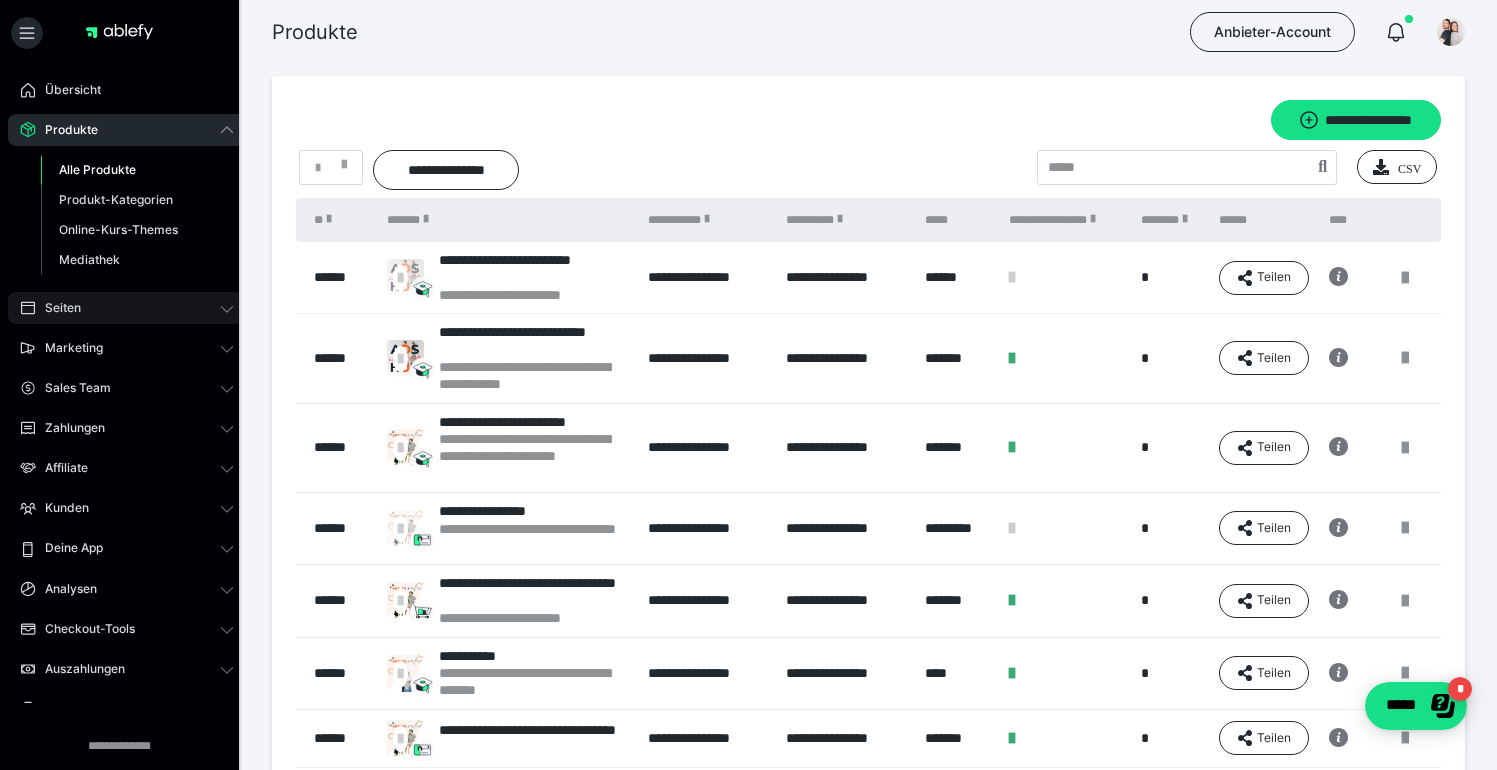 click on "Seiten" at bounding box center [127, 308] 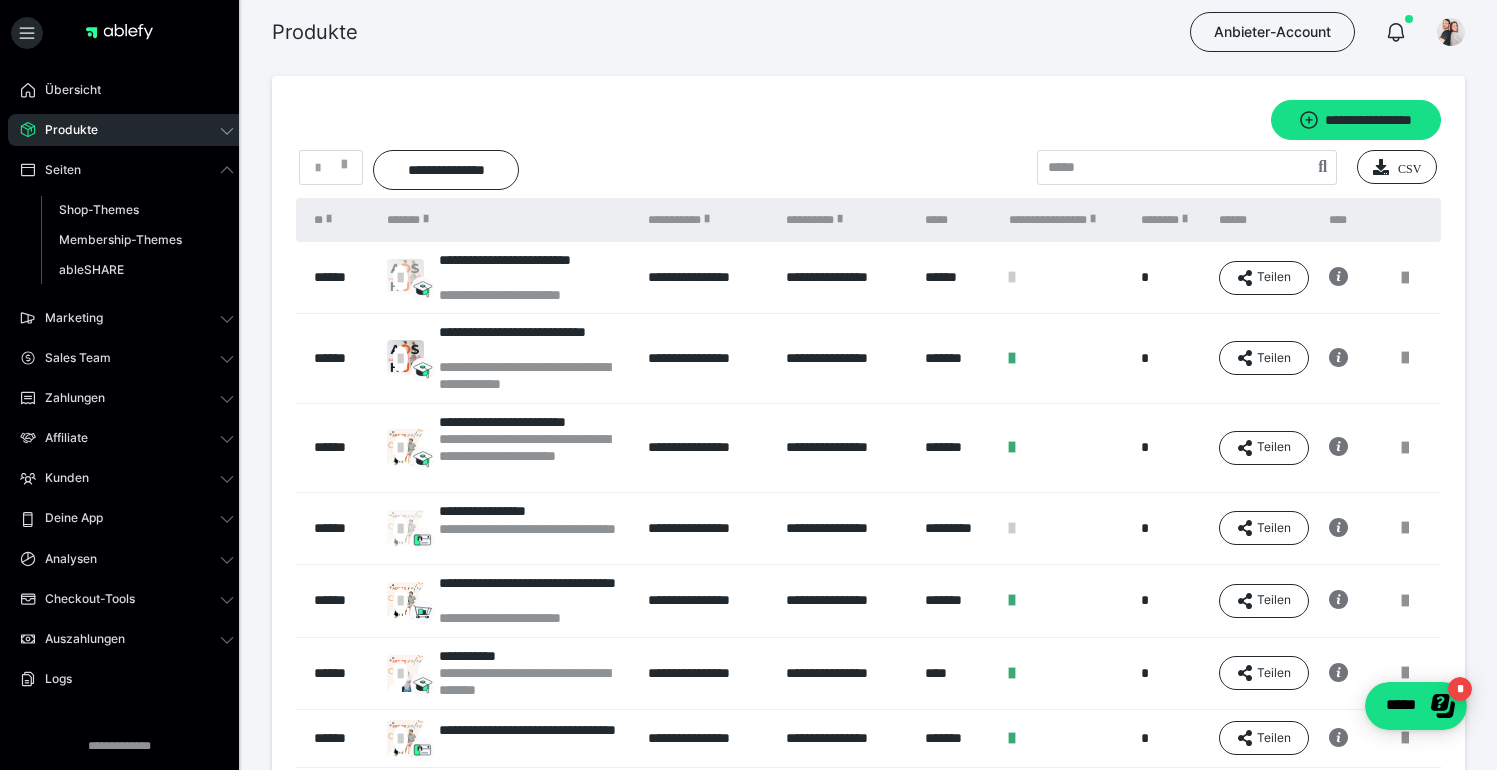 click on "Produkte" at bounding box center [127, 130] 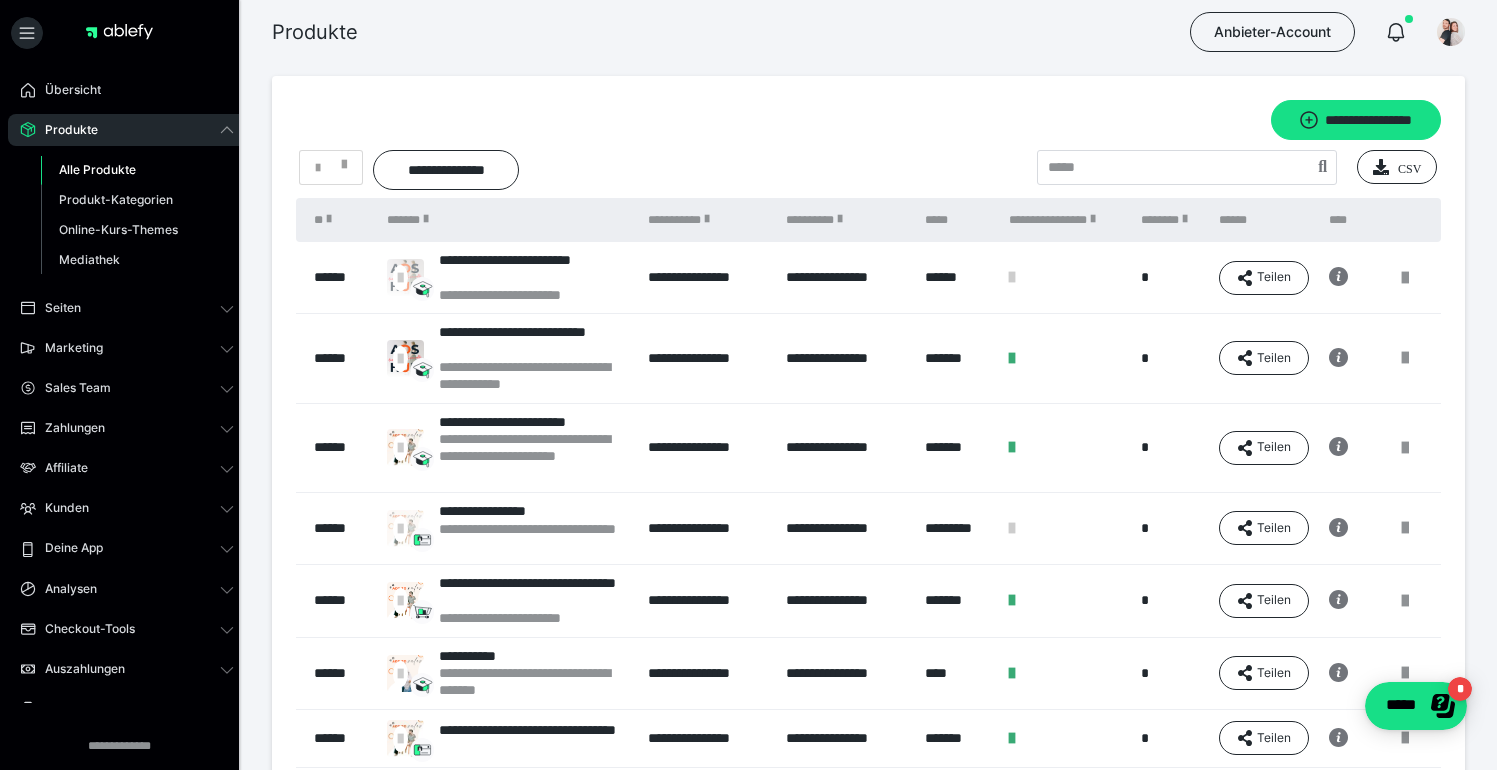 click on "Alle Produkte" at bounding box center [97, 169] 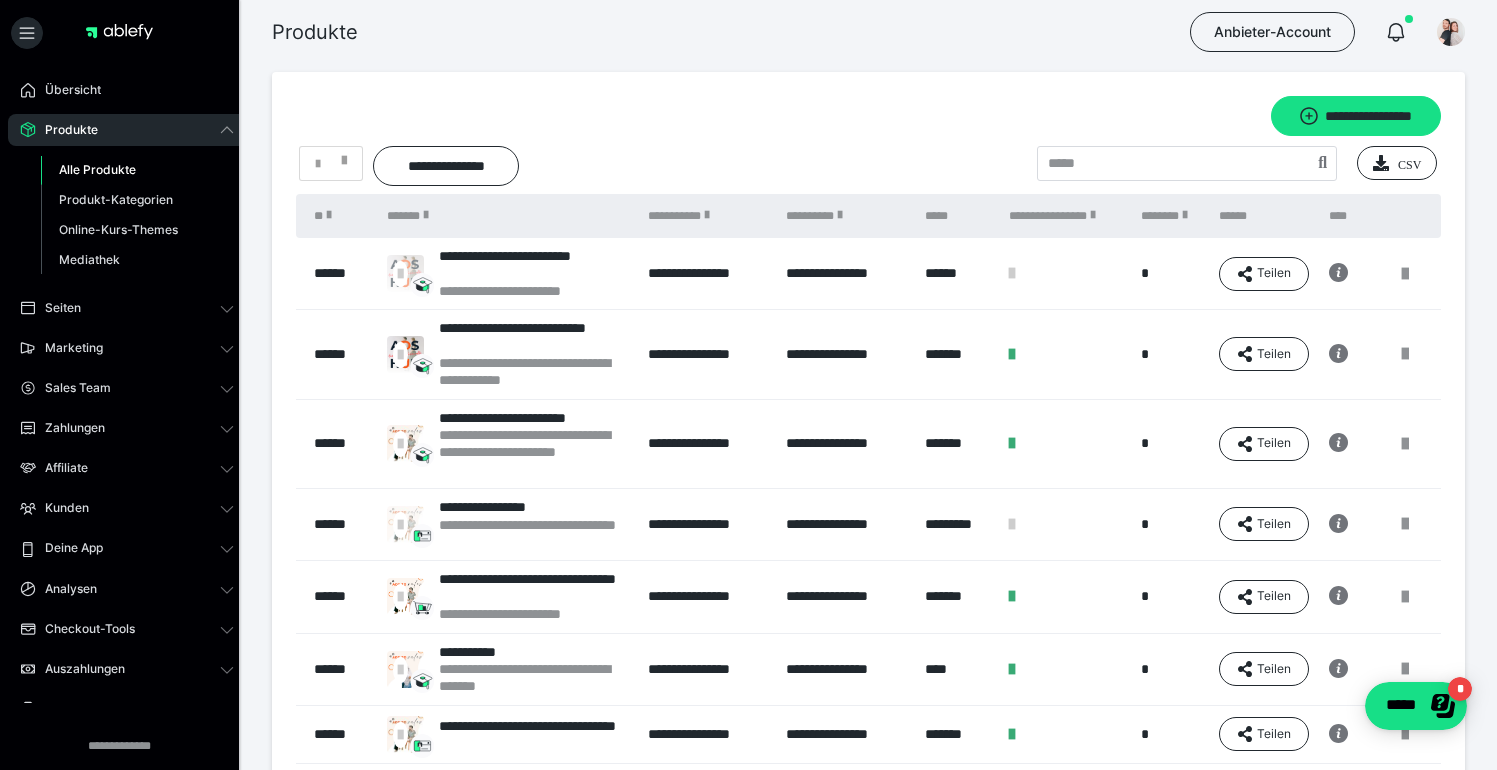 scroll, scrollTop: 0, scrollLeft: 0, axis: both 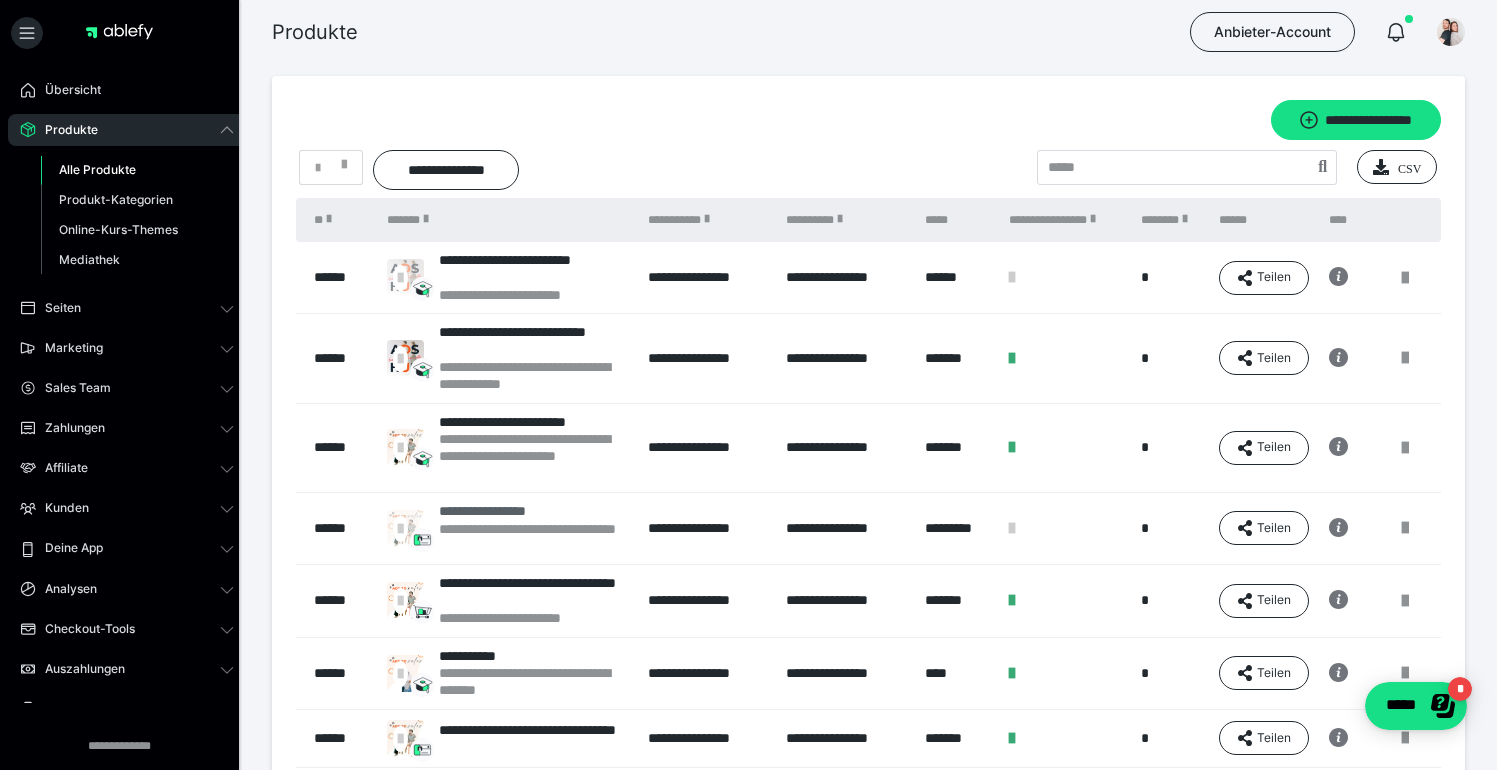 click on "**********" at bounding box center [533, 511] 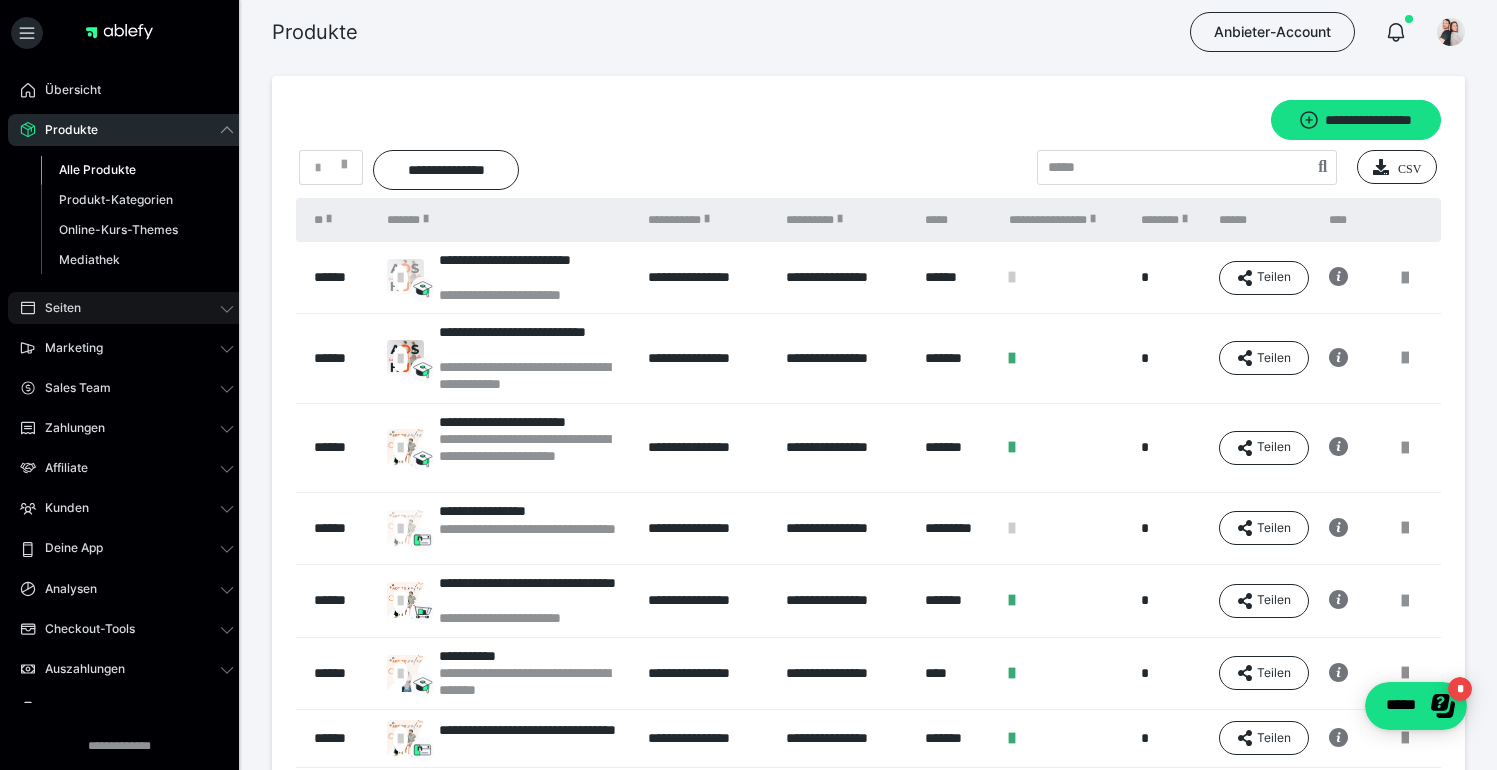 click on "Seiten" at bounding box center (127, 308) 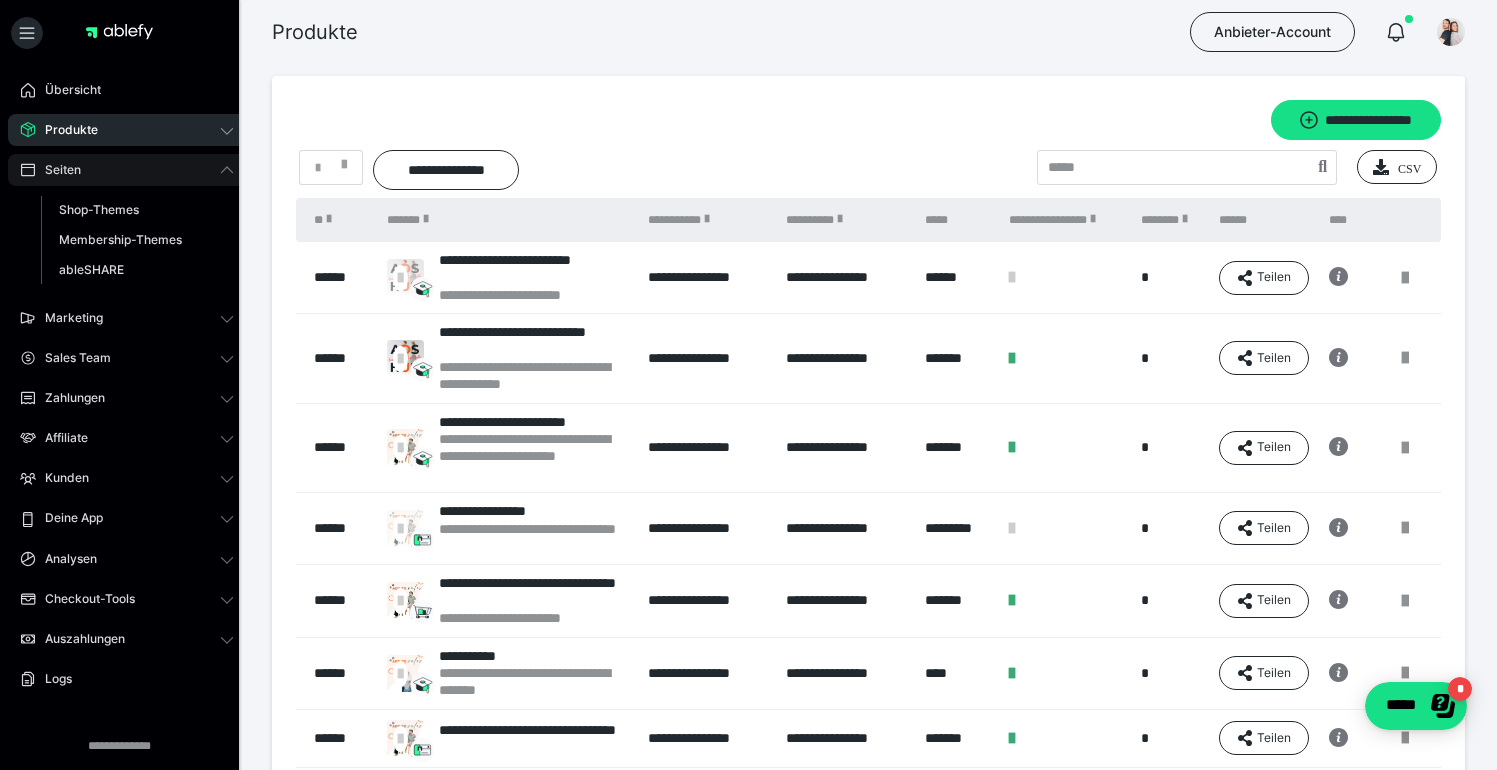 click on "Seiten" at bounding box center [127, 170] 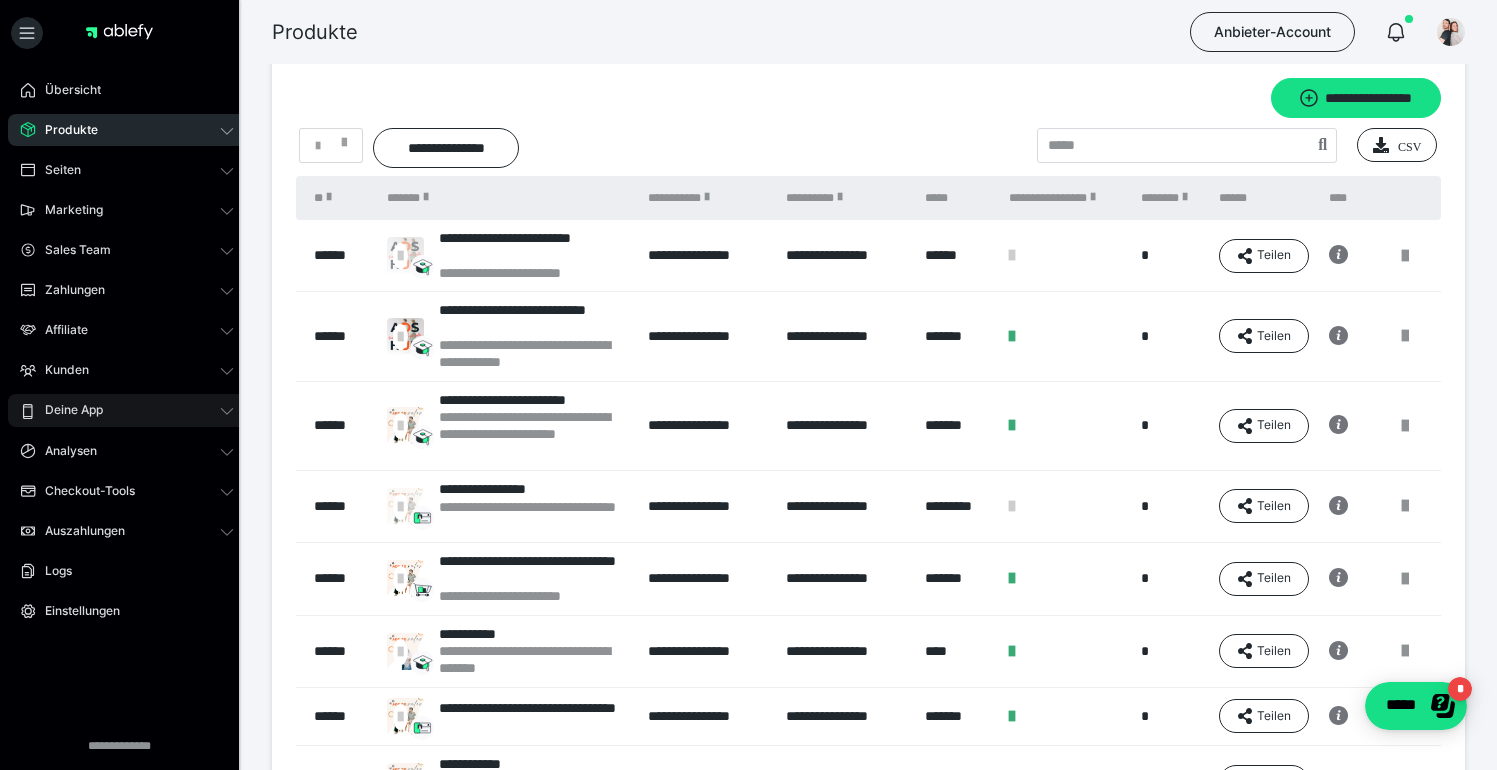 scroll, scrollTop: 29, scrollLeft: 0, axis: vertical 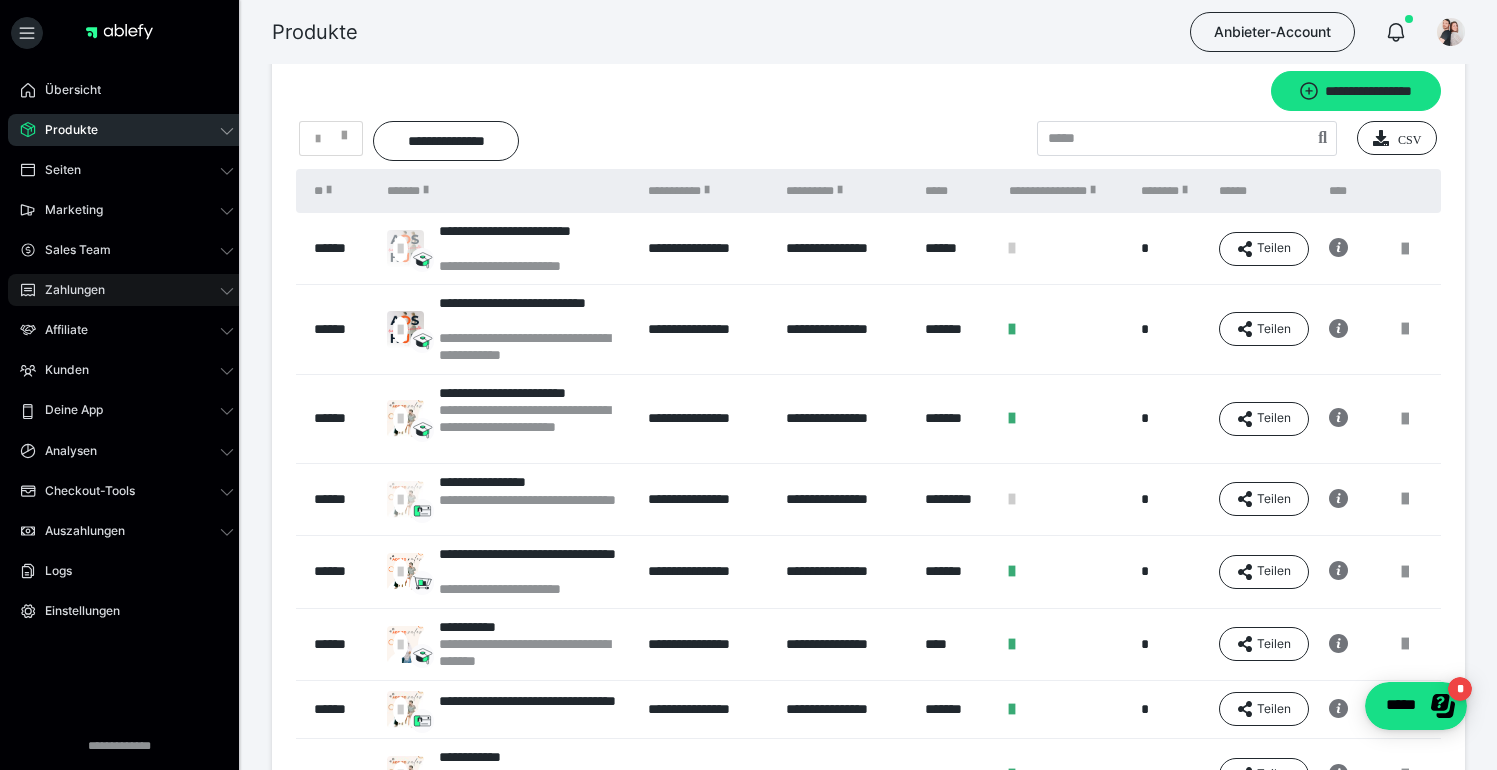 click on "Zahlungen" at bounding box center (127, 290) 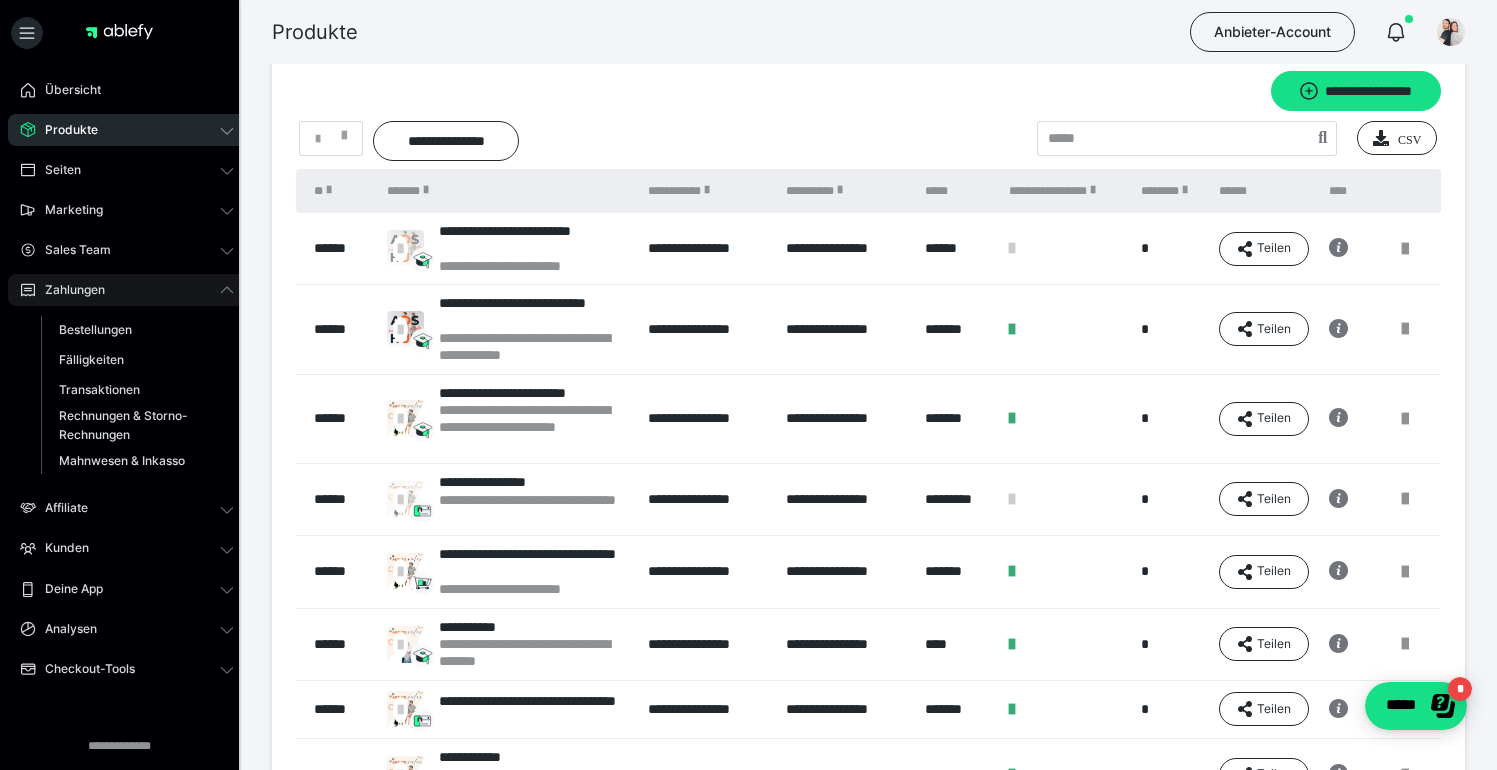 click on "Zahlungen" at bounding box center (127, 290) 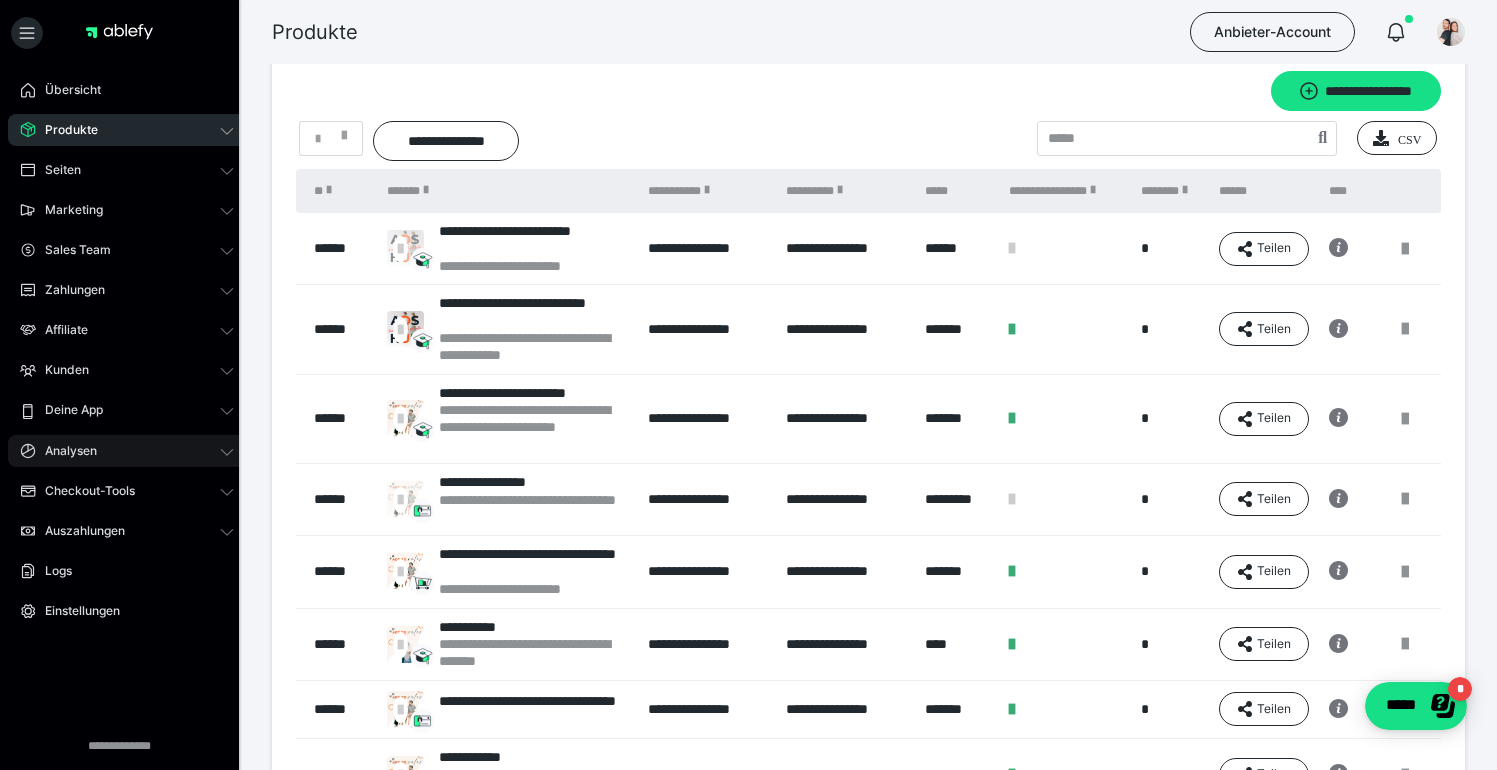 click on "Analysen" at bounding box center [64, 451] 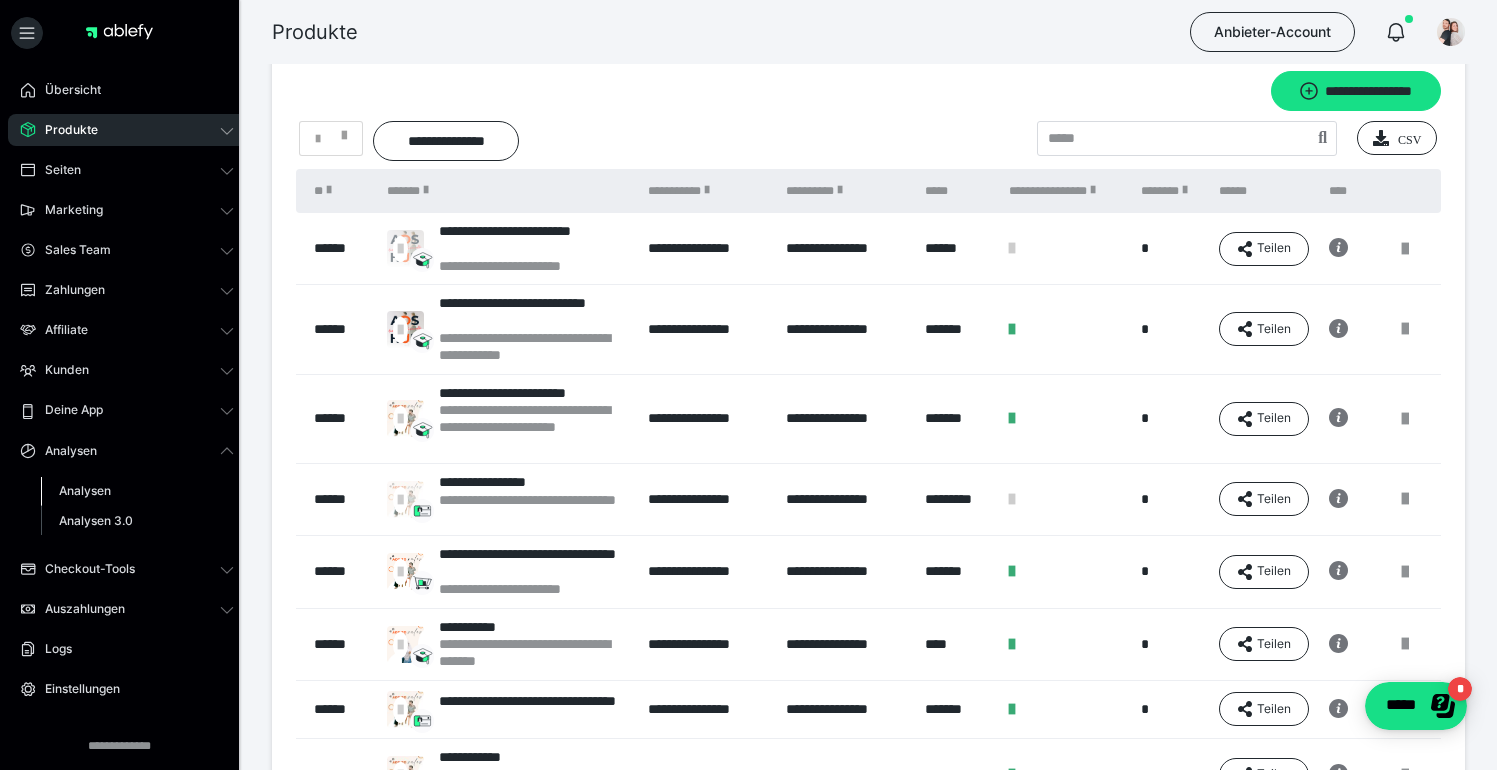 click on "Analysen" at bounding box center (85, 490) 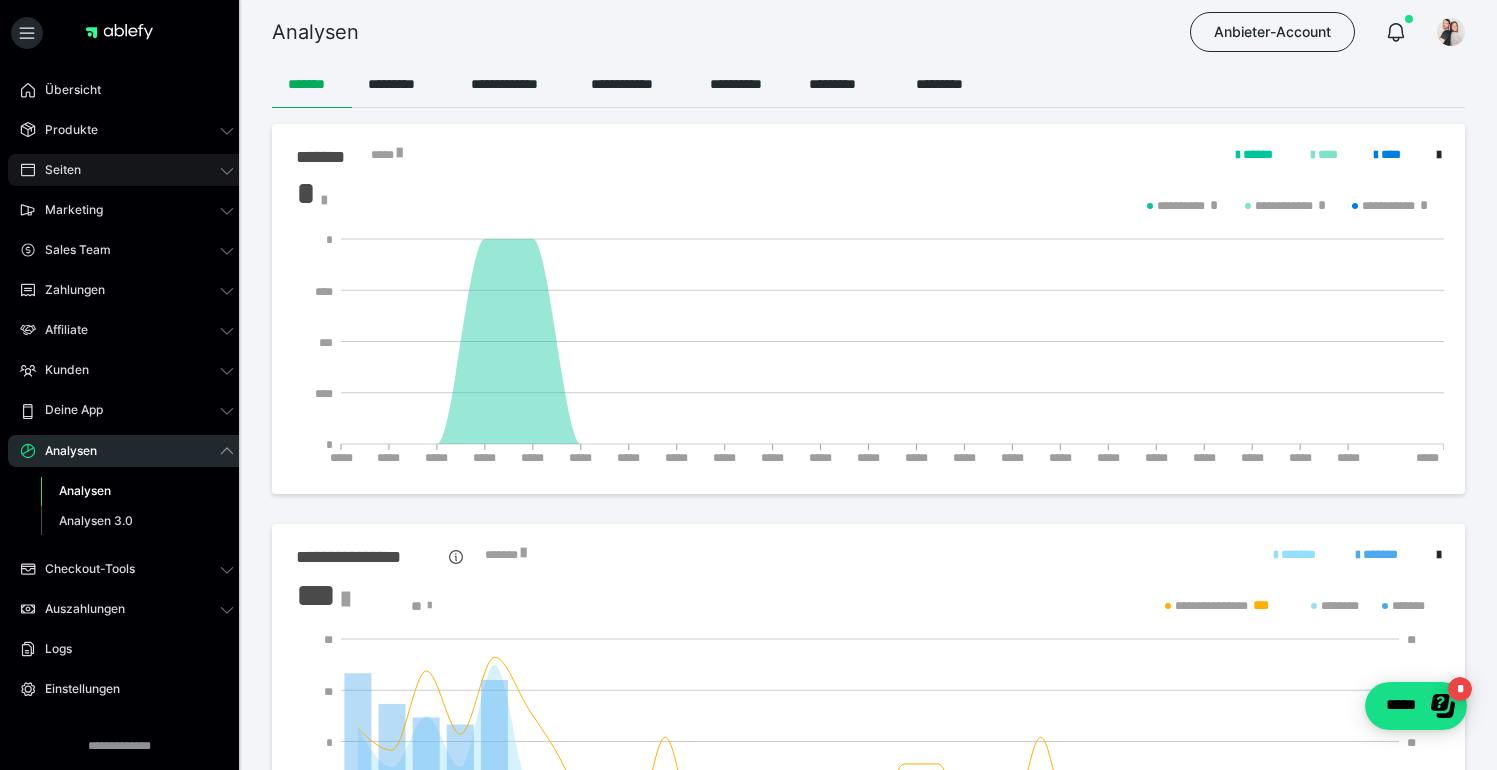 click on "Seiten" at bounding box center [127, 170] 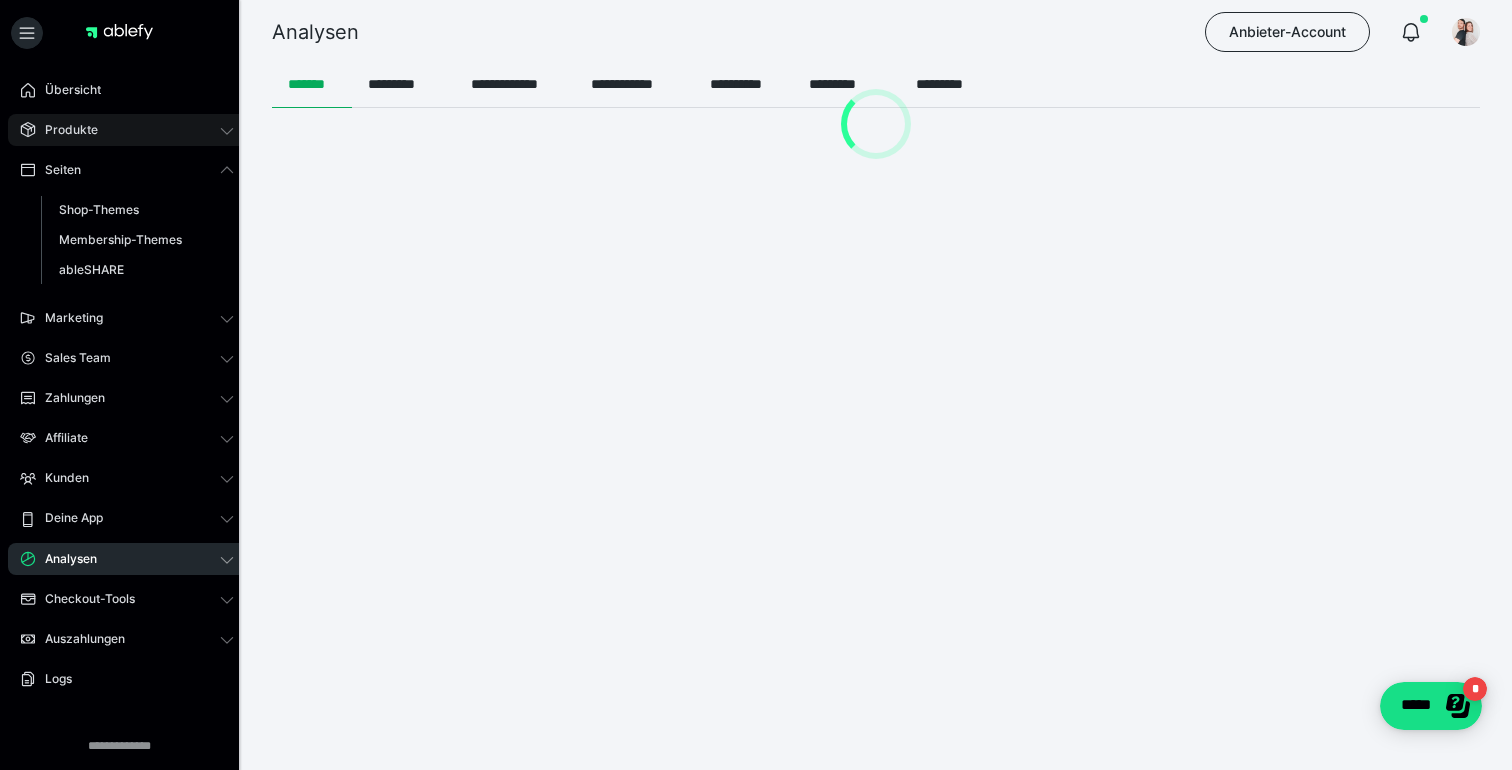 click on "Produkte" at bounding box center (127, 130) 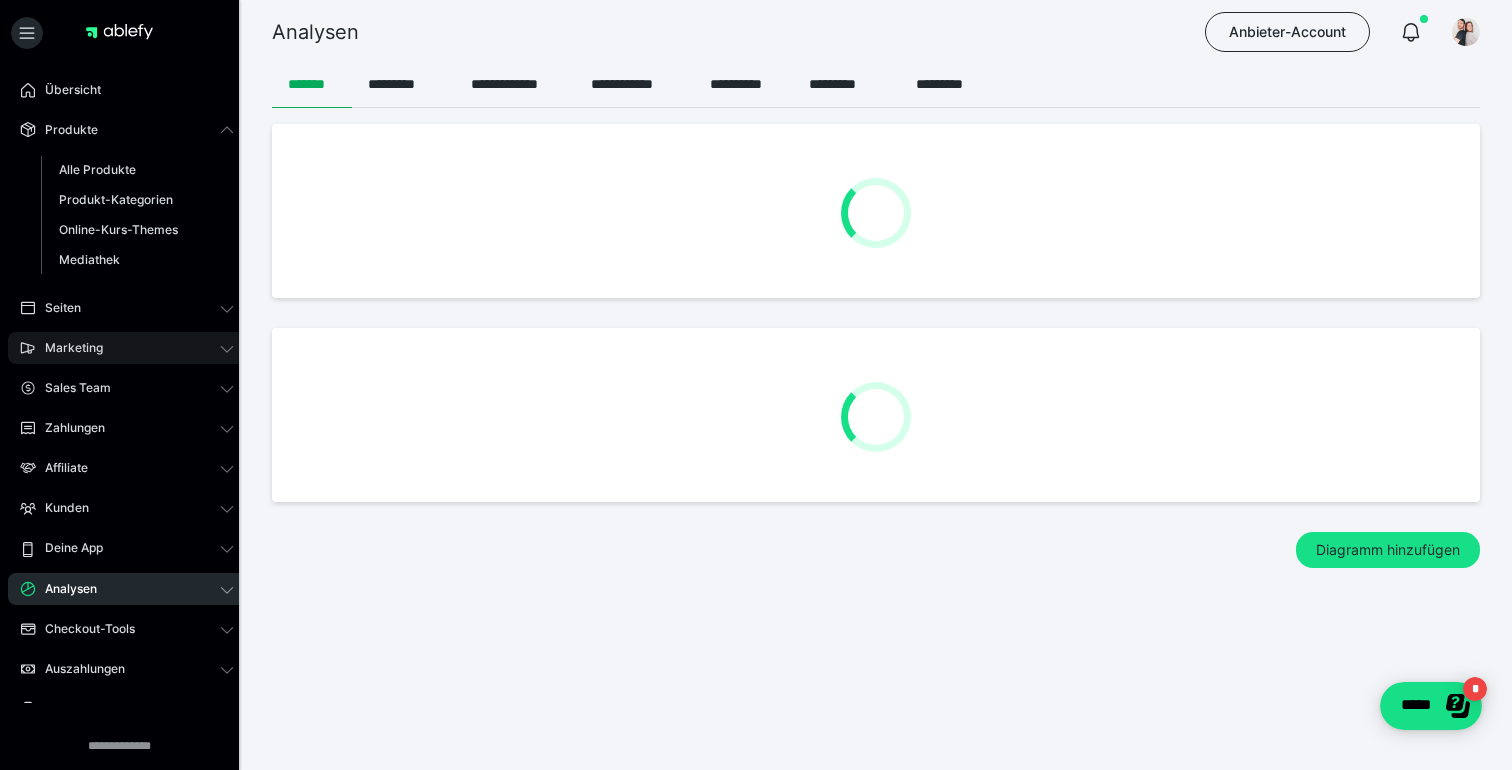 click on "Marketing" at bounding box center (127, 348) 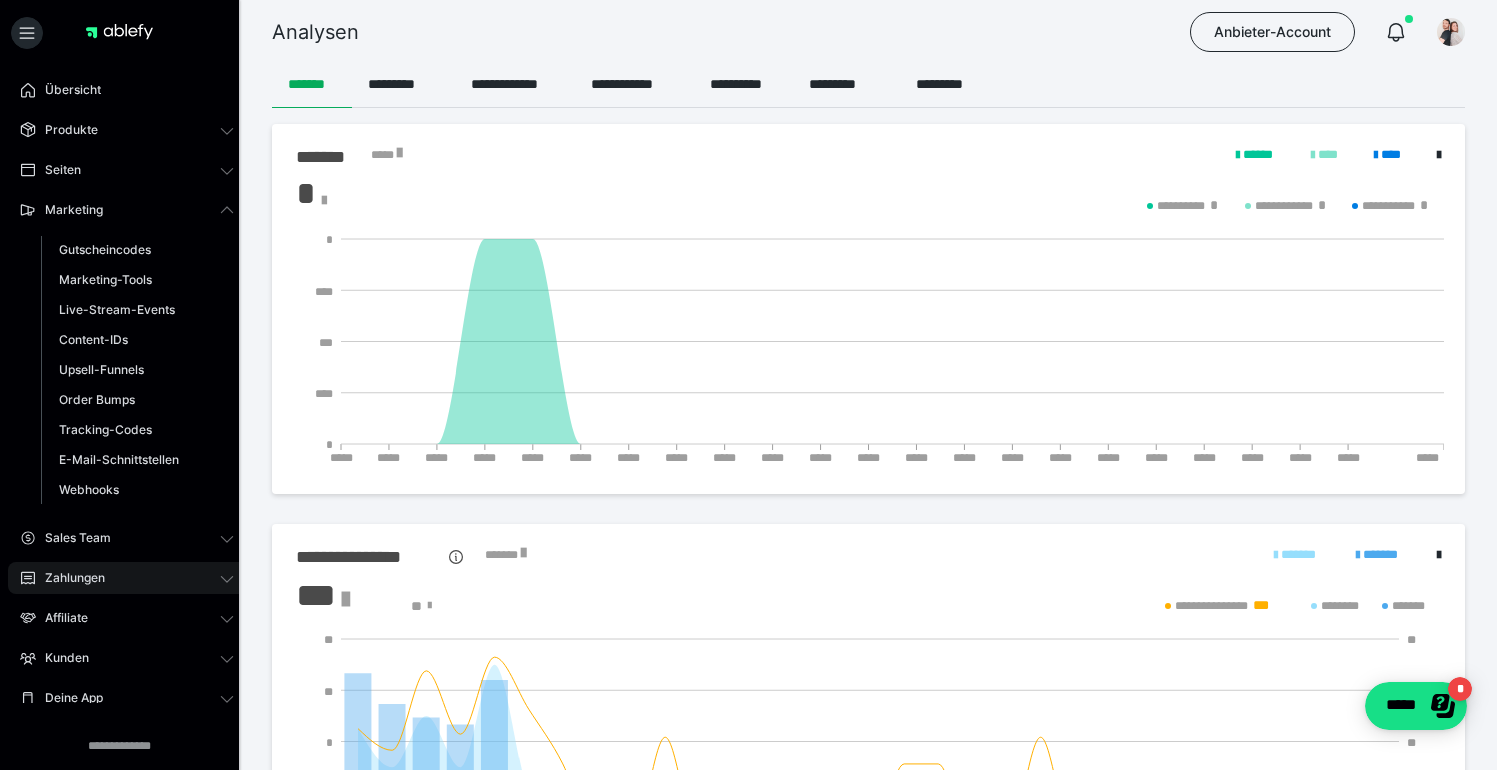 click on "Zahlungen" at bounding box center [68, 578] 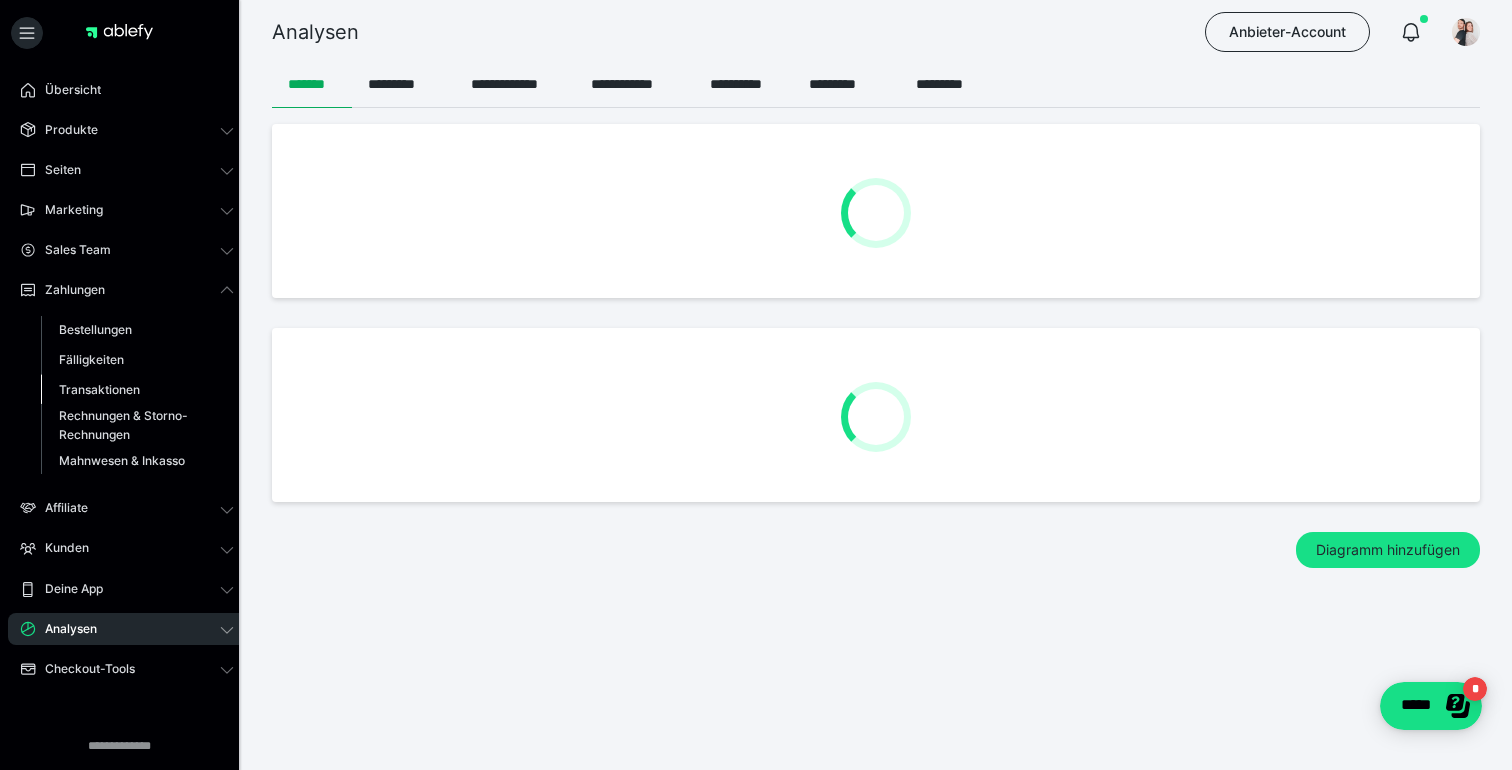 click on "Transaktionen" at bounding box center (99, 389) 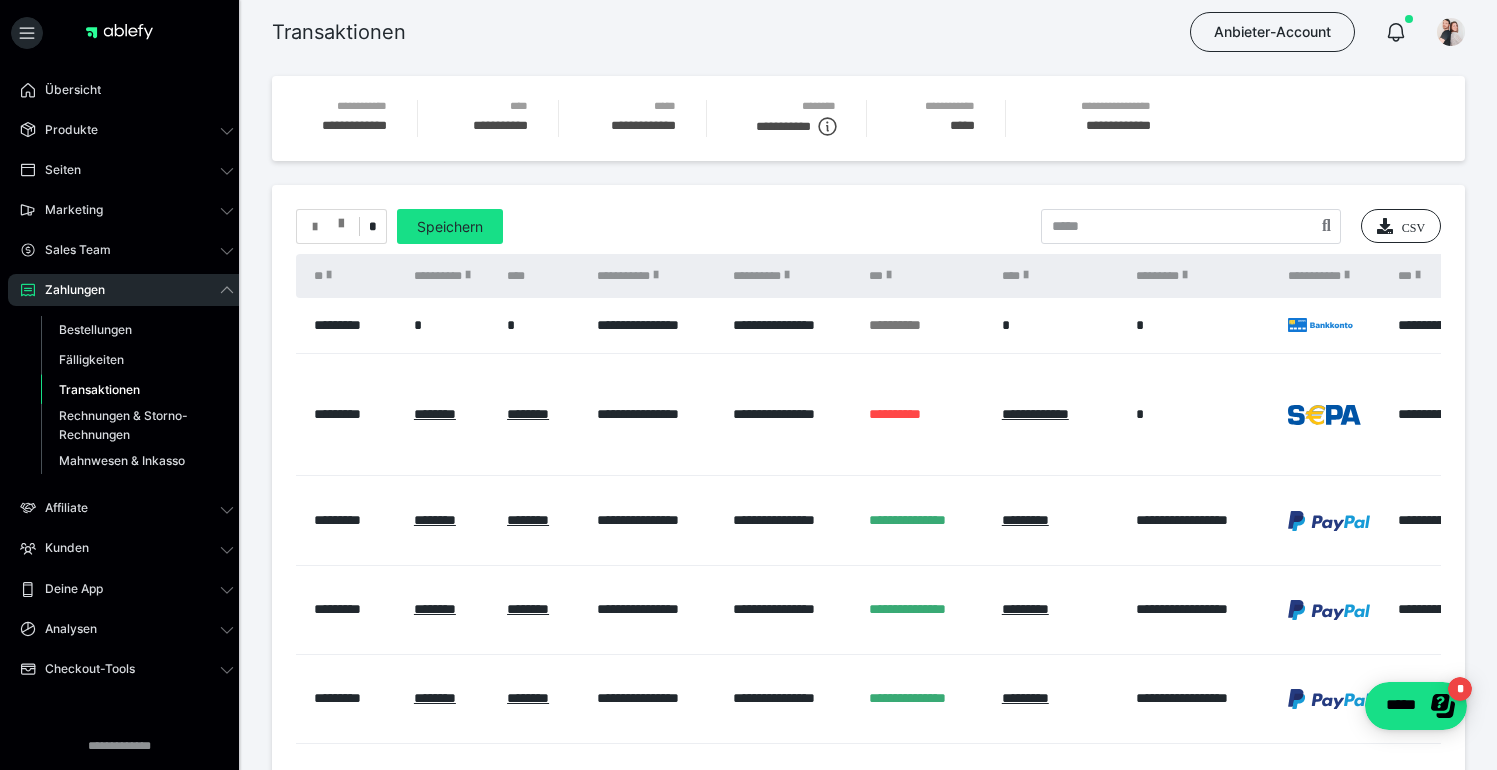 click at bounding box center [341, 219] 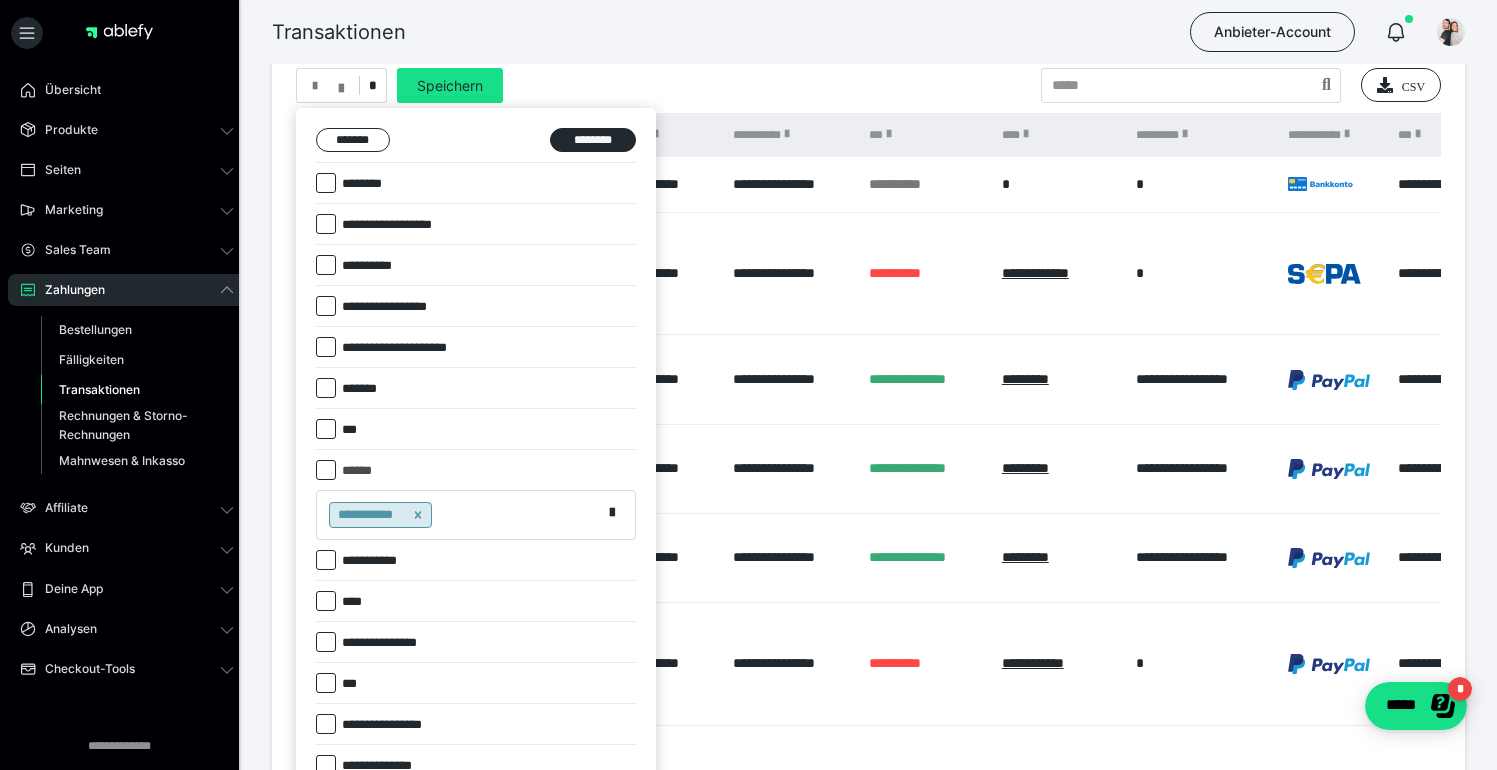 scroll, scrollTop: 130, scrollLeft: 0, axis: vertical 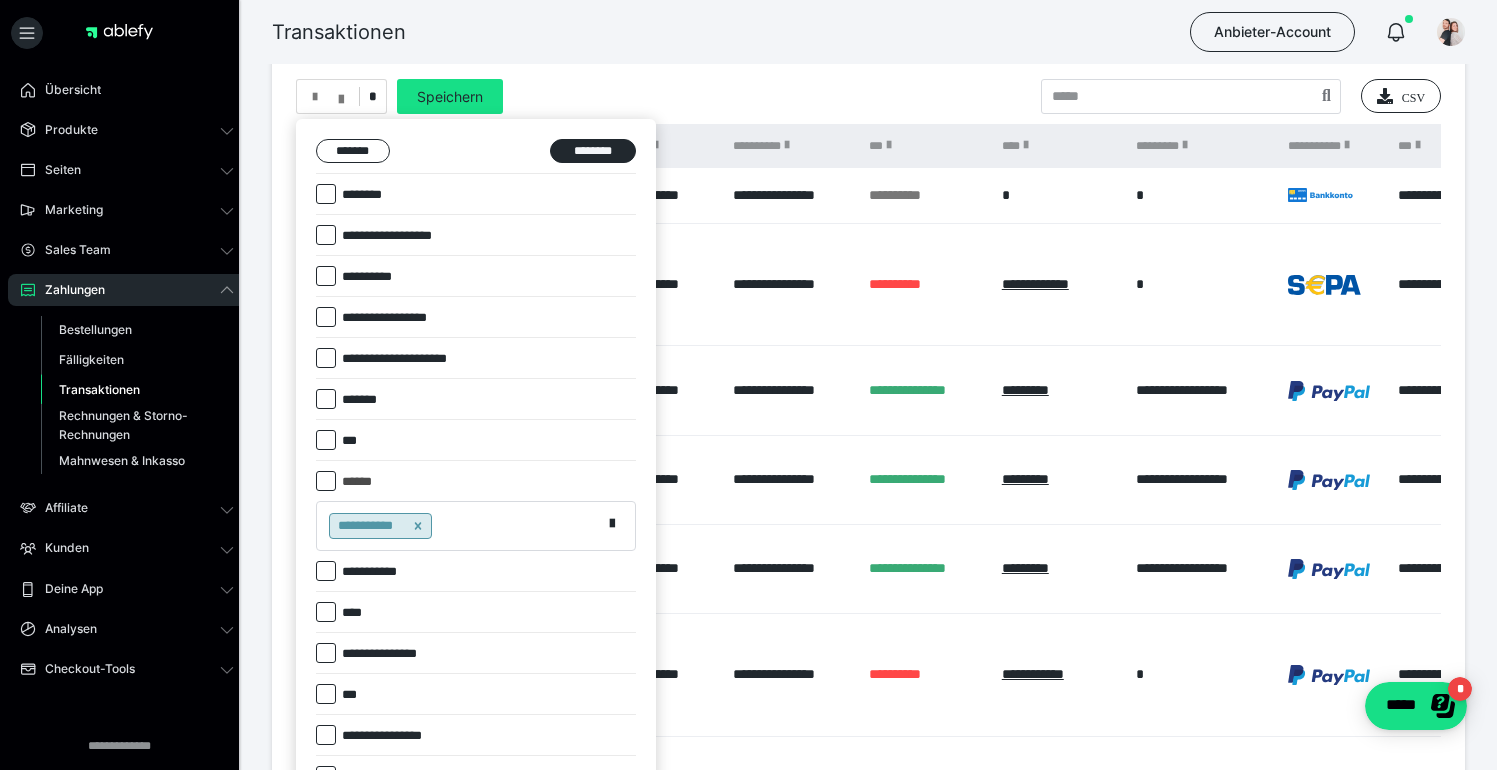 click on "**********" at bounding box center [374, 277] 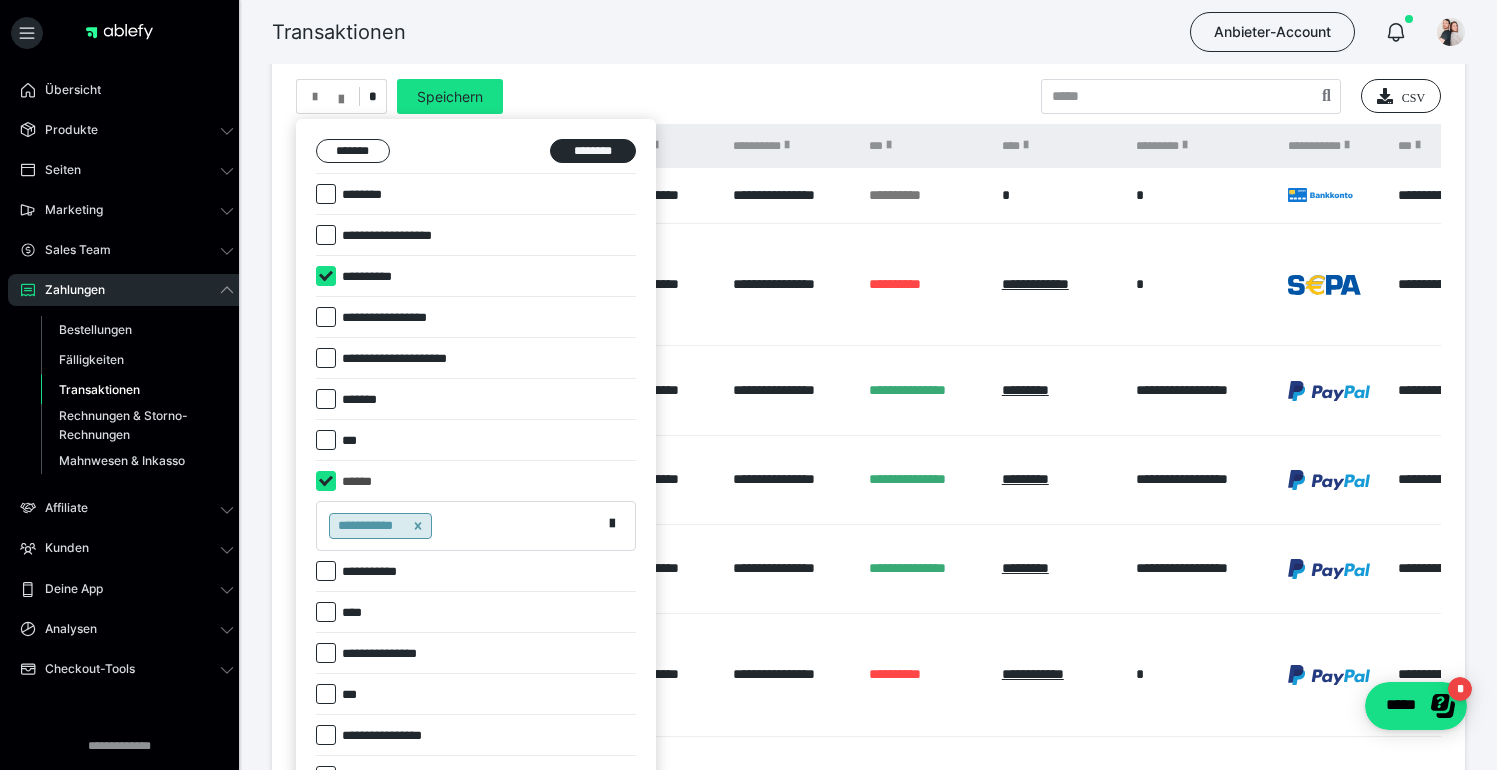 checkbox on "****" 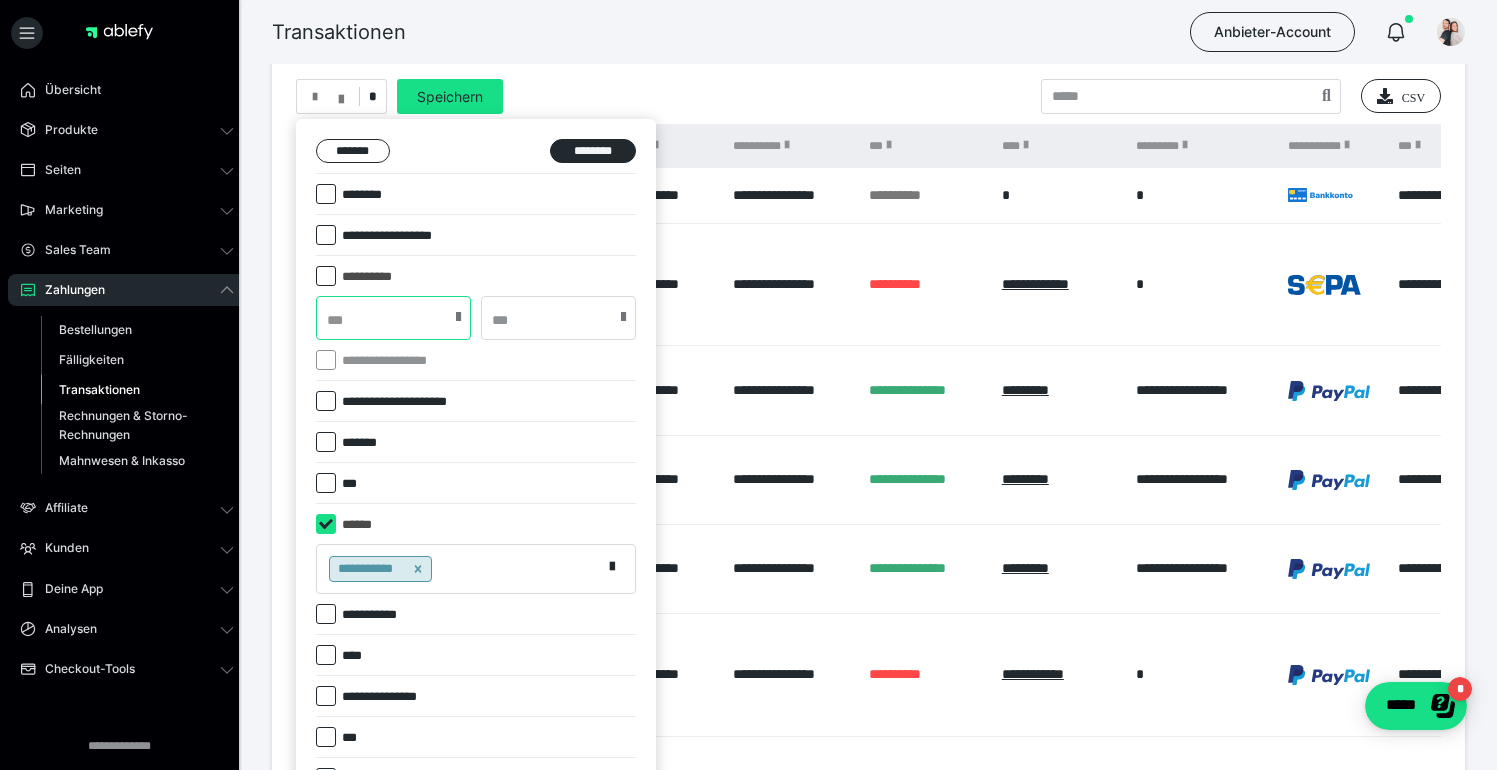click at bounding box center (393, 318) 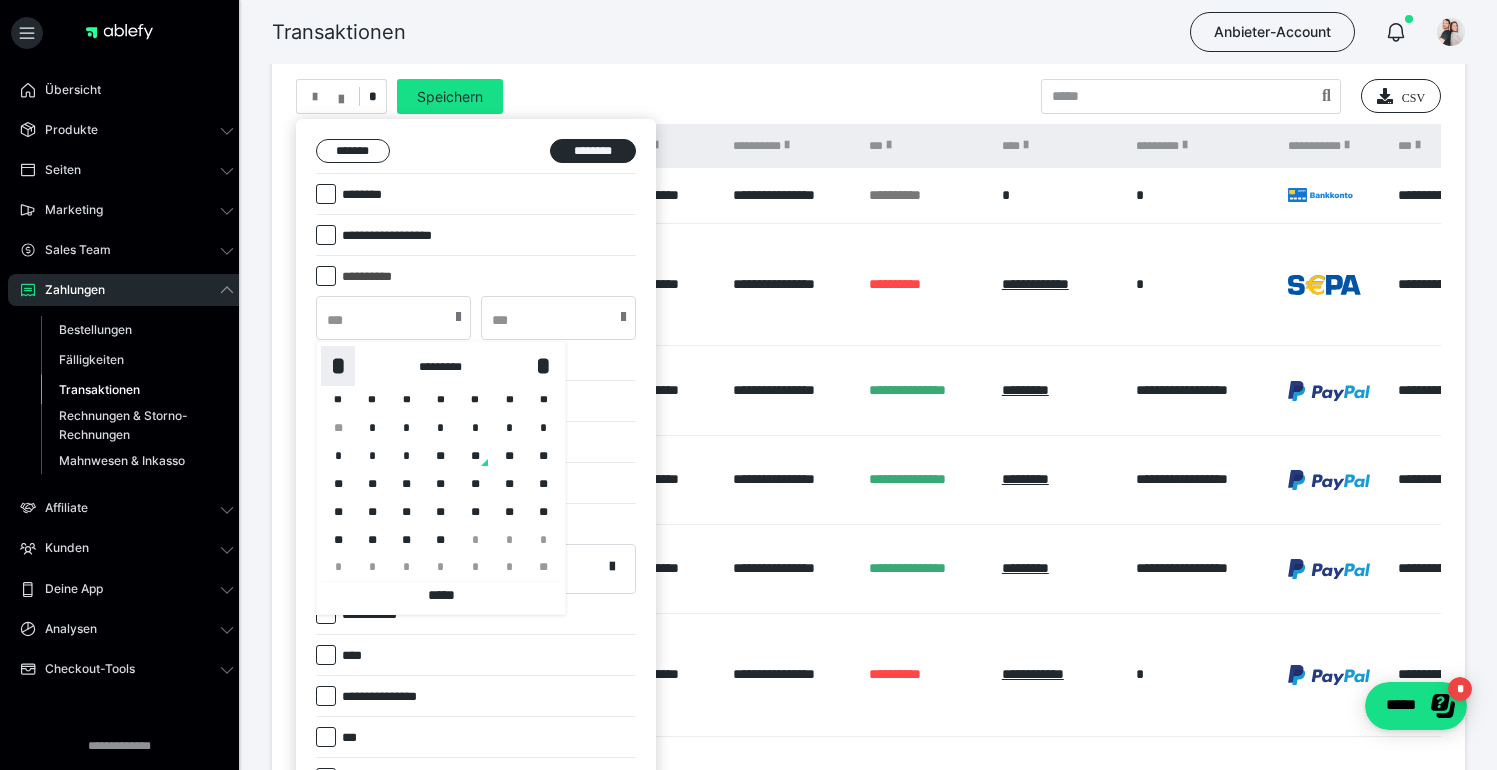click on "*" at bounding box center (338, 366) 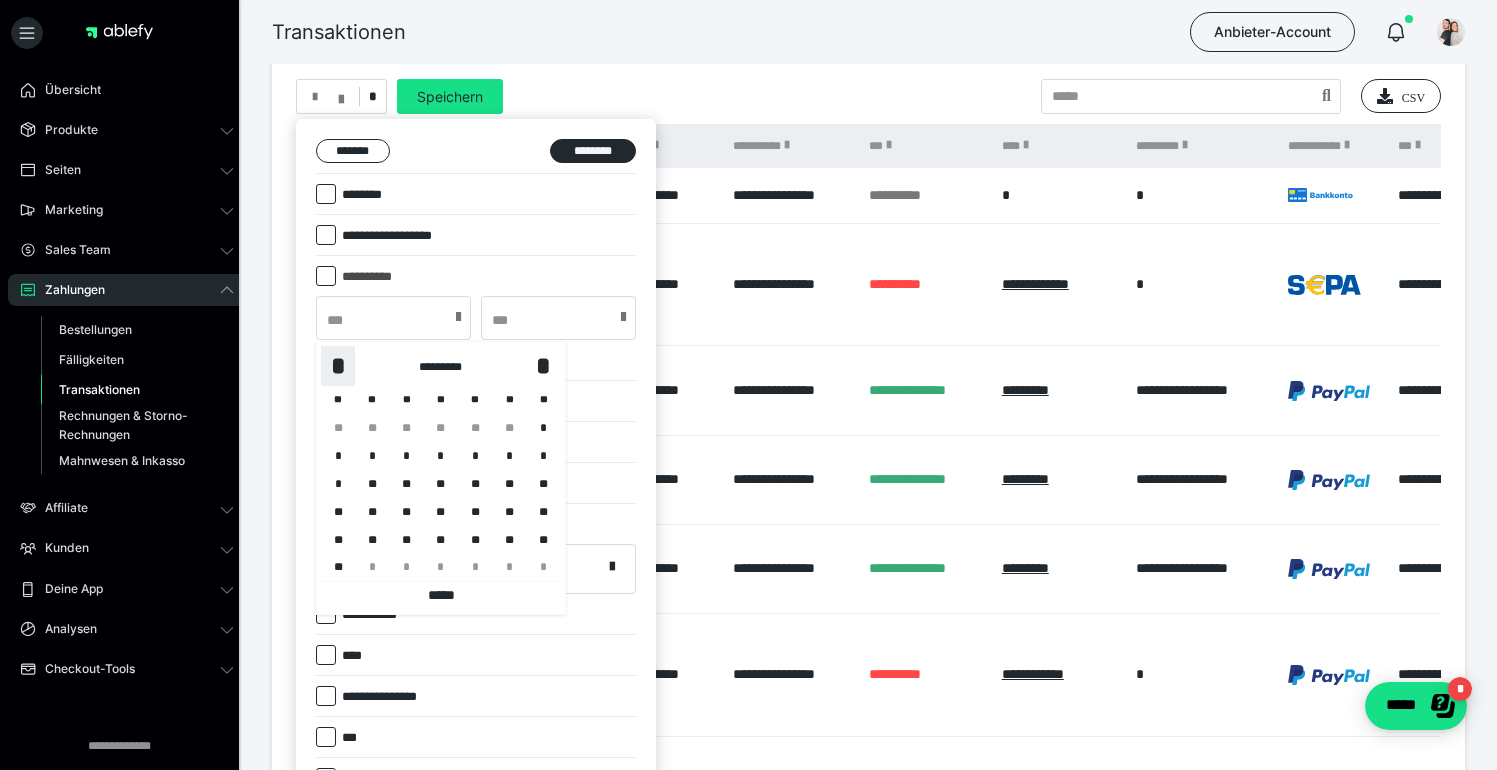 click on "*" at bounding box center [338, 366] 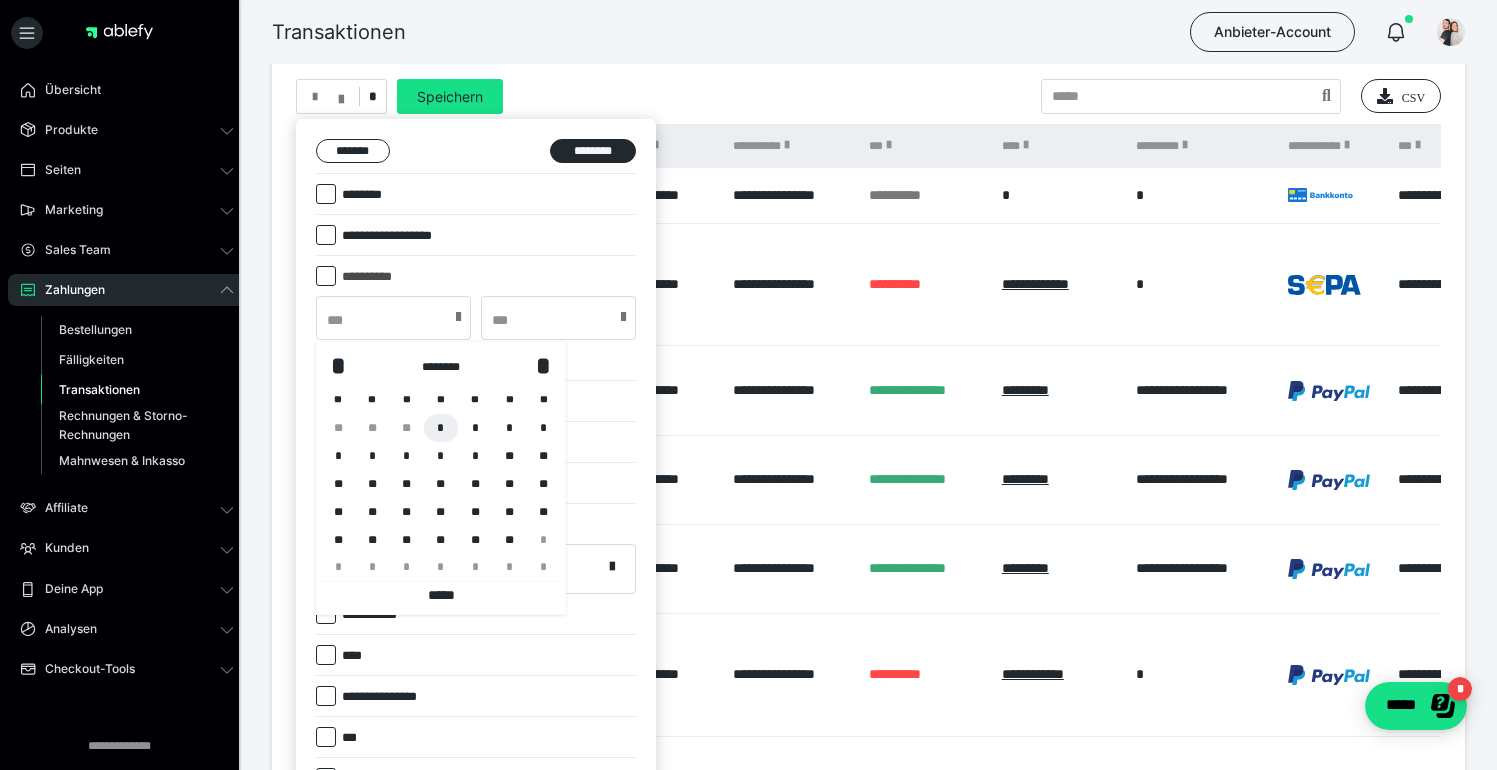 click on "*" at bounding box center (441, 428) 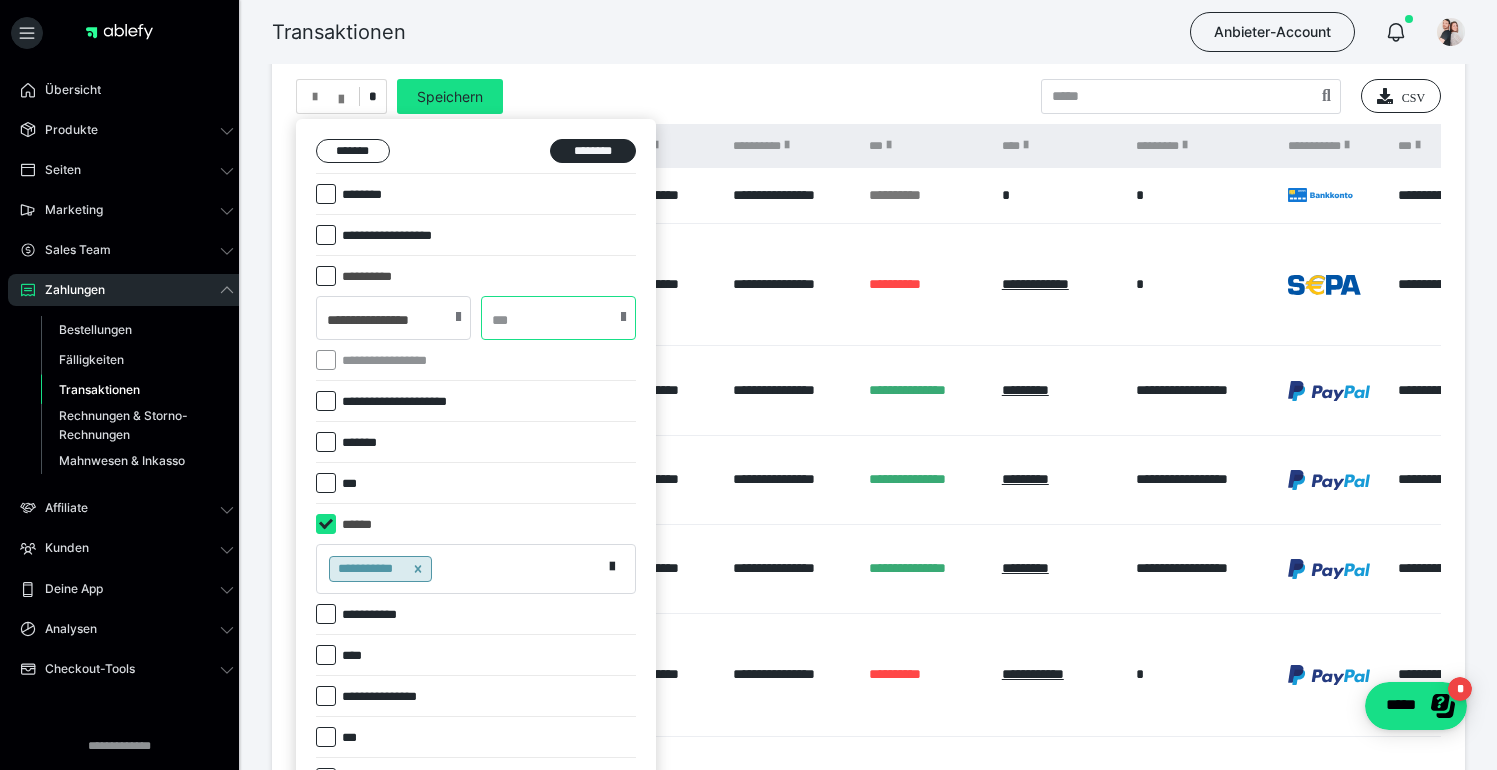 click at bounding box center (558, 318) 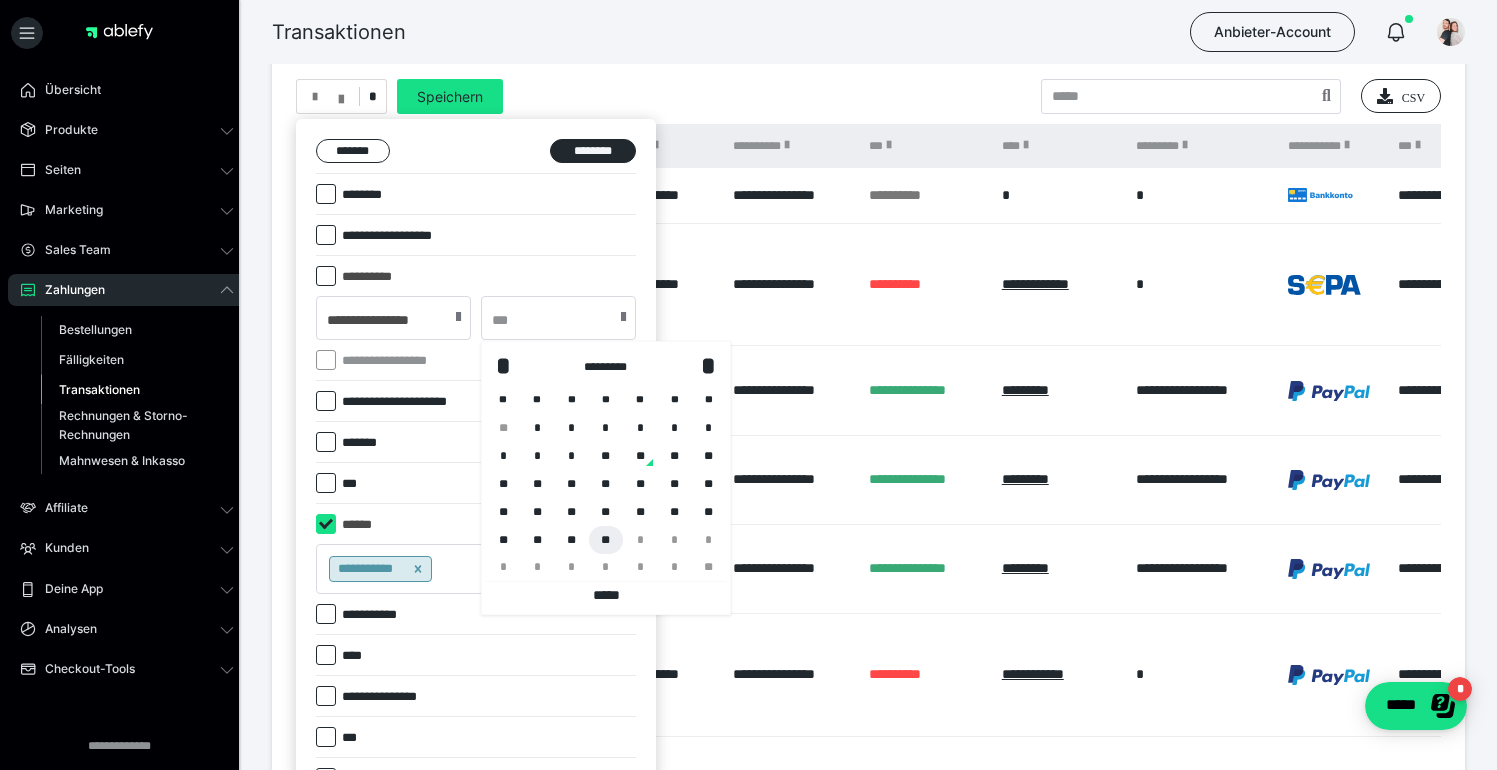 click on "**" at bounding box center [606, 540] 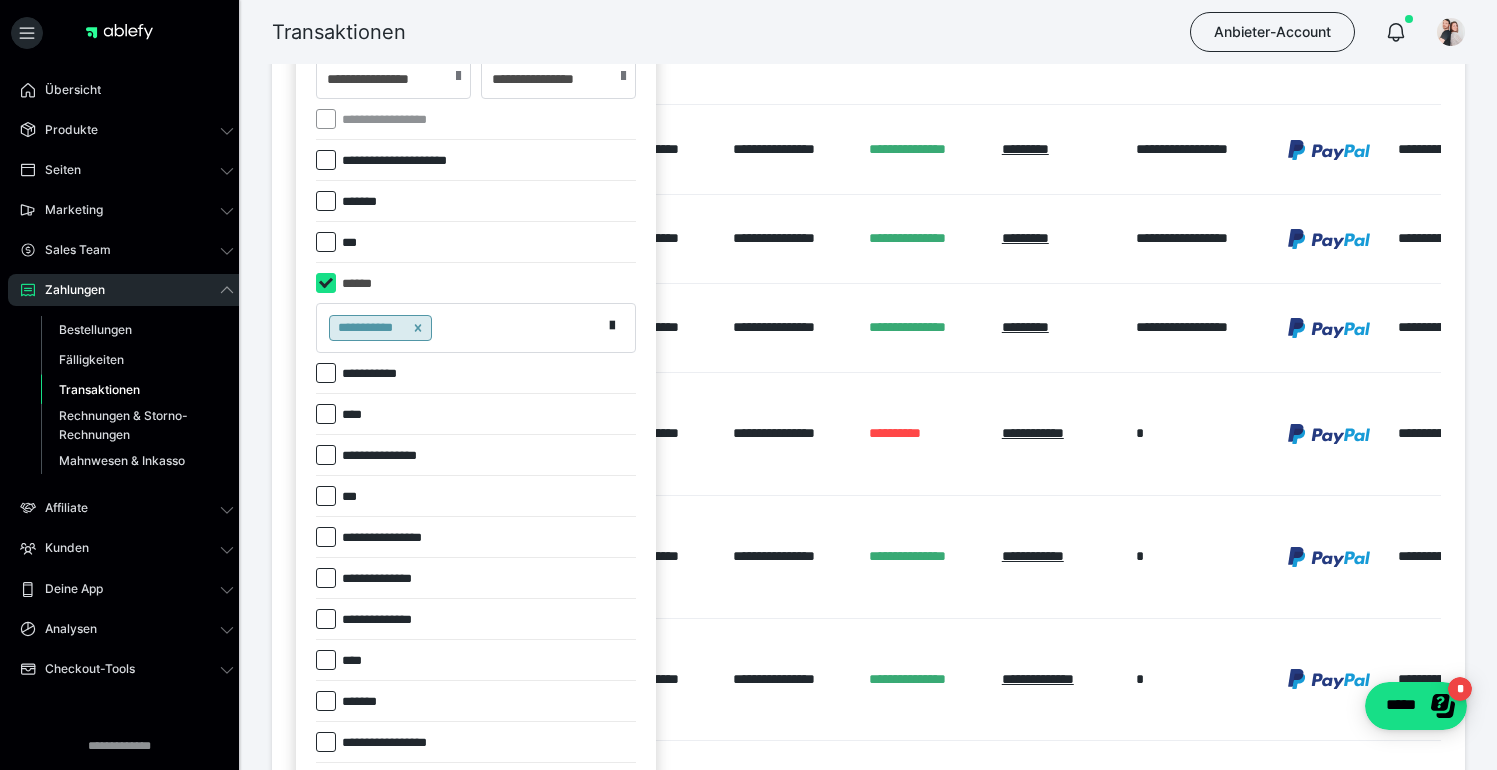 scroll, scrollTop: 398, scrollLeft: 0, axis: vertical 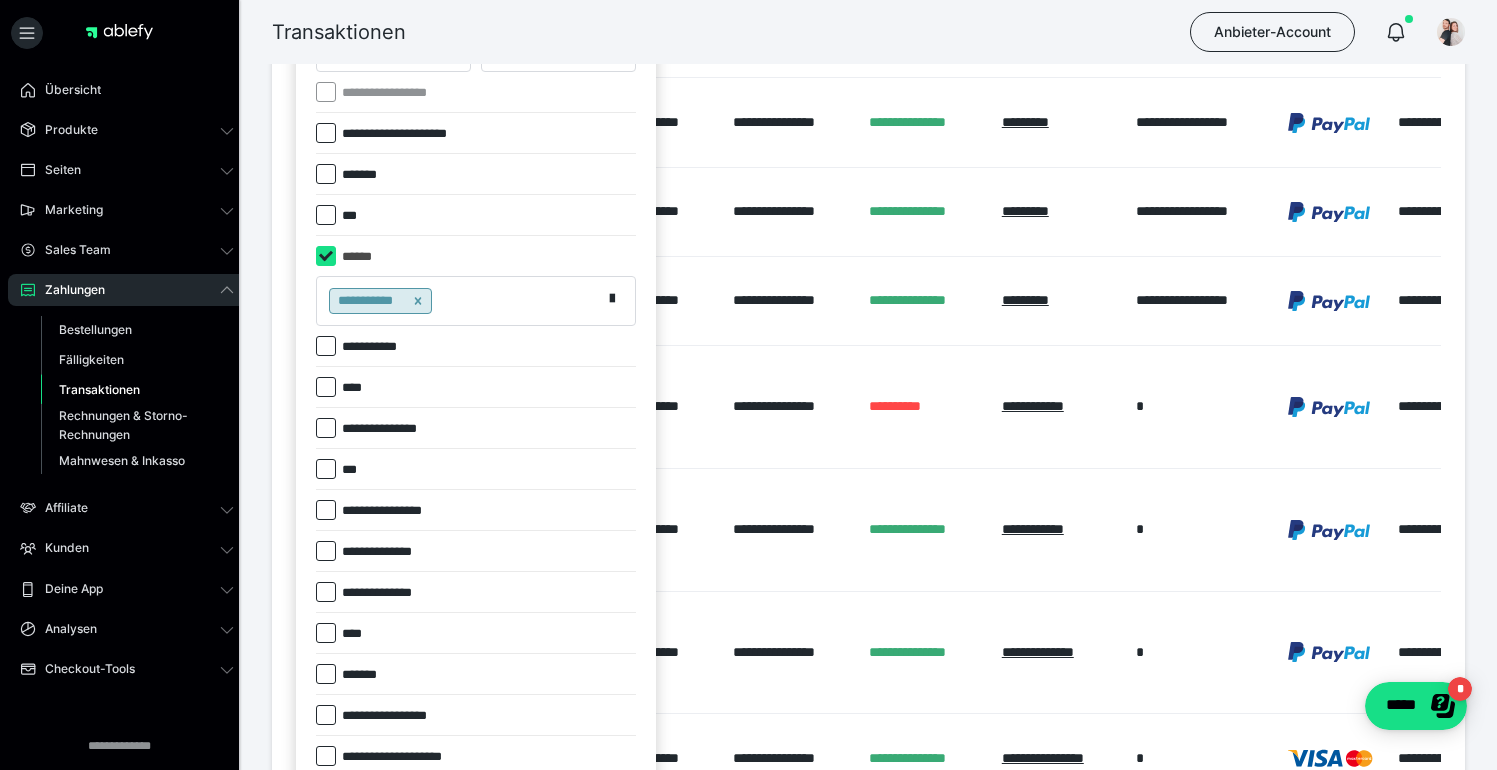 click on "*******" at bounding box center (366, 675) 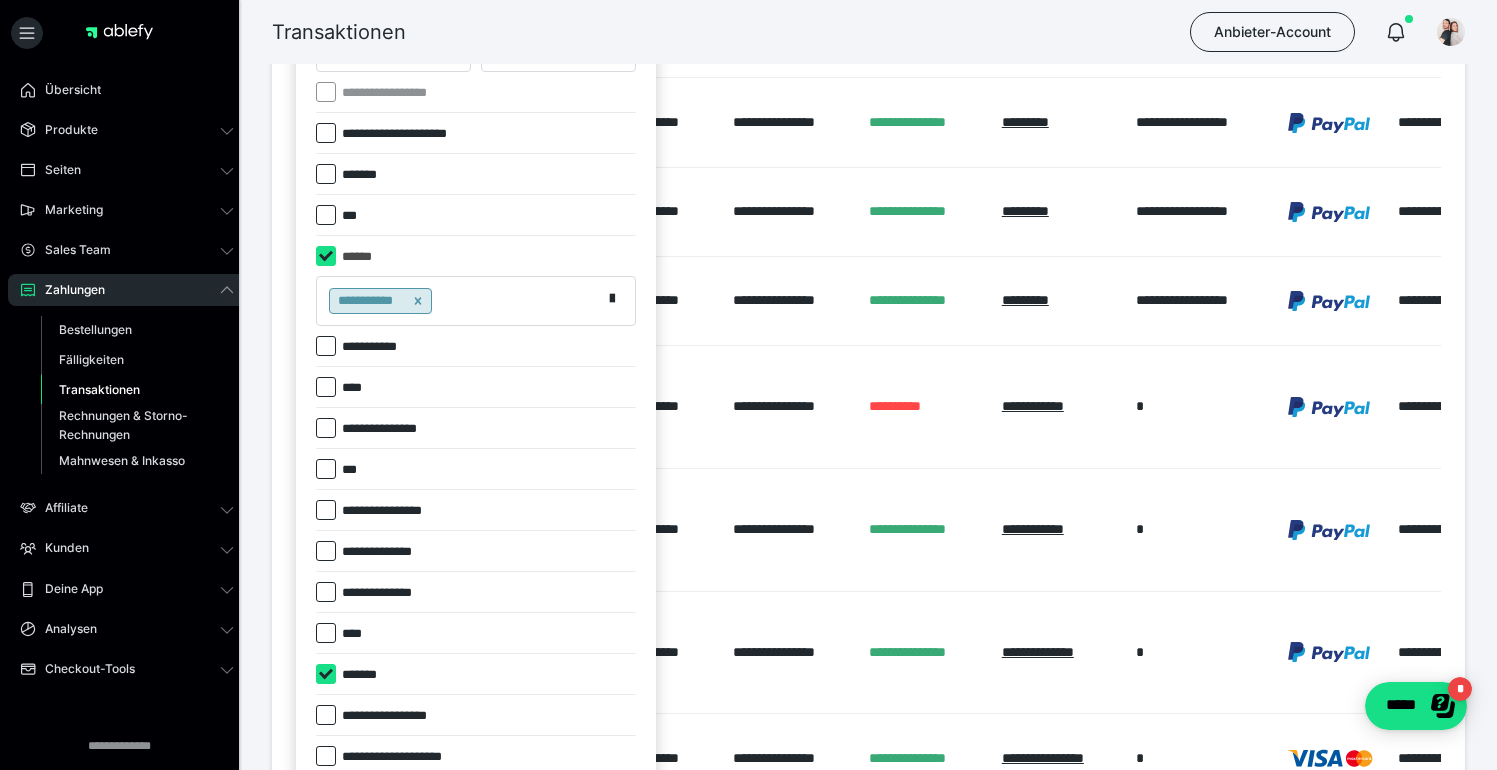 checkbox on "****" 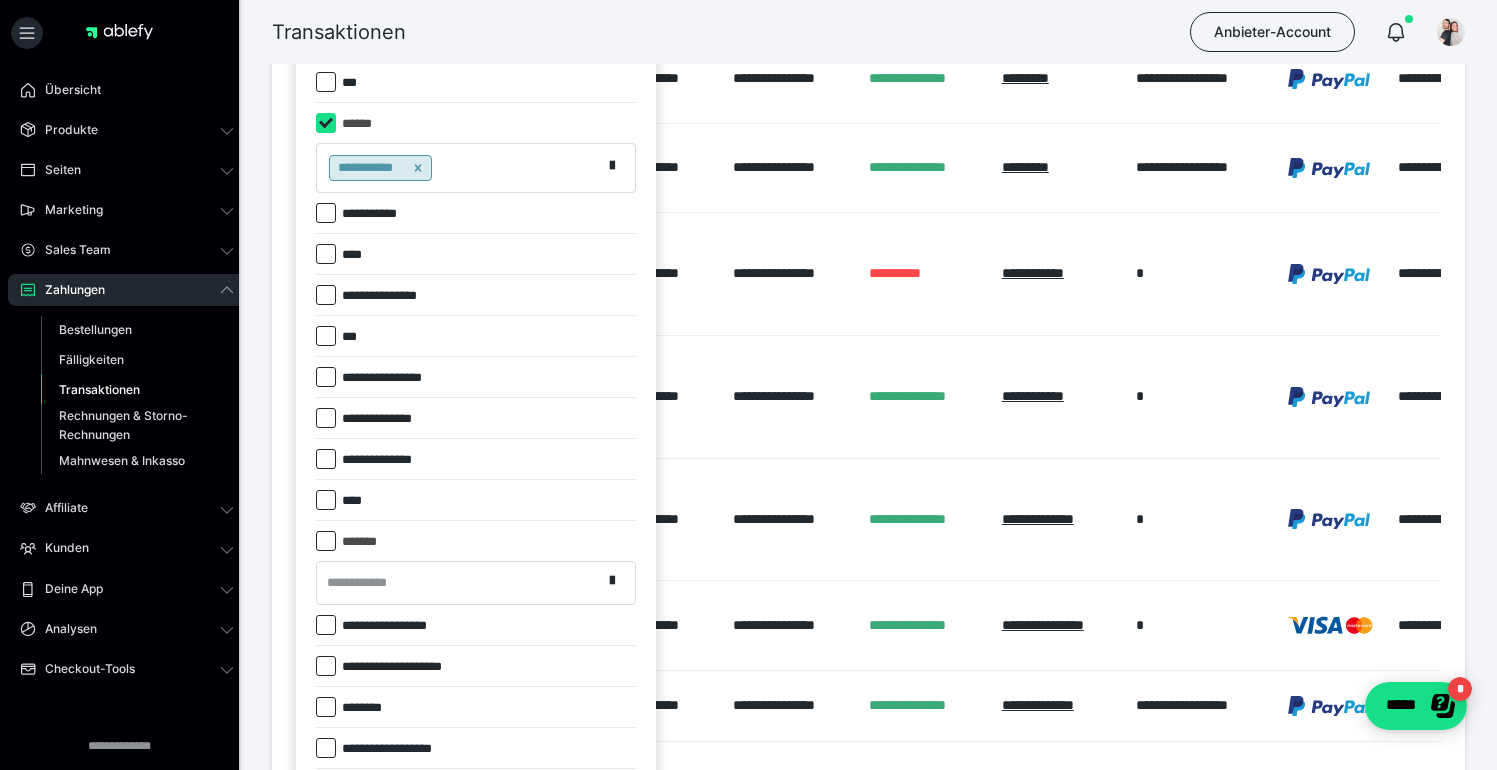 scroll, scrollTop: 548, scrollLeft: 0, axis: vertical 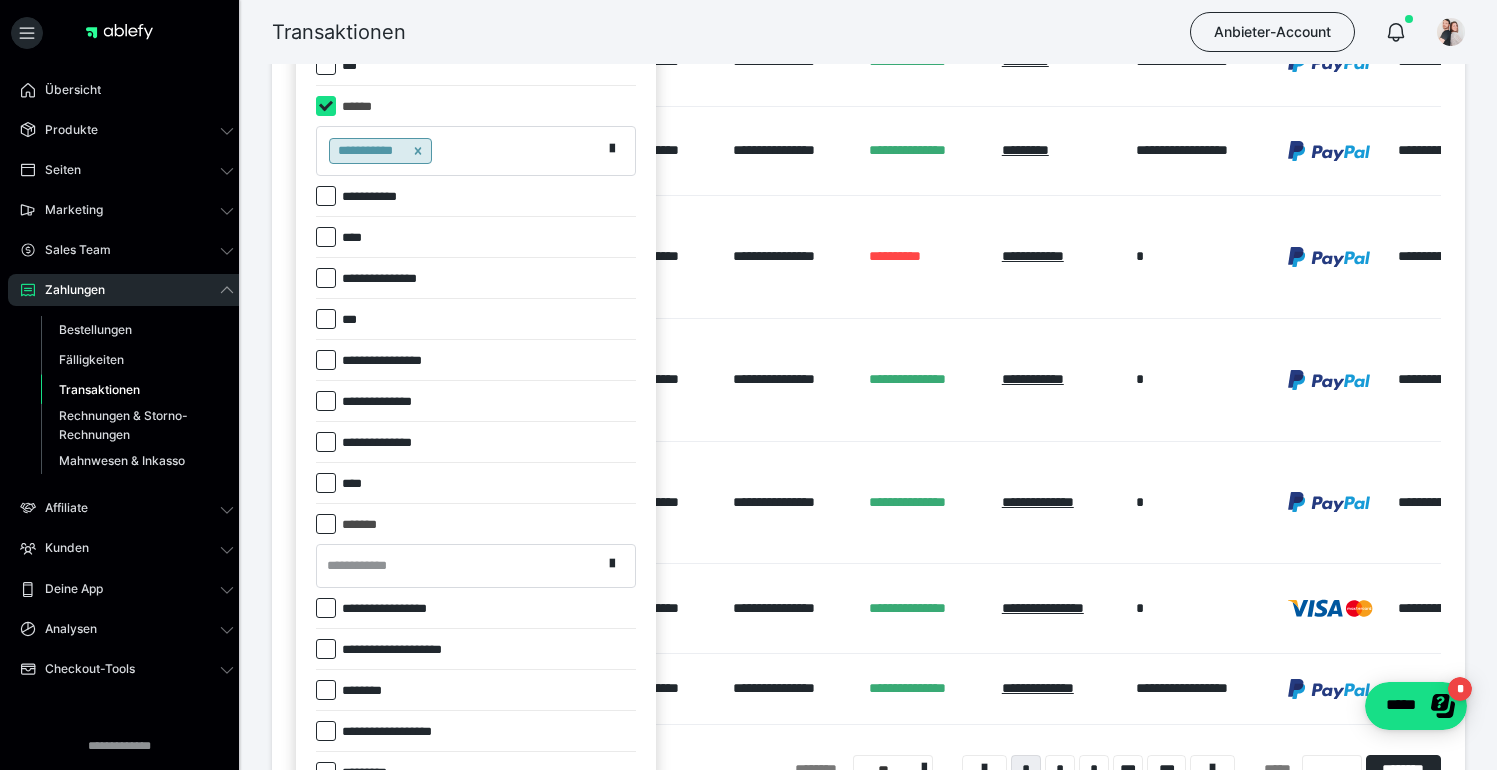 click on "**********" at bounding box center [459, 565] 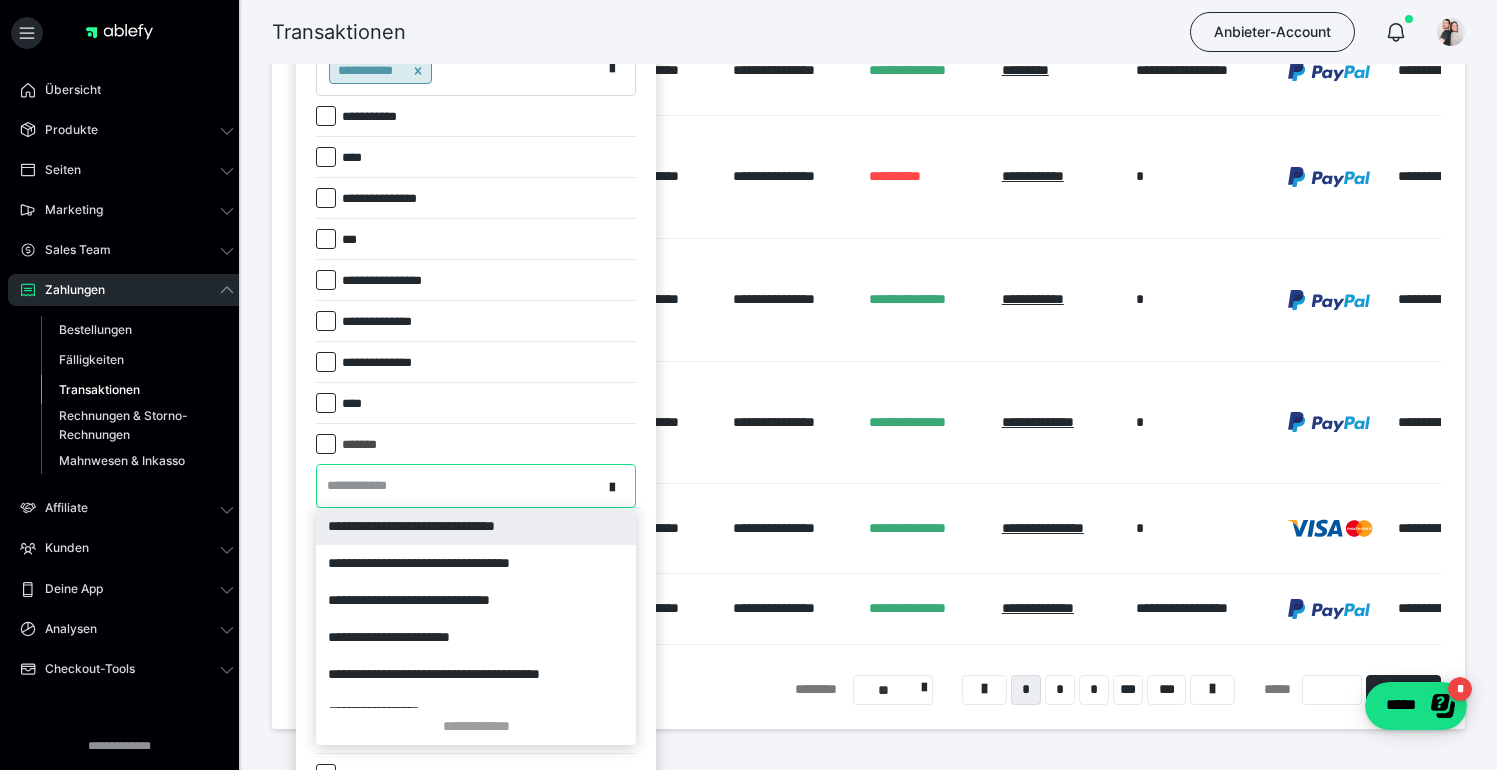 scroll, scrollTop: 629, scrollLeft: 0, axis: vertical 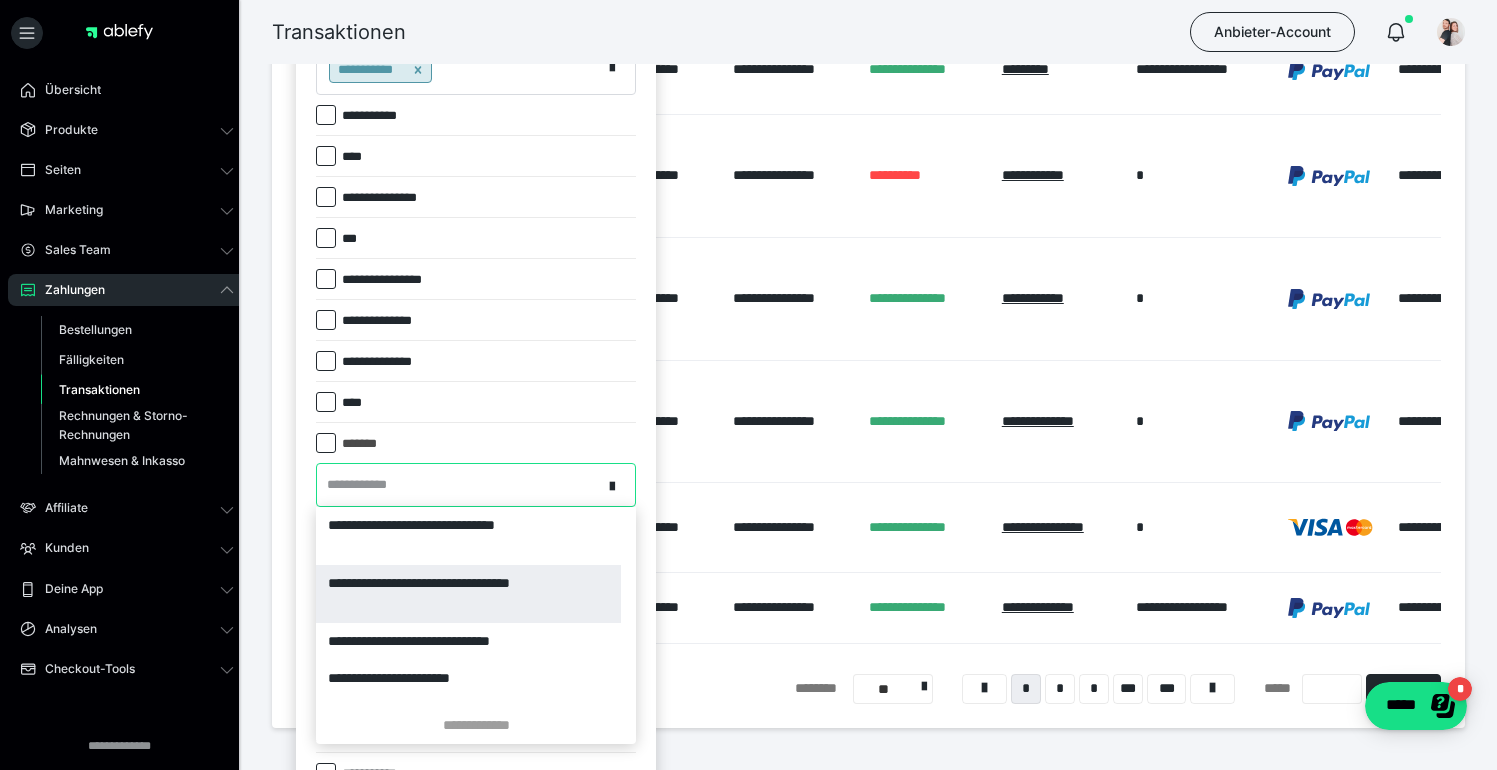 click on "**********" at bounding box center [468, 594] 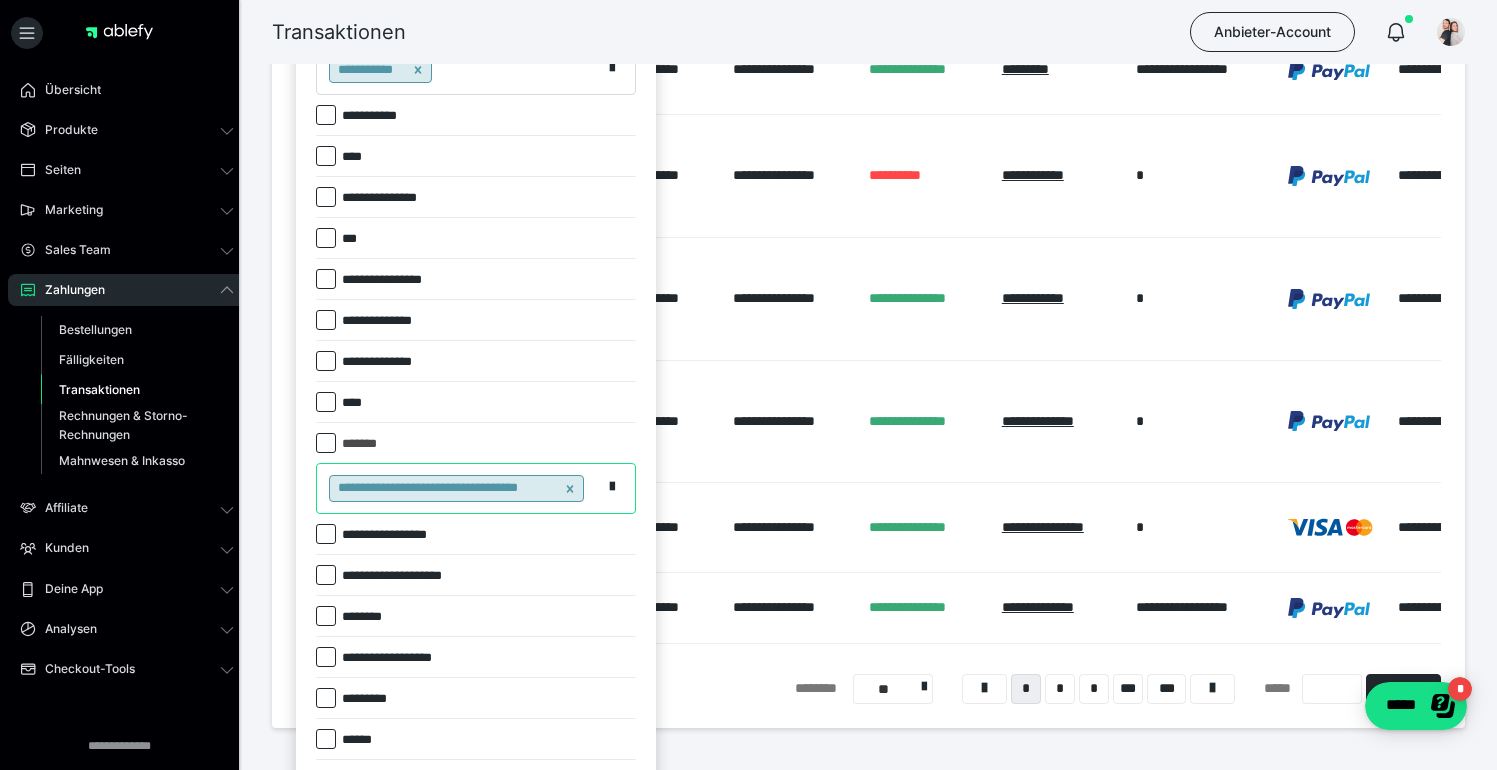 click on "**********" at bounding box center (459, 488) 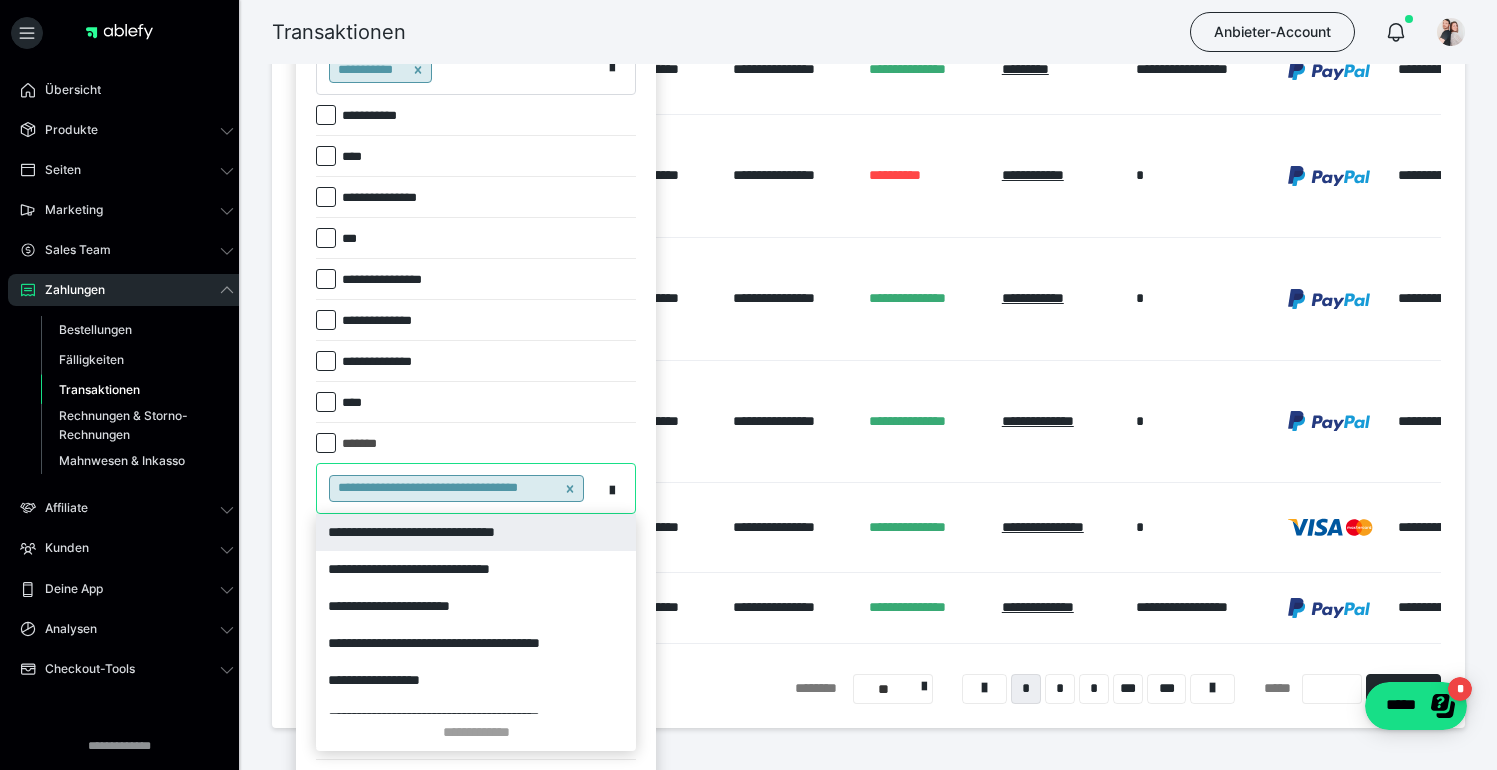 scroll, scrollTop: 641, scrollLeft: 0, axis: vertical 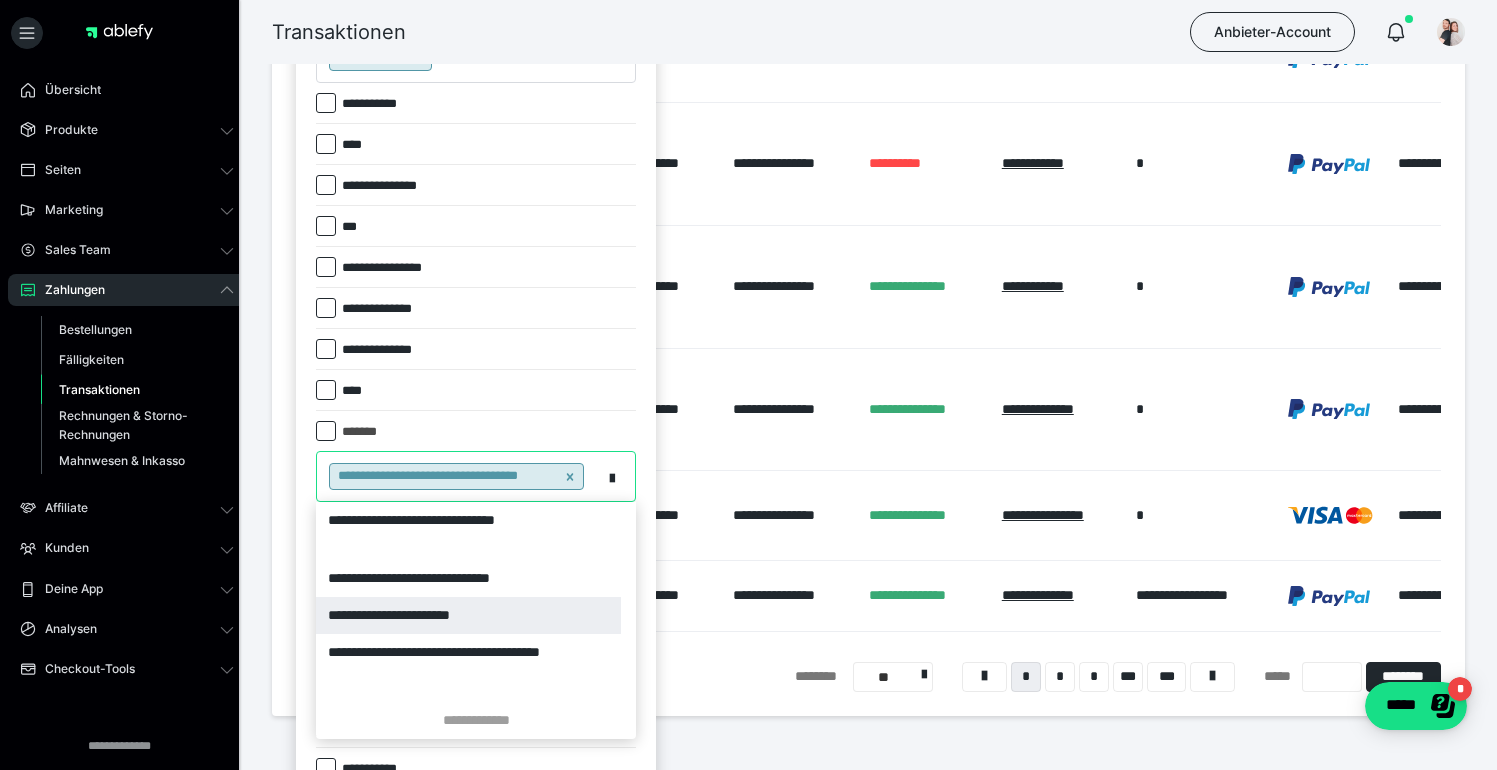 click on "**********" at bounding box center (468, 615) 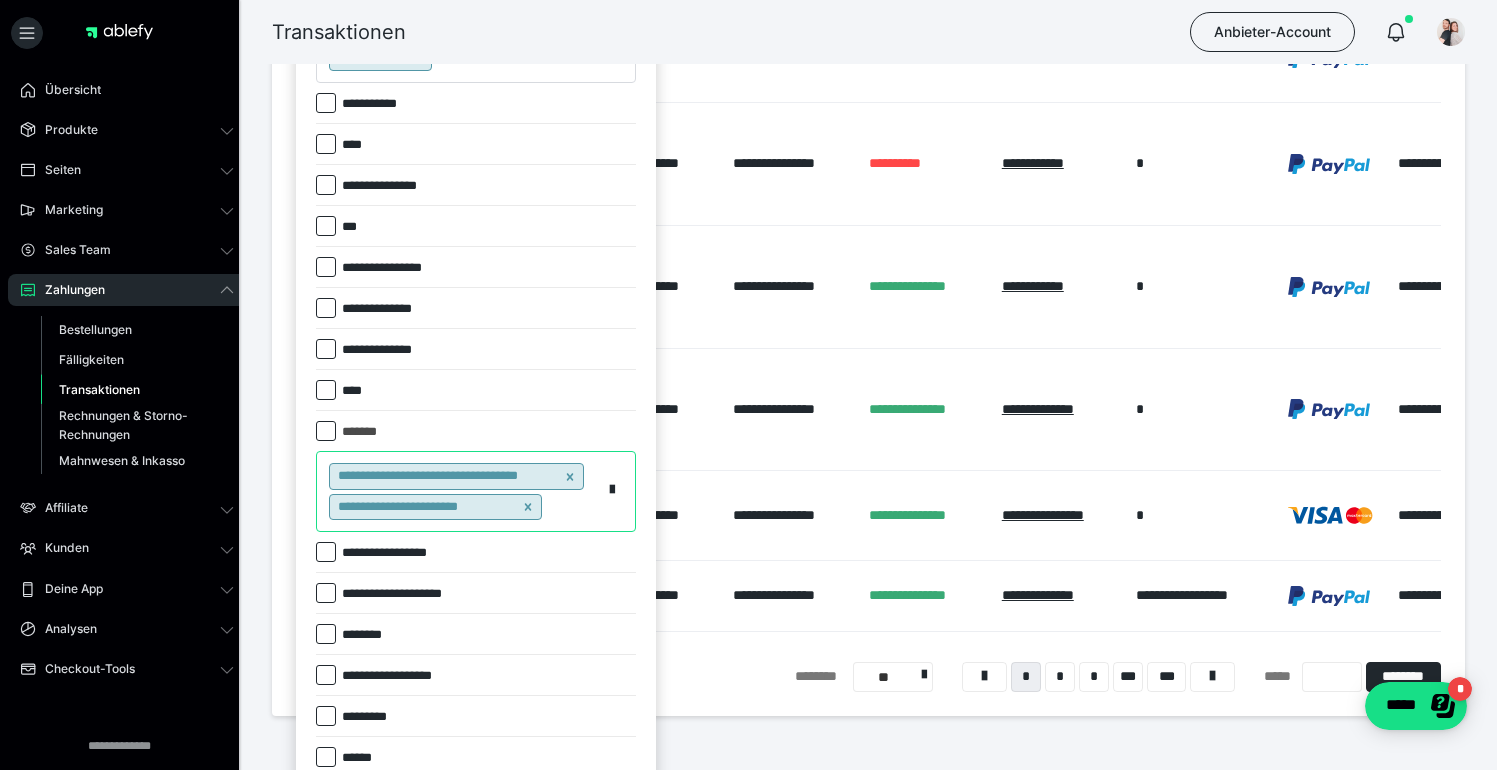 click on "**********" at bounding box center [459, 491] 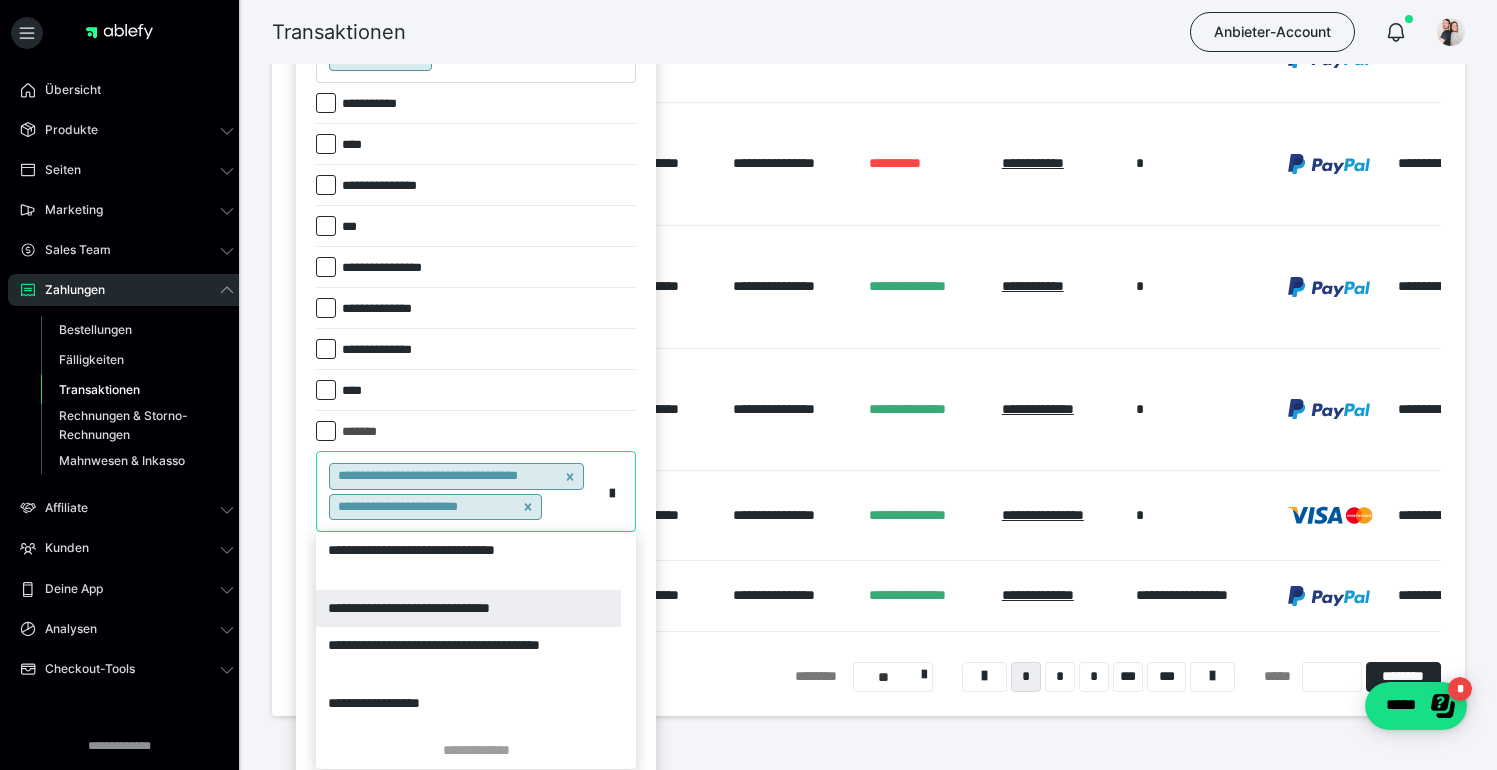 click on "**********" at bounding box center [468, 608] 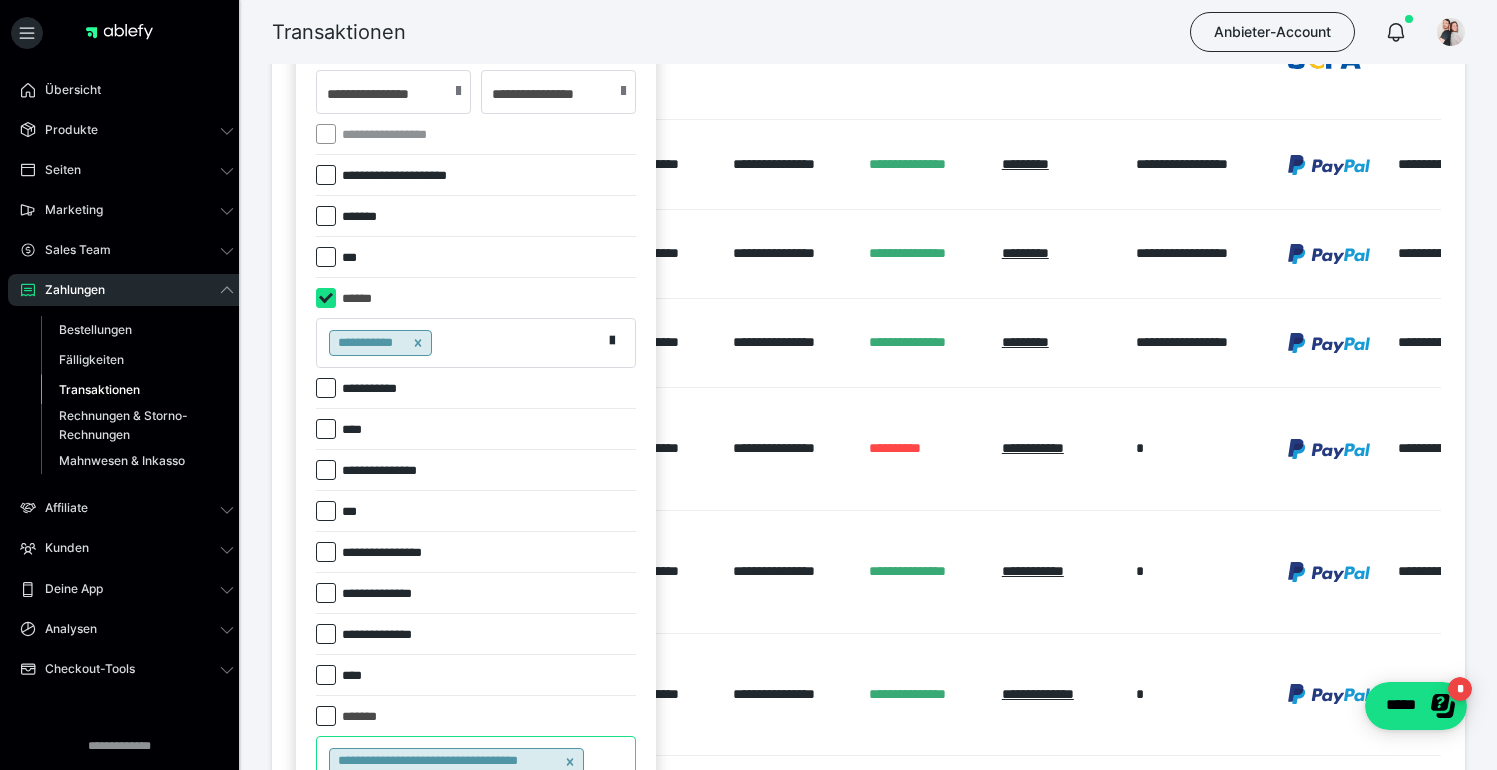 scroll, scrollTop: 0, scrollLeft: 0, axis: both 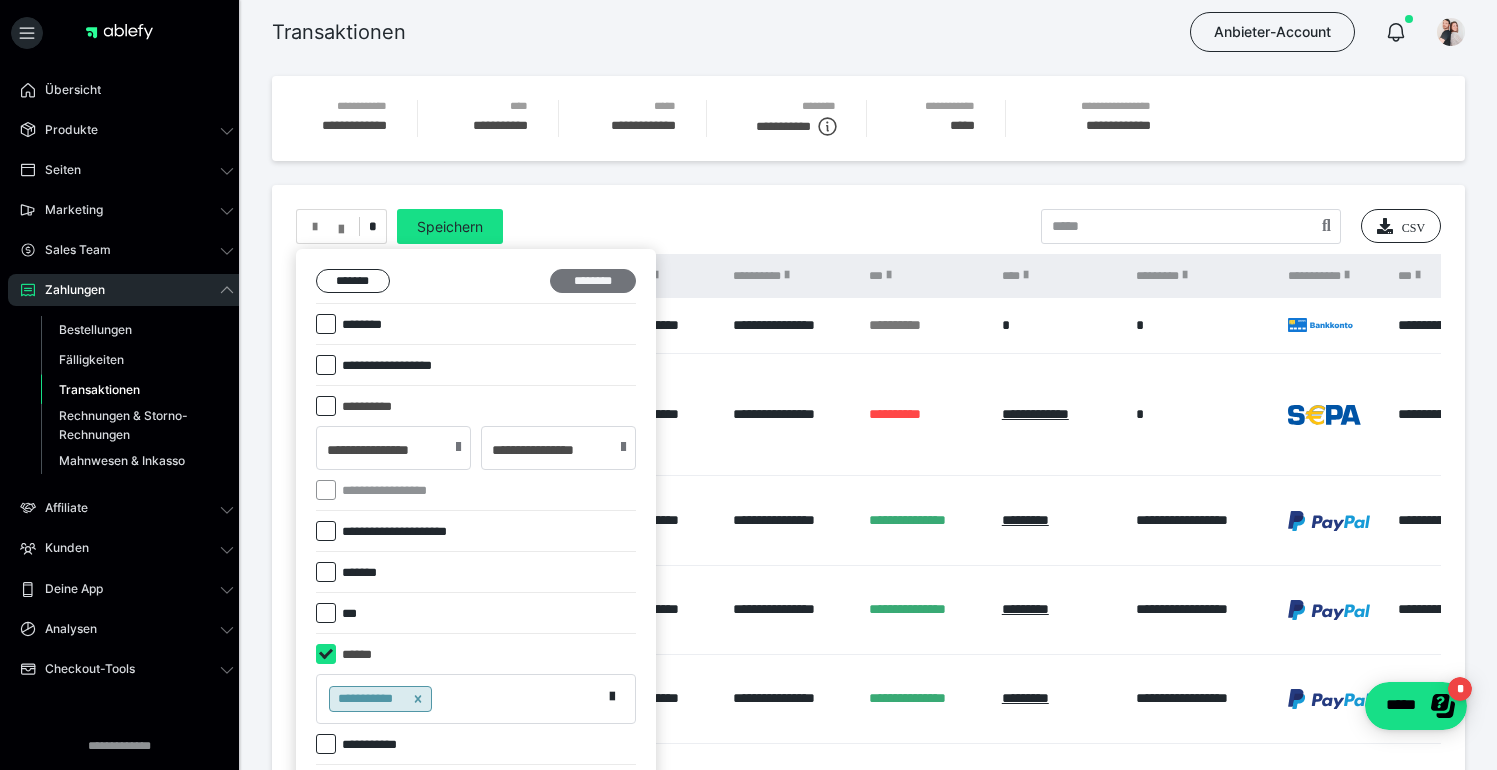click on "********" at bounding box center (593, 281) 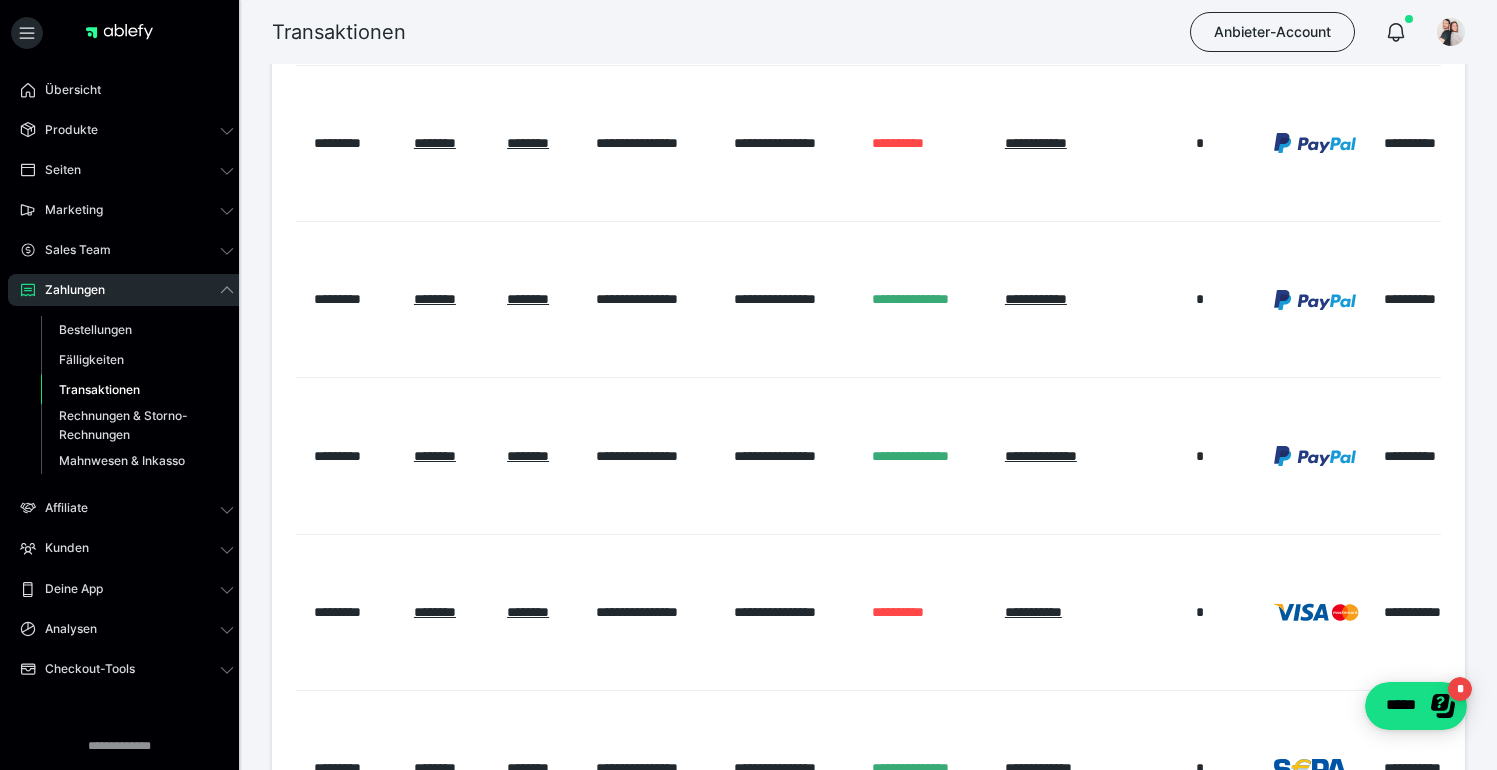 scroll, scrollTop: 0, scrollLeft: 0, axis: both 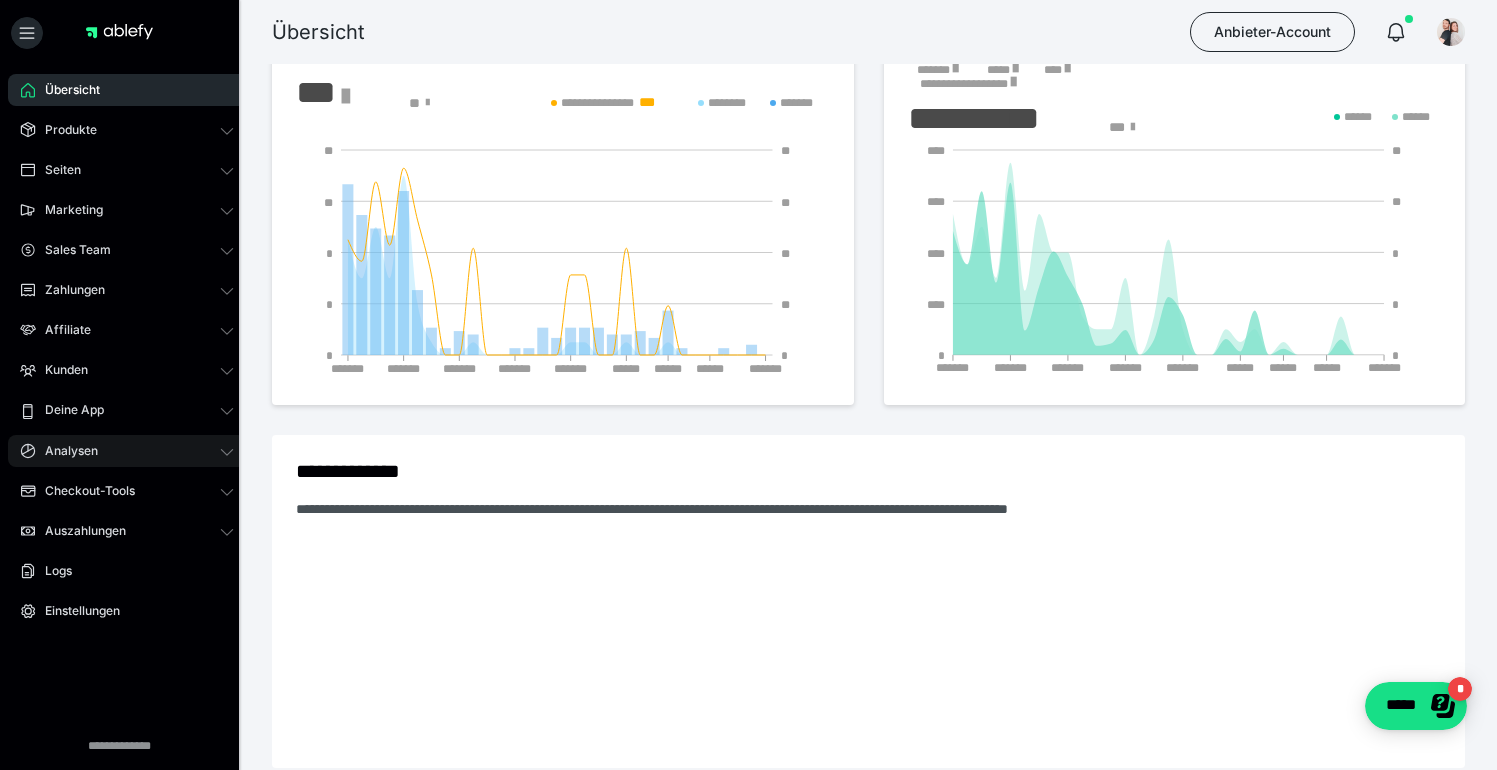 click on "Analysen" at bounding box center [127, 451] 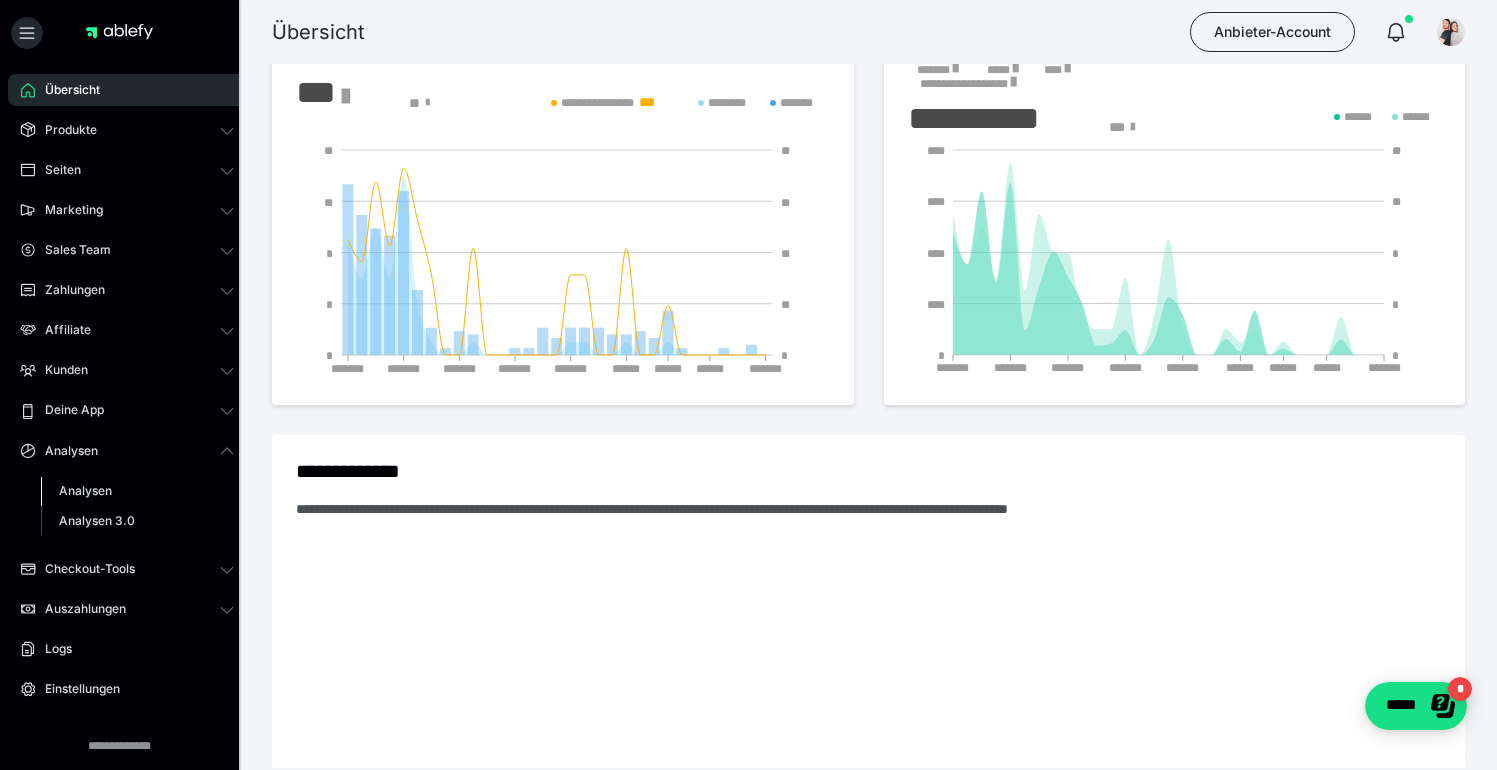 click on "Analysen" at bounding box center (85, 490) 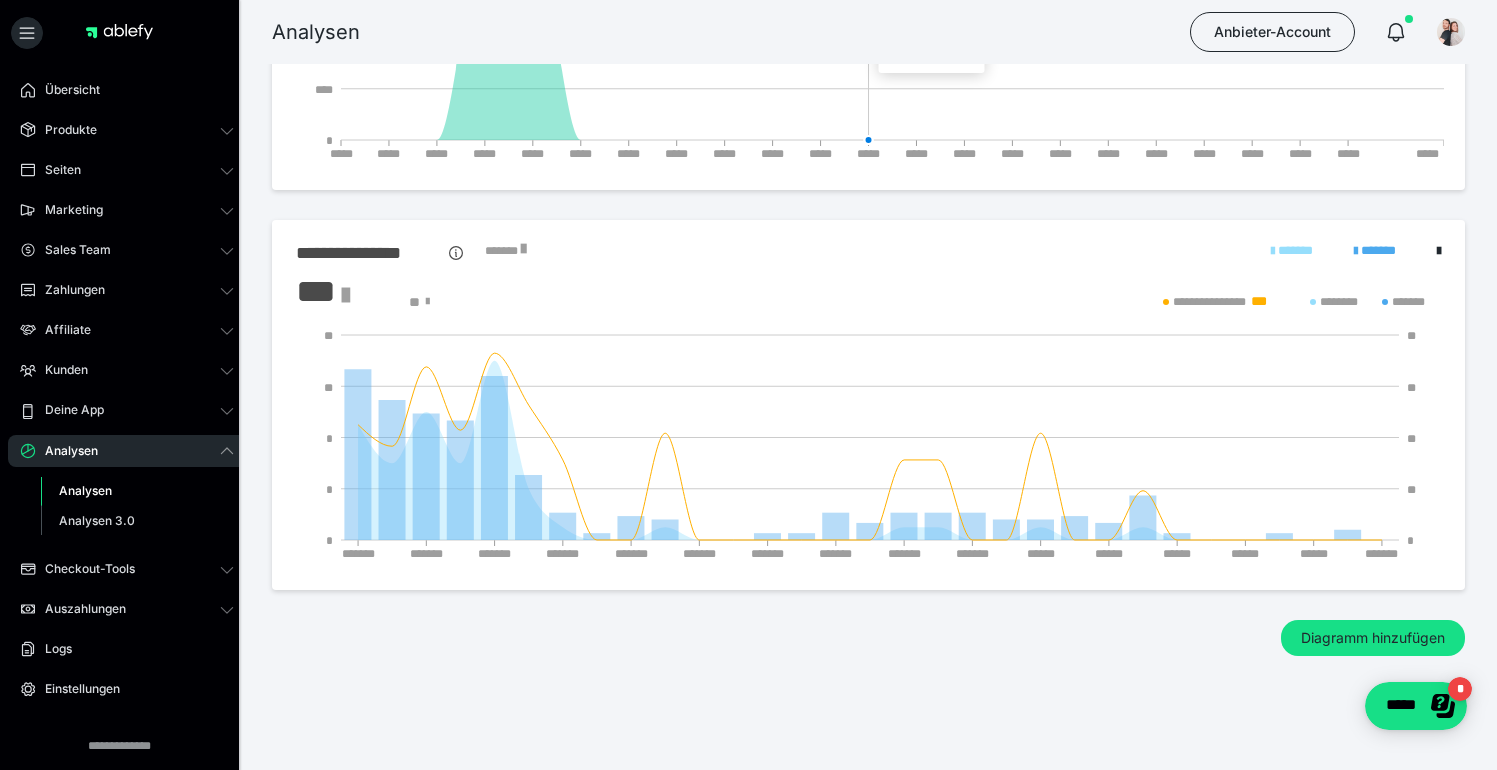 scroll, scrollTop: 0, scrollLeft: 0, axis: both 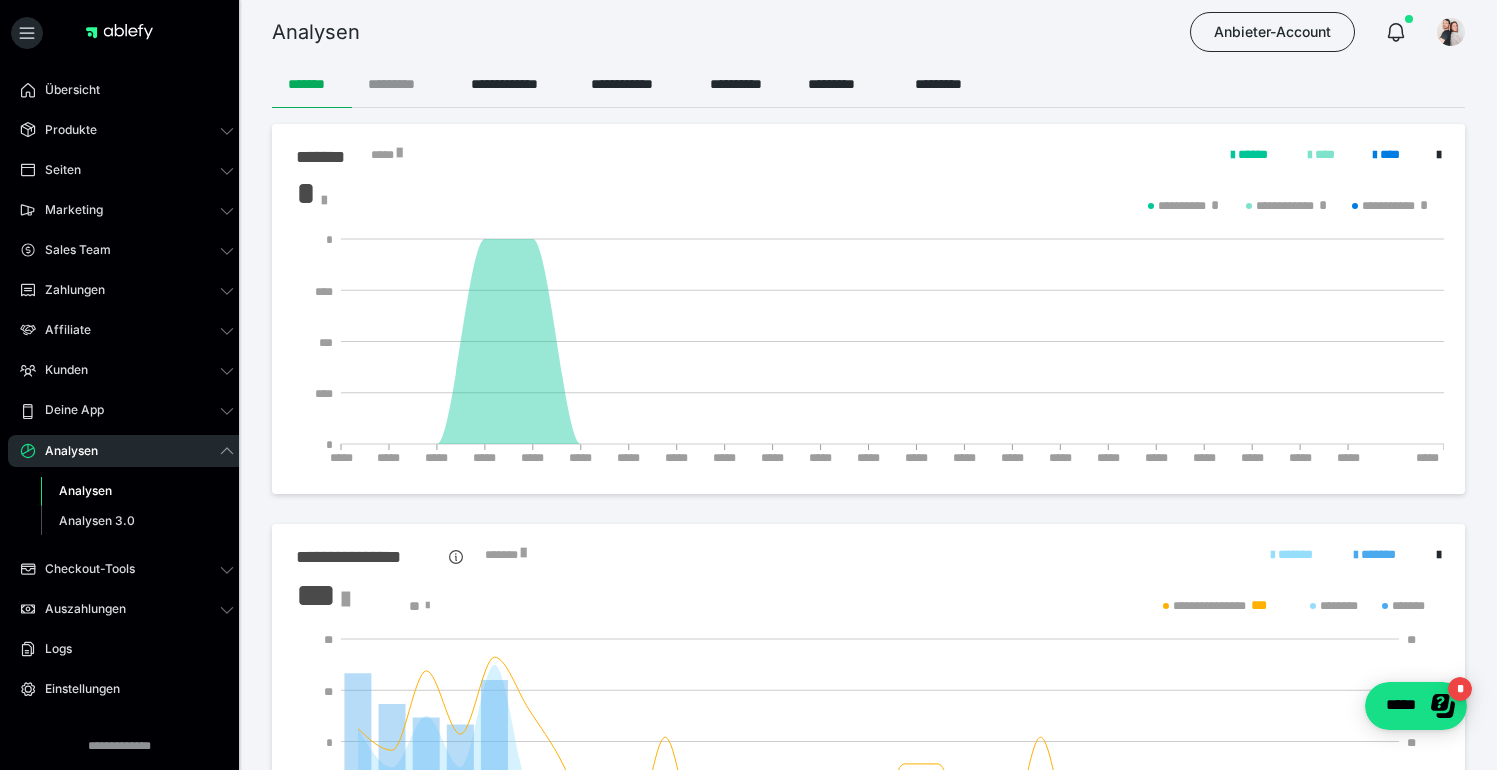 click on "*********" at bounding box center (403, 84) 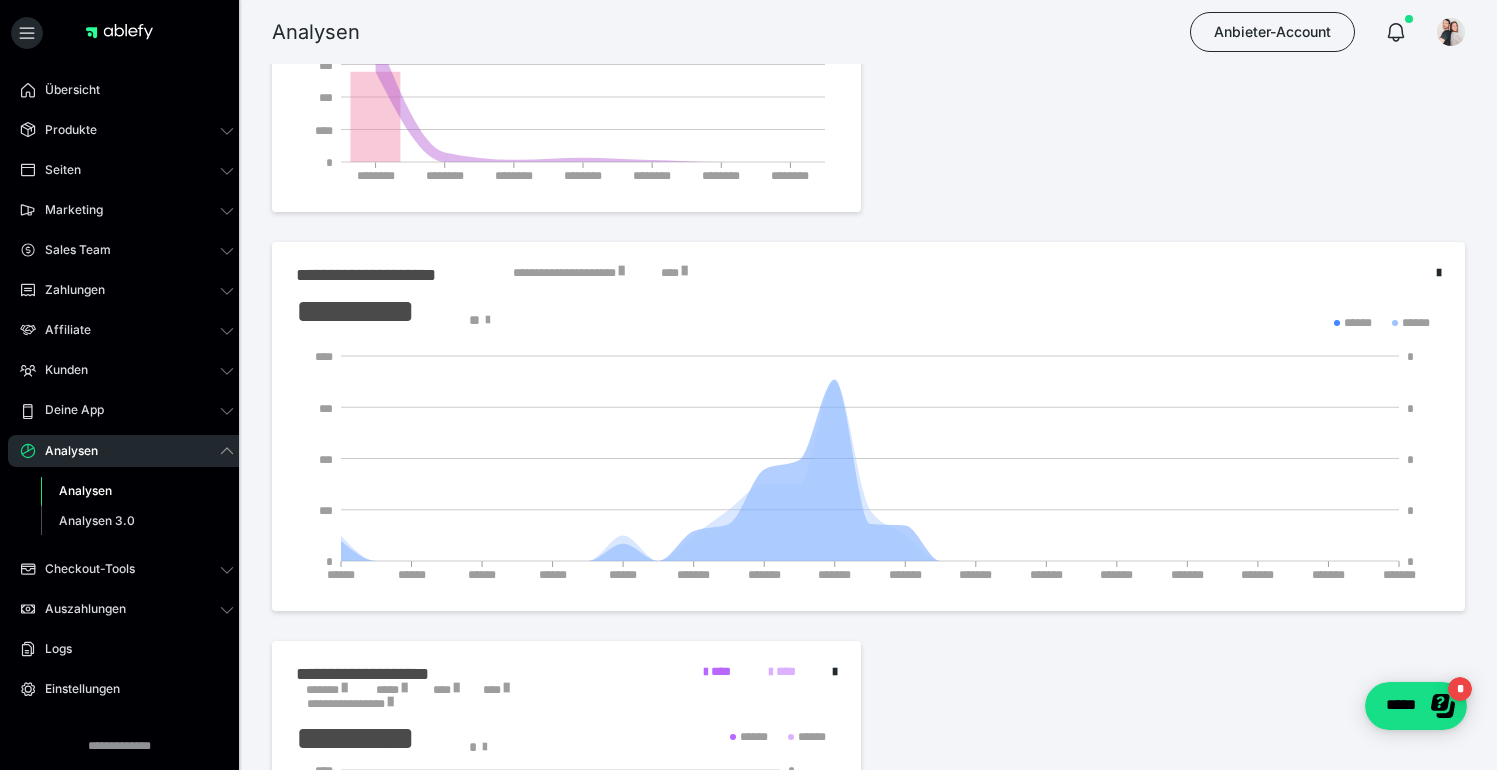 scroll, scrollTop: 1500, scrollLeft: 0, axis: vertical 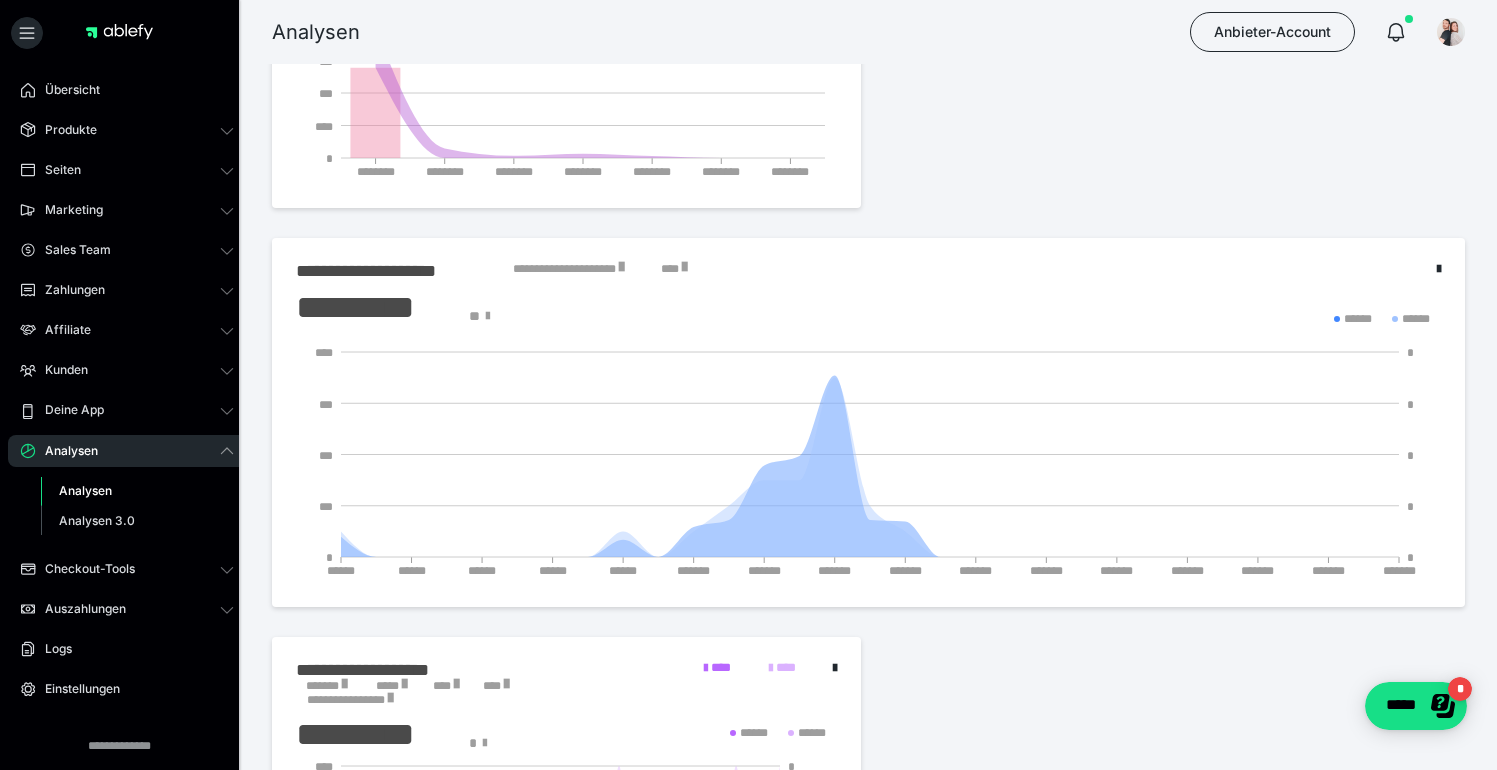 click at bounding box center (621, 267) 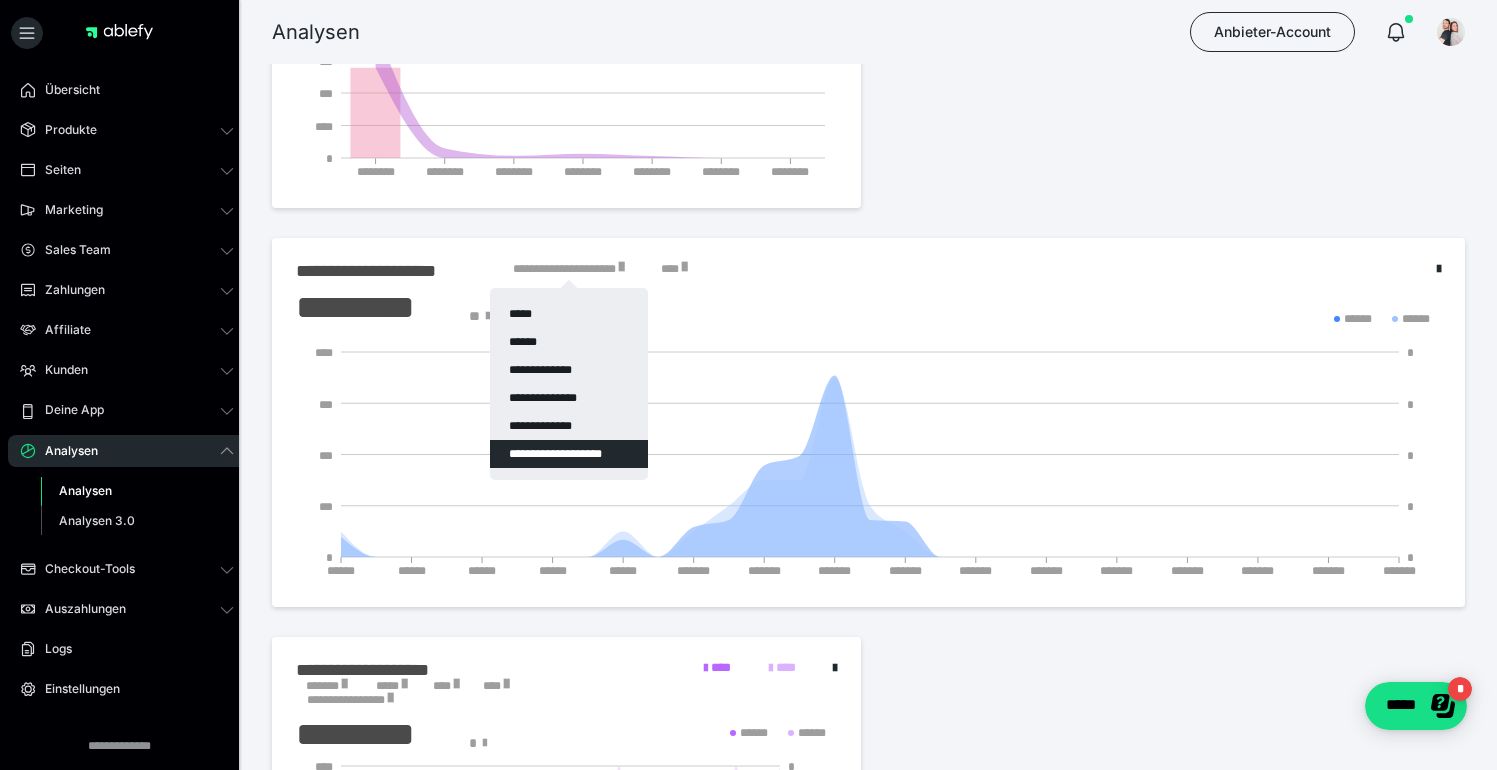 click on "**********" at bounding box center (569, 454) 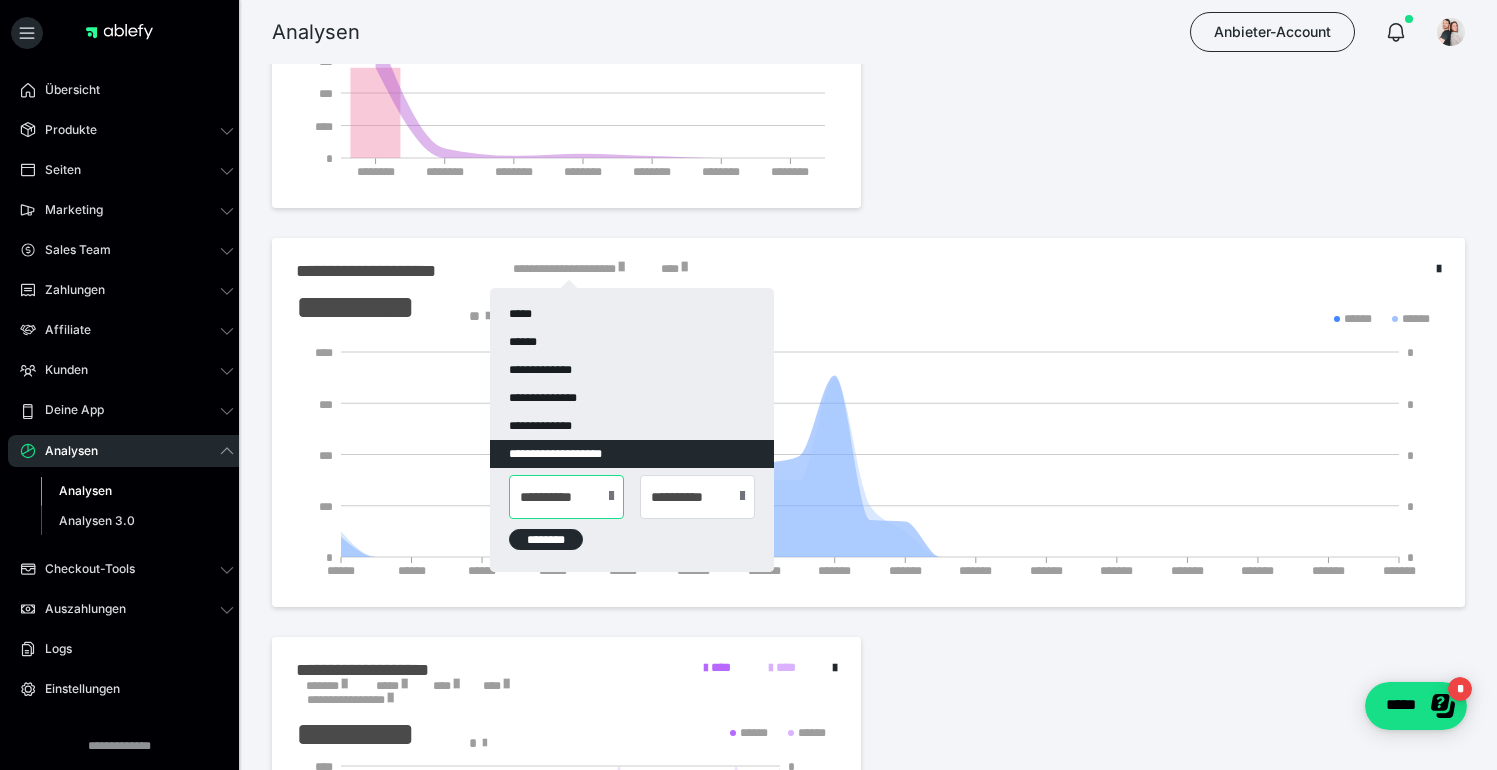 click on "**********" at bounding box center (566, 497) 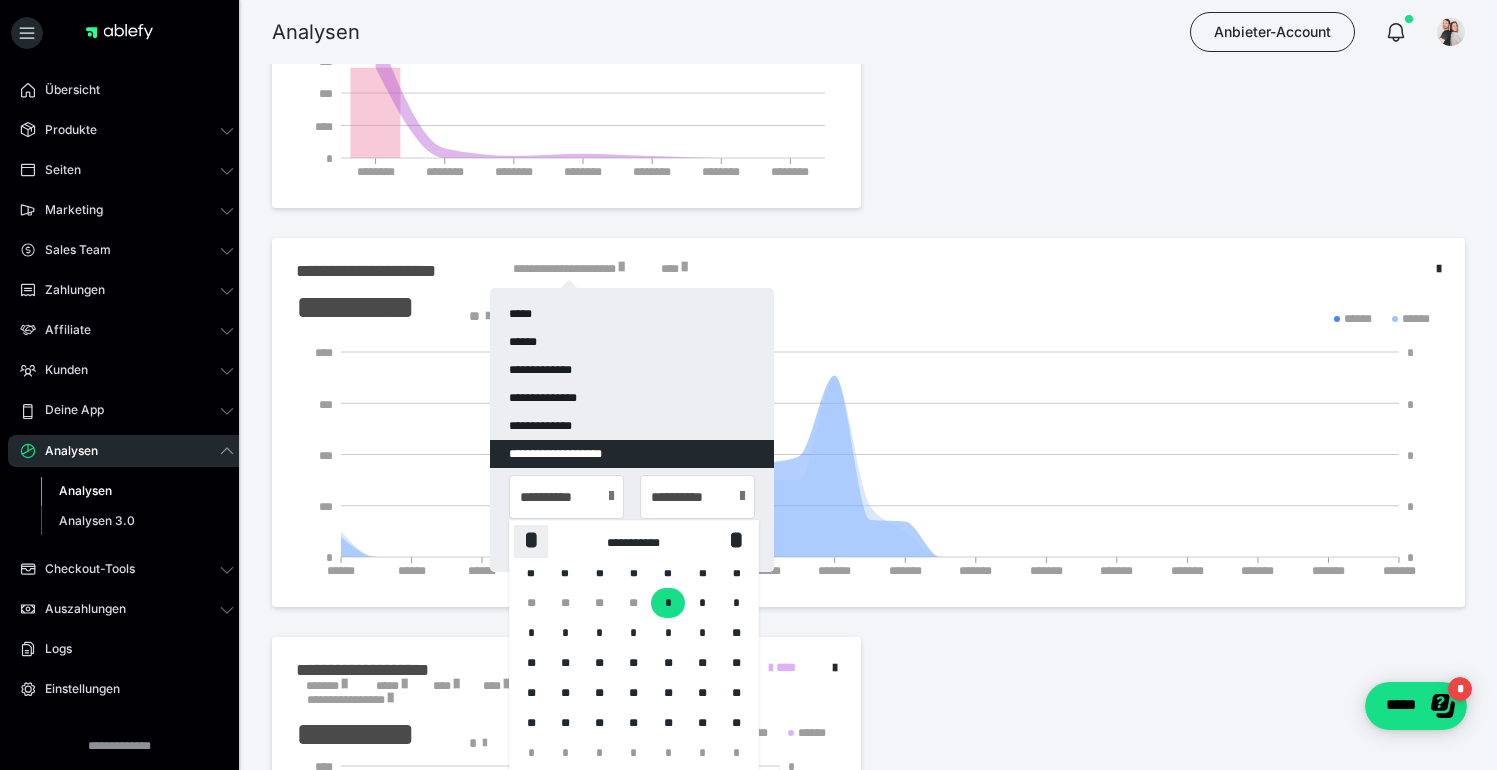 click on "*" at bounding box center [531, 540] 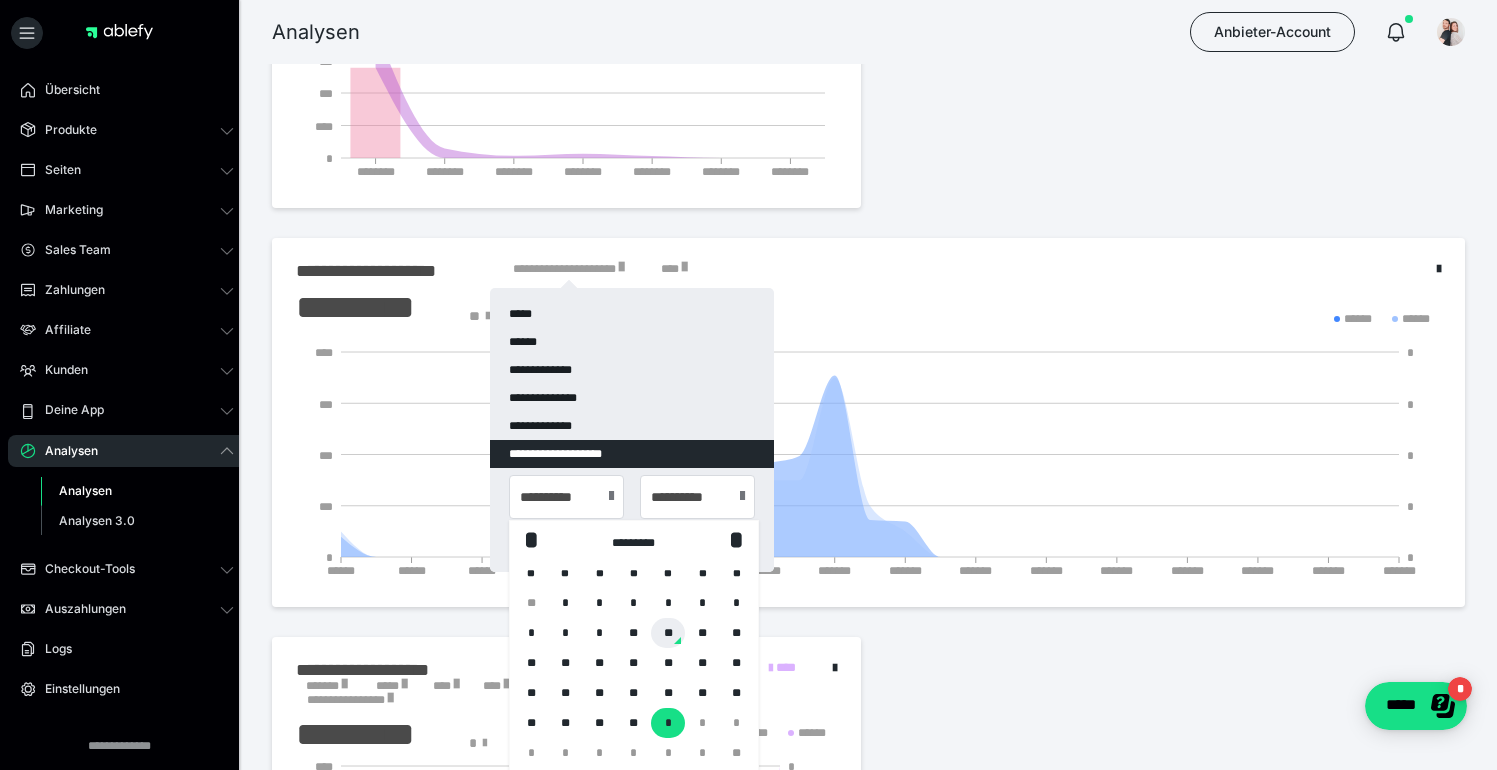 click on "**" at bounding box center [668, 633] 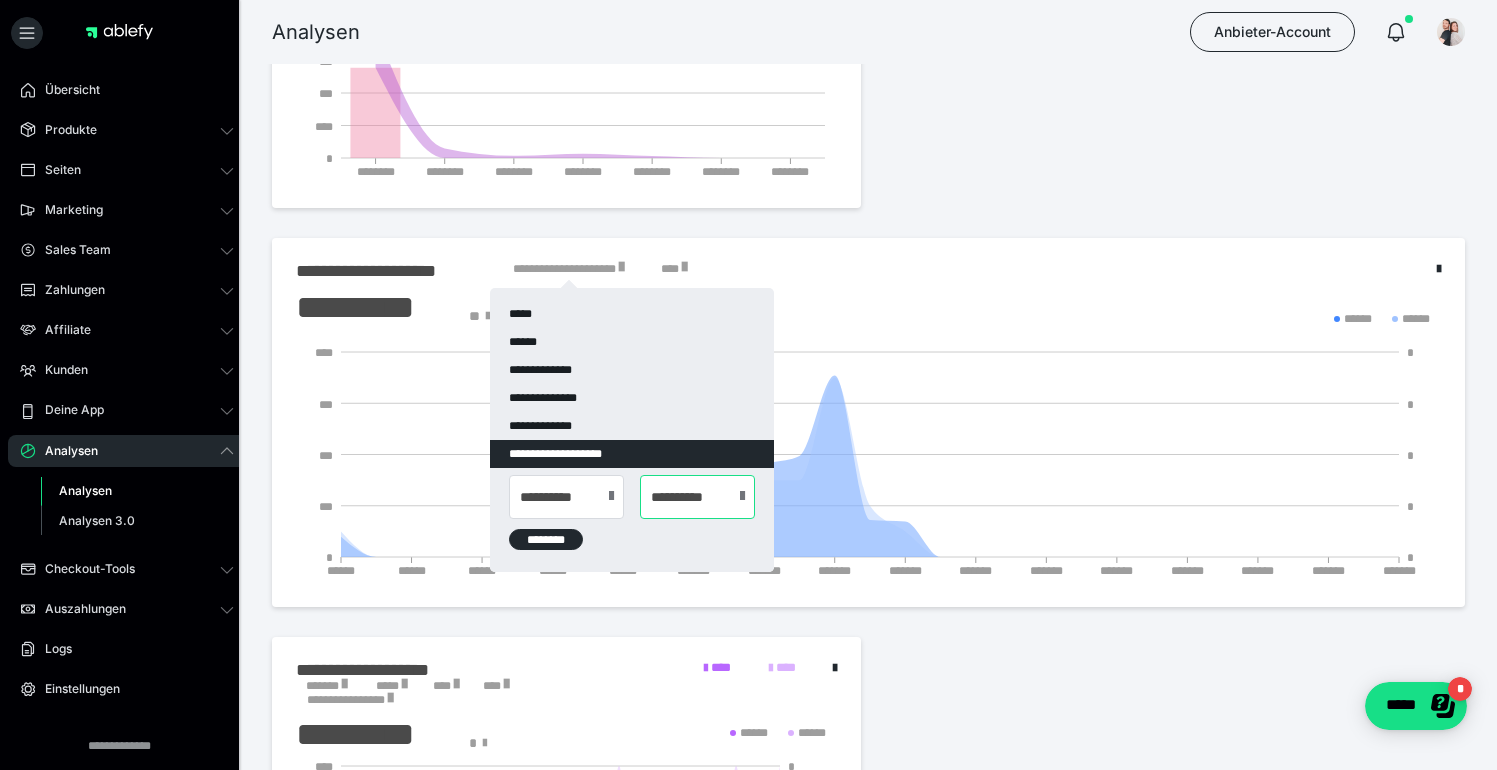 click on "**********" at bounding box center (697, 497) 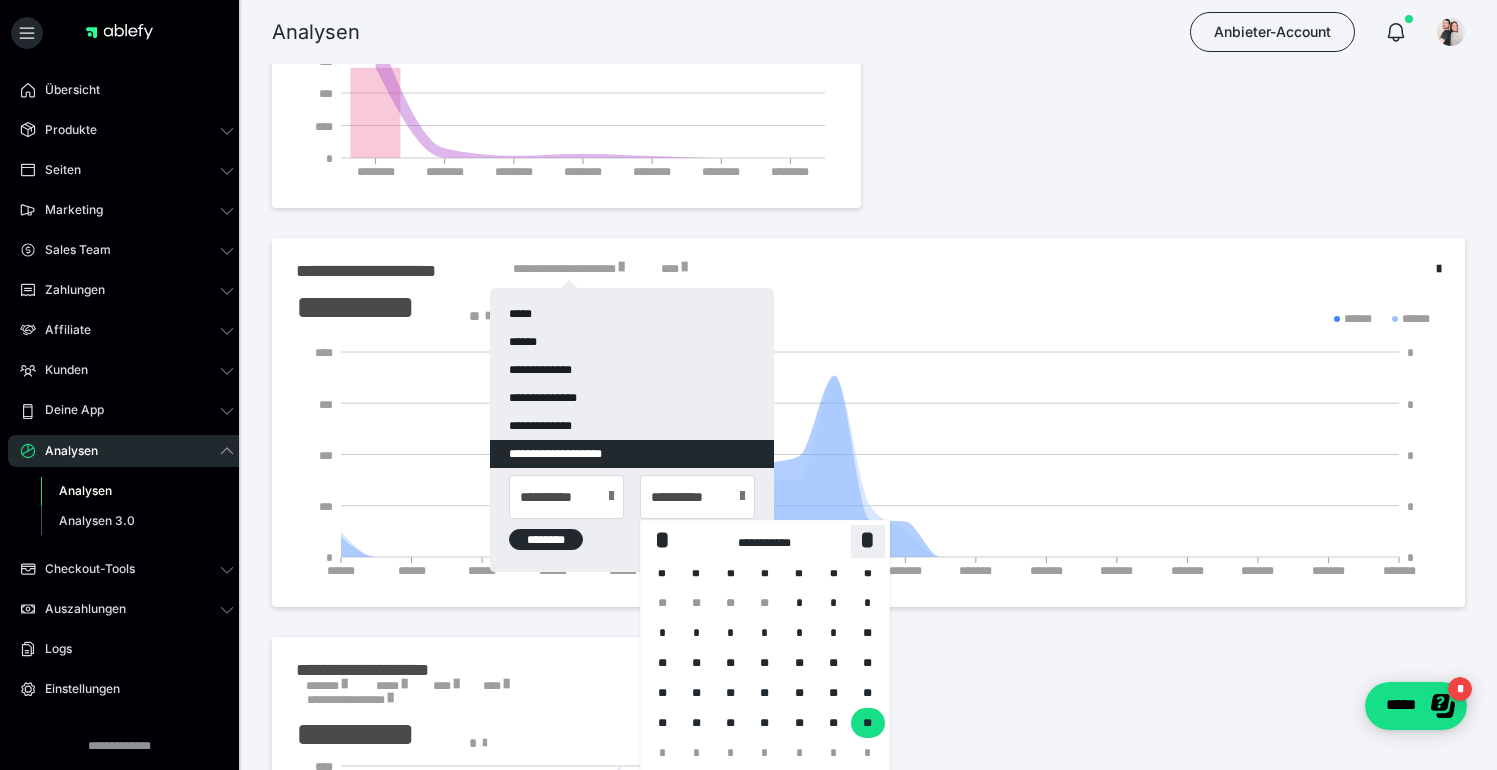 click on "*" at bounding box center (868, 540) 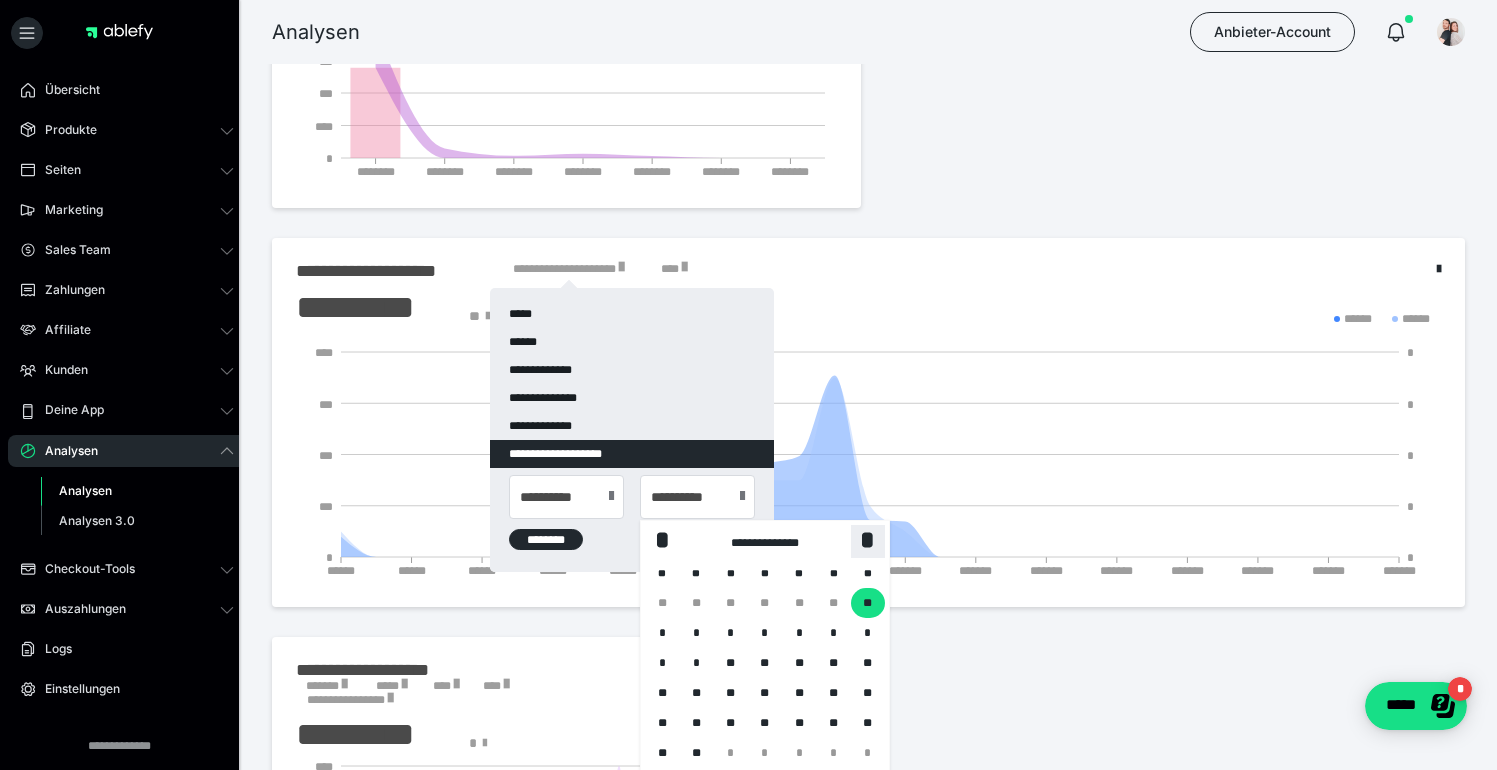 click on "*" at bounding box center (868, 540) 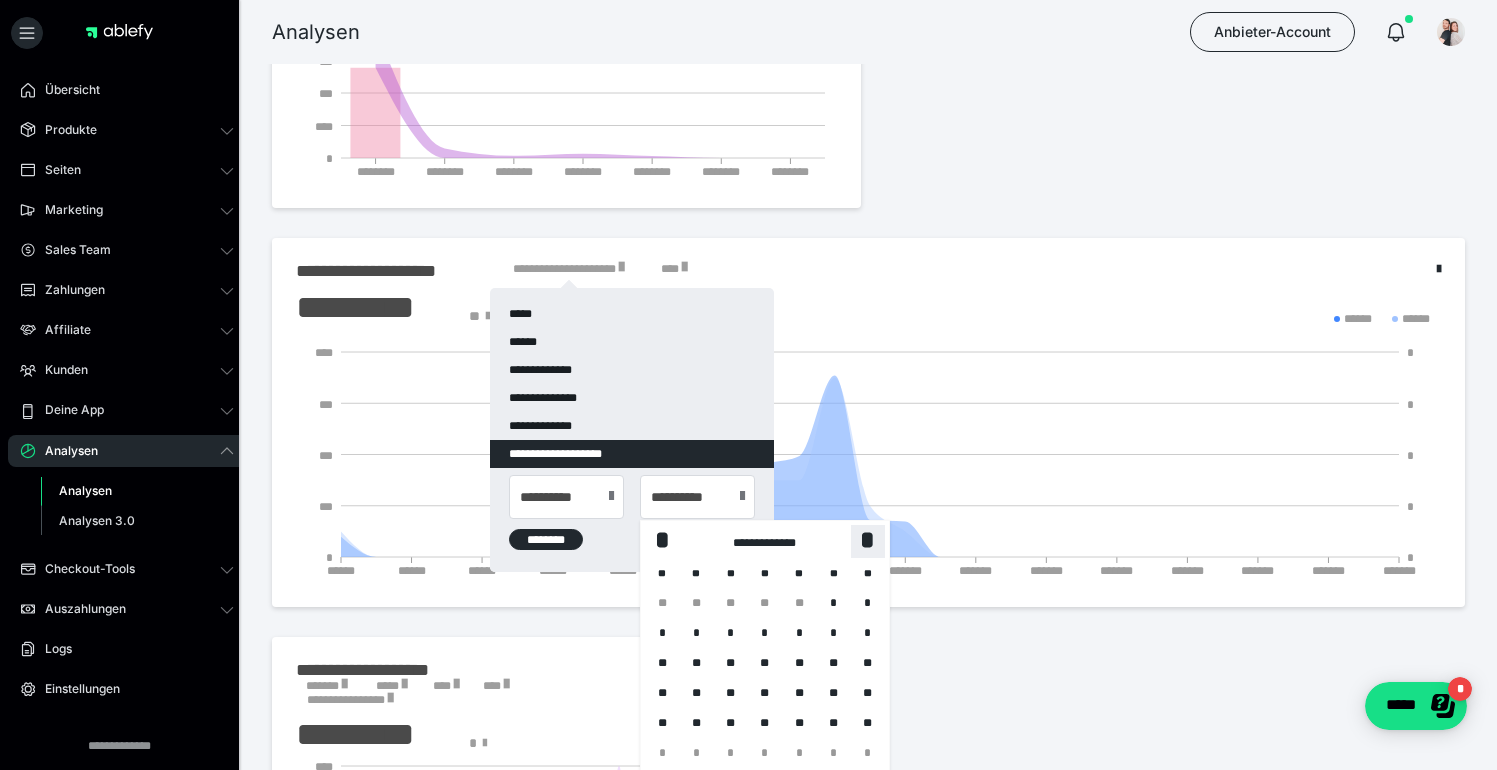 click on "*" at bounding box center [868, 540] 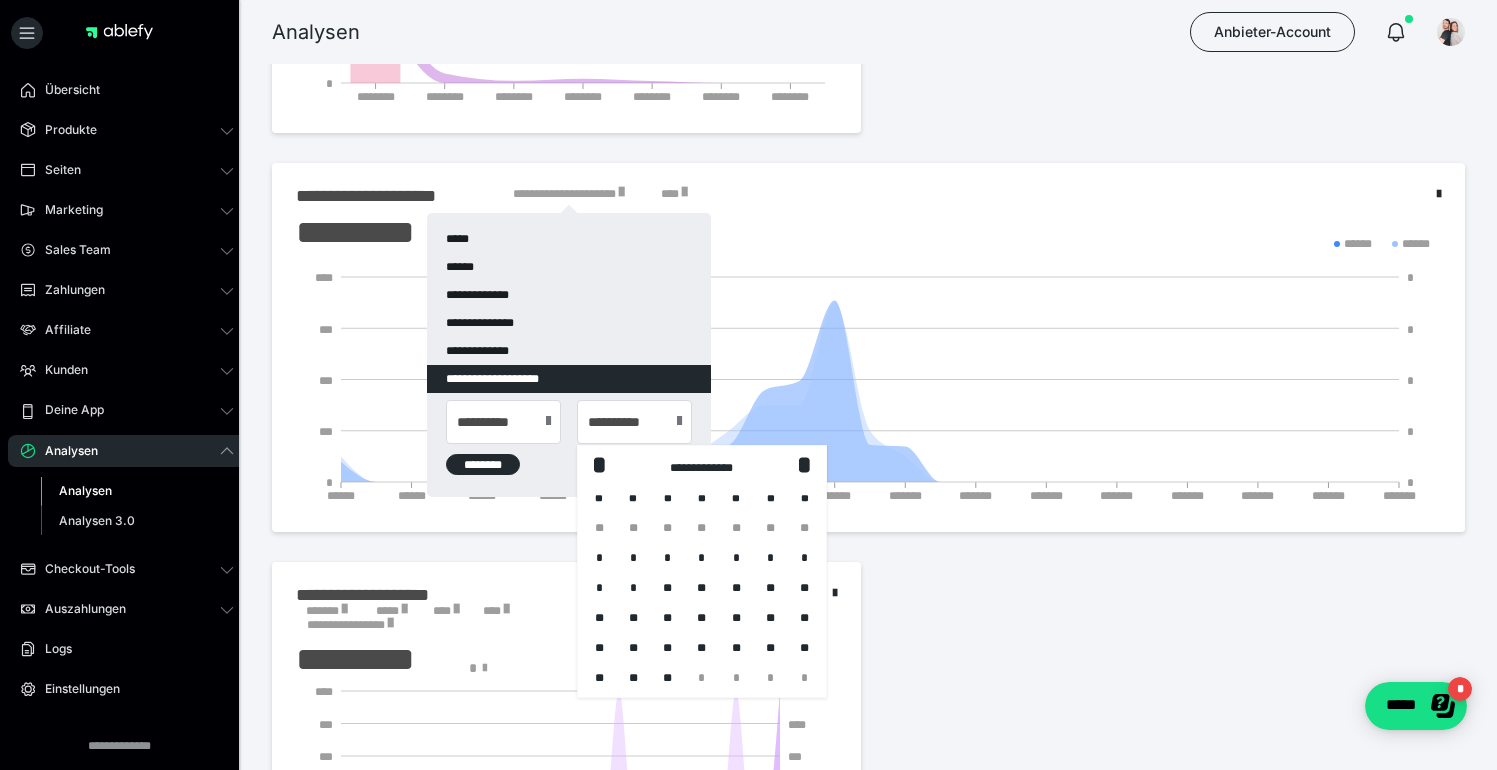 scroll, scrollTop: 1591, scrollLeft: 0, axis: vertical 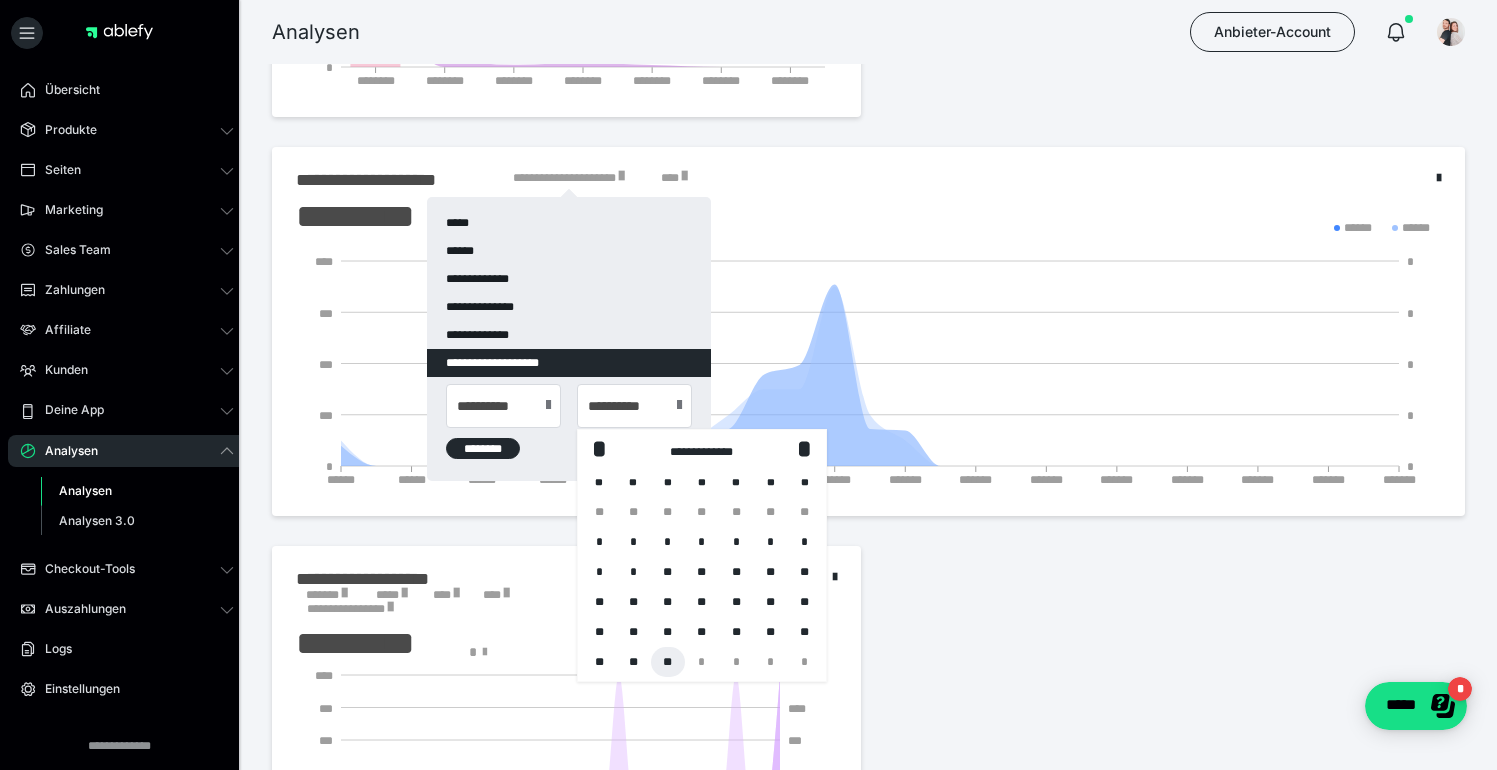 click on "**" at bounding box center (668, 662) 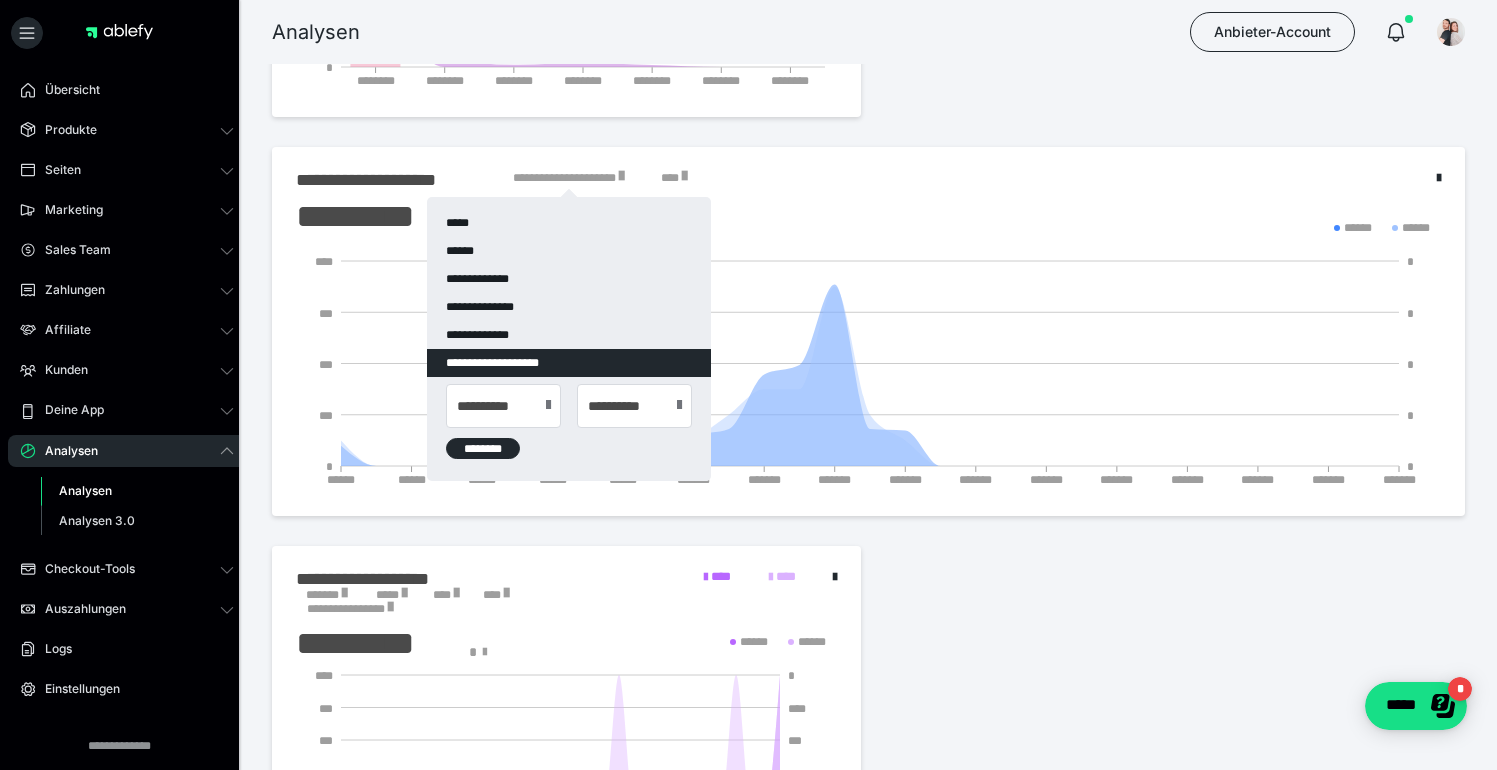 click on "********" at bounding box center [483, 448] 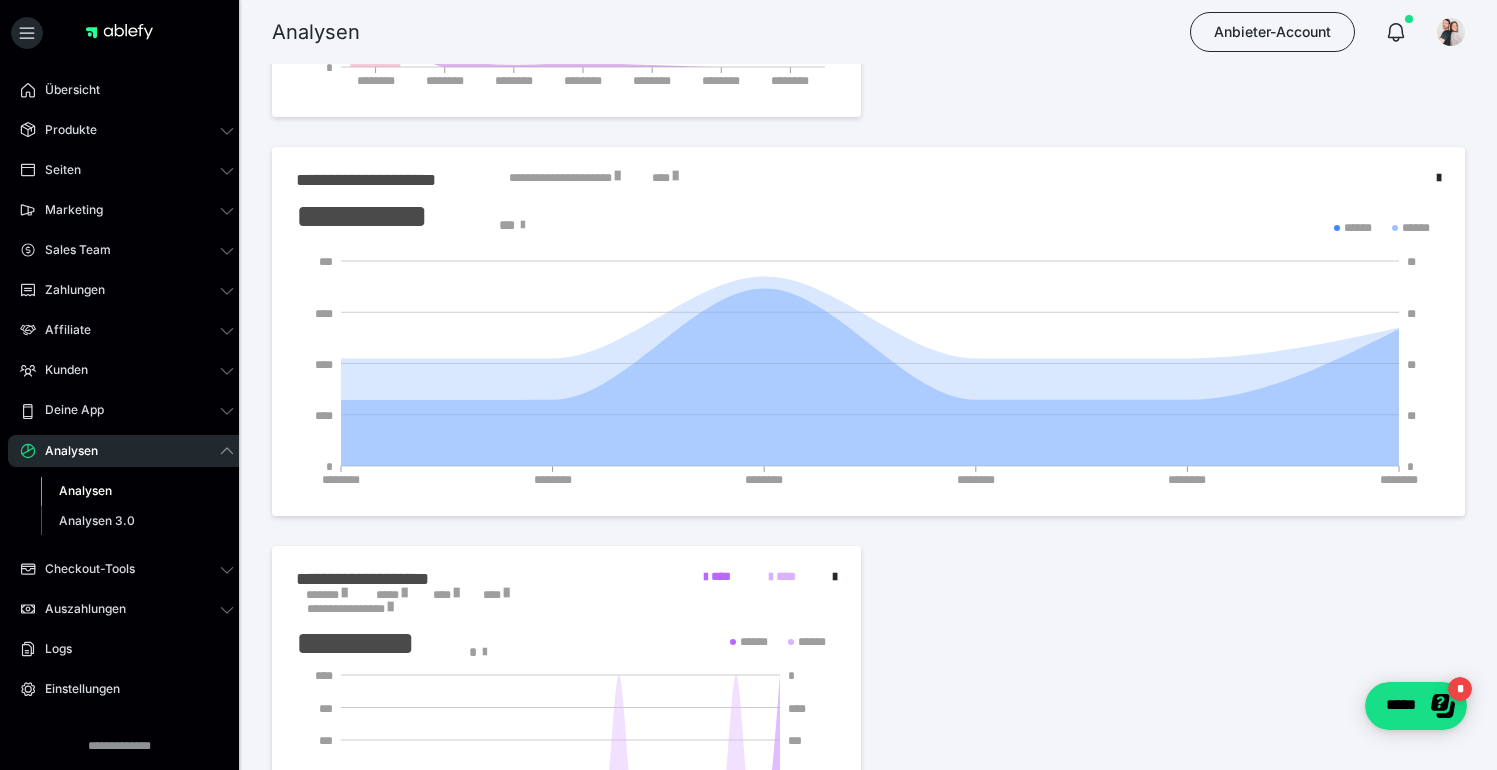 click on "**********" at bounding box center [565, 180] 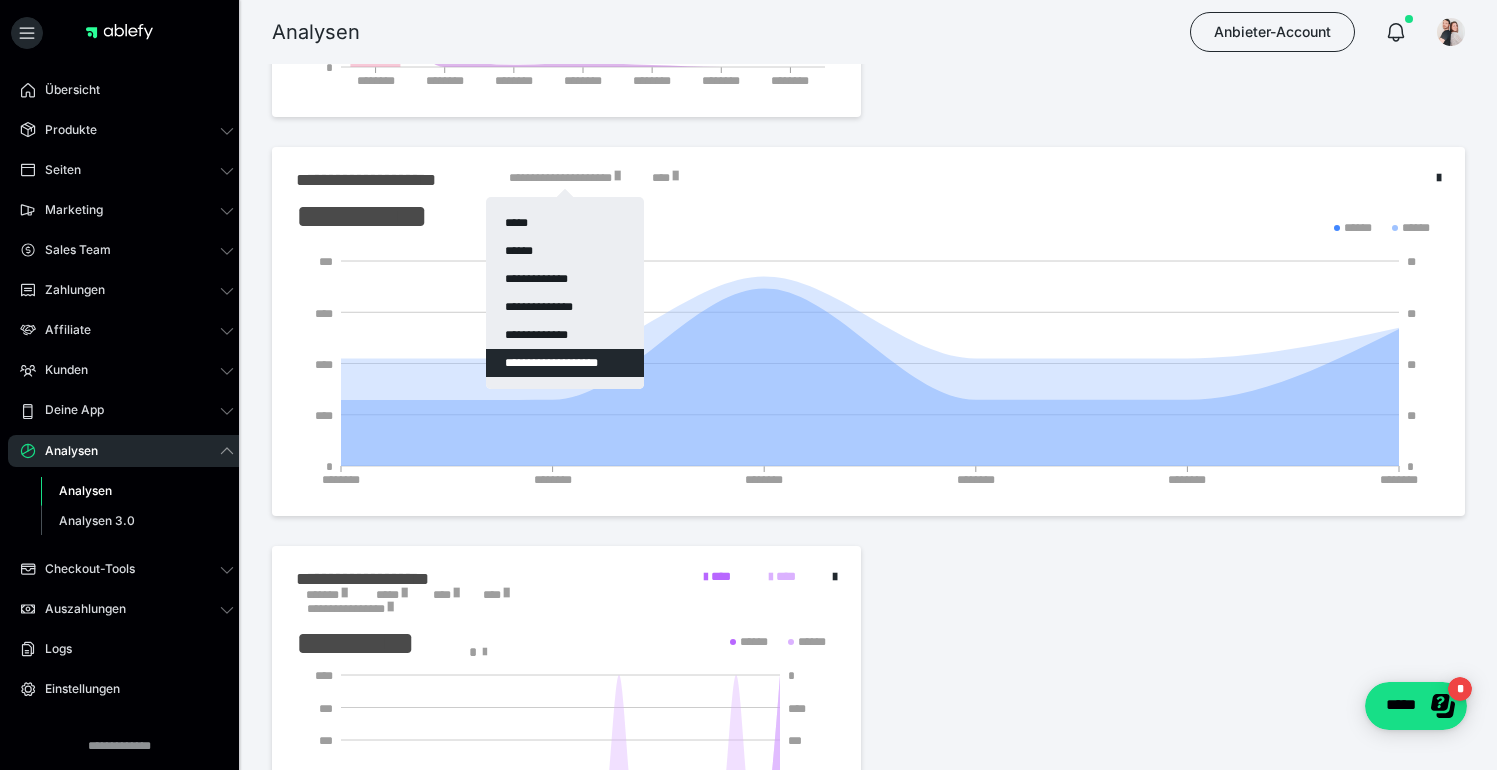 click at bounding box center (748, 385) 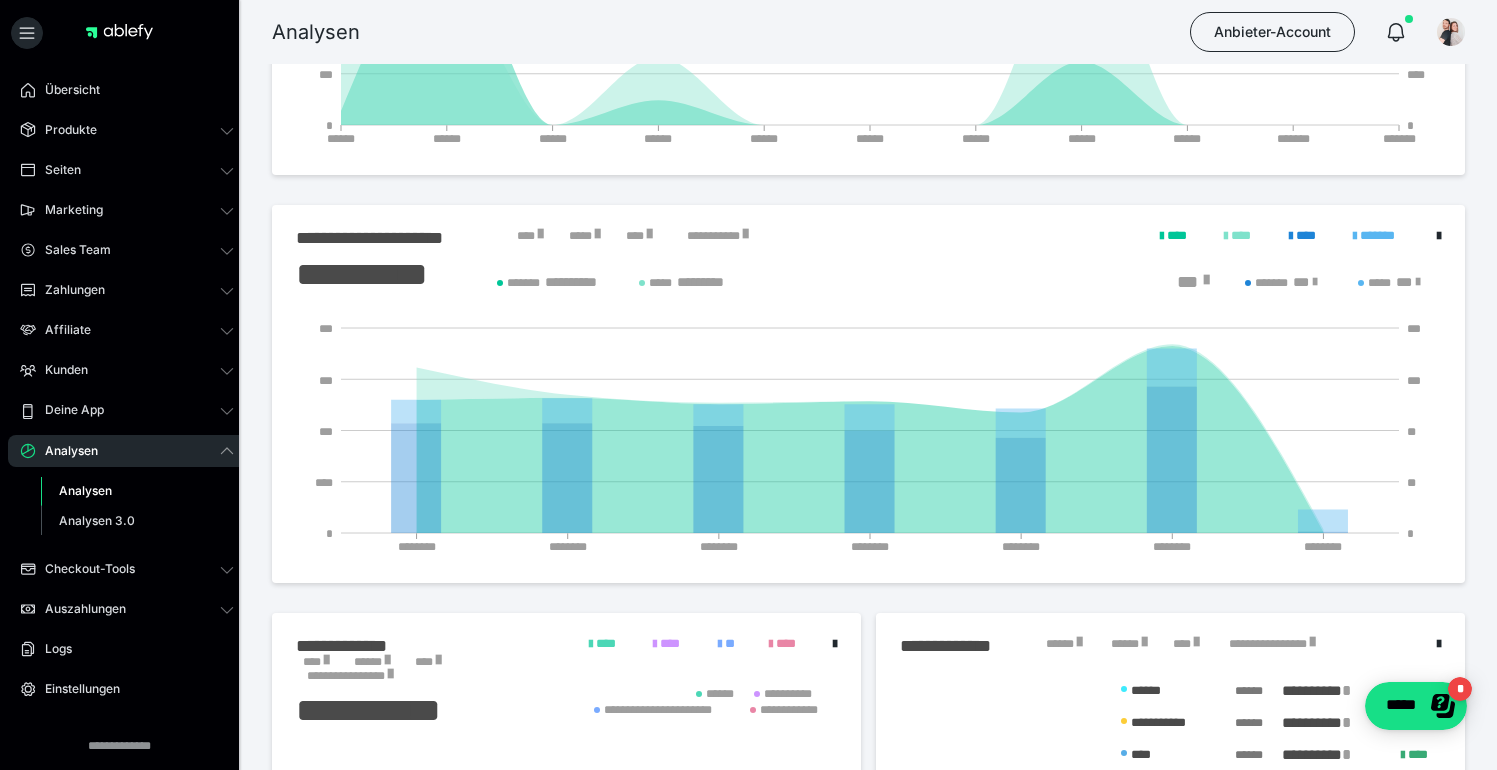 scroll, scrollTop: 0, scrollLeft: 0, axis: both 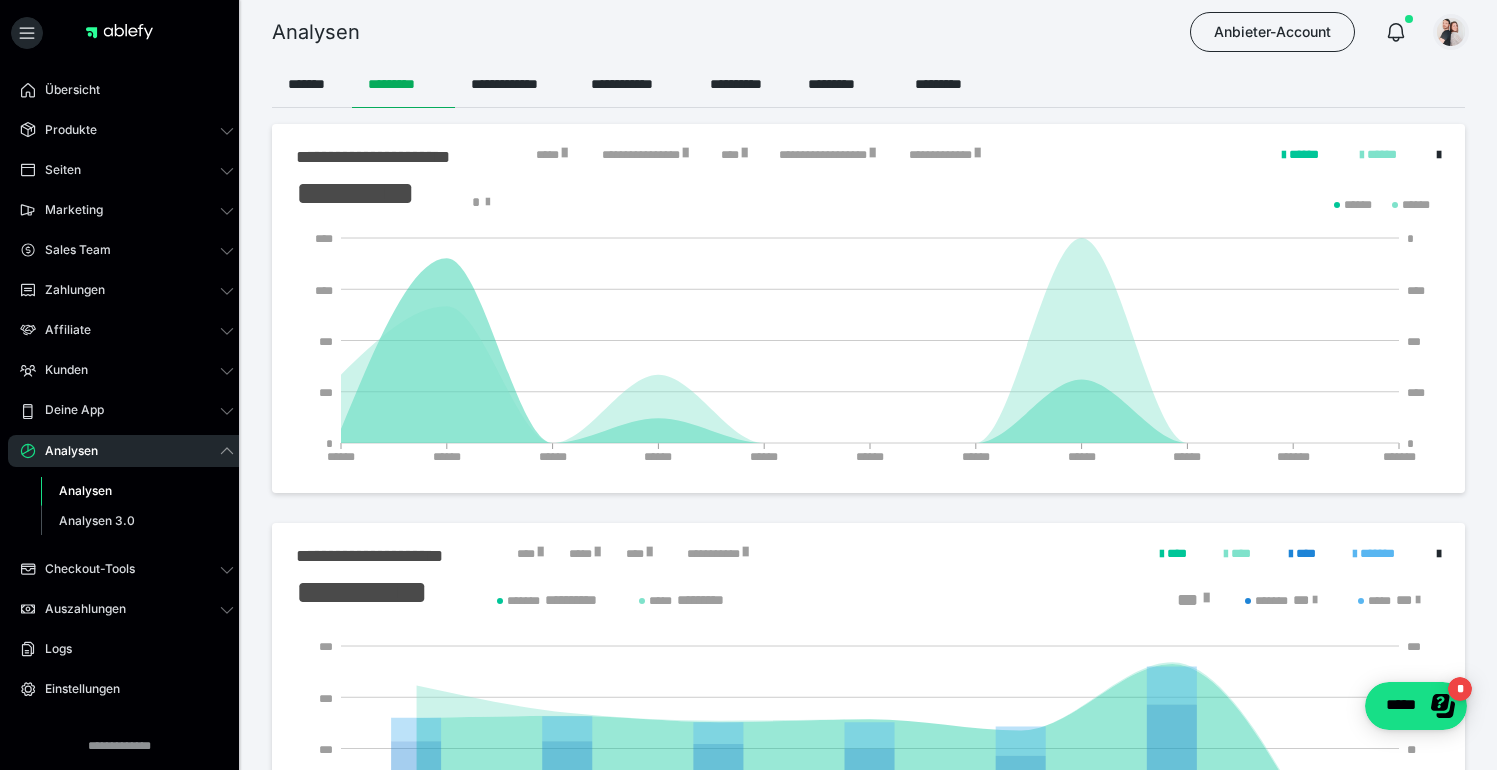 click at bounding box center (1451, 32) 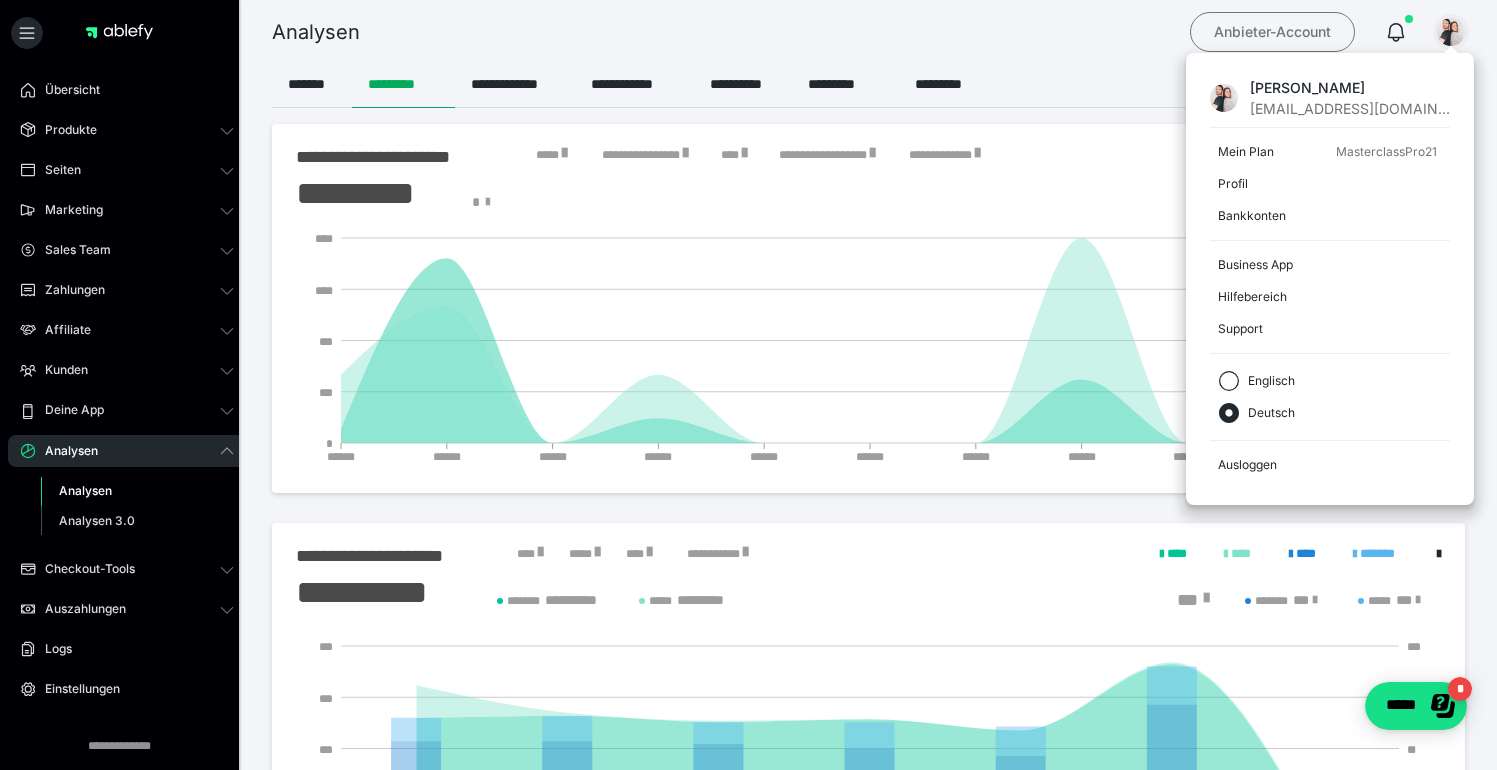 click on "Anbieter-Account" at bounding box center [1272, 32] 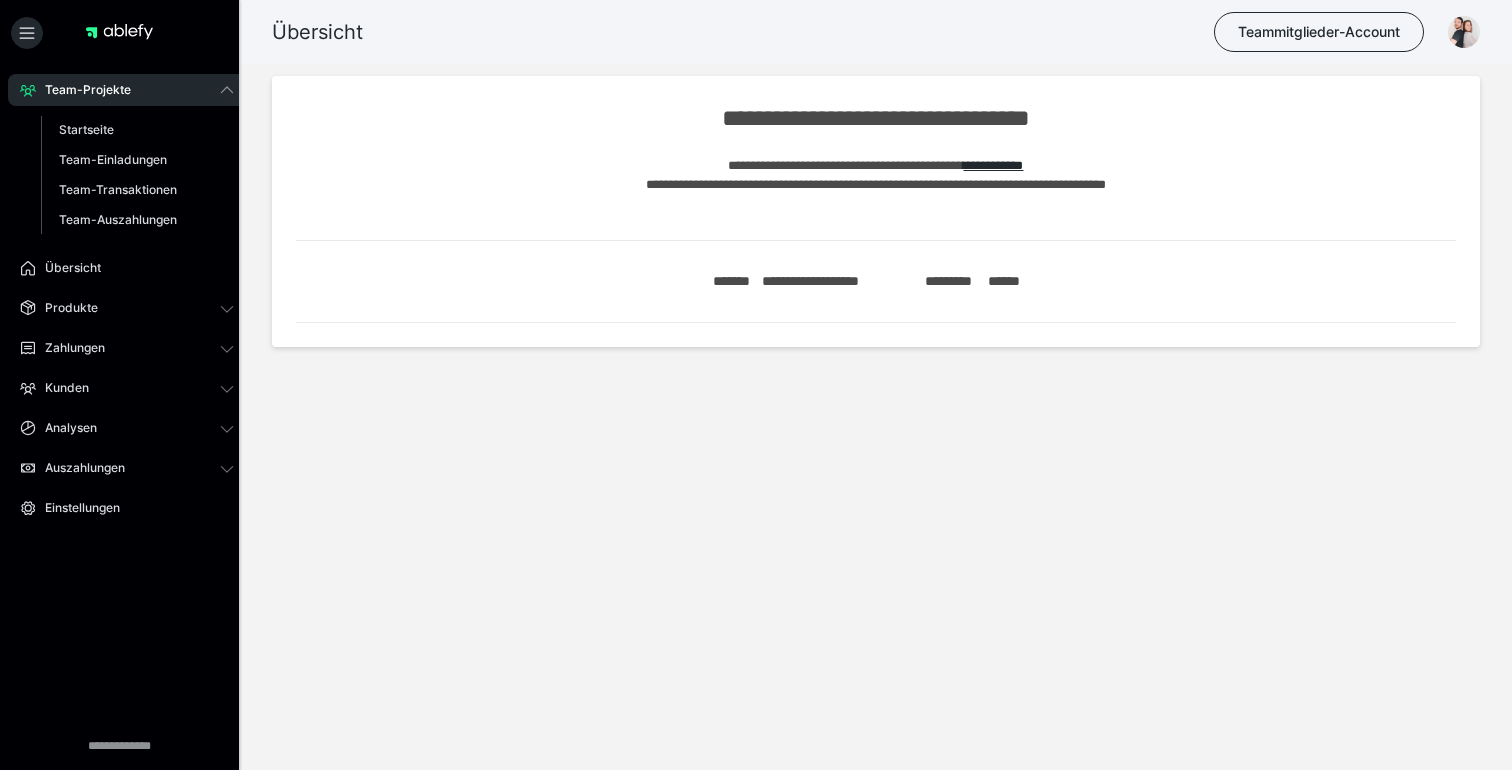 scroll, scrollTop: 0, scrollLeft: 0, axis: both 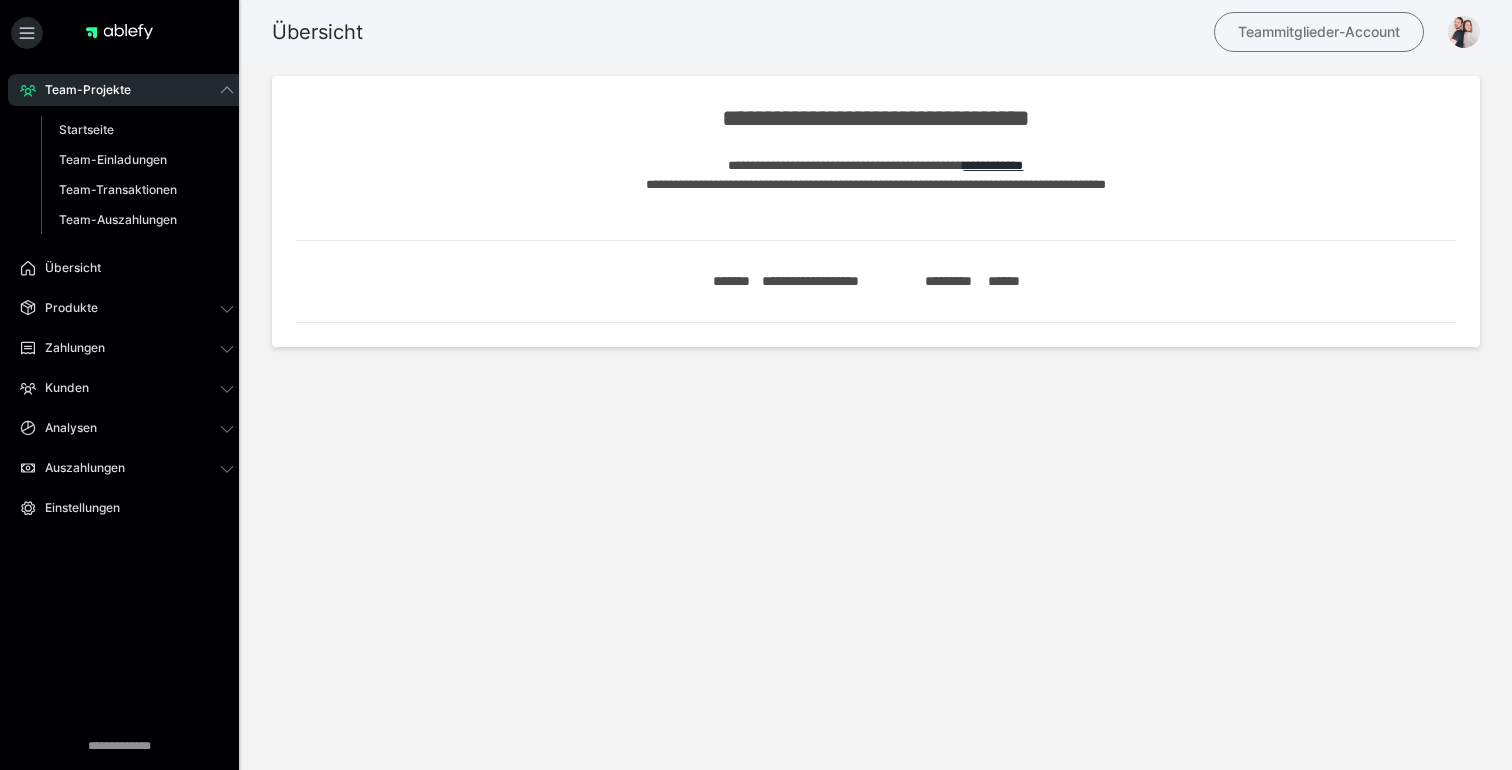 click on "Teammitglieder-Account" at bounding box center [1319, 32] 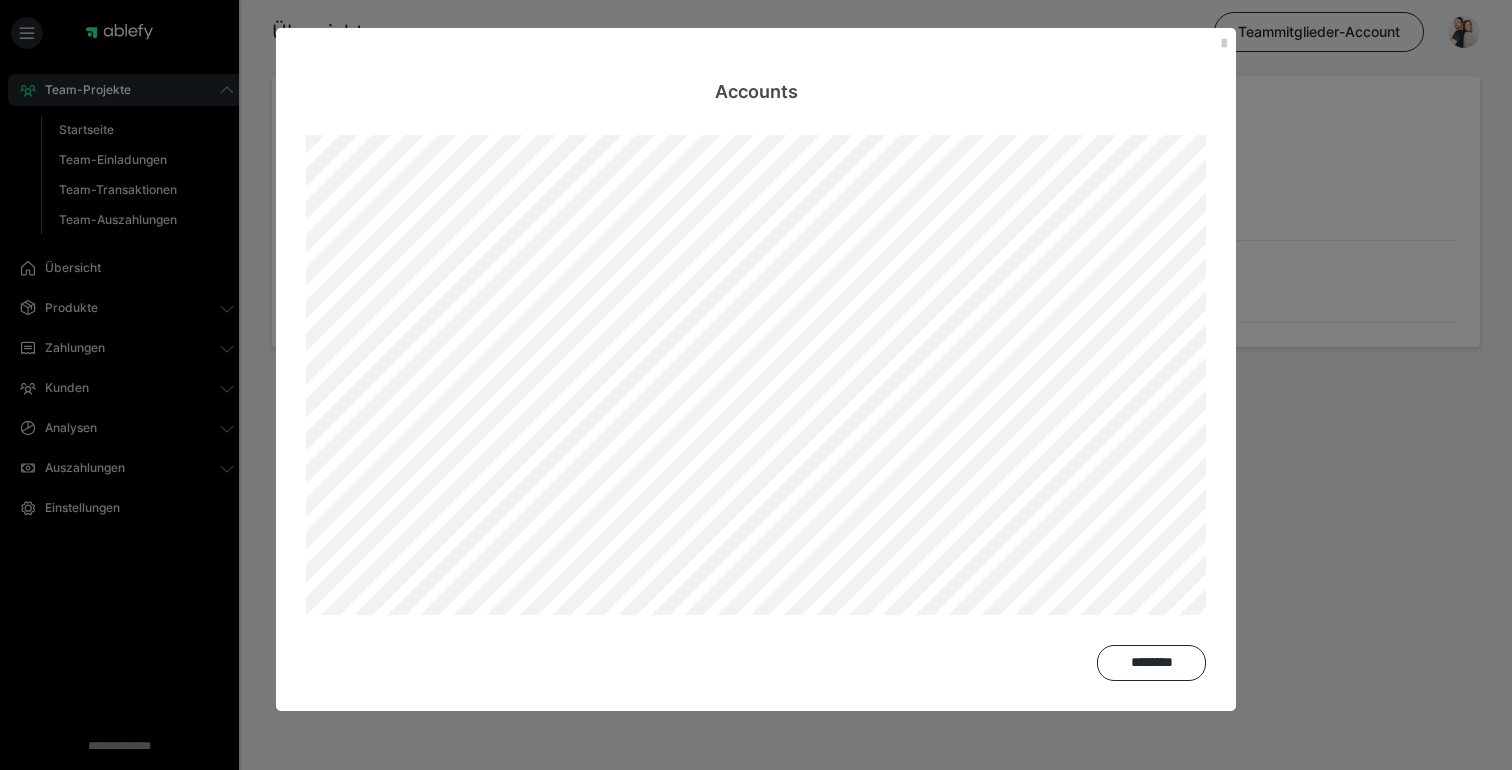 click on "Accounts ********" at bounding box center [756, 385] 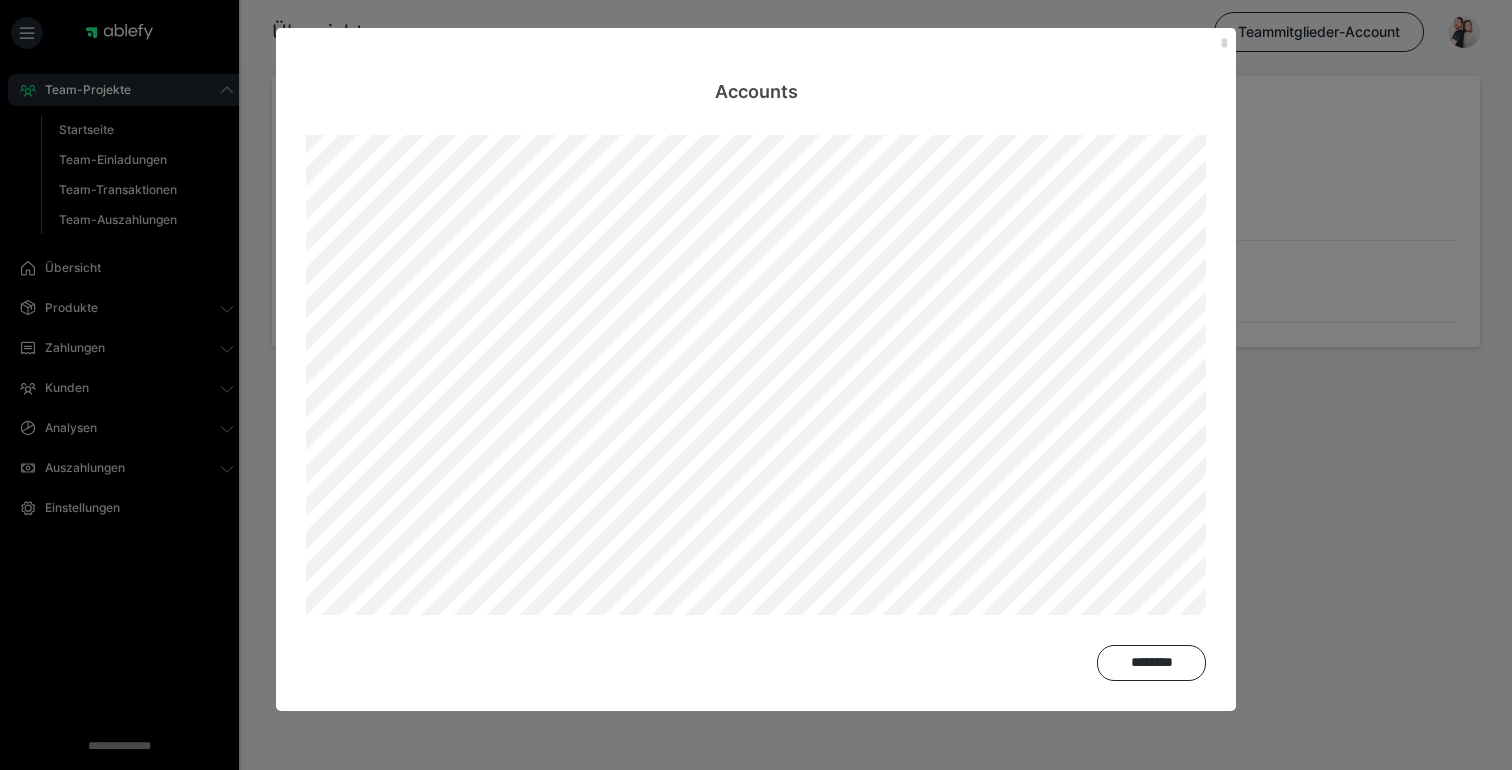 click at bounding box center [1224, 44] 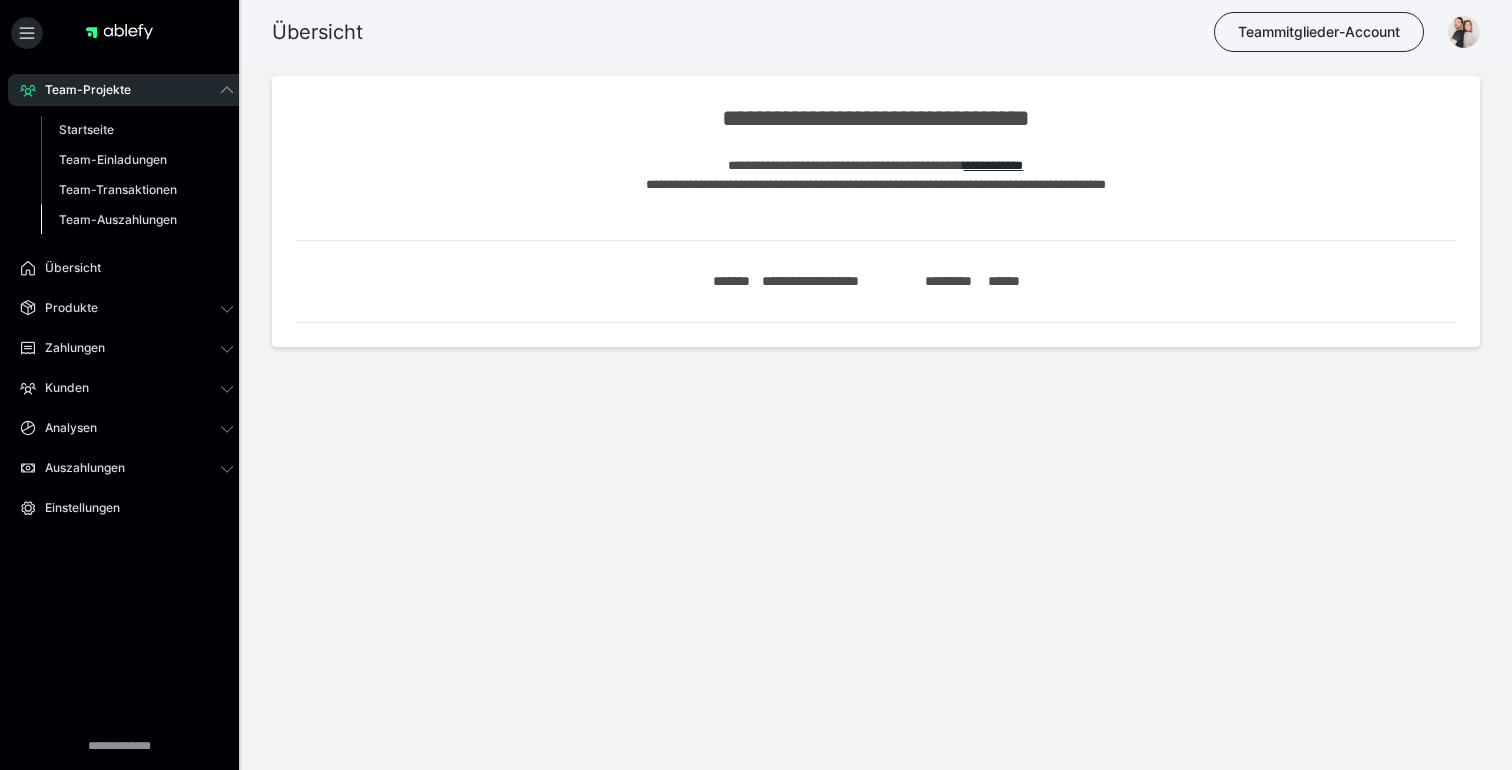click on "Team-Auszahlungen" at bounding box center (118, 219) 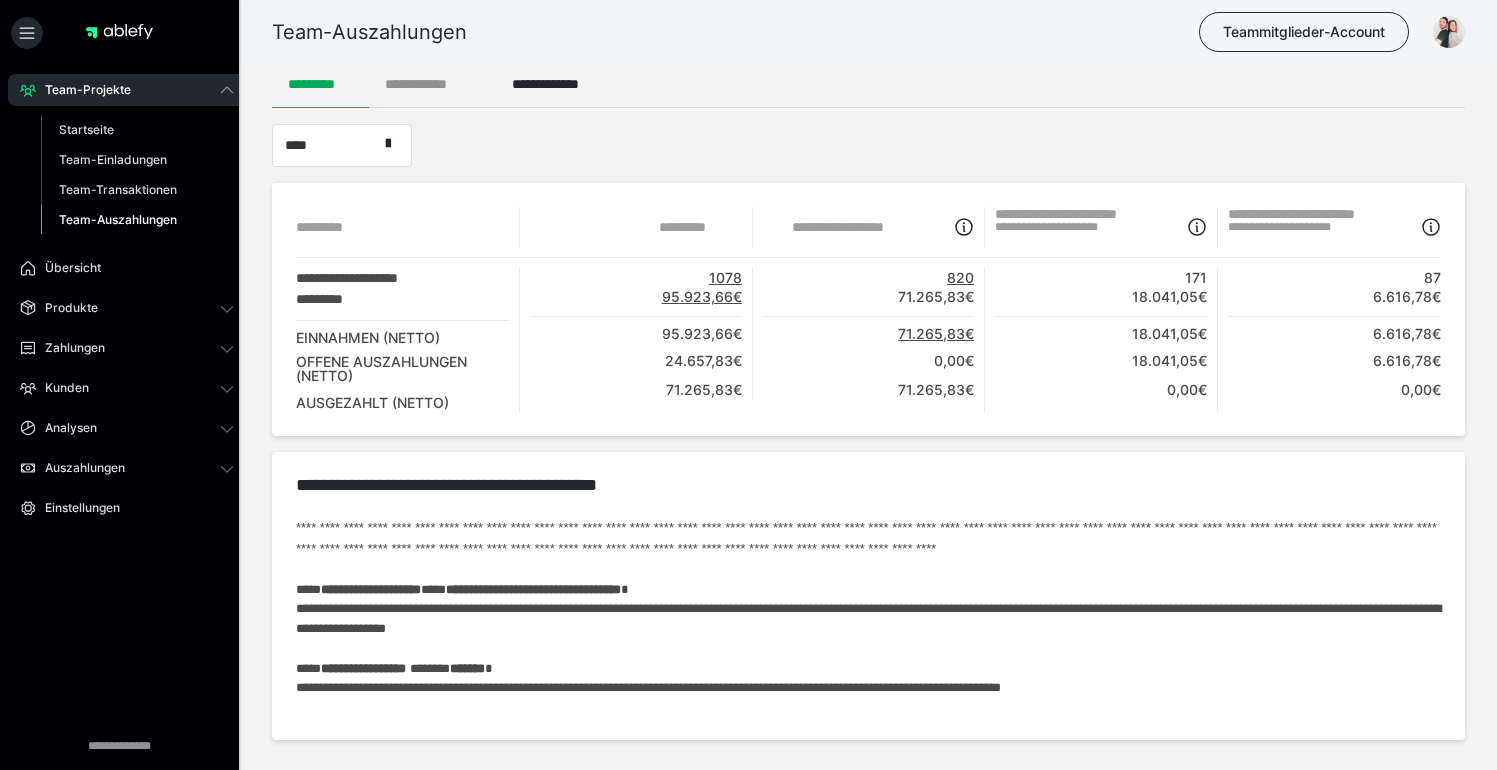 click on "**********" at bounding box center [432, 84] 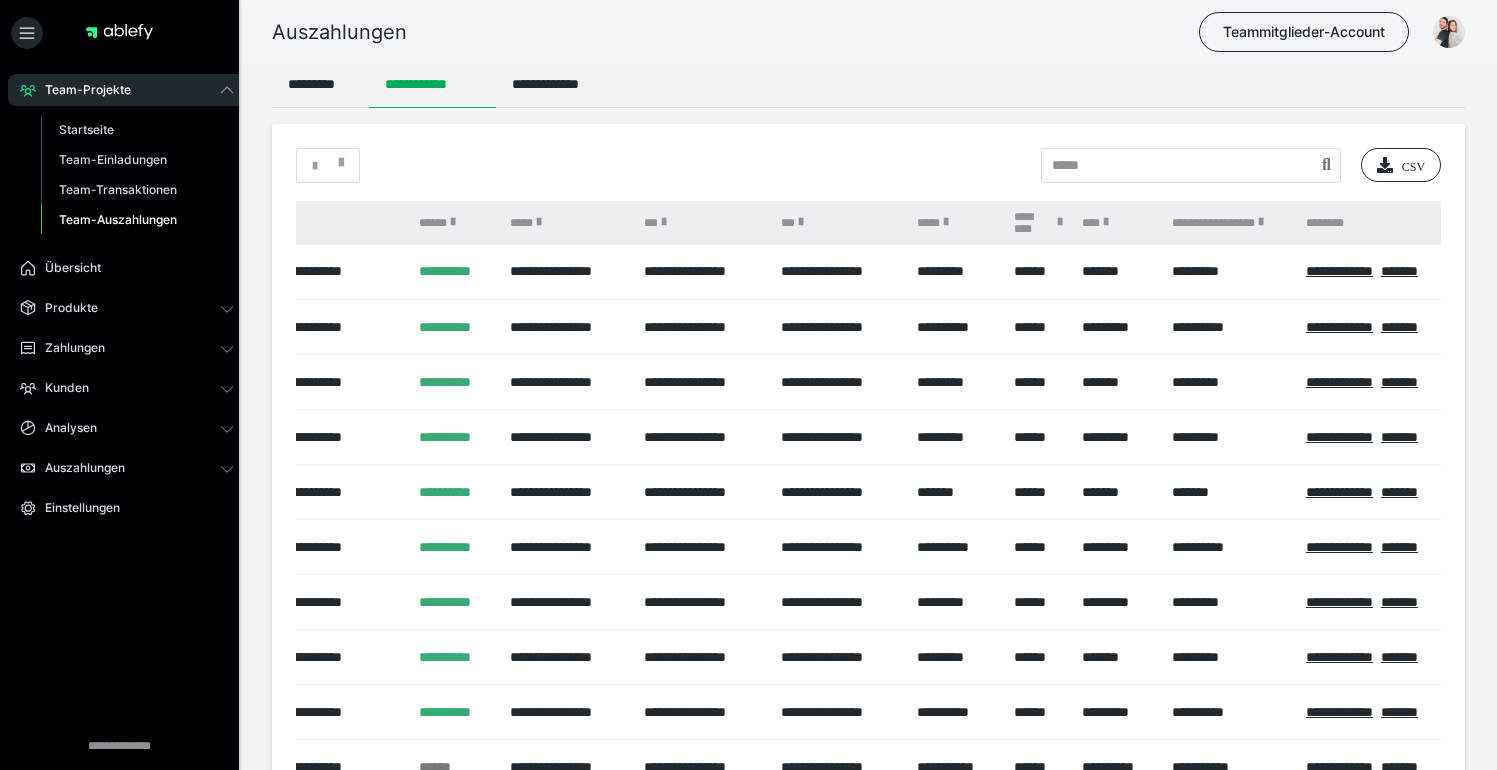 scroll, scrollTop: 0, scrollLeft: 155, axis: horizontal 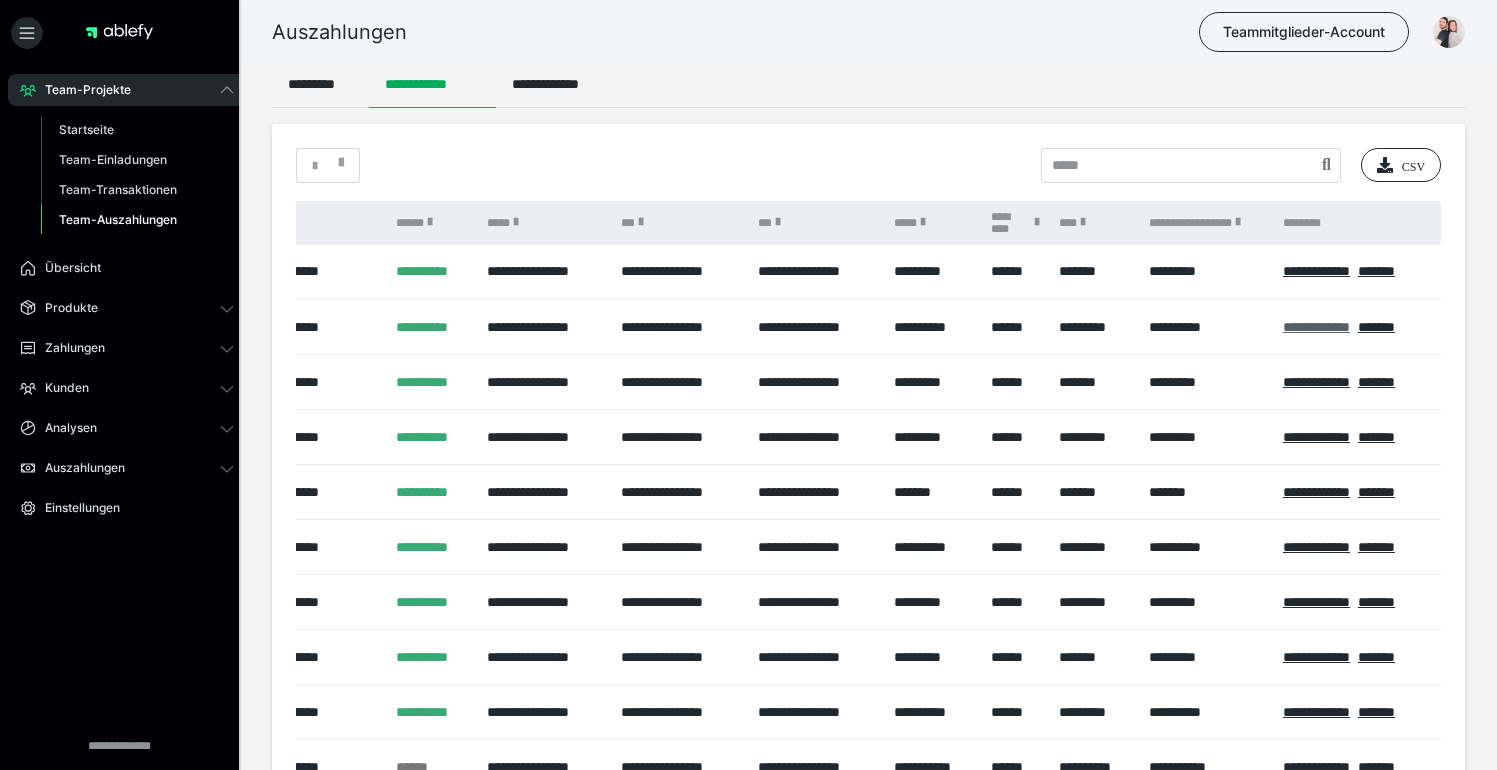 click on "**********" at bounding box center [1316, 327] 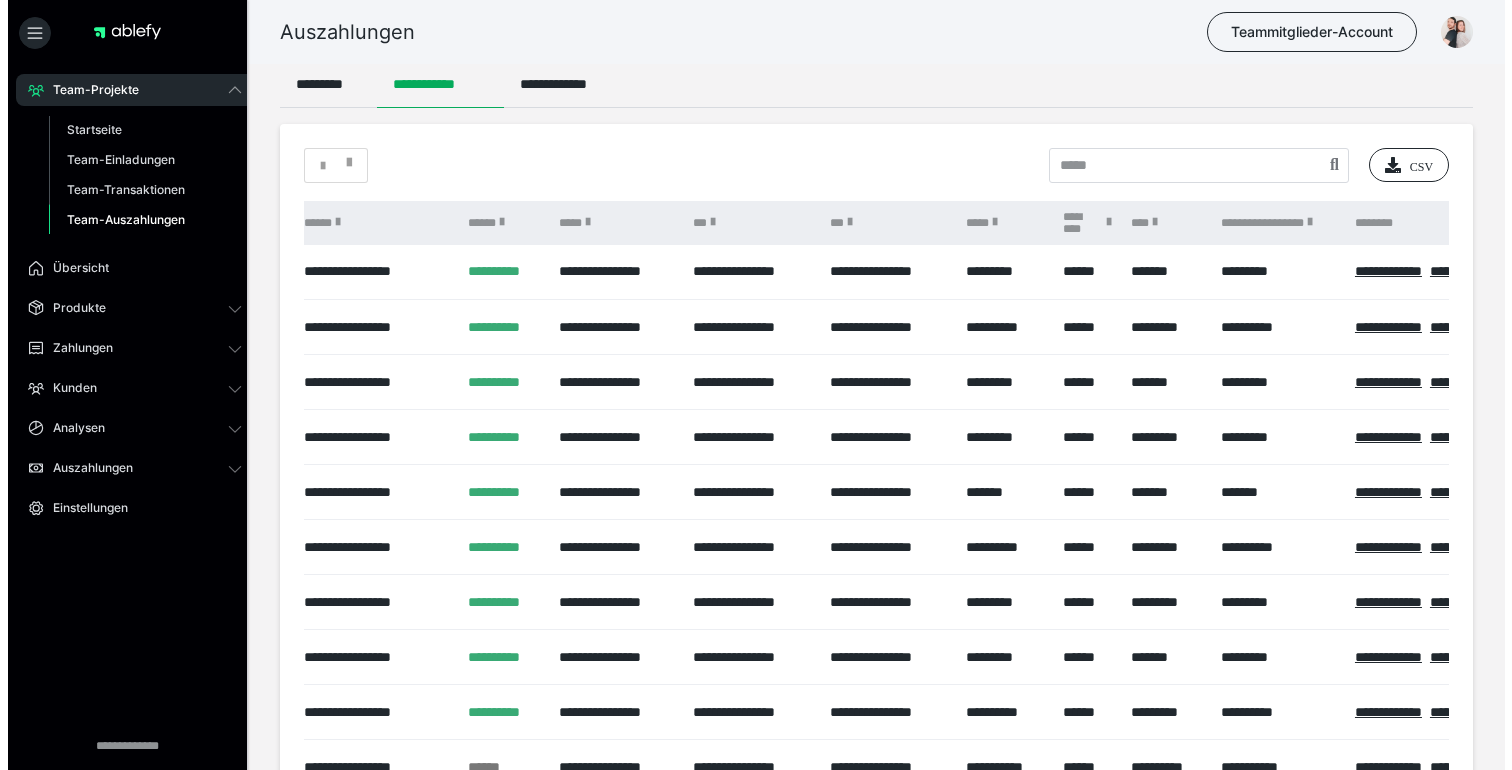 scroll, scrollTop: 0, scrollLeft: 0, axis: both 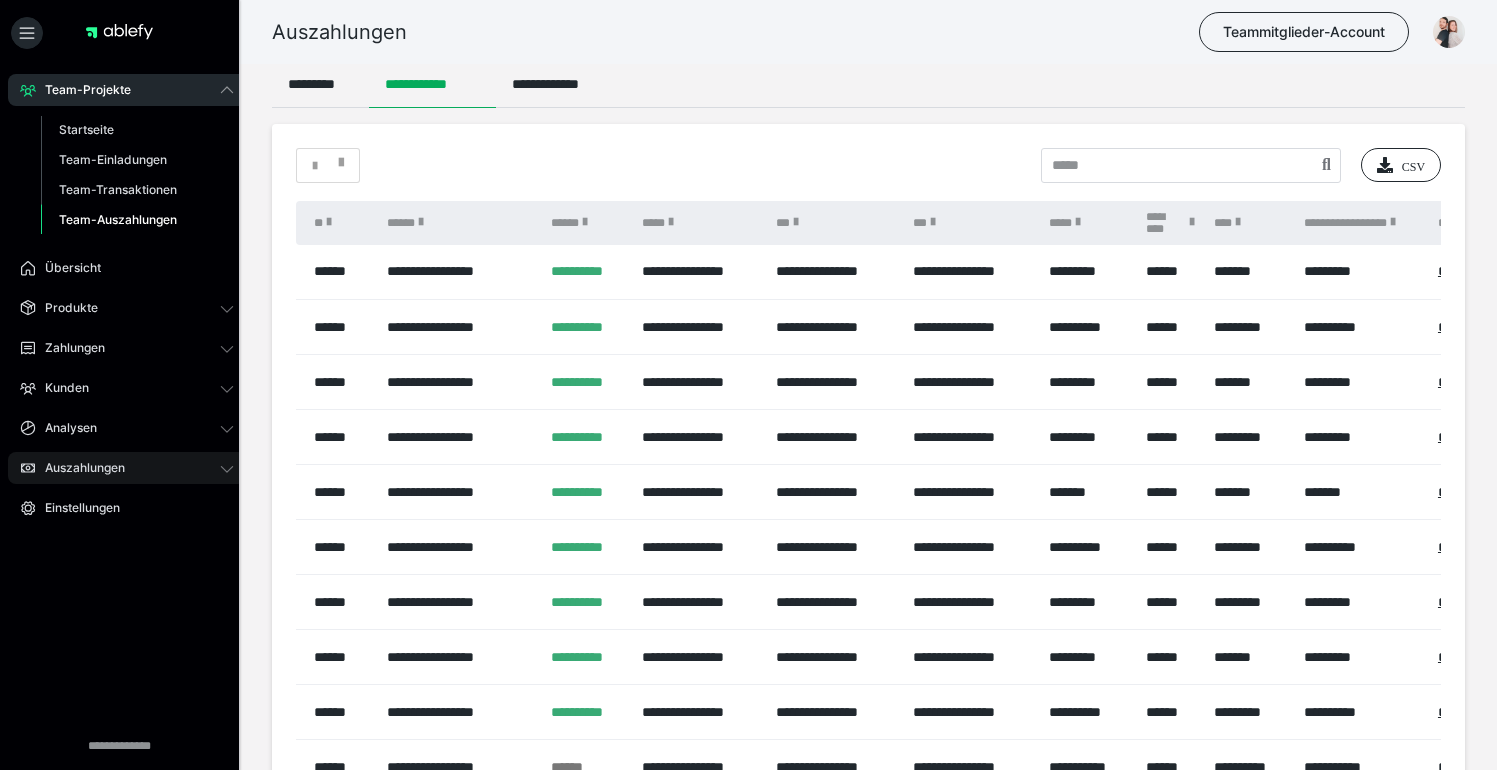 click on "Auszahlungen" at bounding box center (127, 468) 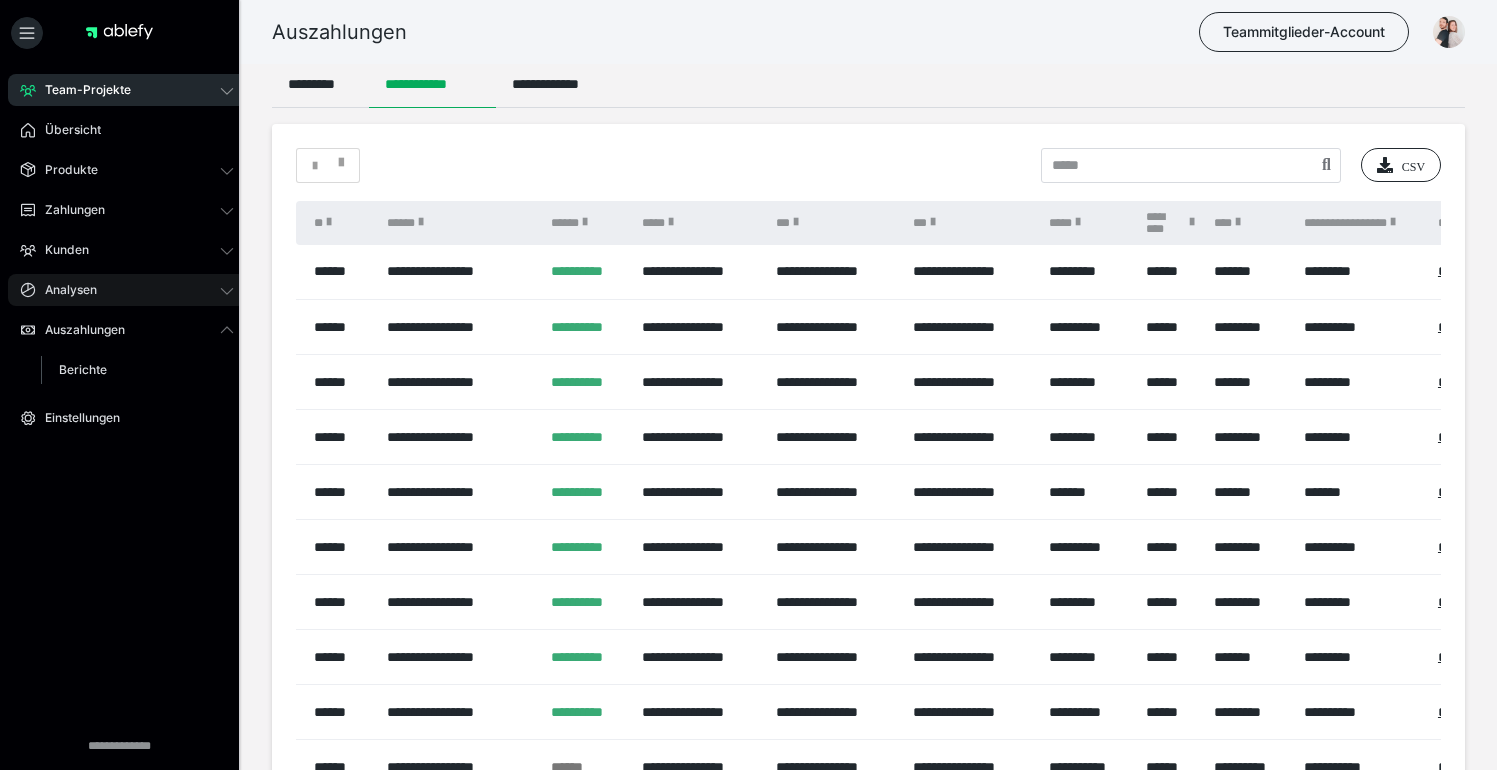 click on "Analysen" at bounding box center [127, 290] 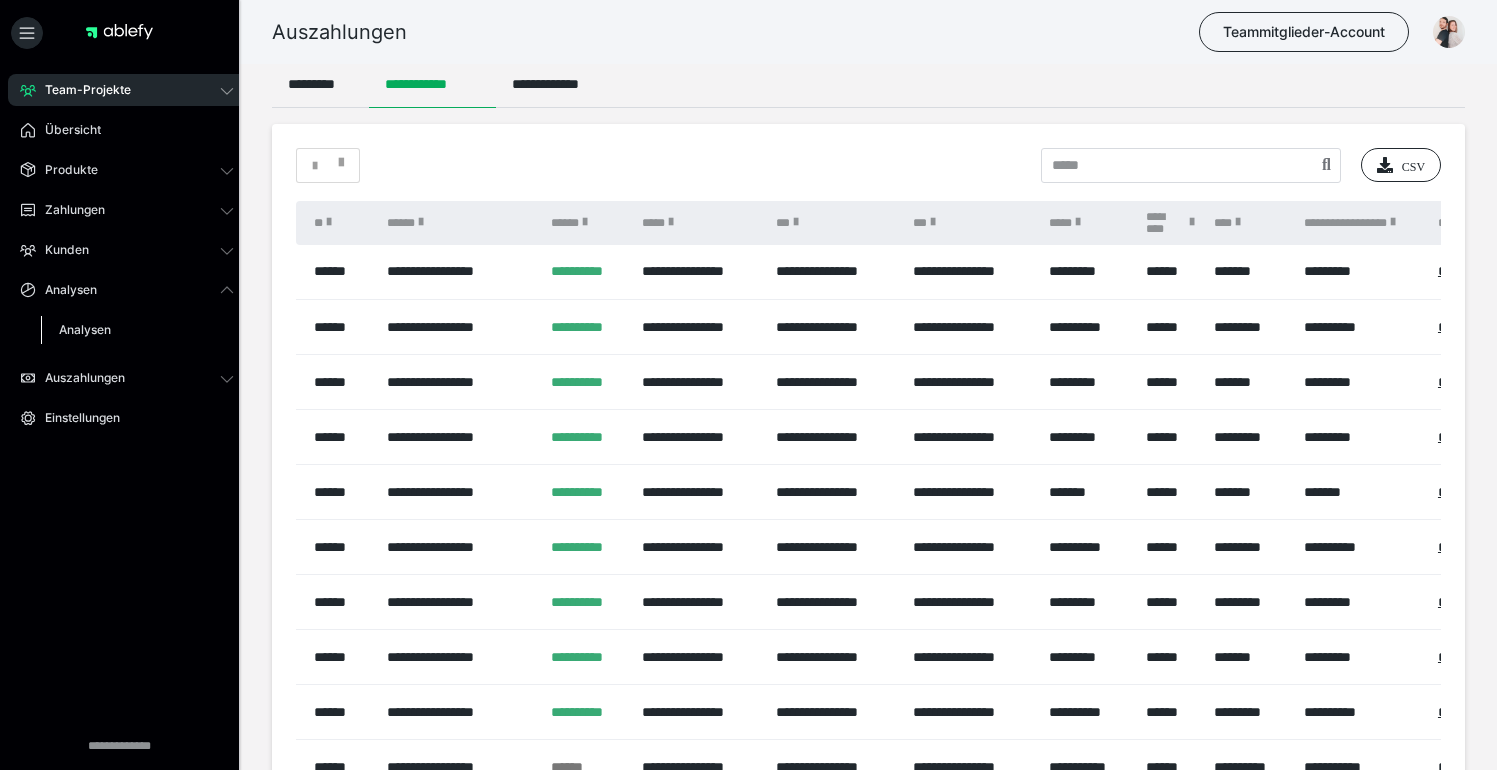 click on "Analysen" at bounding box center [85, 329] 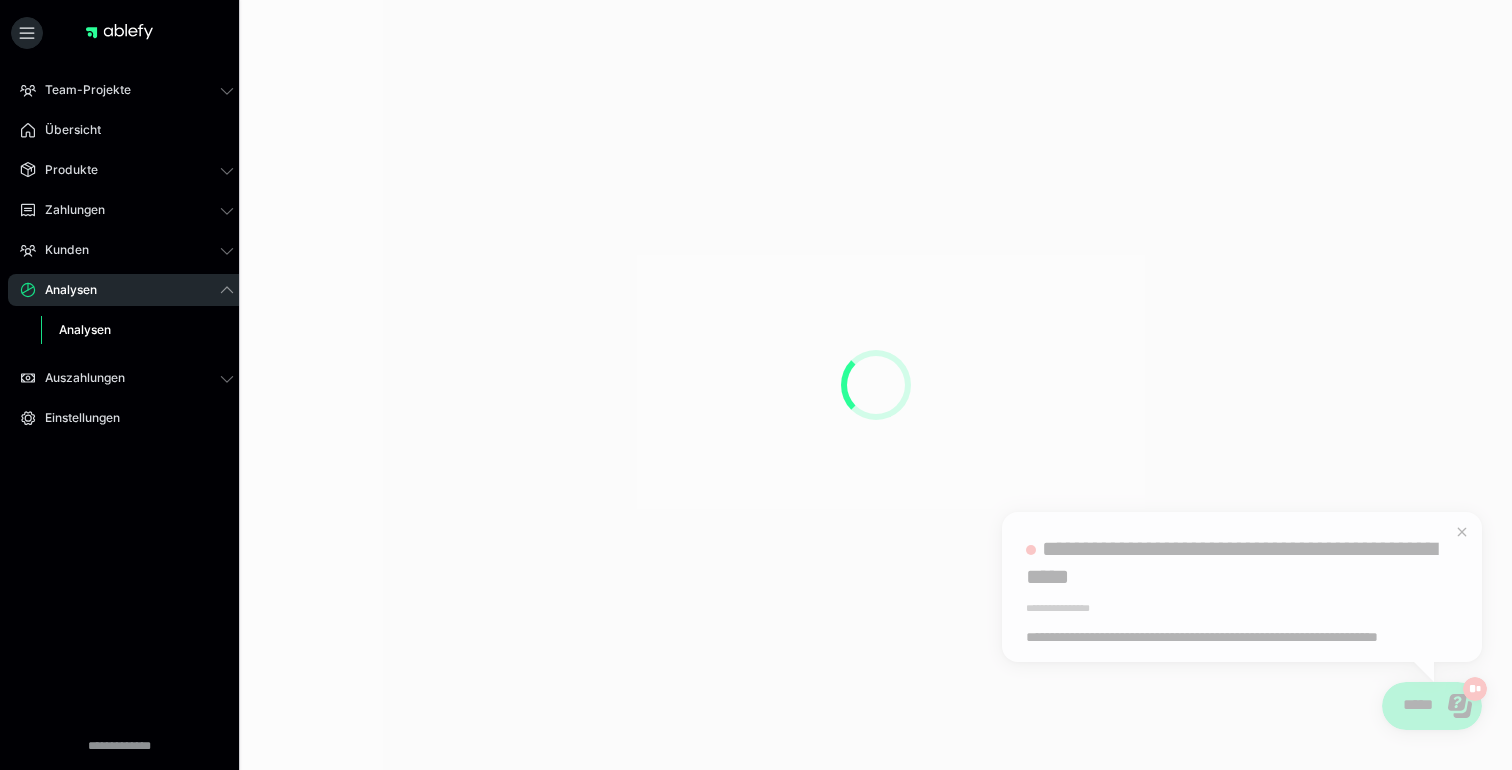scroll, scrollTop: 0, scrollLeft: 0, axis: both 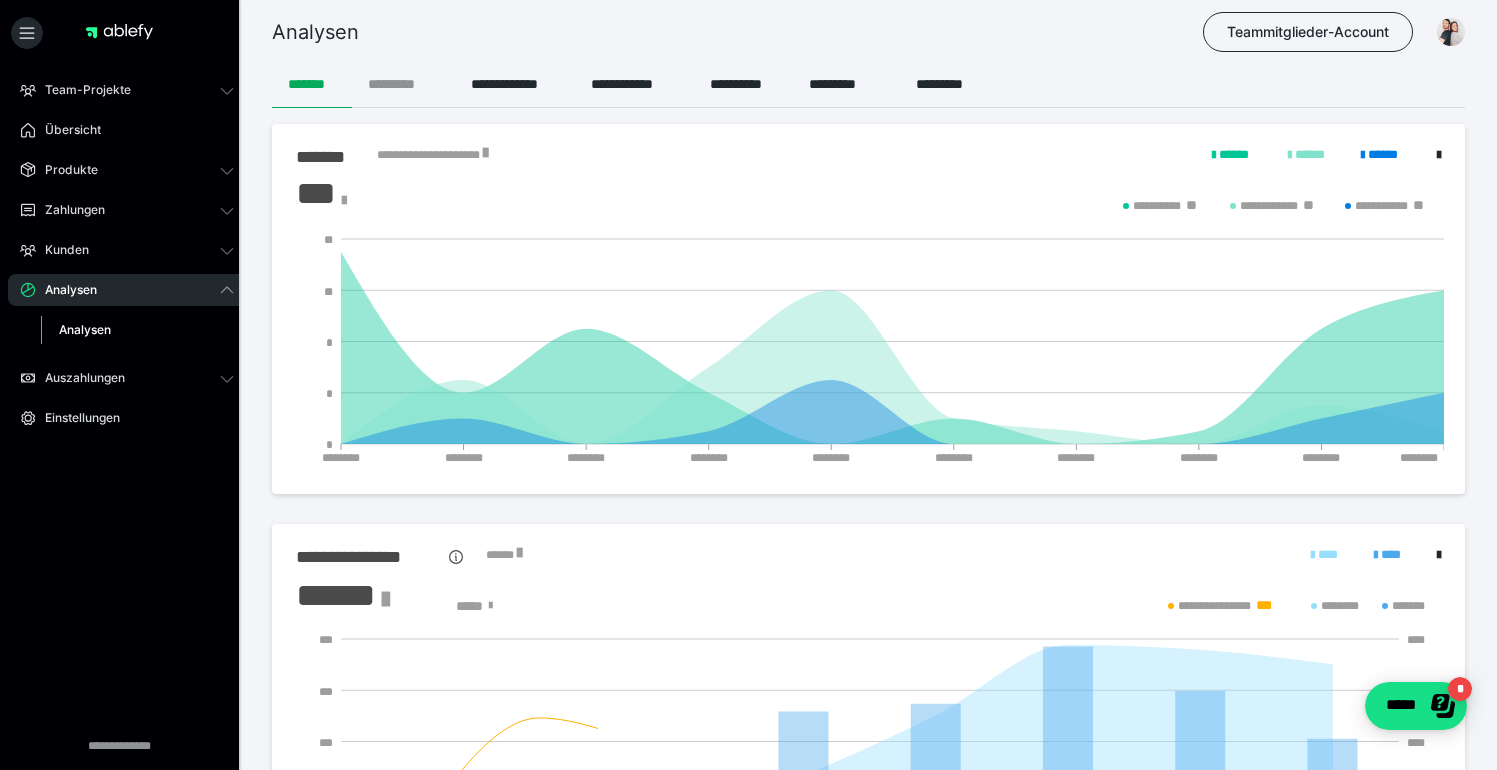 click on "*********" at bounding box center (403, 84) 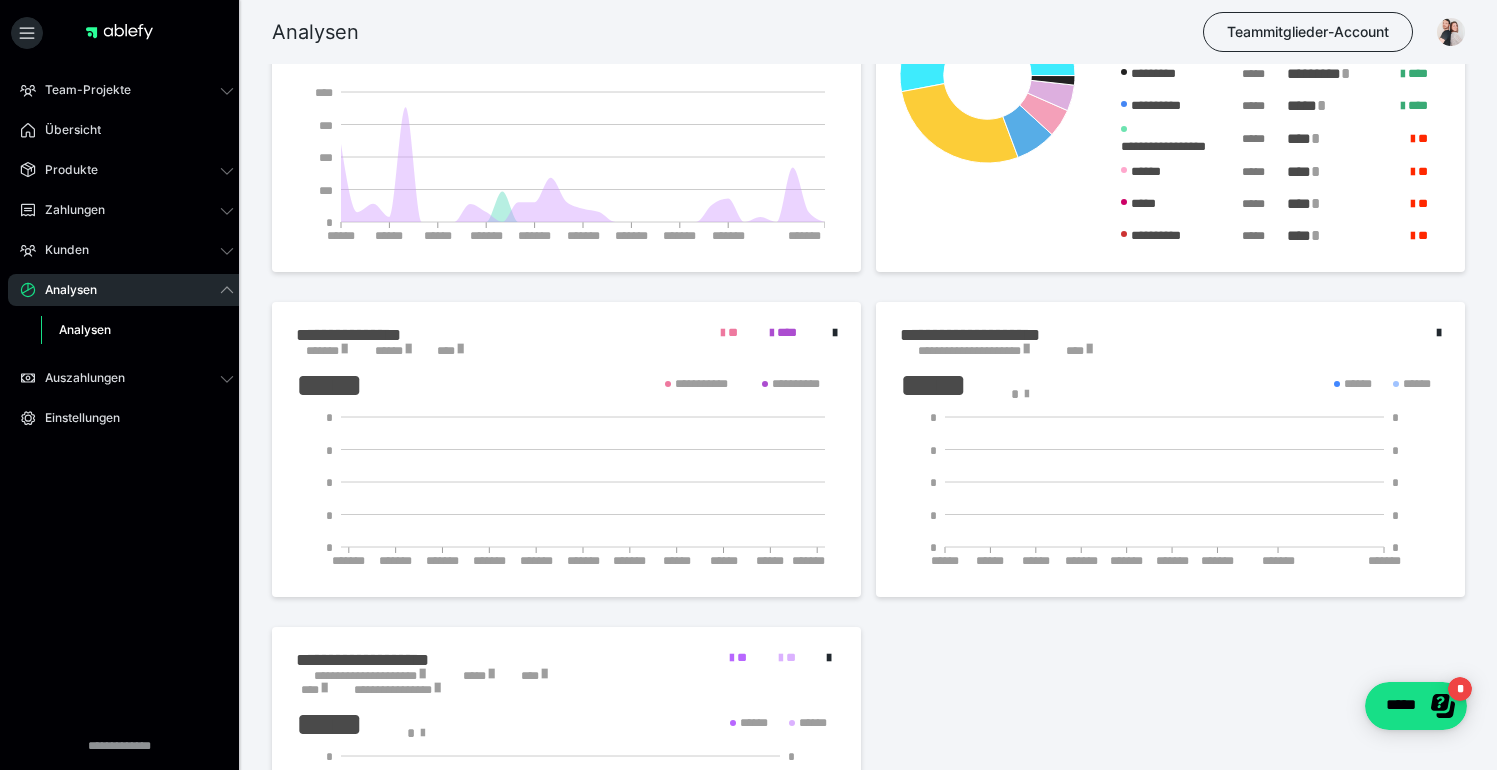 scroll, scrollTop: 1047, scrollLeft: 0, axis: vertical 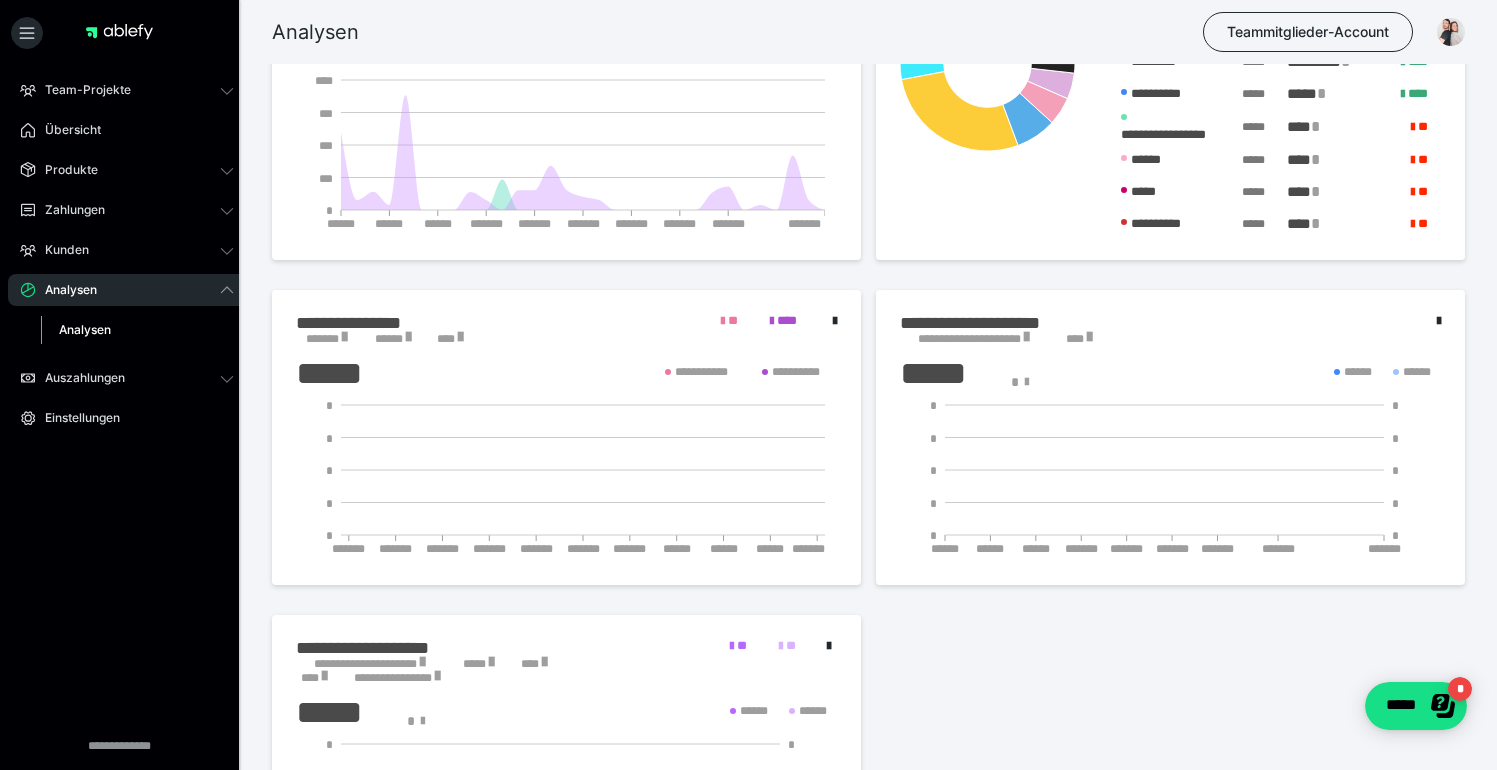 click on "**********" at bounding box center [973, 339] 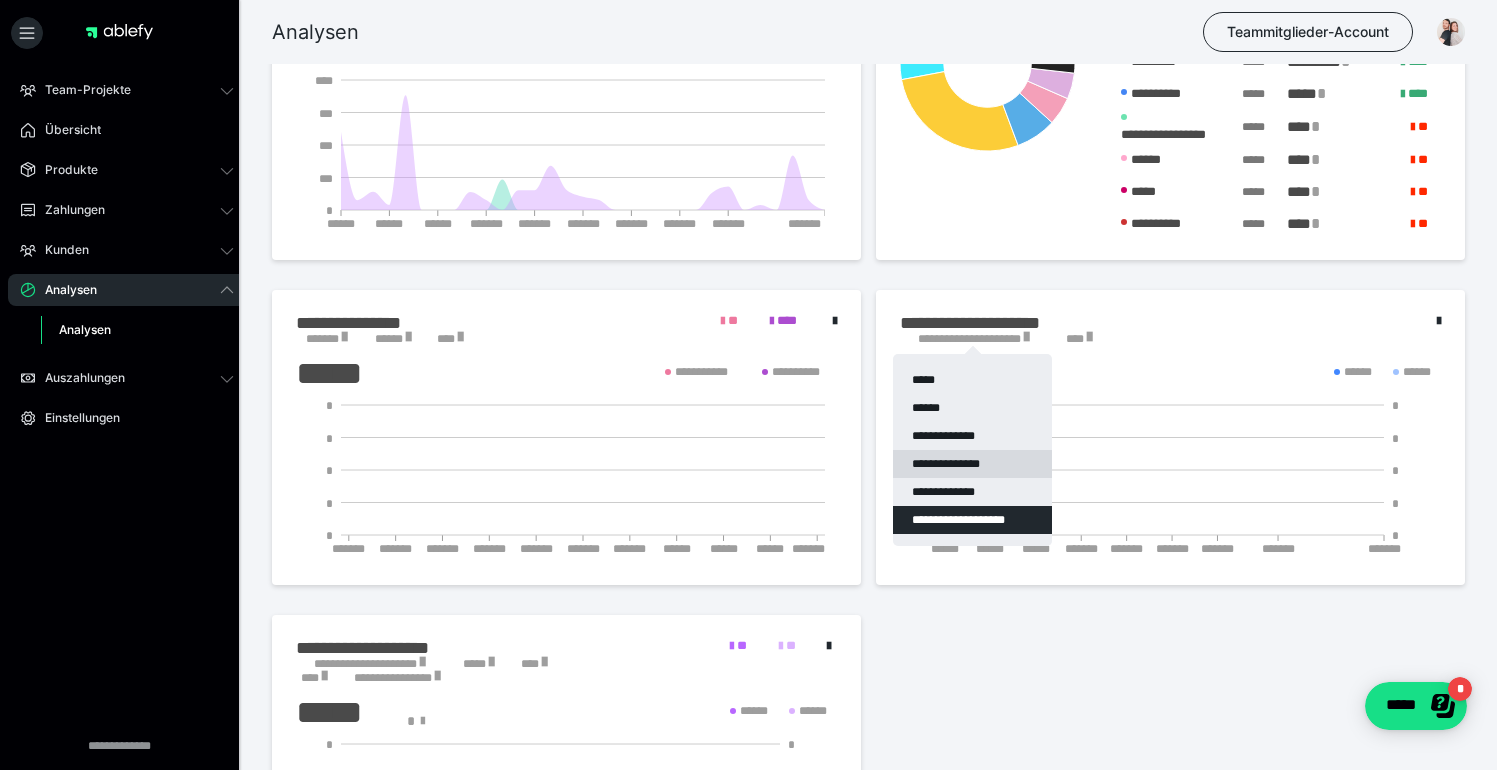 click on "**********" at bounding box center [972, 464] 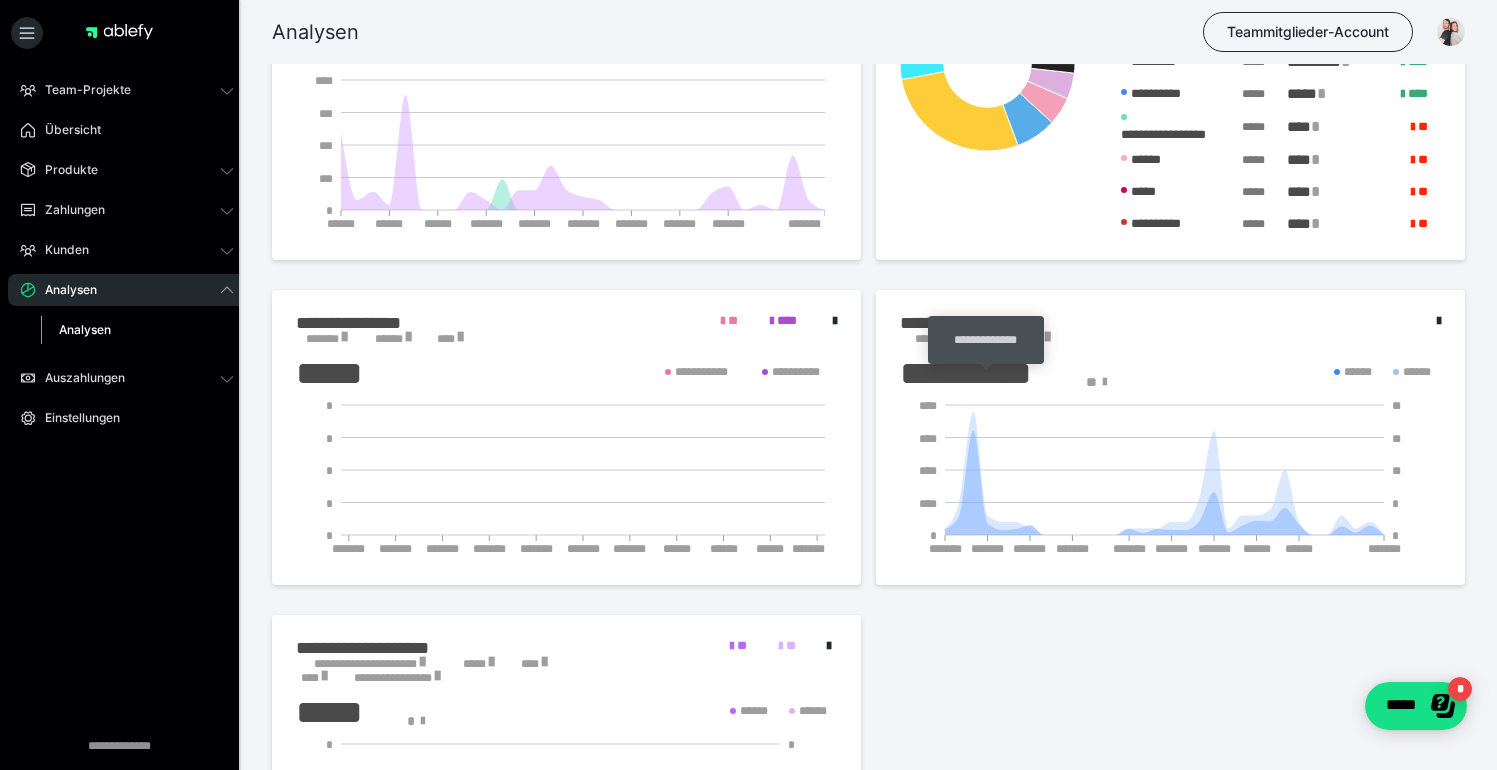click on "**********" at bounding box center [986, 373] 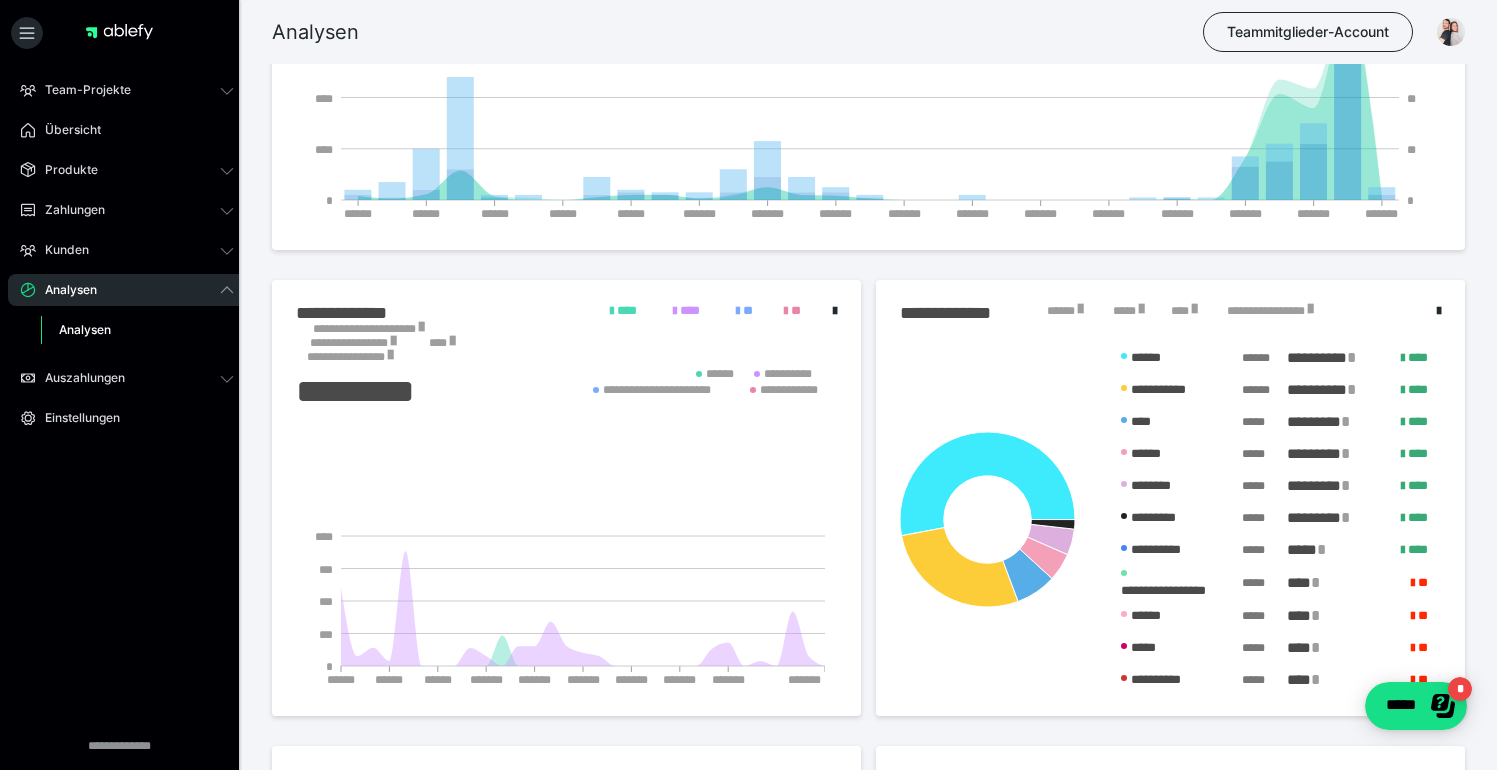 scroll, scrollTop: 0, scrollLeft: 0, axis: both 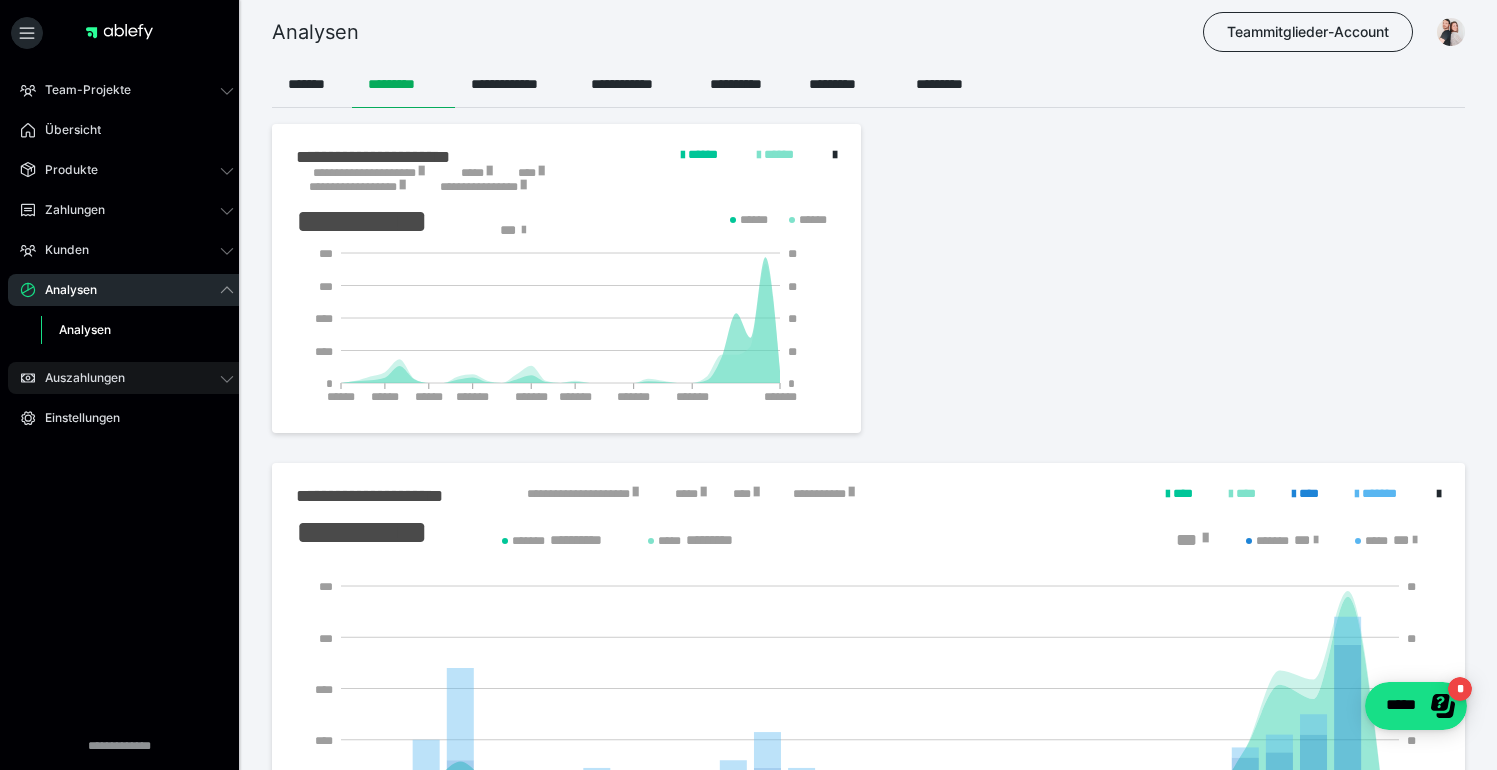 click on "Auszahlungen" at bounding box center [127, 378] 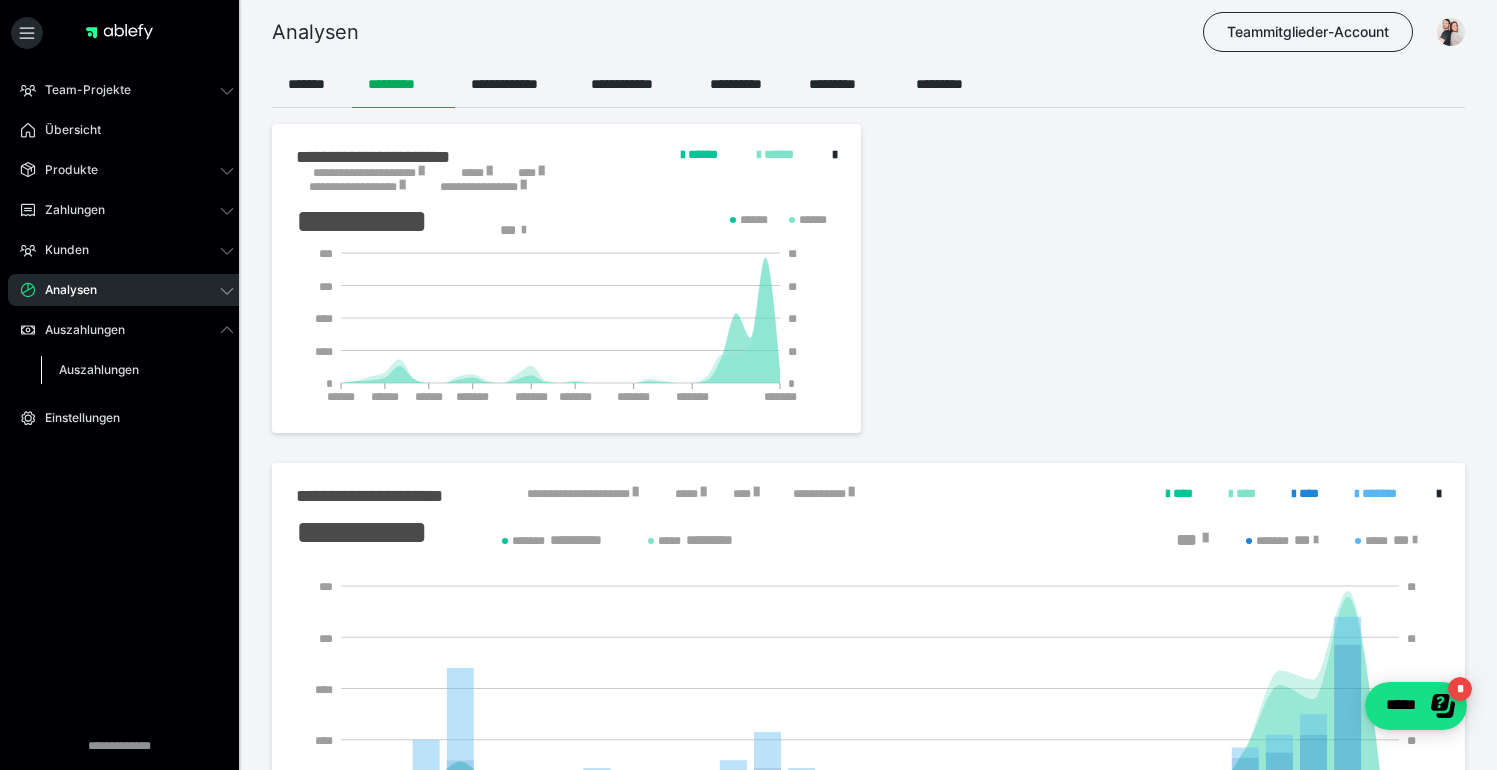 click on "Auszahlungen" at bounding box center (99, 369) 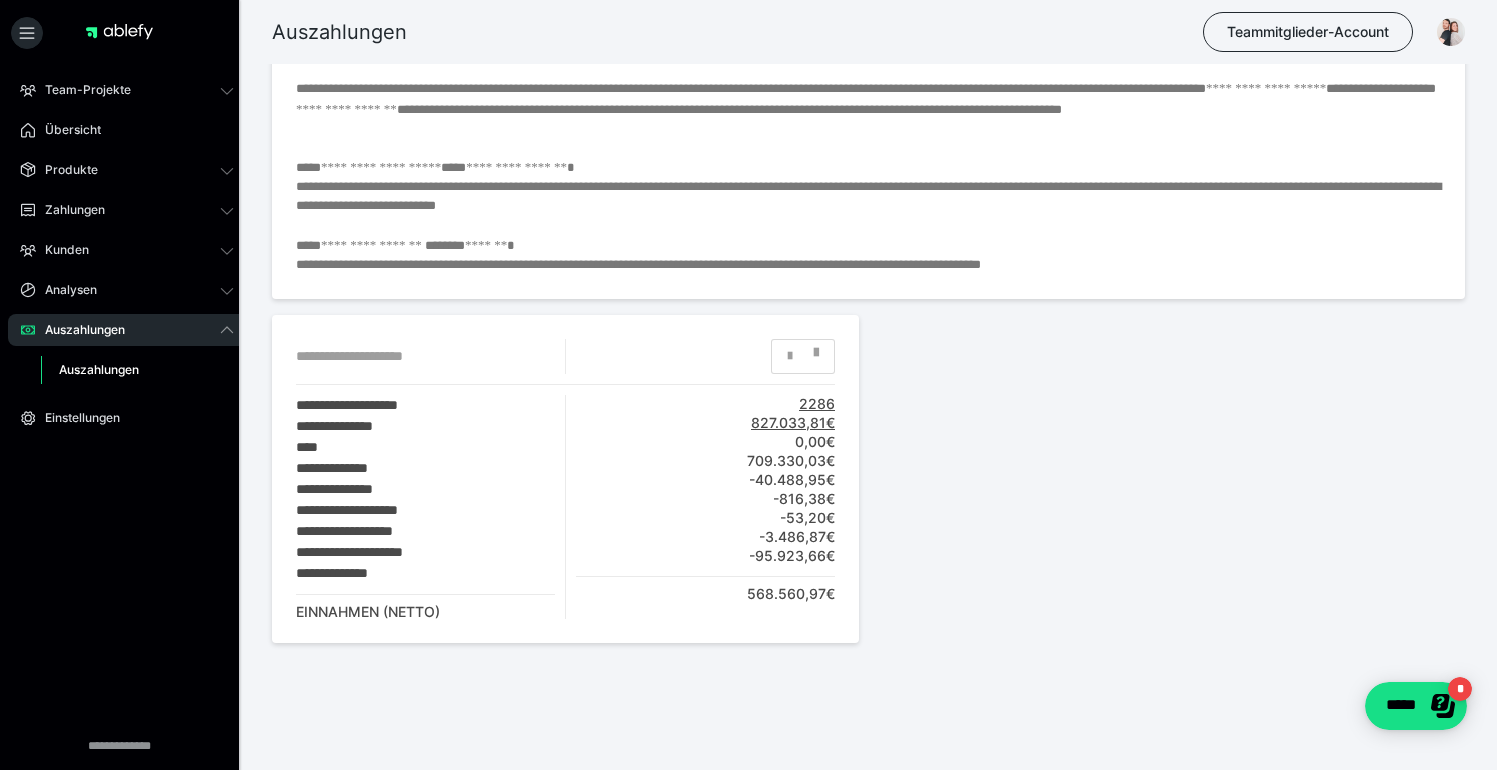scroll, scrollTop: 607, scrollLeft: 0, axis: vertical 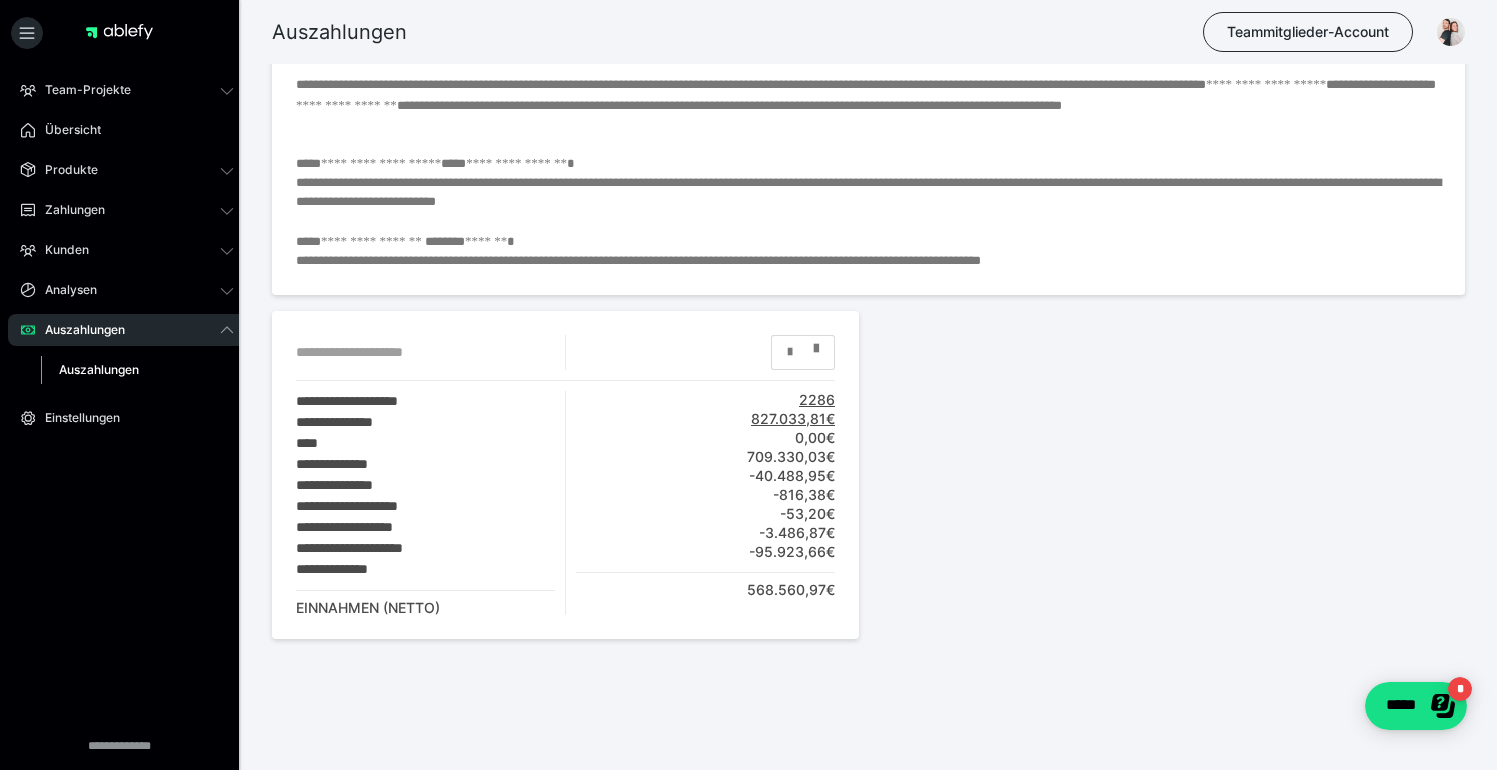 click at bounding box center [790, 352] 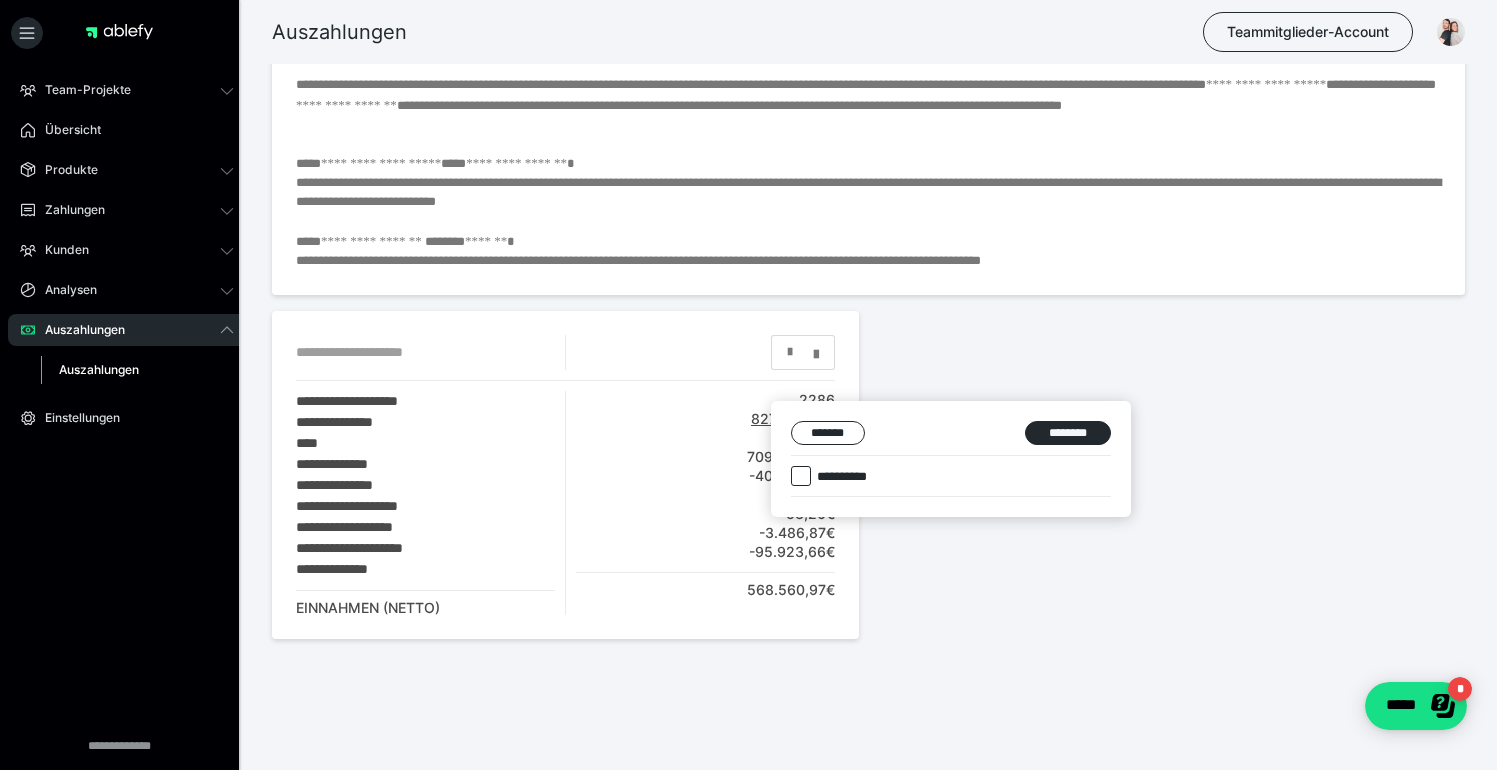 click at bounding box center (801, 476) 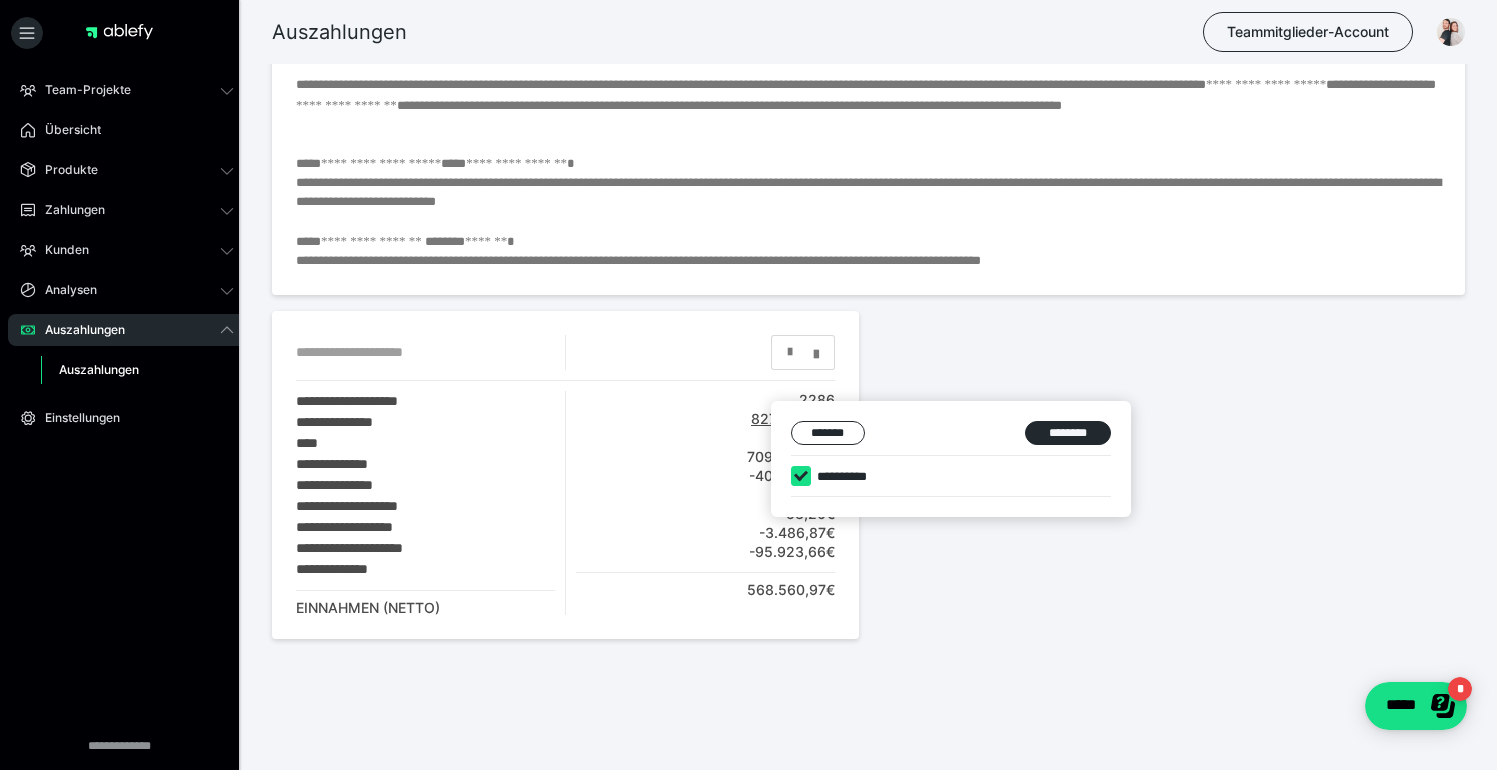 checkbox on "****" 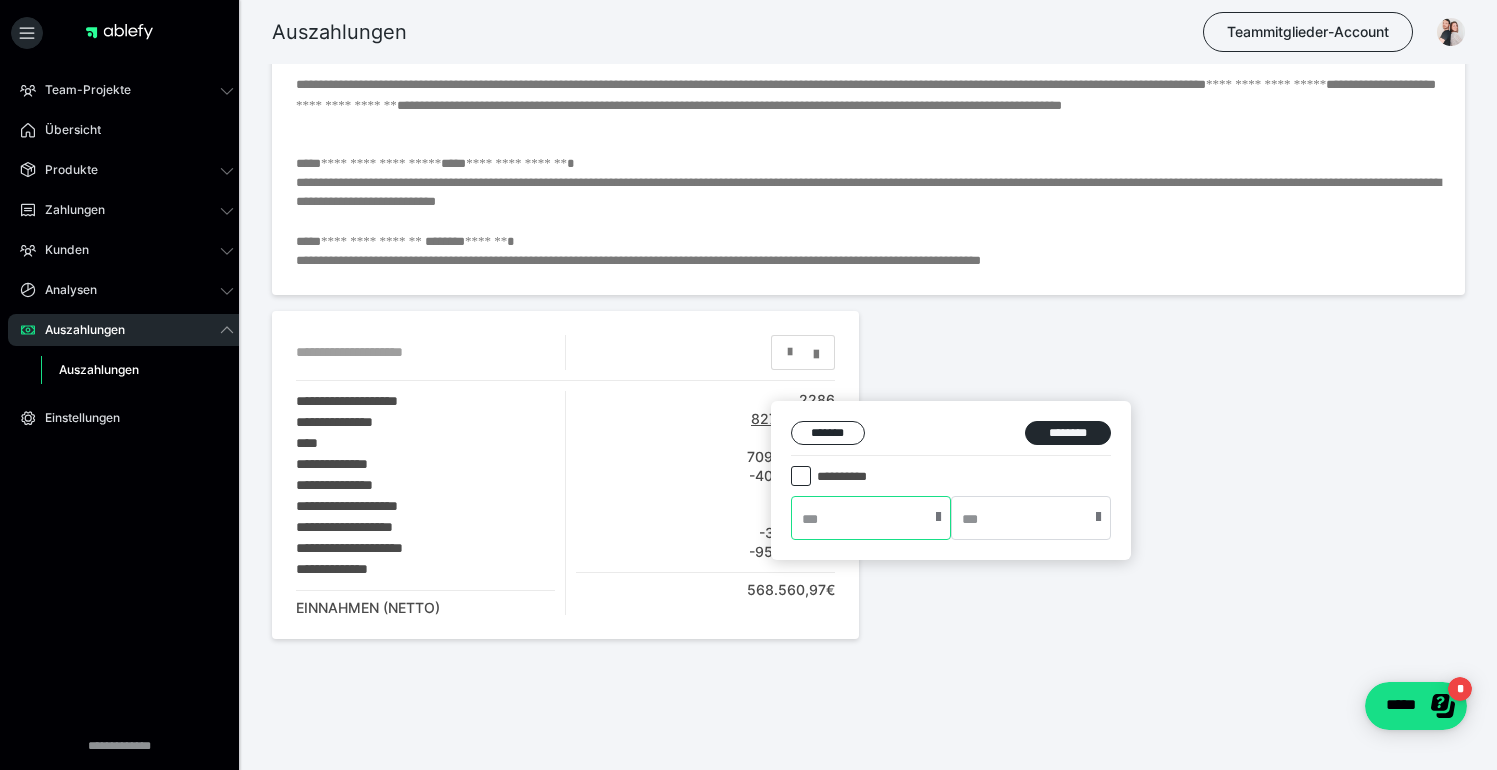 click at bounding box center [871, 518] 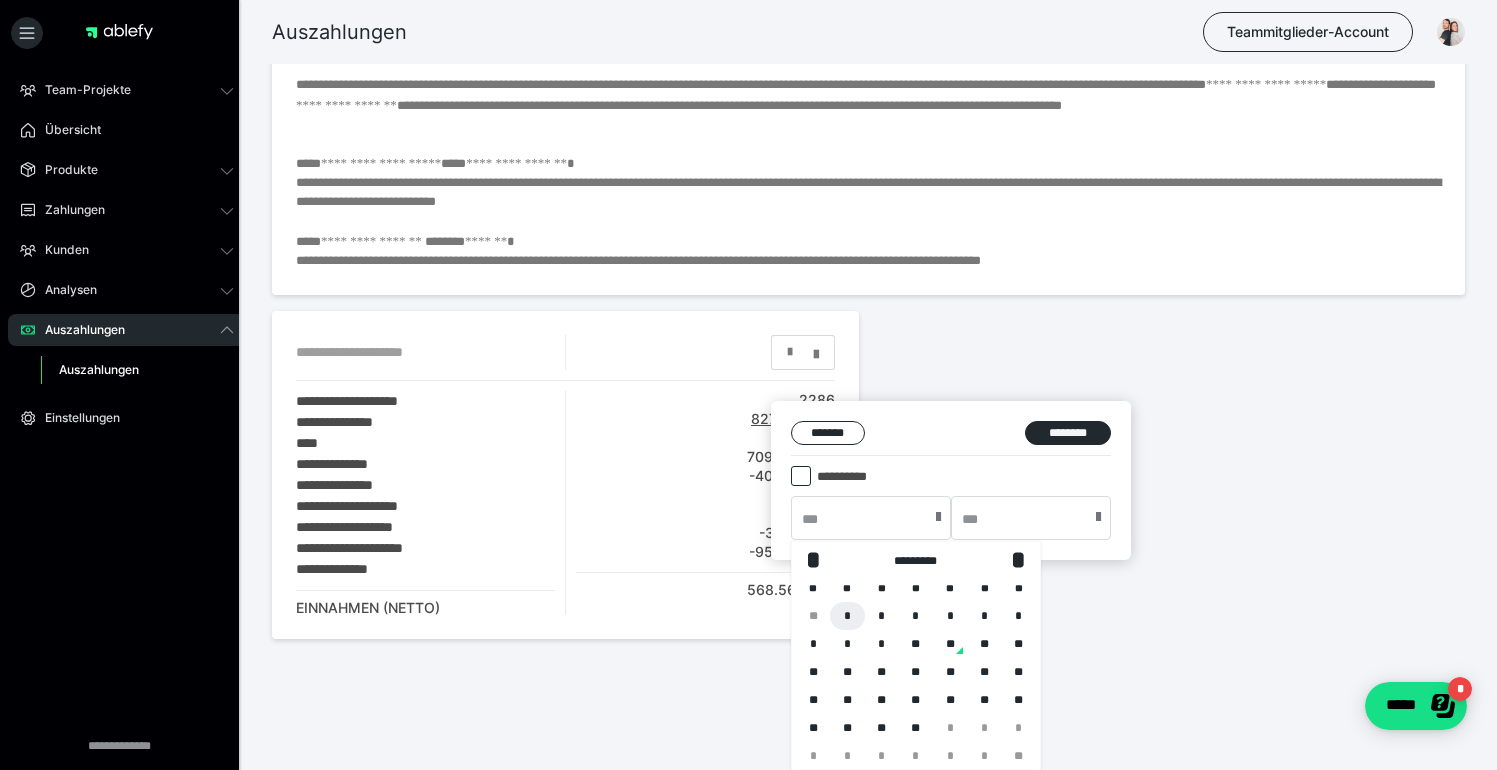 click on "*" at bounding box center (847, 616) 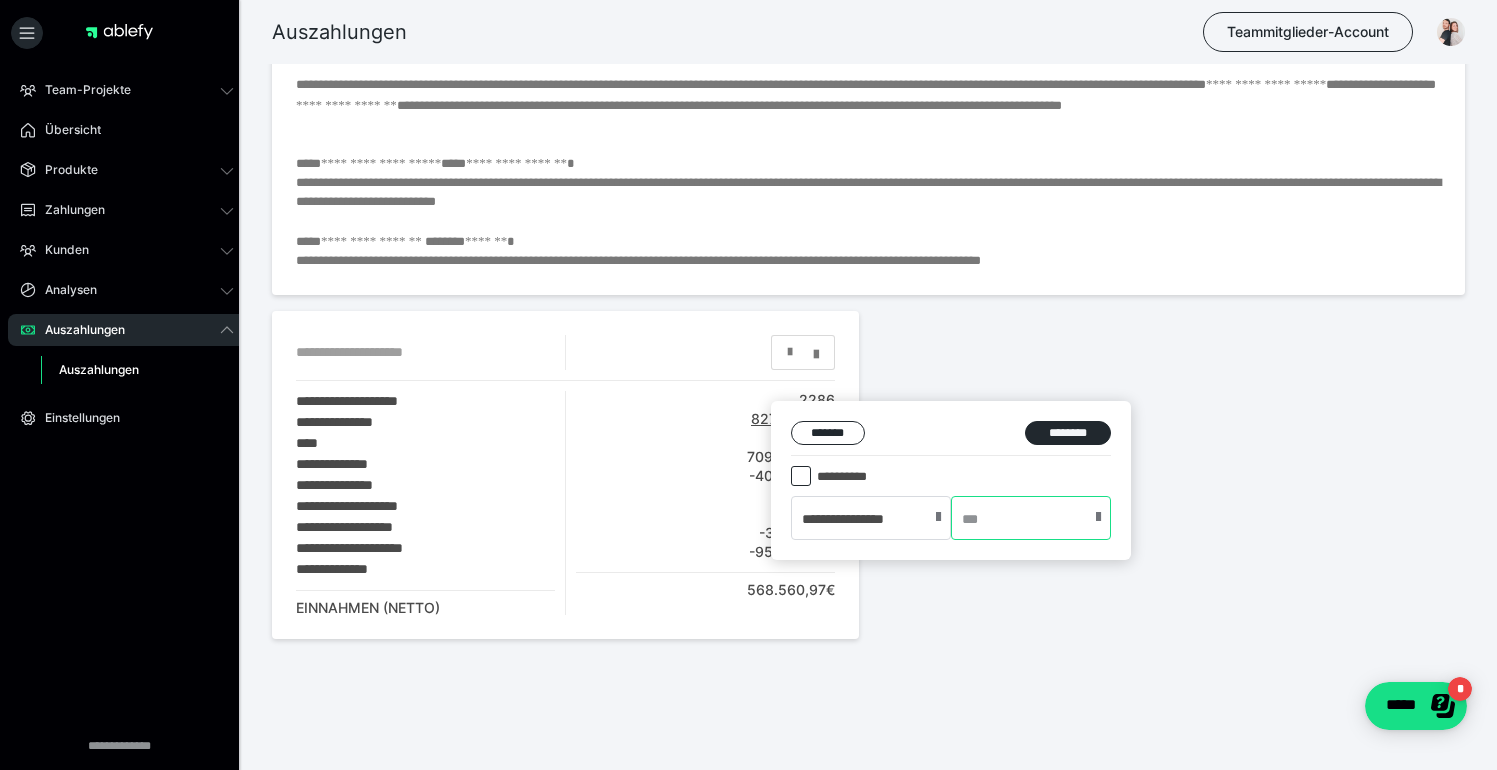 click at bounding box center [1031, 518] 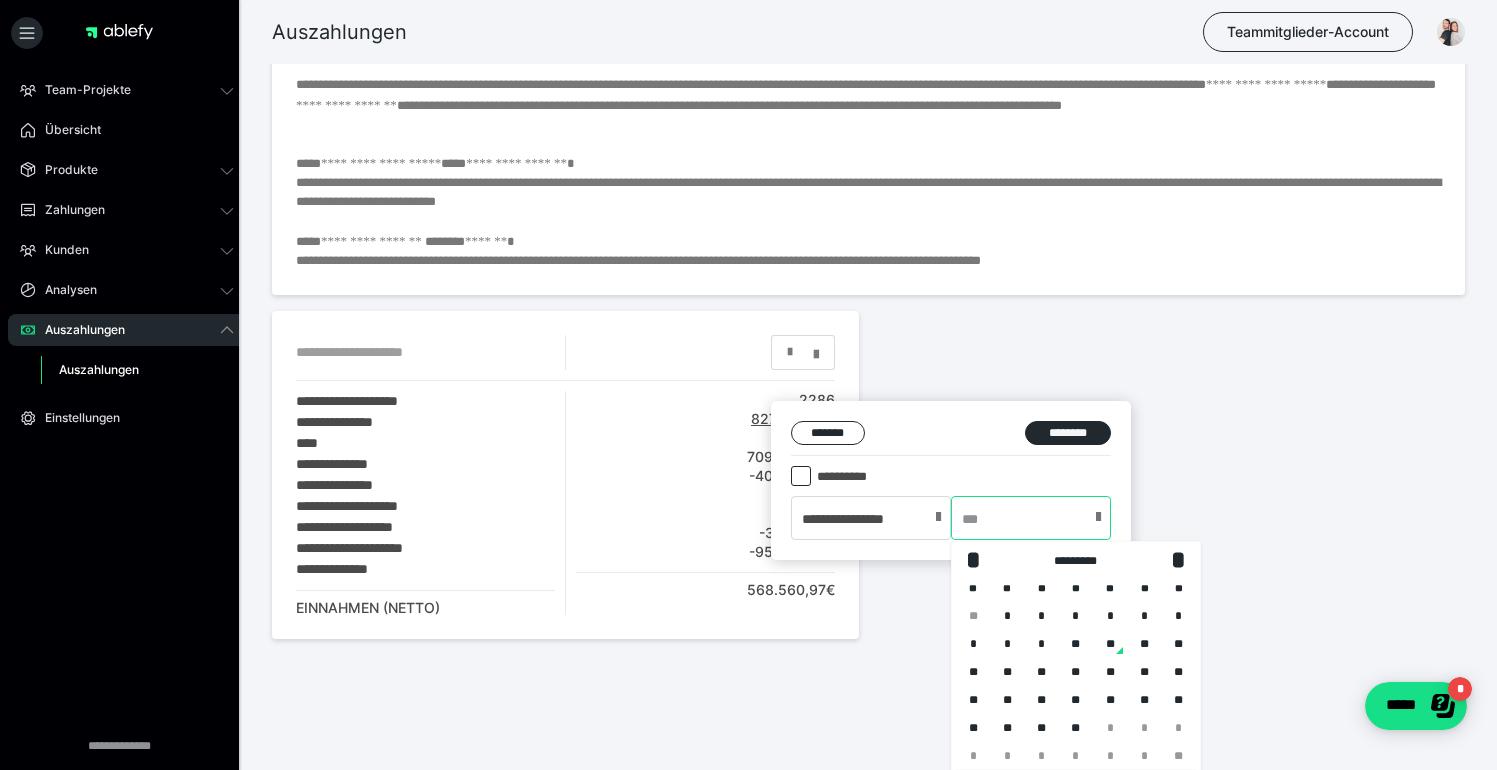 scroll, scrollTop: 655, scrollLeft: 0, axis: vertical 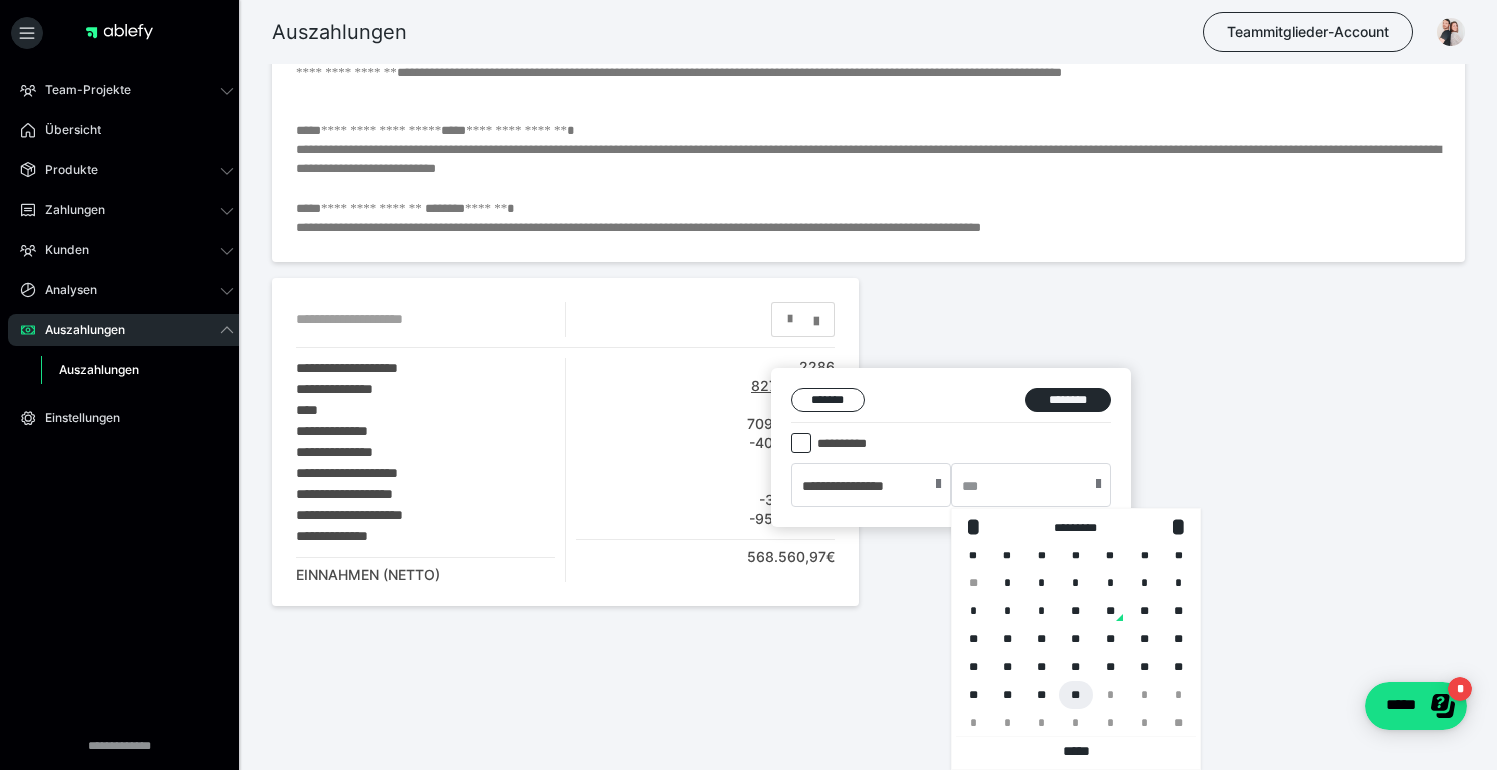 click on "**" at bounding box center [1076, 695] 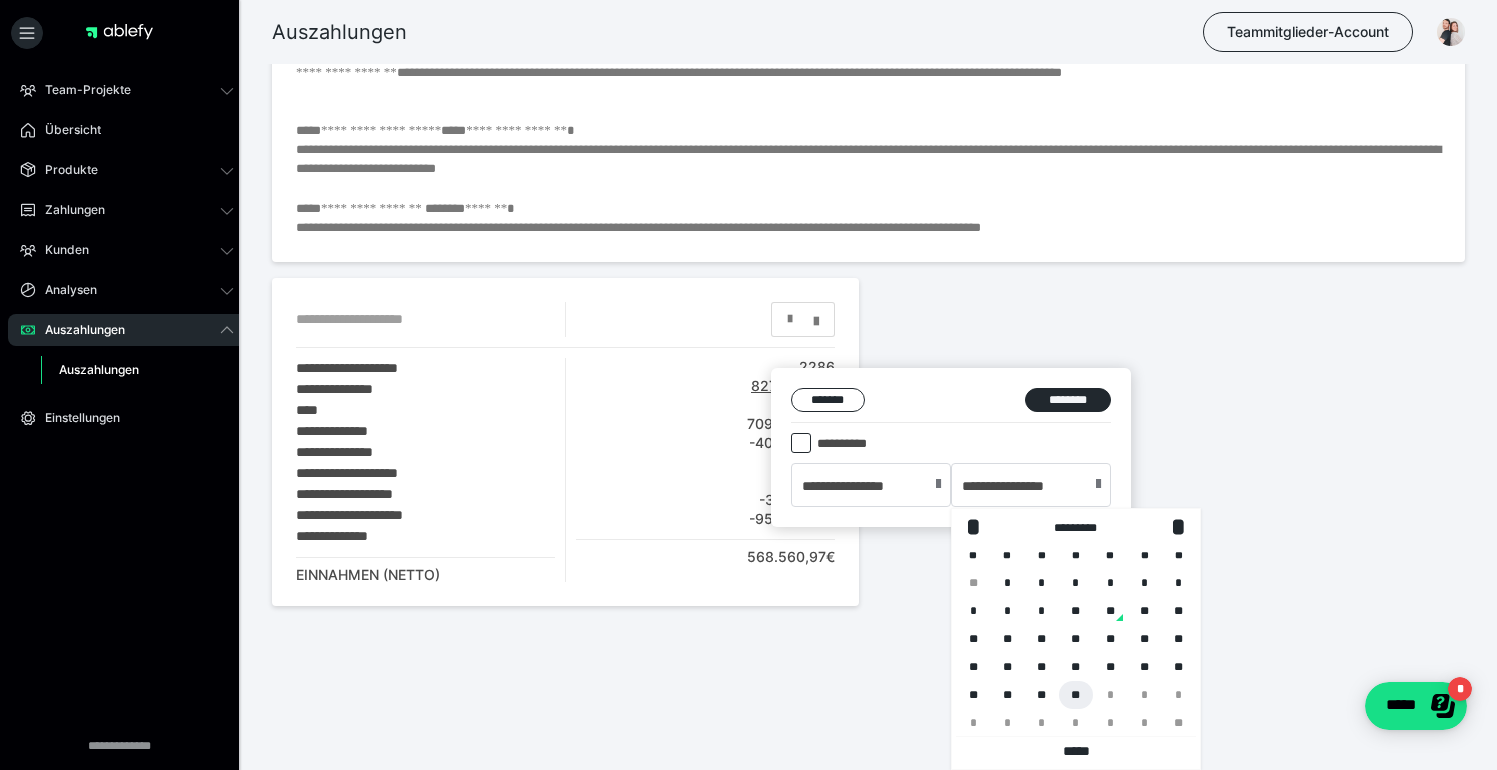 scroll, scrollTop: 607, scrollLeft: 0, axis: vertical 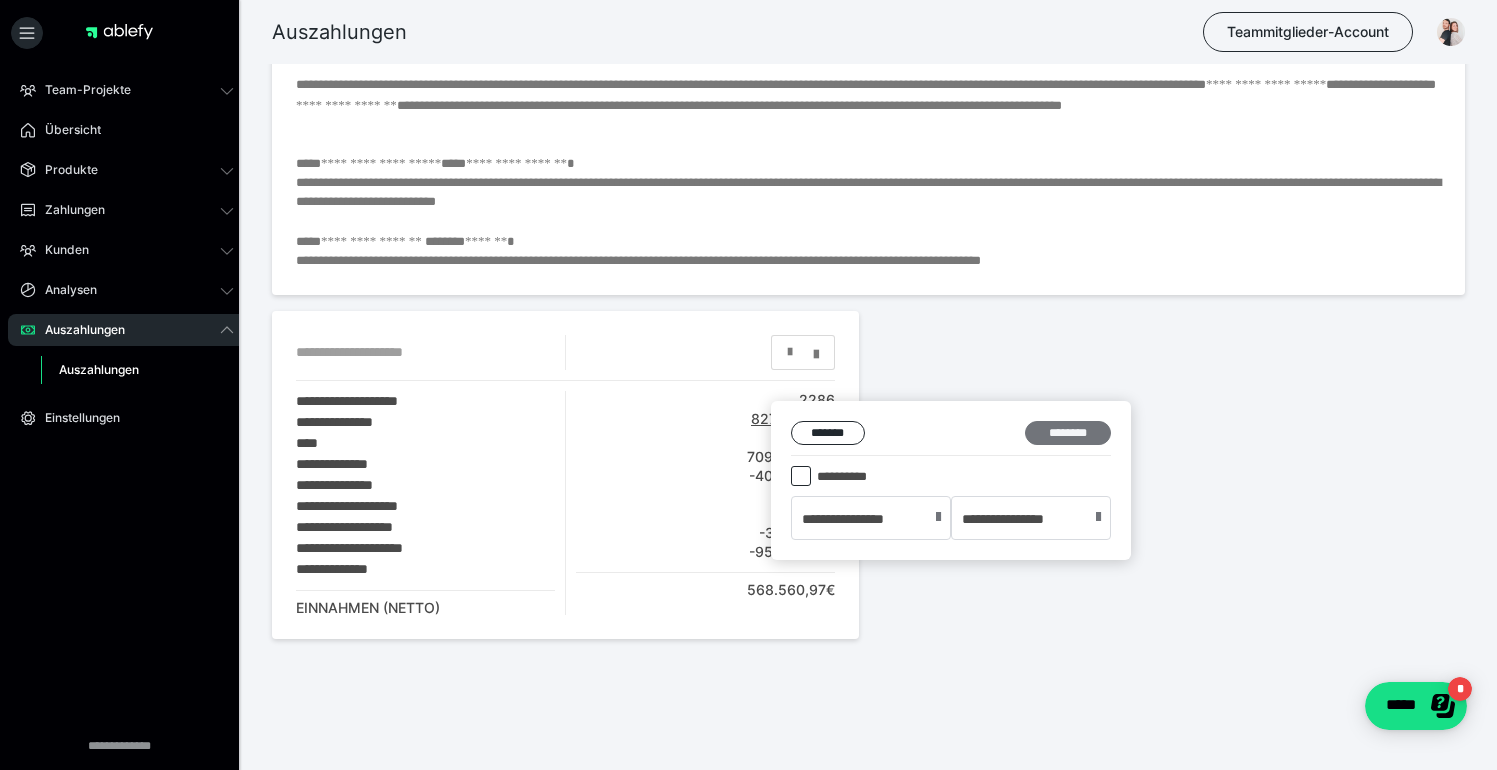click on "********" at bounding box center (1068, 433) 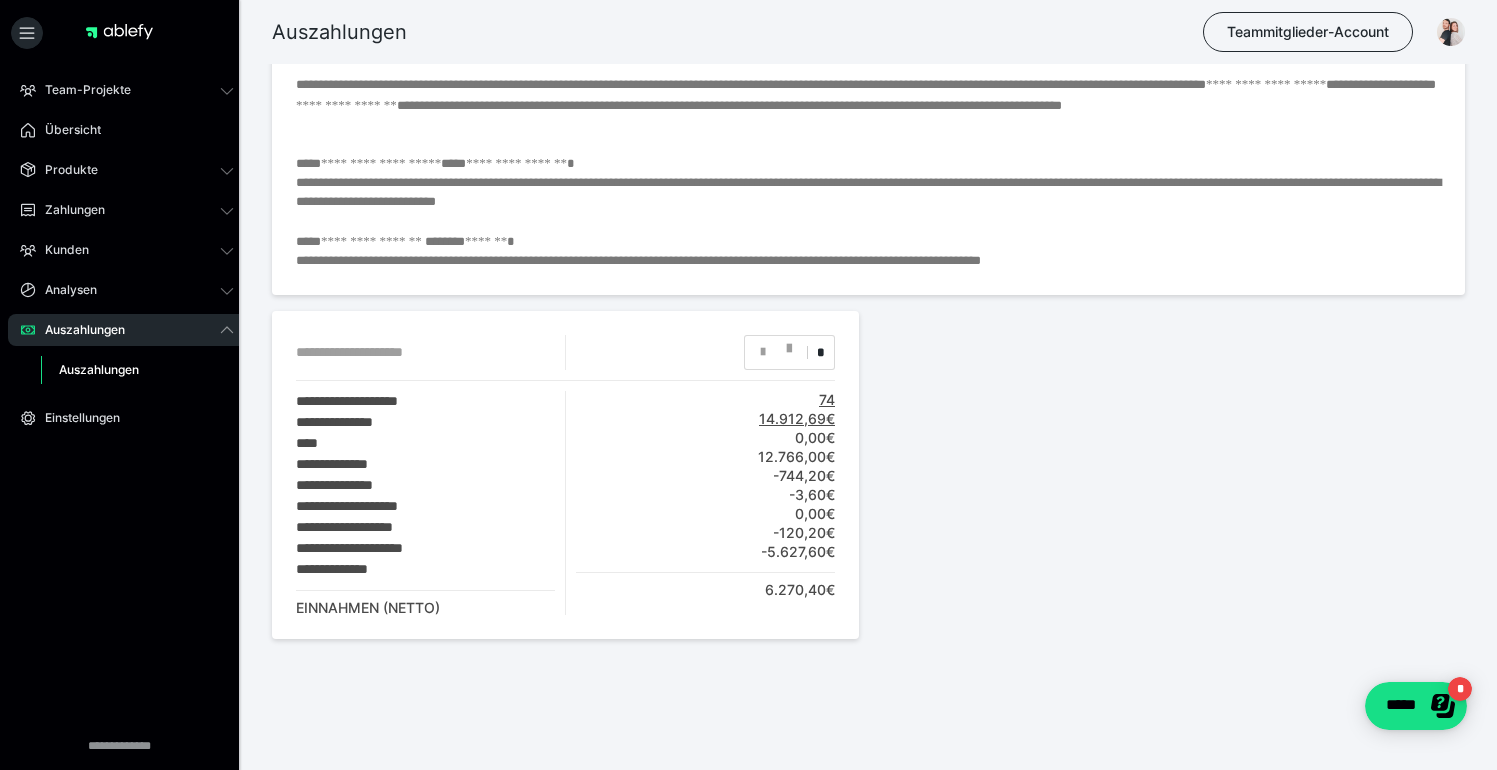 click on "14.912,69€" at bounding box center [705, 419] 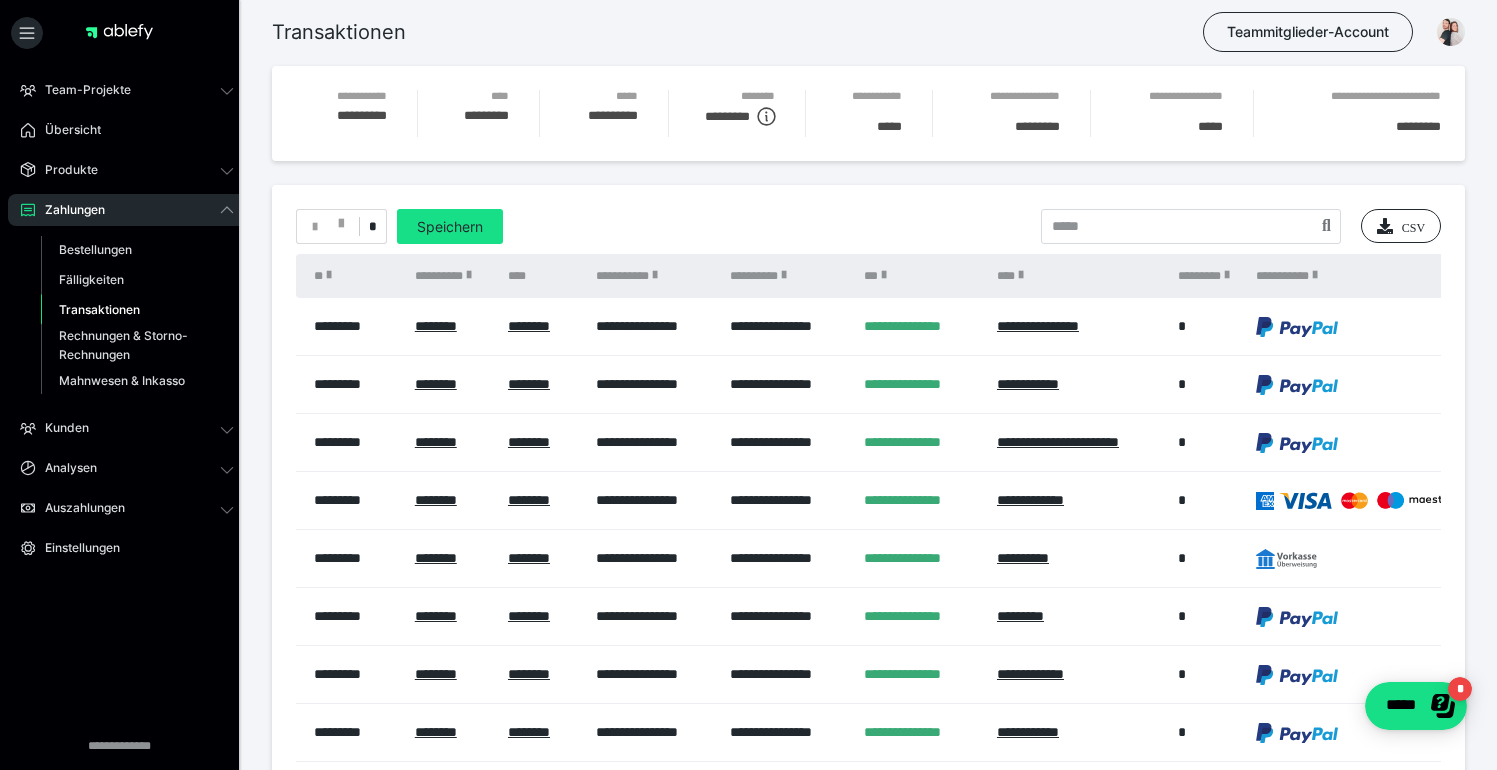 scroll, scrollTop: 0, scrollLeft: 0, axis: both 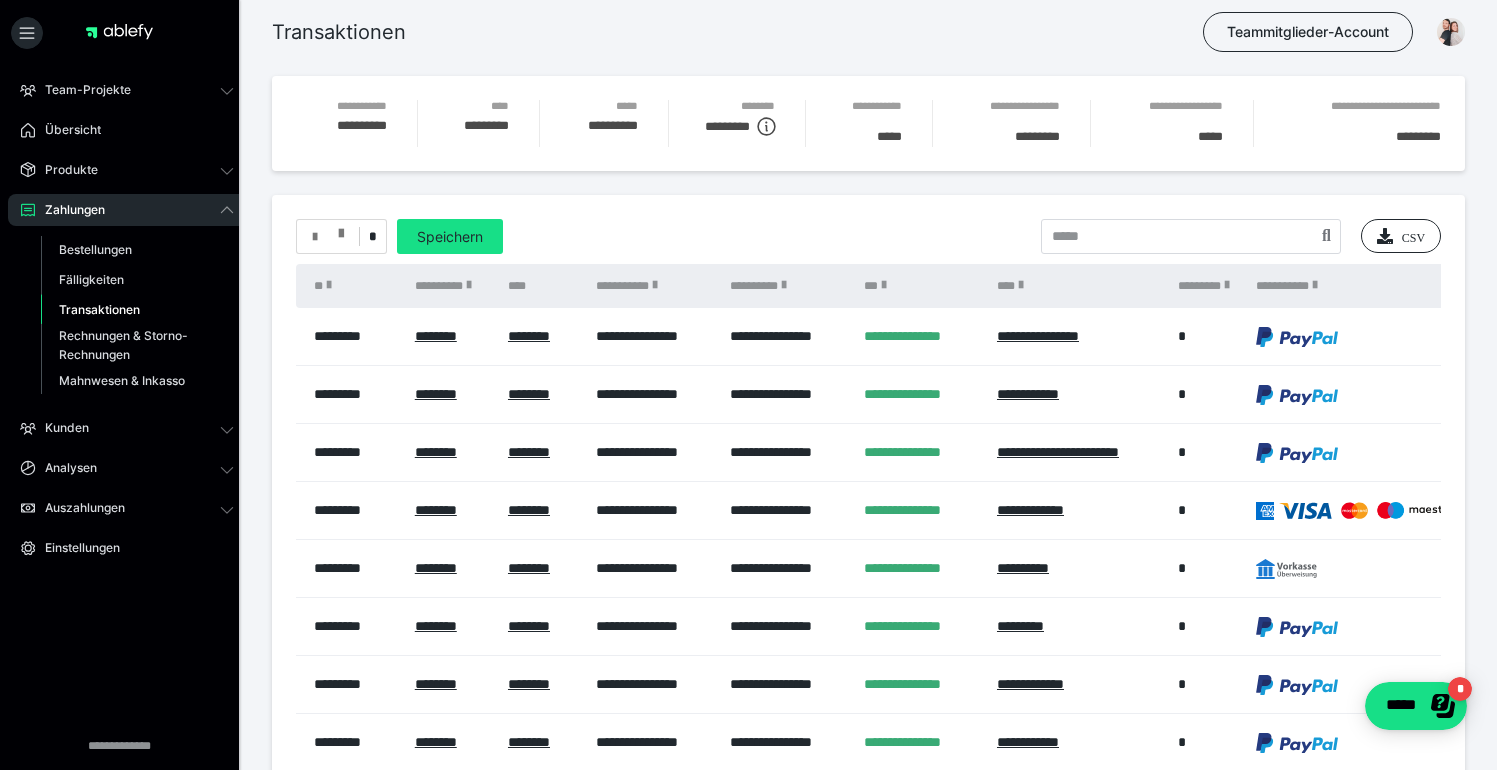 click at bounding box center (341, 229) 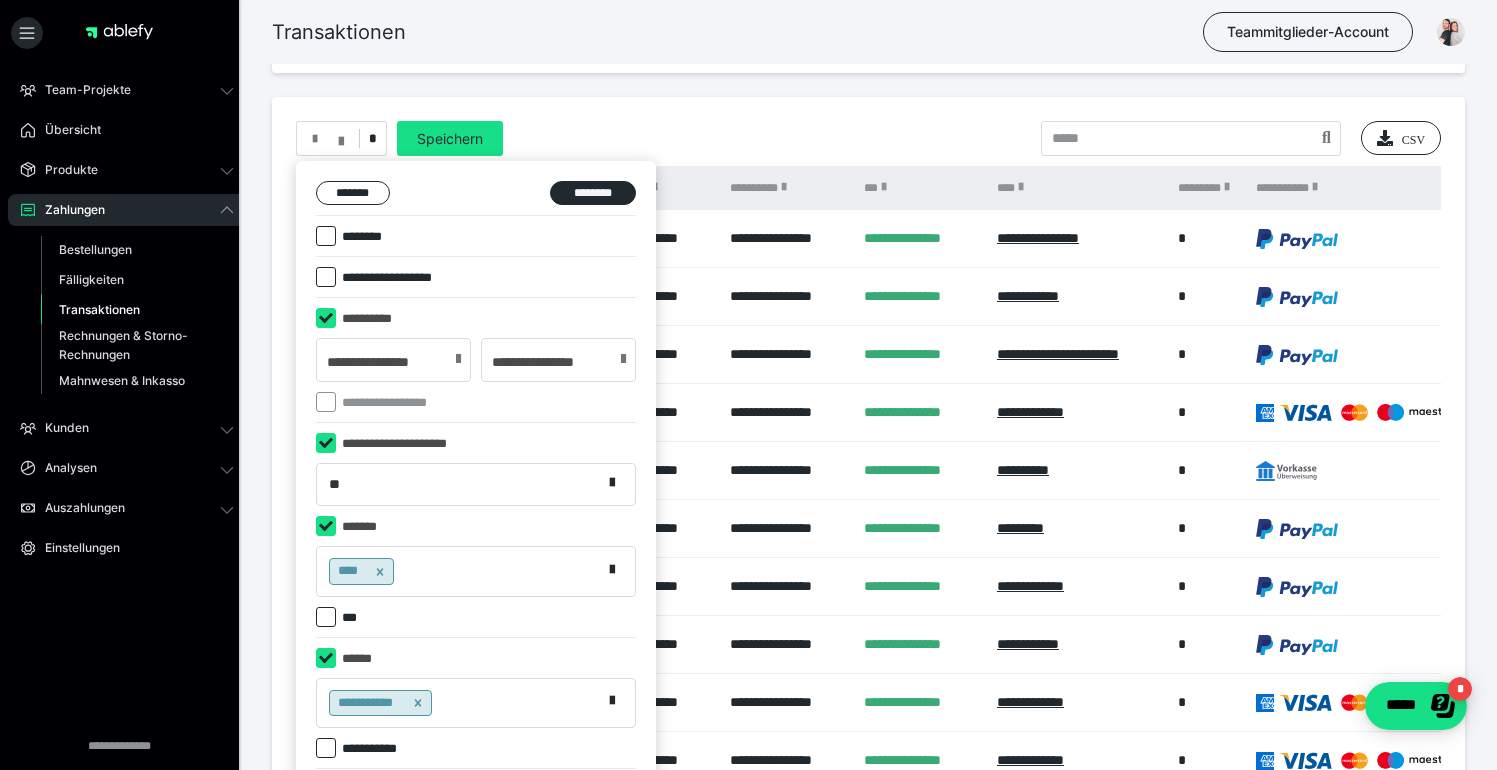scroll, scrollTop: 106, scrollLeft: 0, axis: vertical 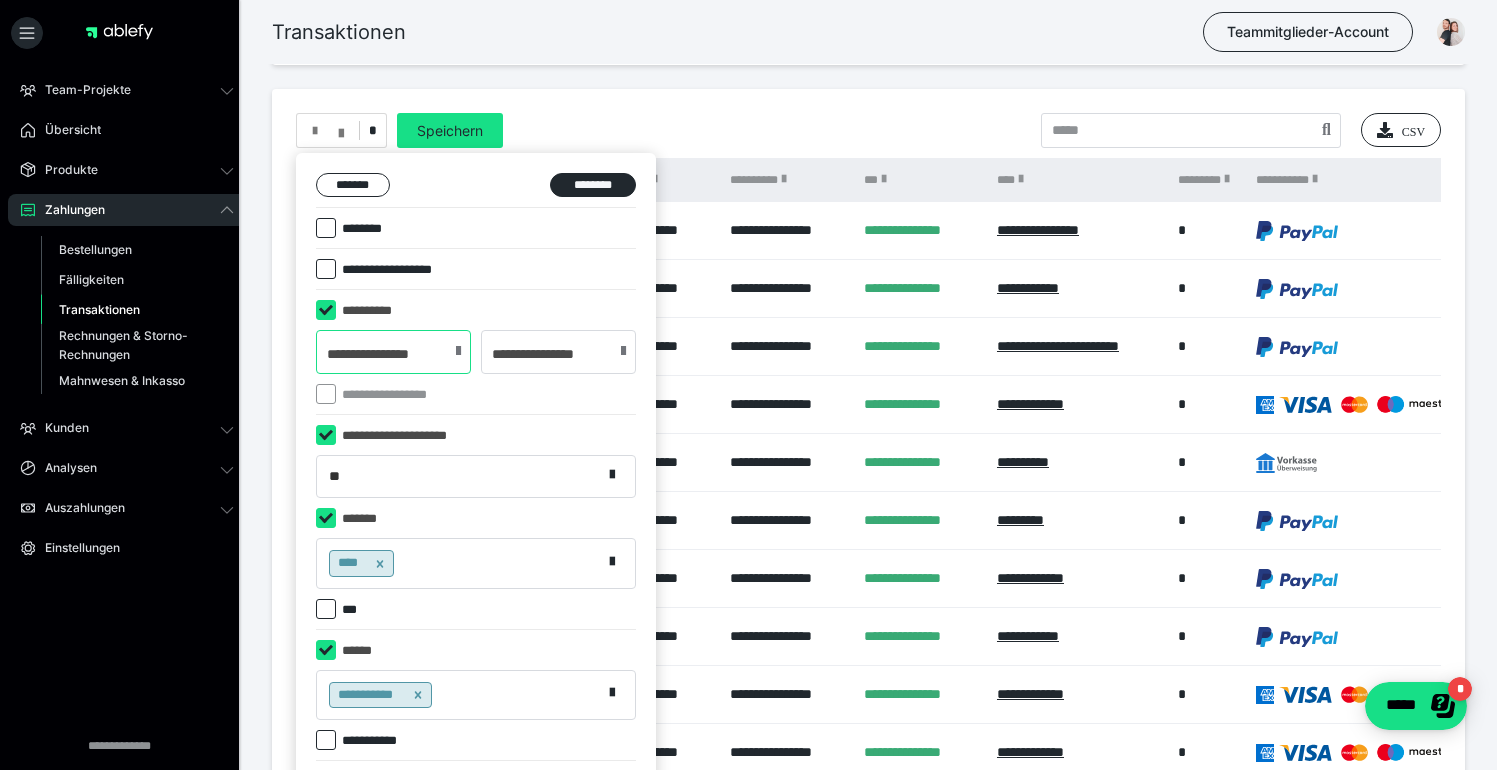 click on "**********" at bounding box center (393, 352) 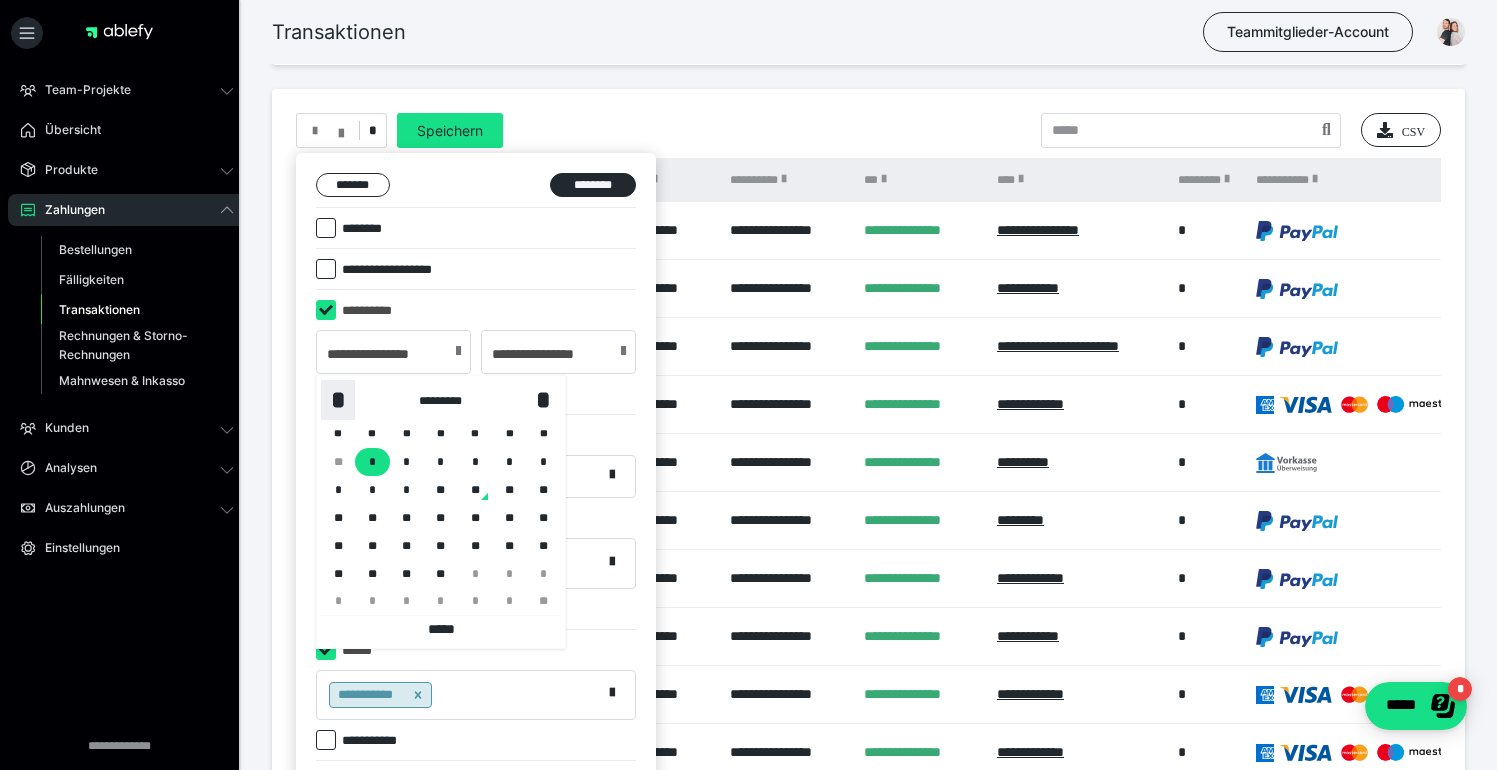click on "*" at bounding box center [338, 400] 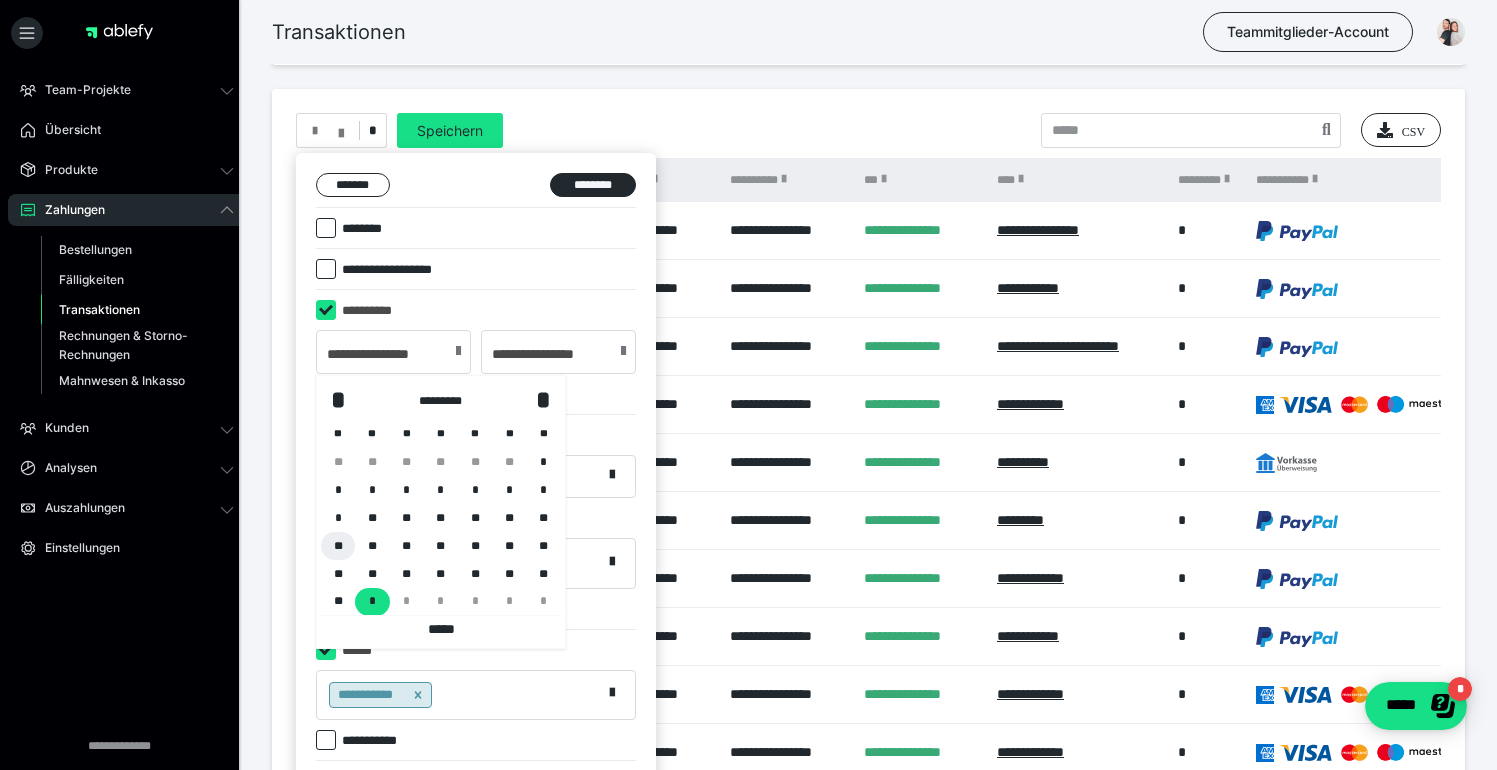 click on "**" at bounding box center (338, 546) 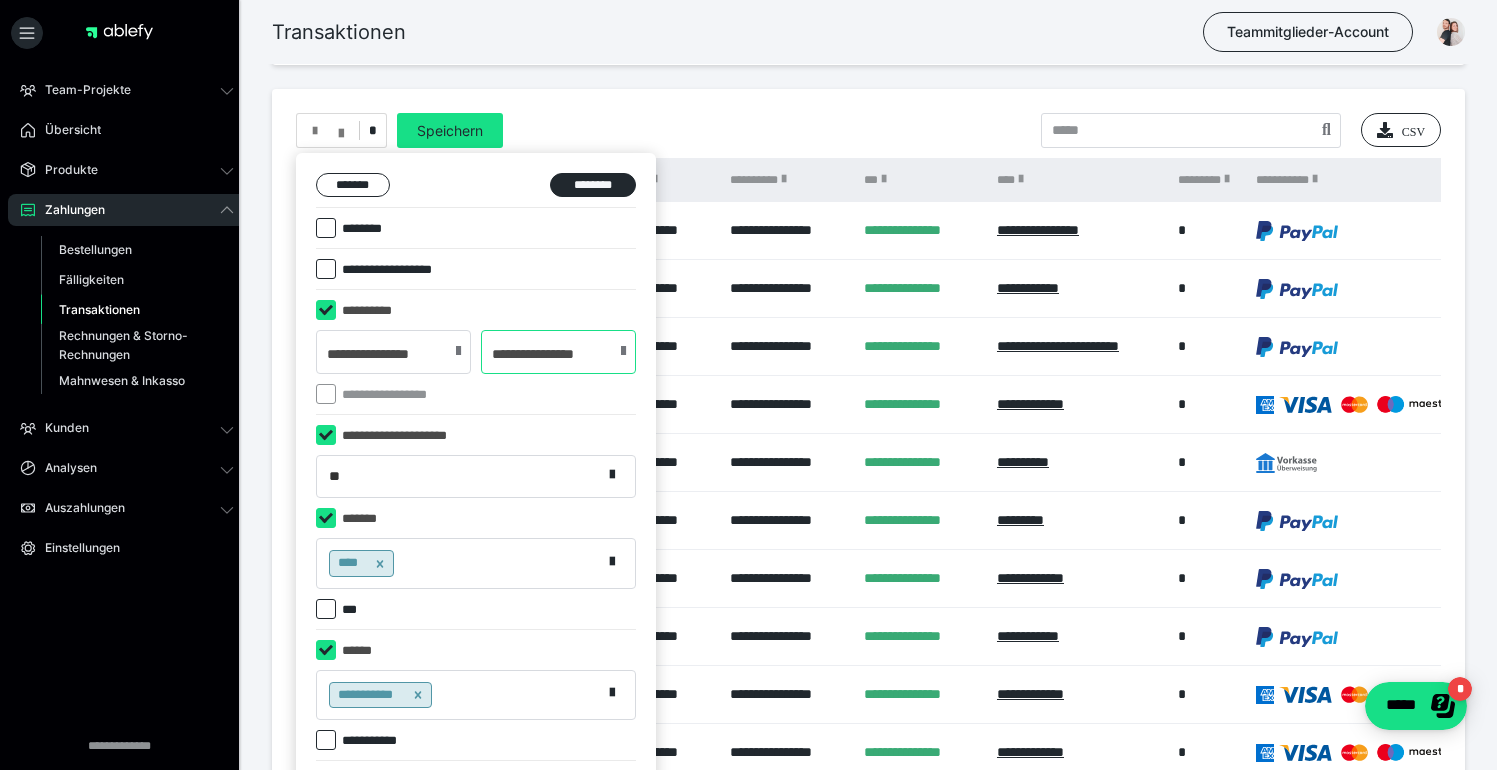click on "**********" at bounding box center [558, 352] 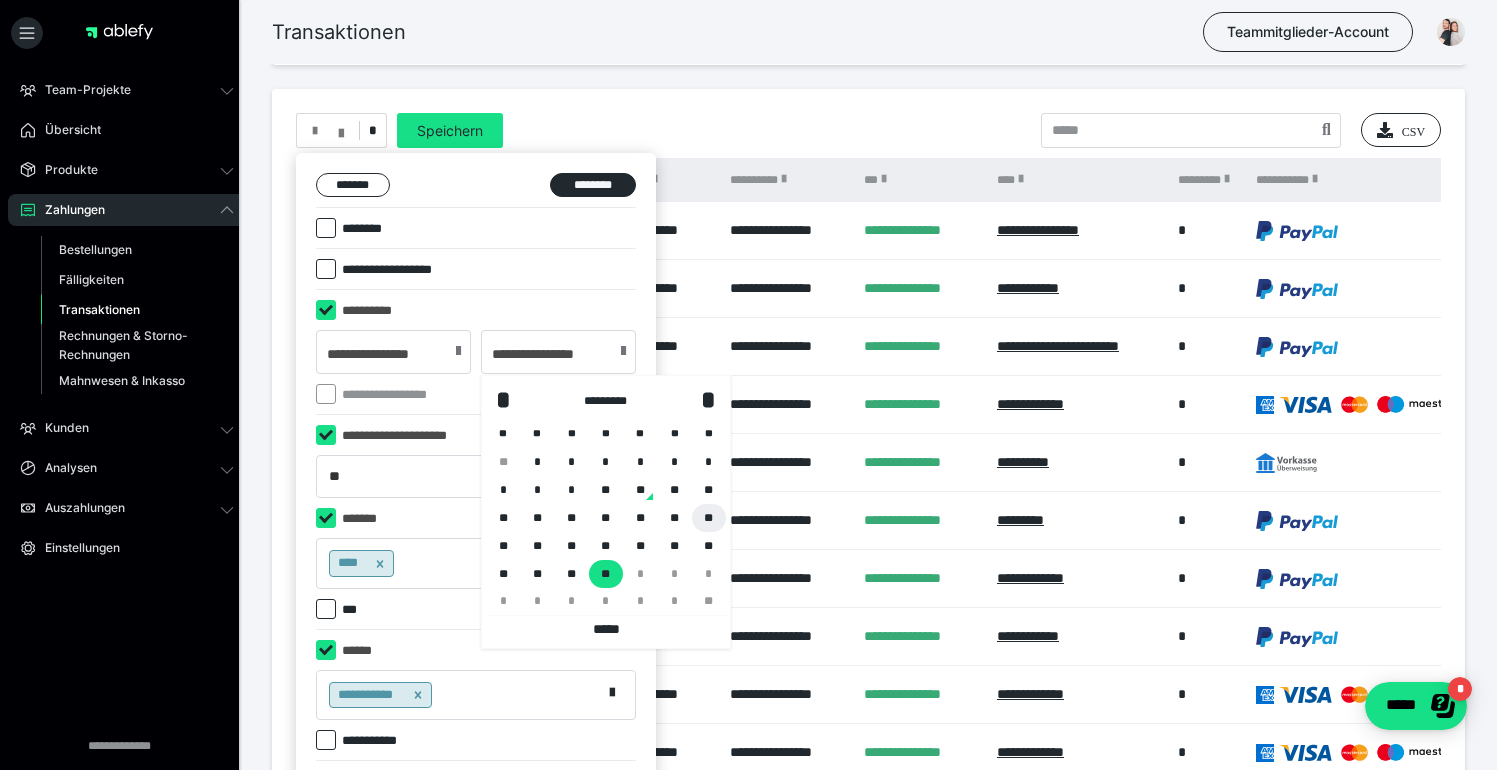 click on "**" at bounding box center (709, 518) 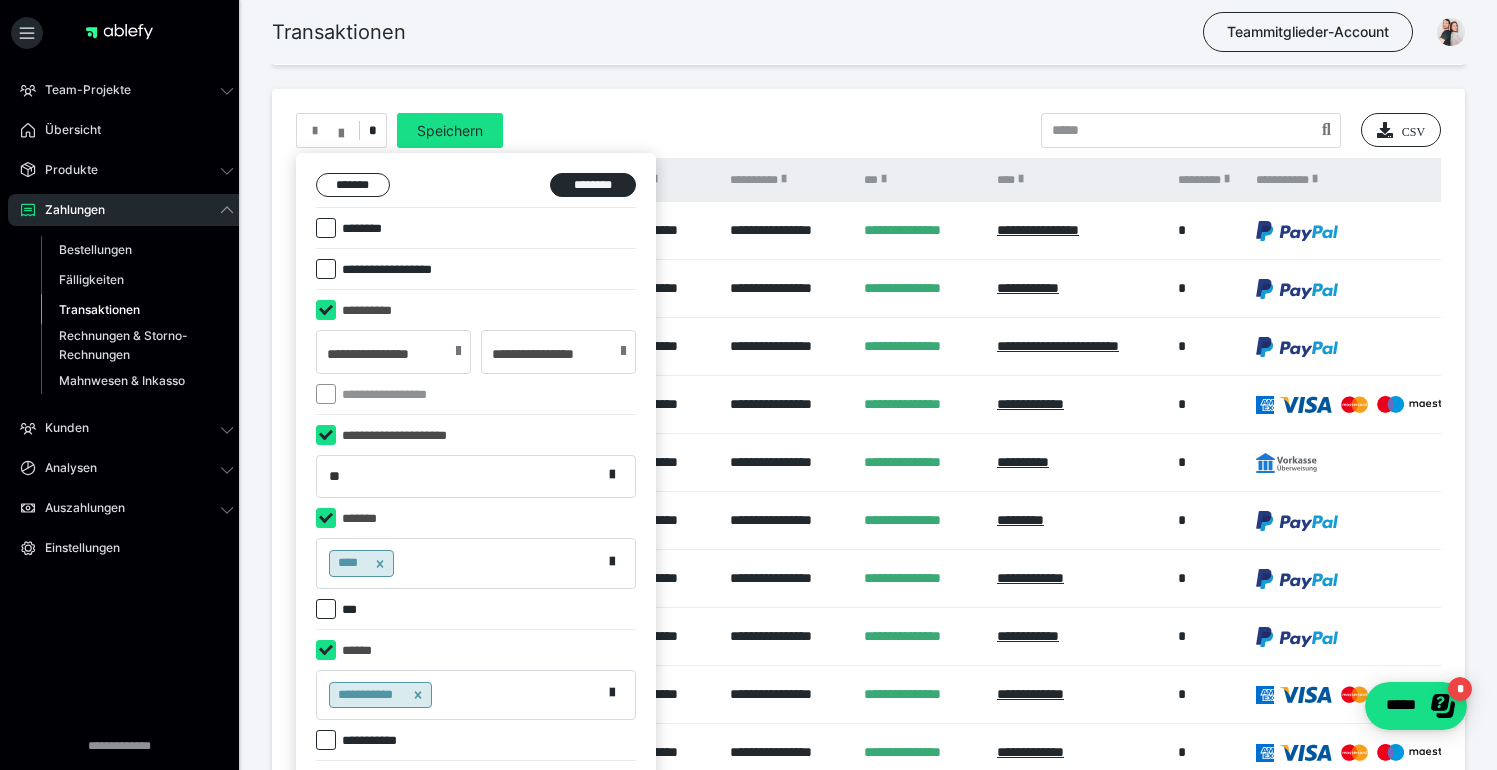 click on "********" at bounding box center [476, 228] 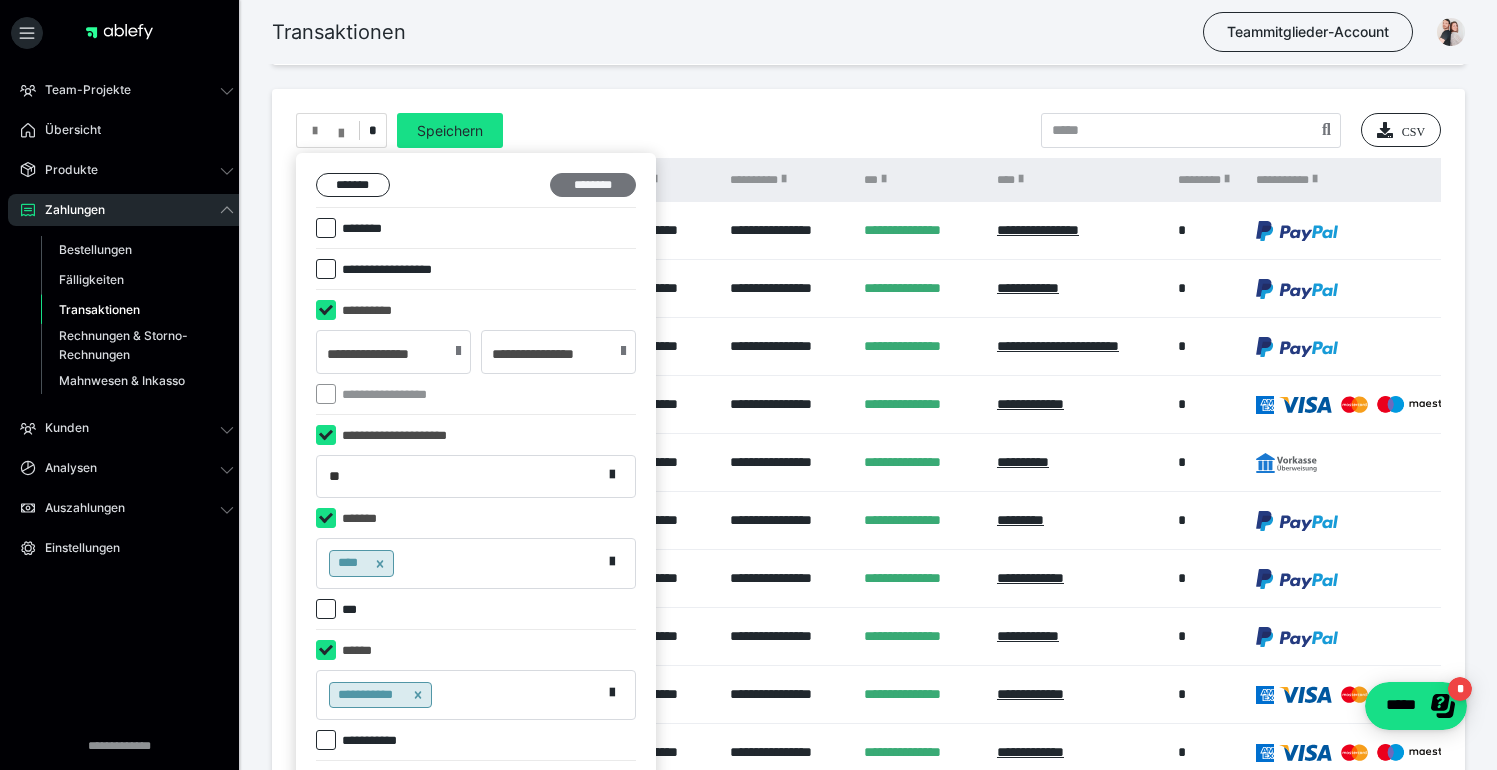 click on "********" at bounding box center [593, 185] 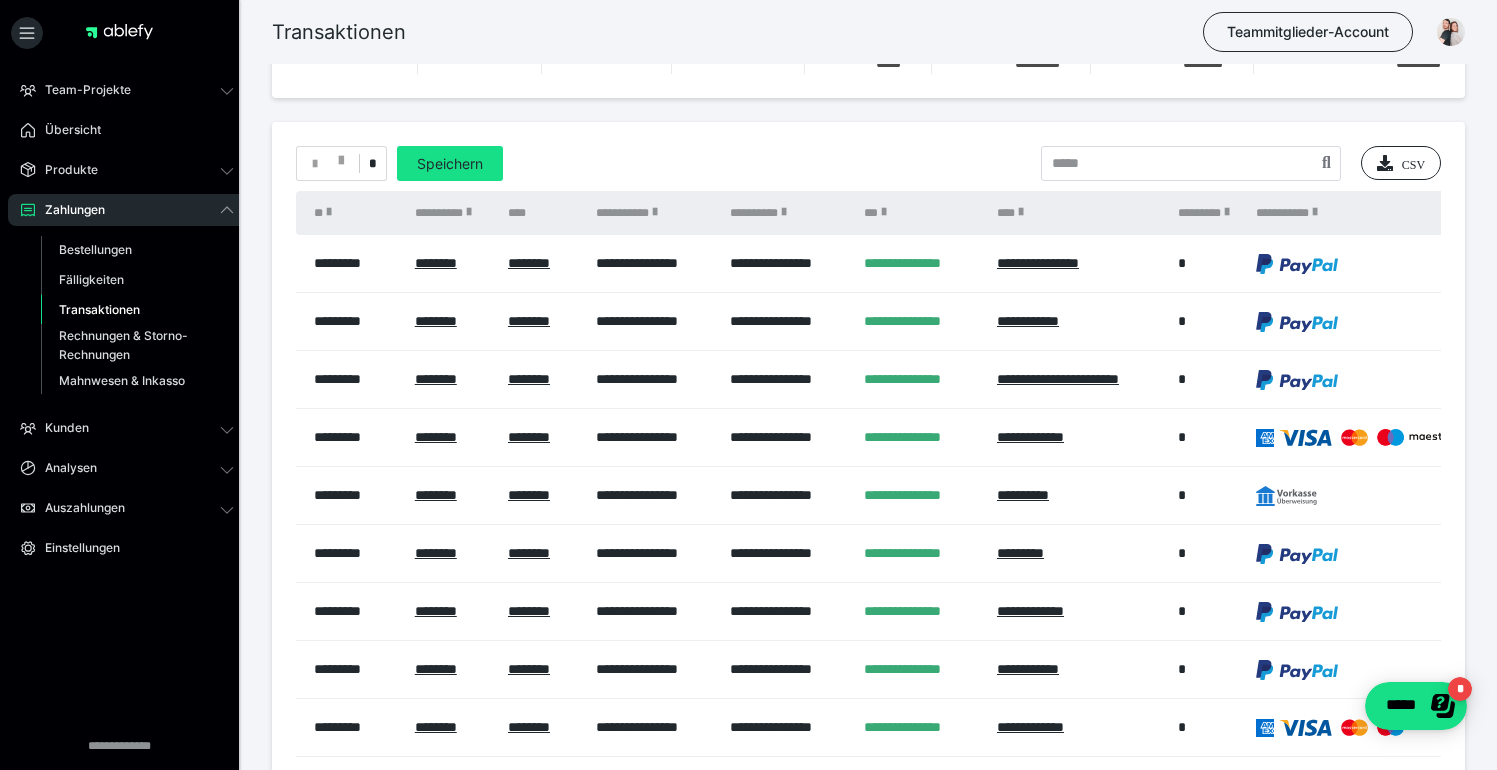 scroll, scrollTop: 0, scrollLeft: 0, axis: both 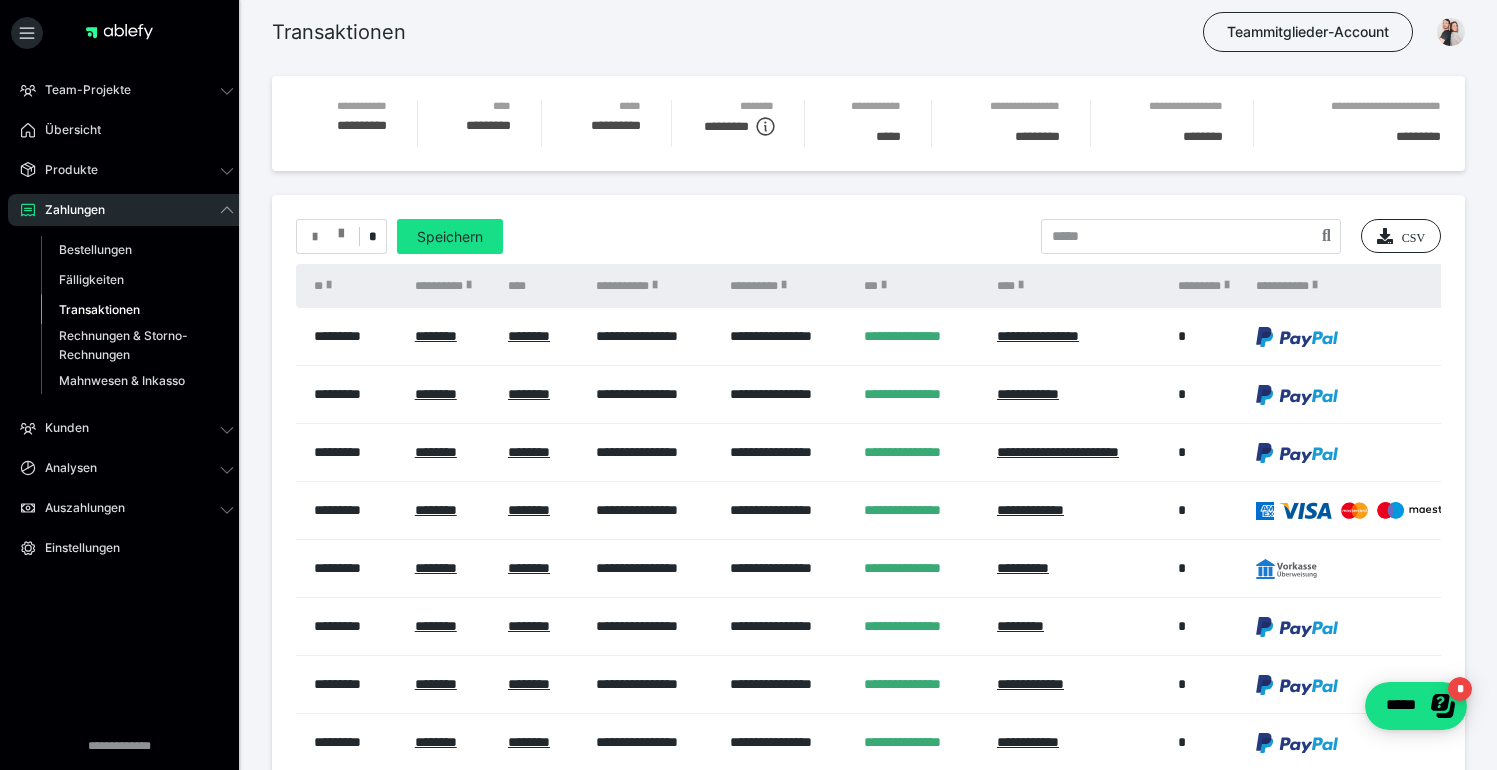 click at bounding box center [328, 237] 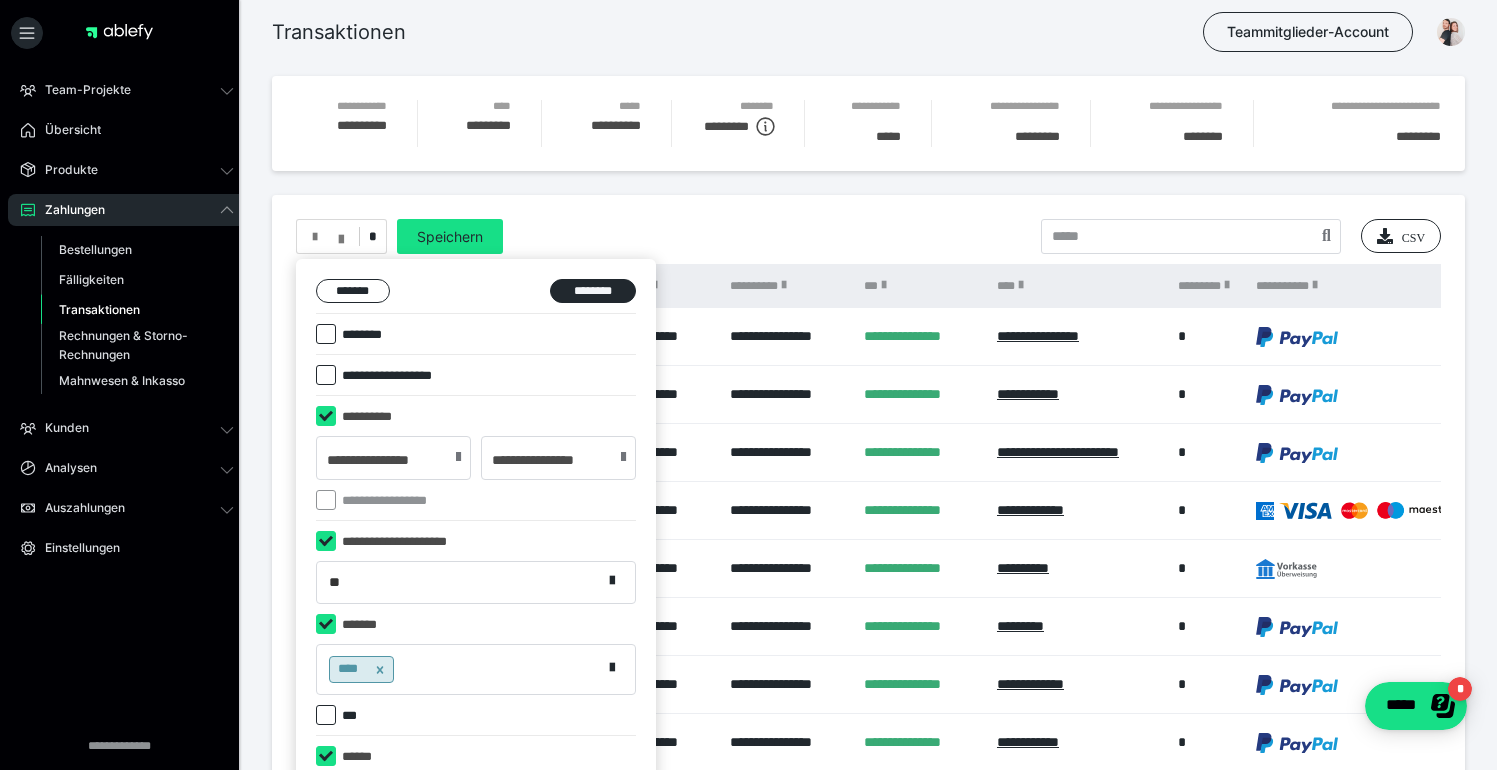 click at bounding box center (748, 385) 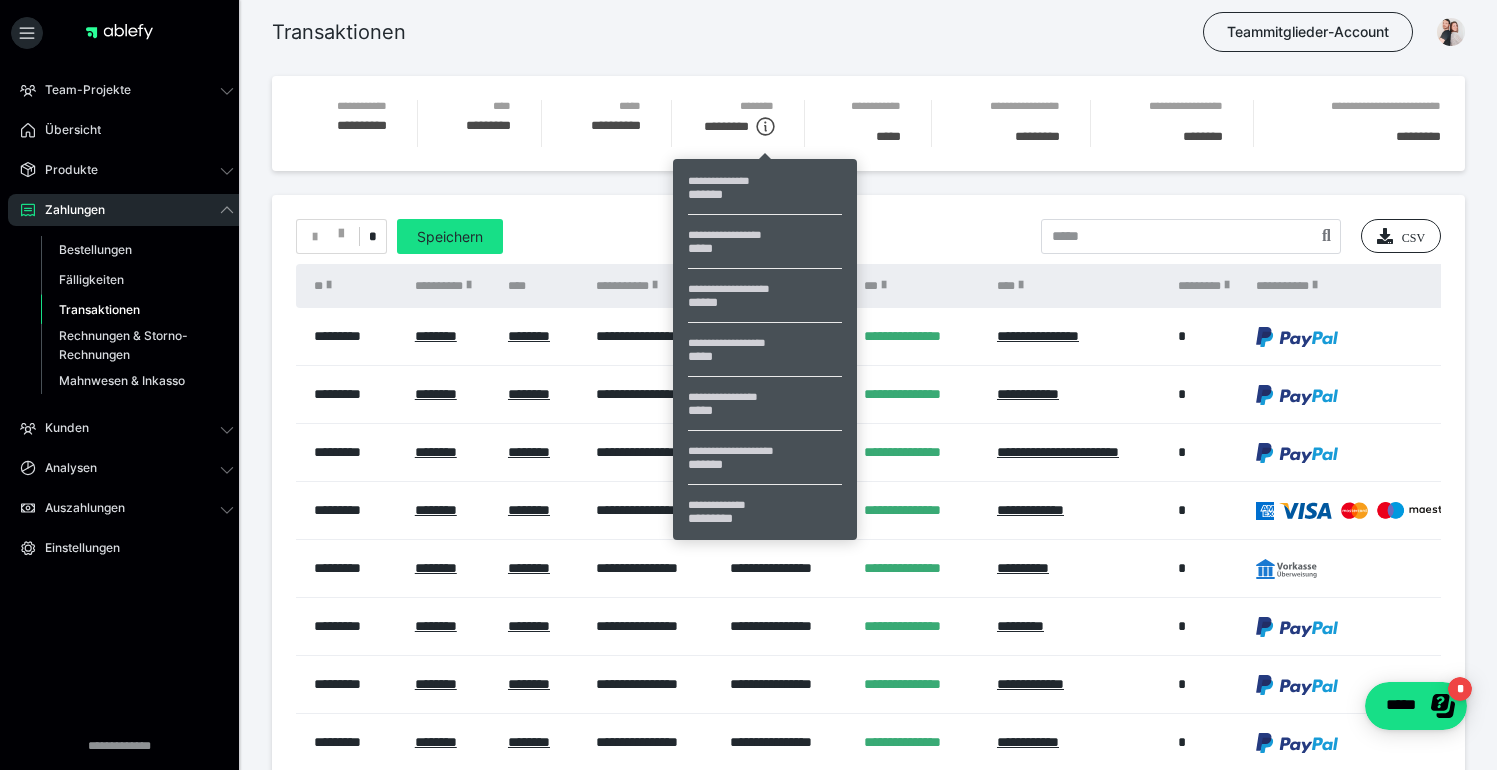 click 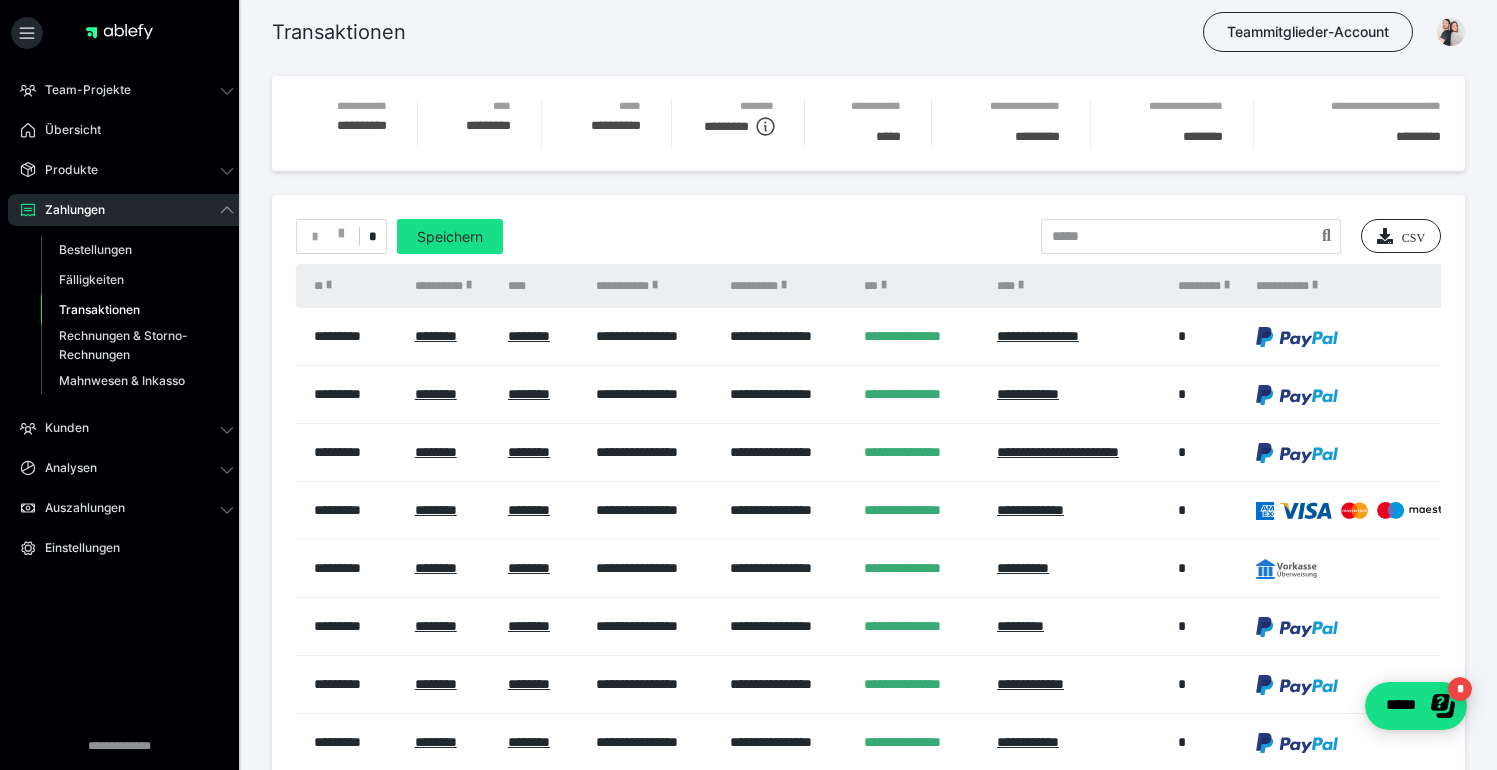 click on "Transaktionen Teammitglieder-Account" at bounding box center [748, 32] 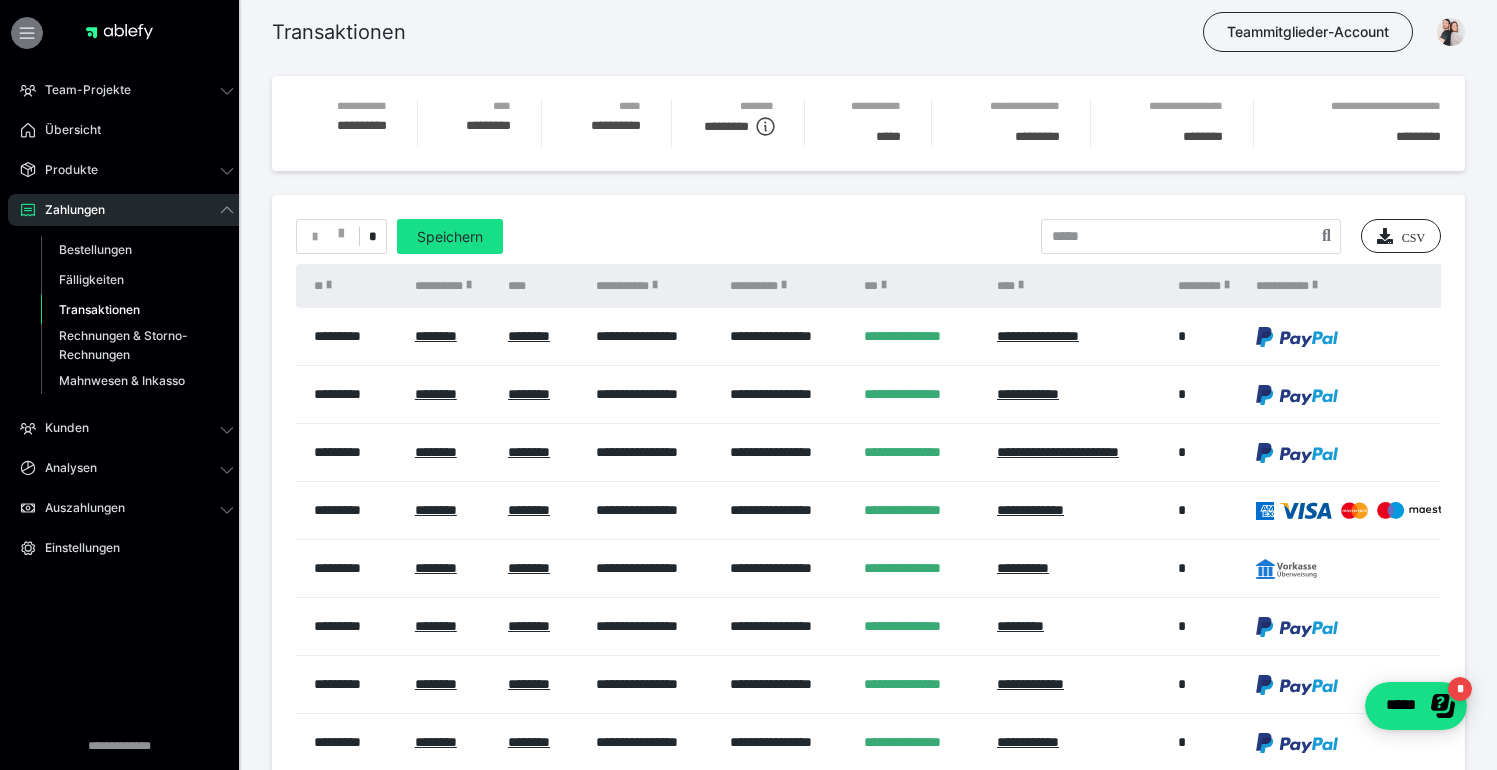 click 